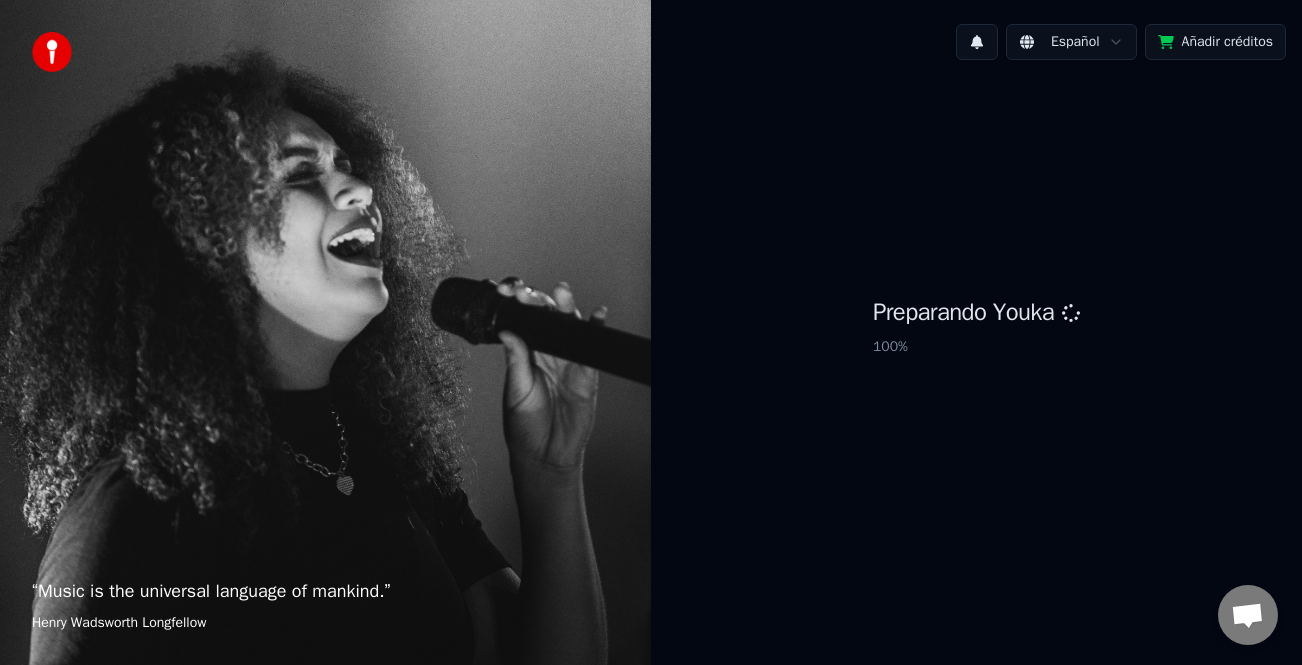 scroll, scrollTop: 0, scrollLeft: 0, axis: both 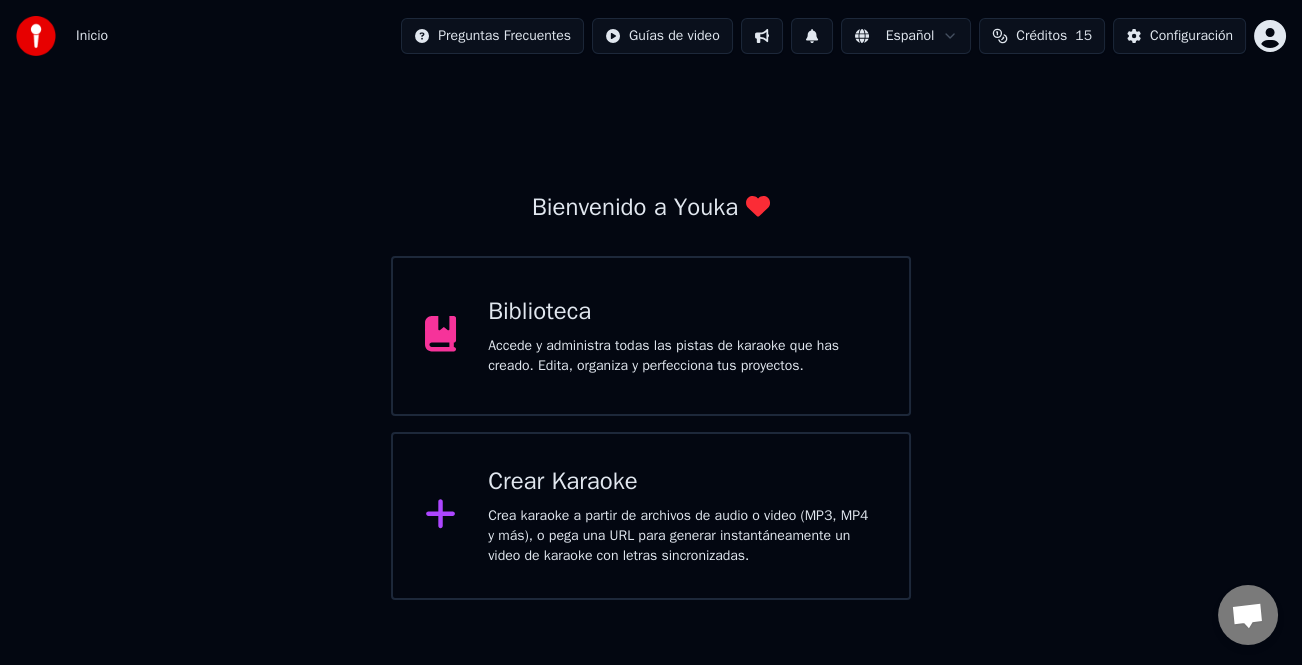 click on "Crea karaoke a partir de archivos de audio o video (MP3, MP4 y más), o pega una URL para generar instantáneamente un video de karaoke con letras sincronizadas." at bounding box center [682, 536] 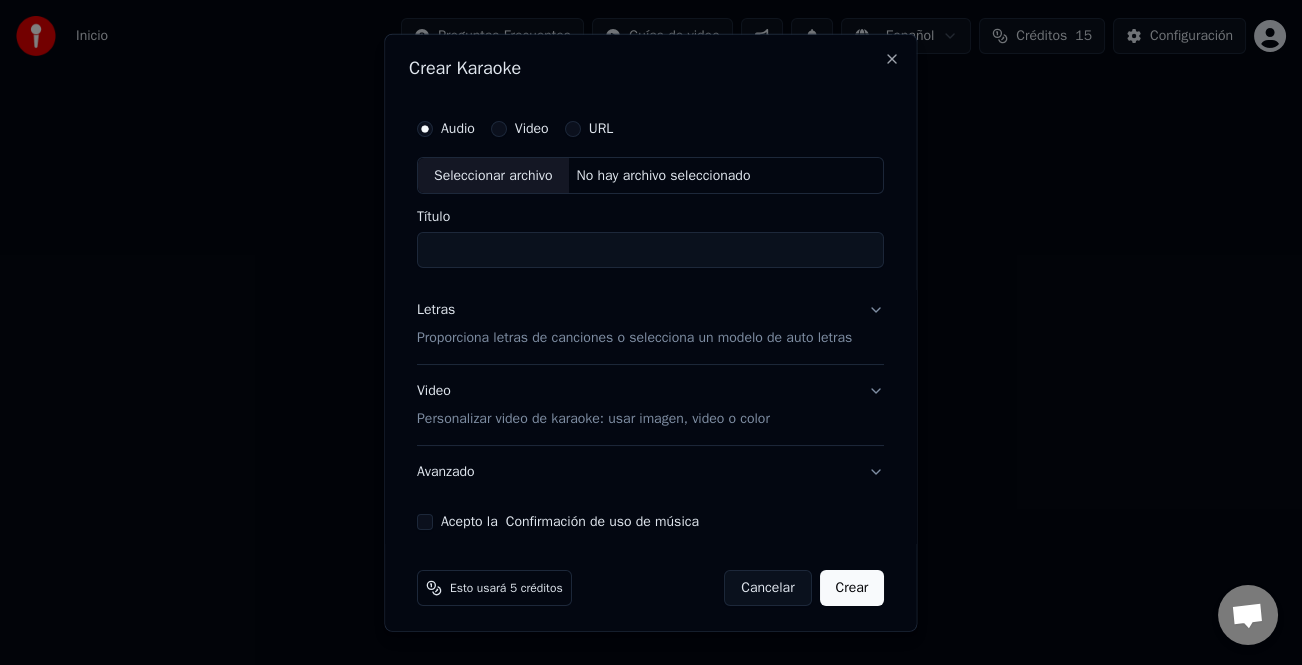 click on "Título" at bounding box center [650, 250] 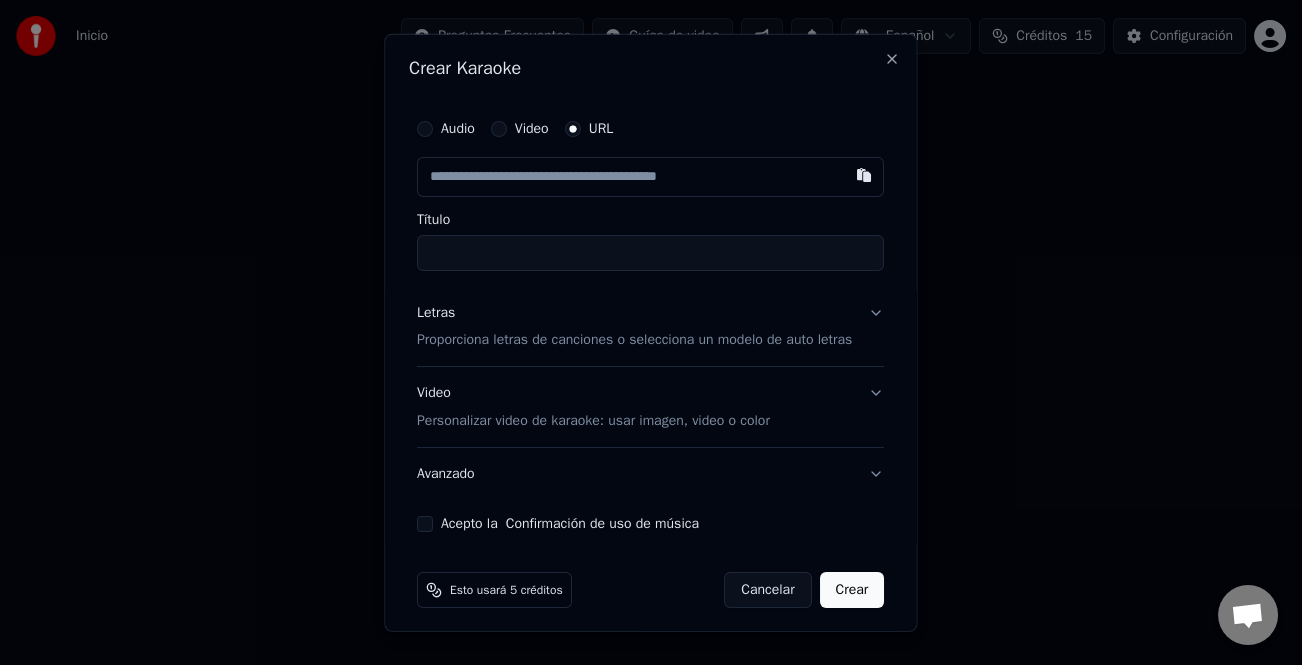 click at bounding box center [650, 176] 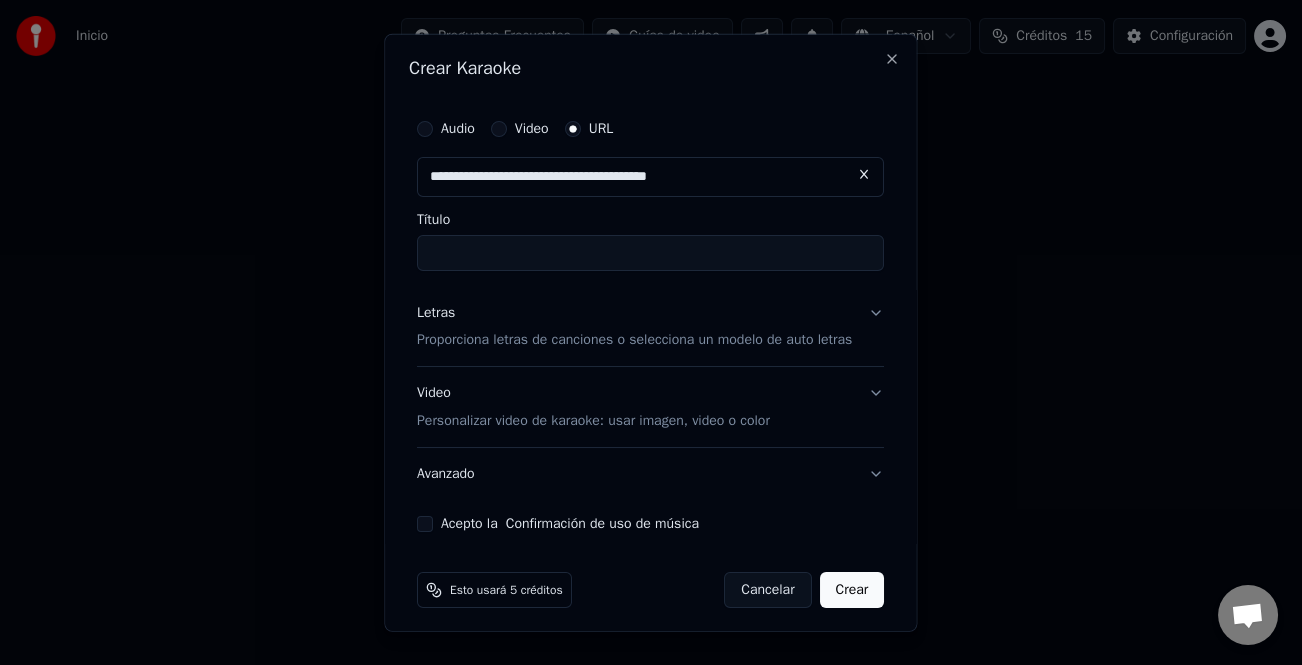 type on "**********" 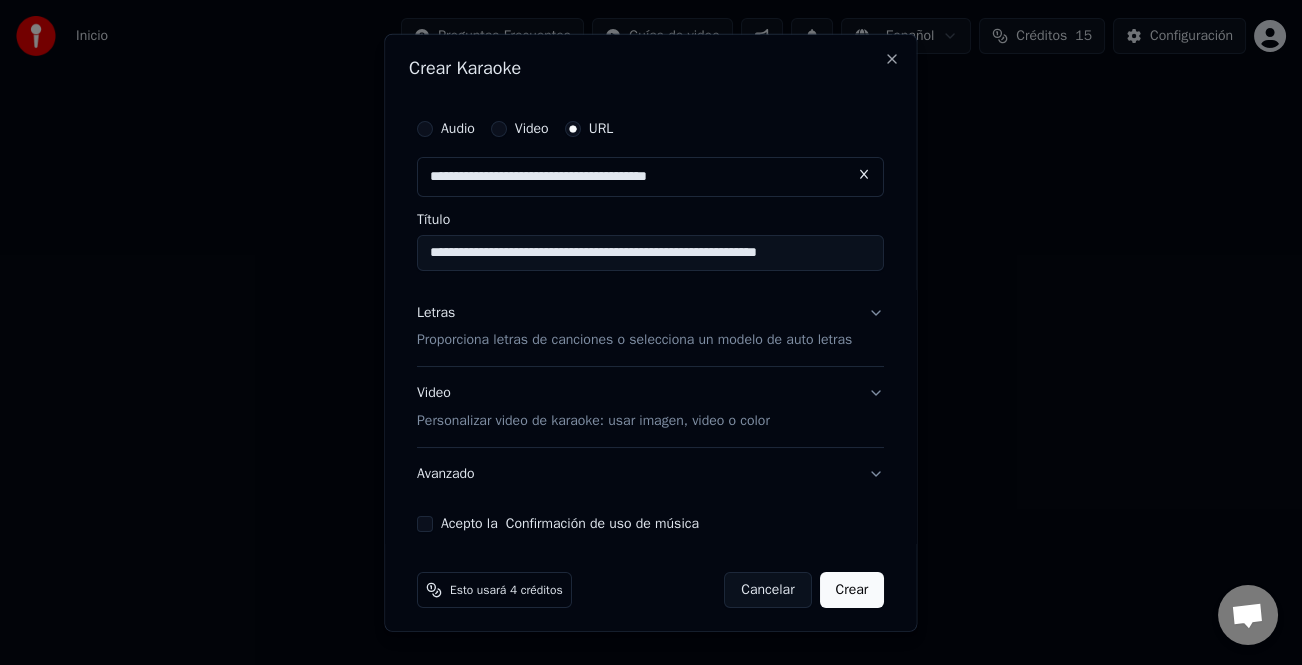 type on "**********" 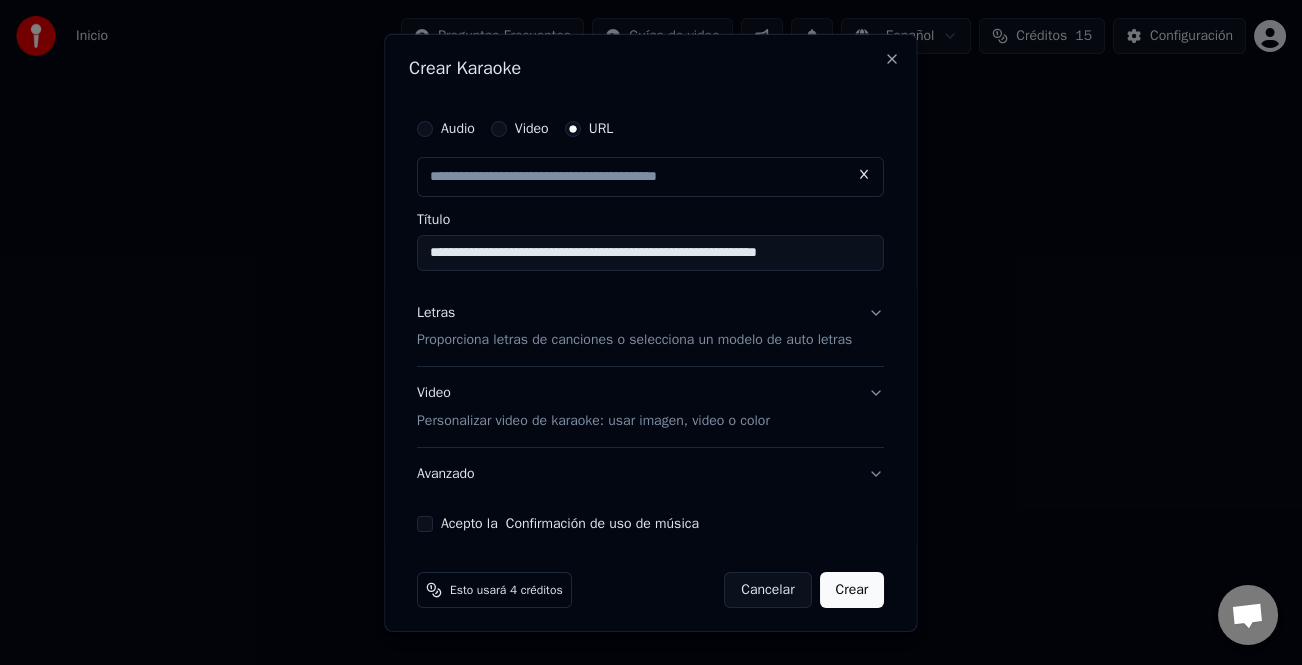 click on "Letras" at bounding box center (436, 312) 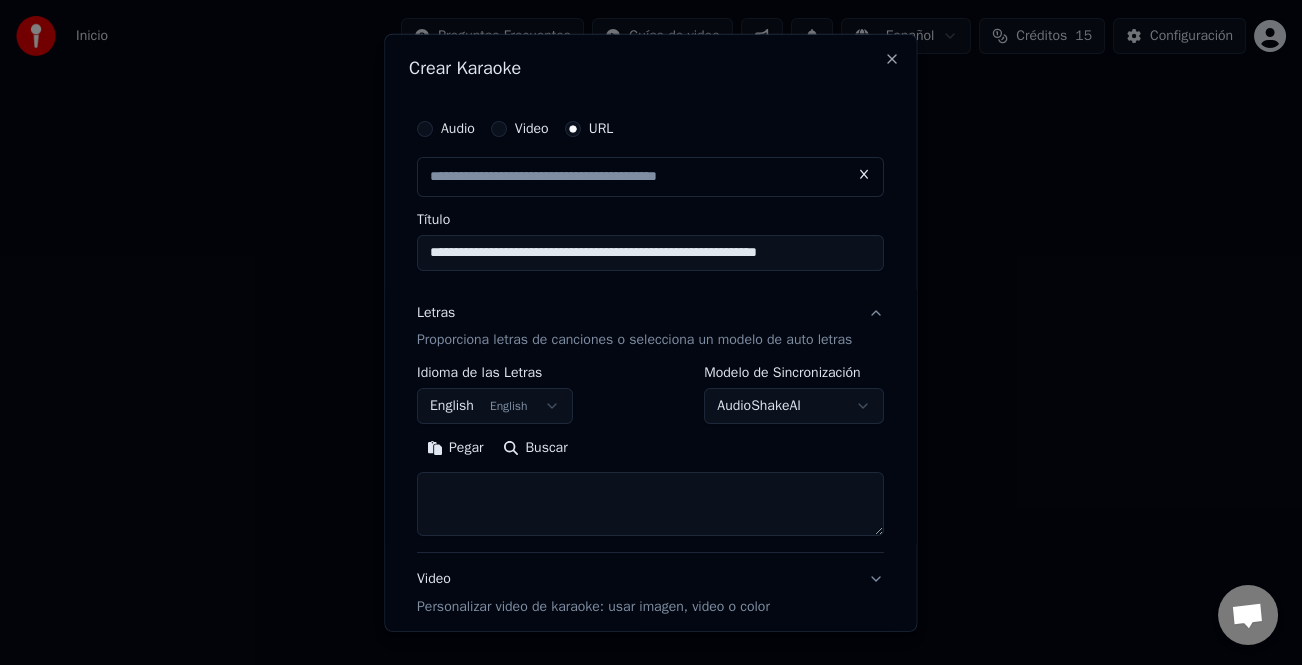 type on "**********" 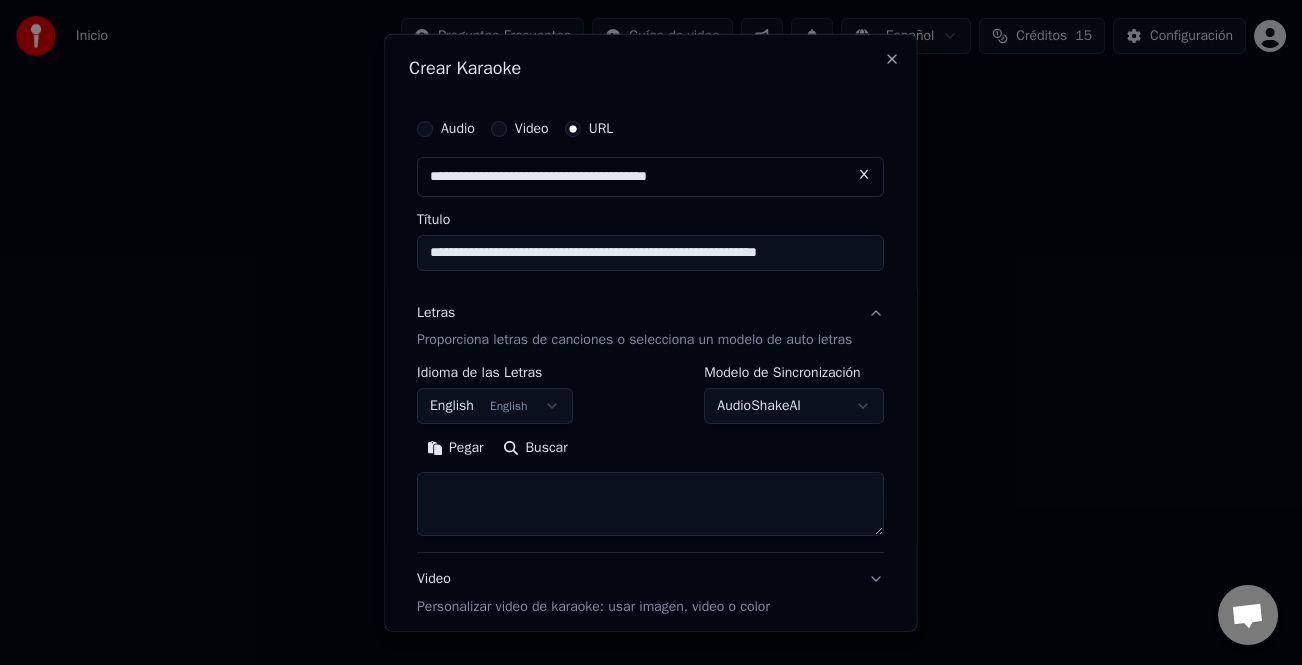 click on "Pegar" at bounding box center [455, 448] 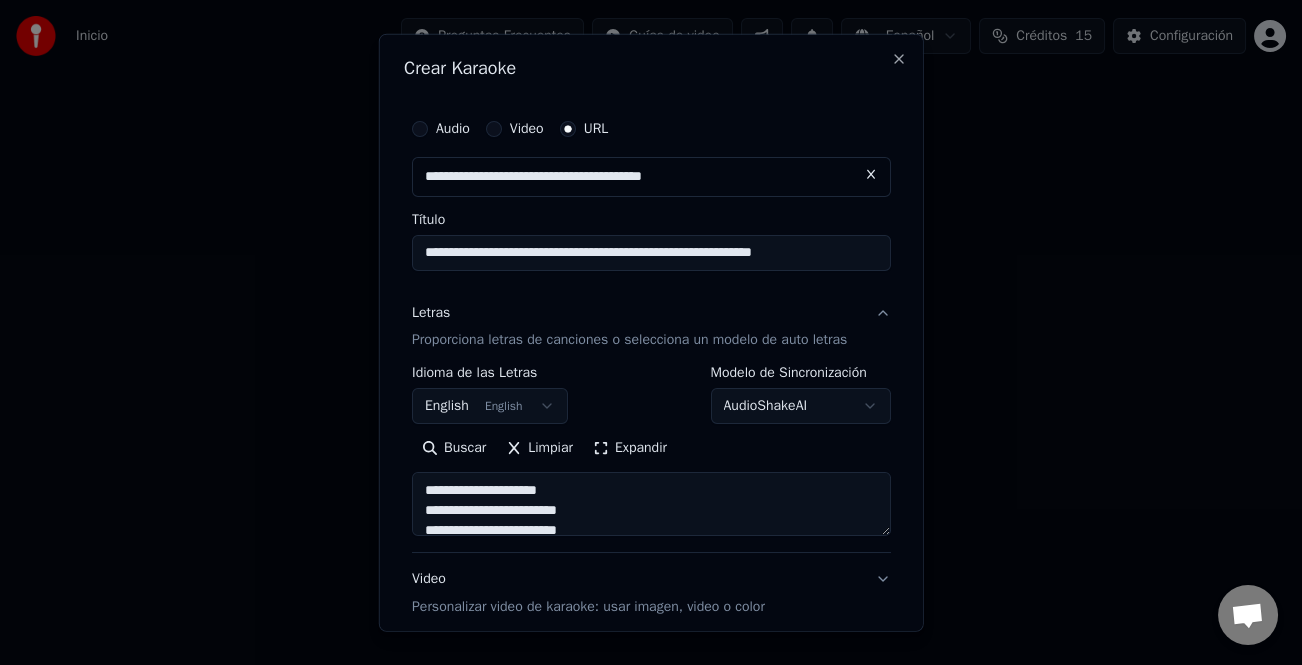 type on "**********" 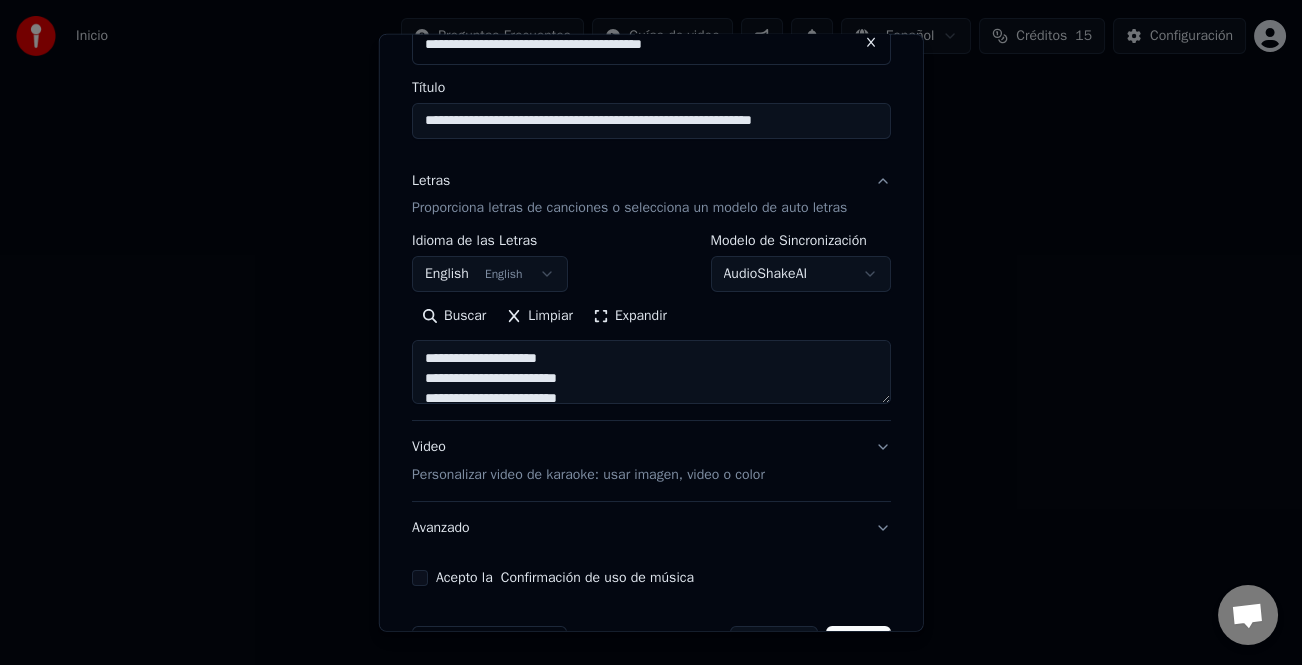 scroll, scrollTop: 195, scrollLeft: 0, axis: vertical 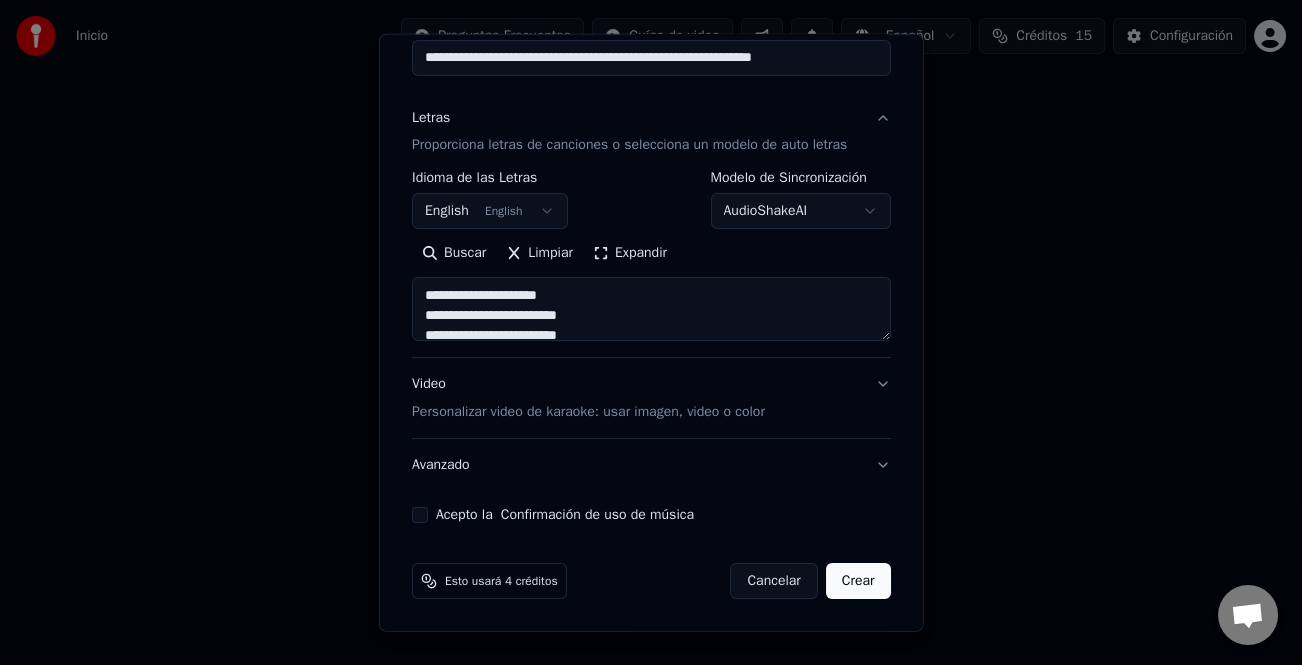 drag, startPoint x: 417, startPoint y: 513, endPoint x: 439, endPoint y: 534, distance: 30.413813 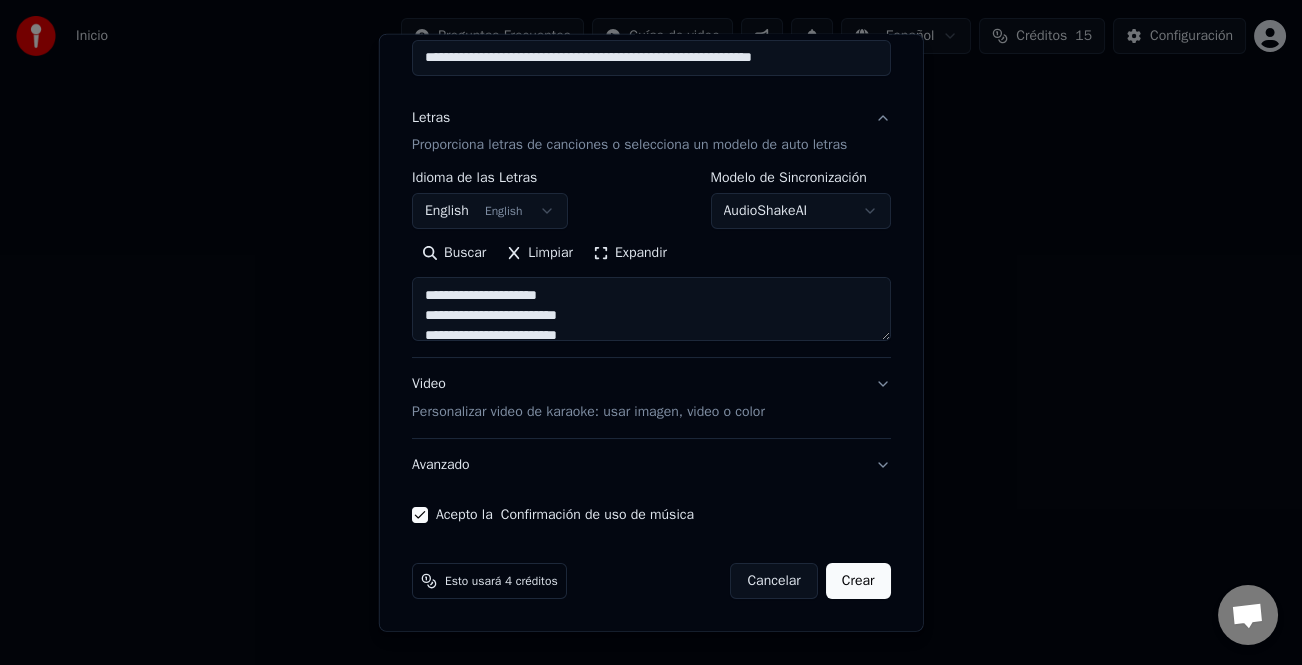 click on "Crear" at bounding box center (858, 581) 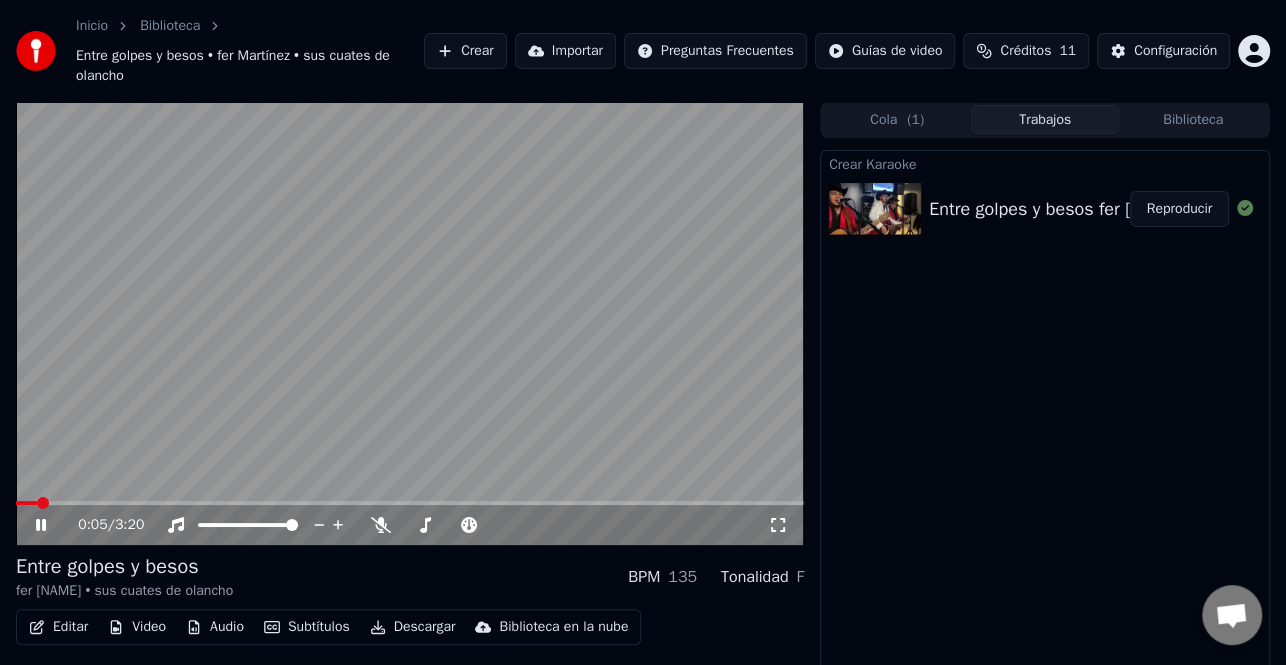 click 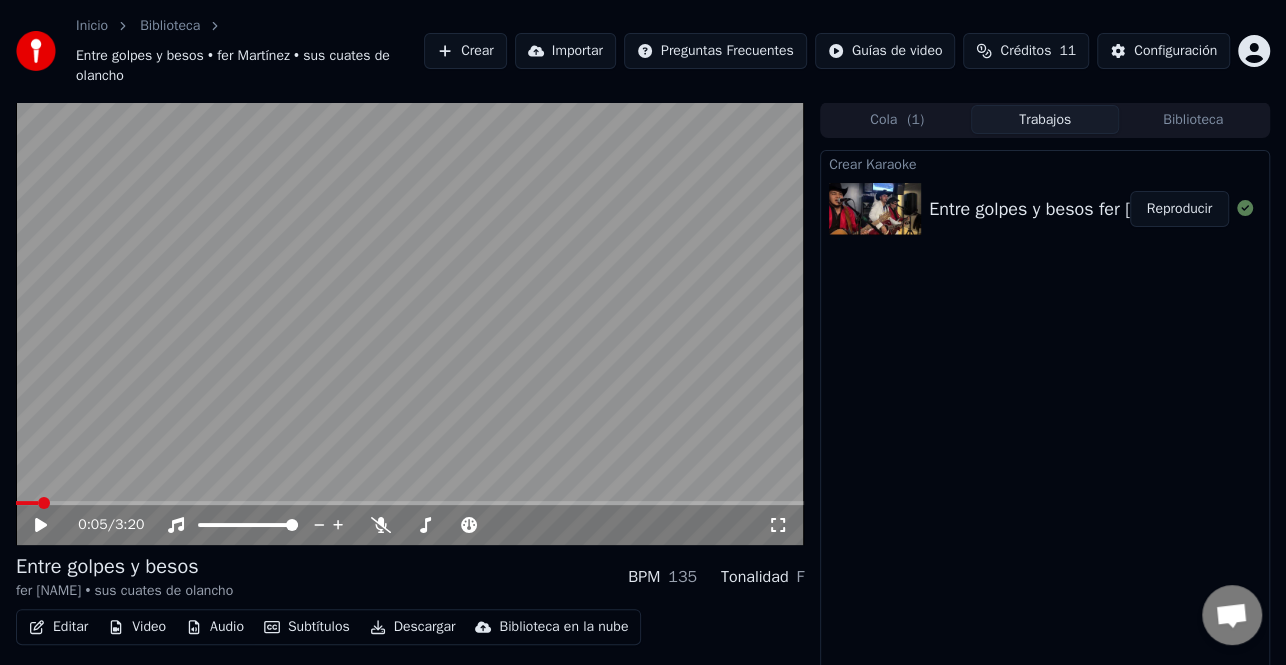 click at bounding box center (410, 323) 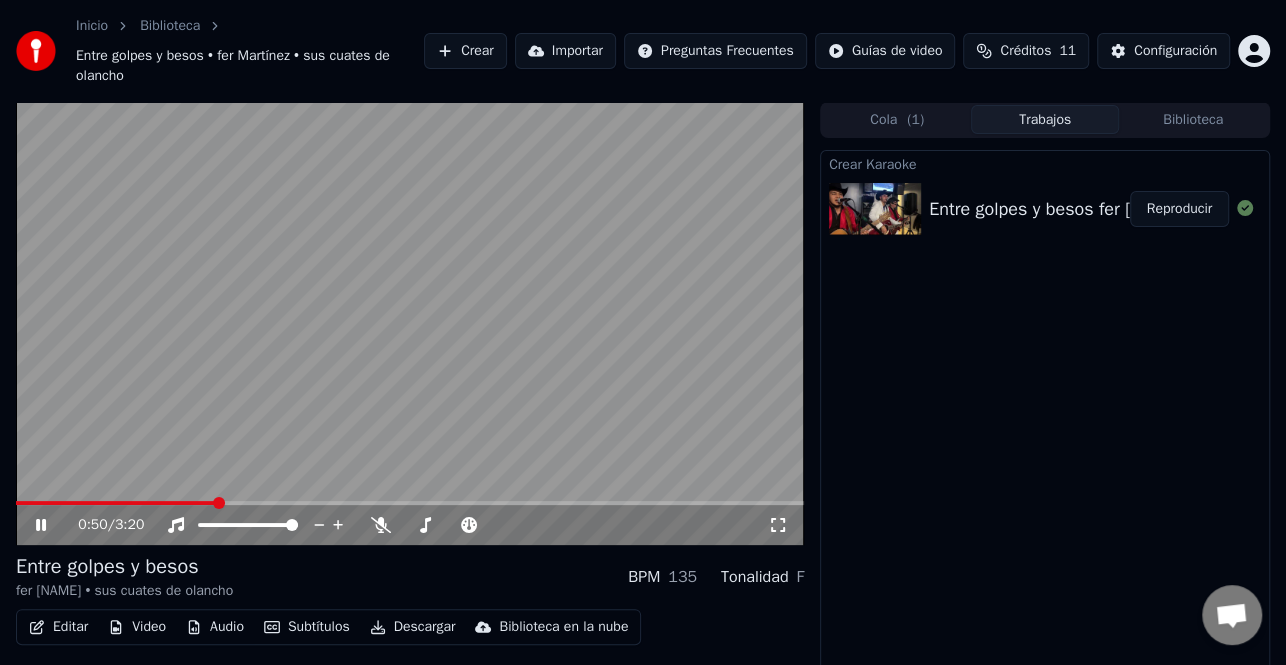 click 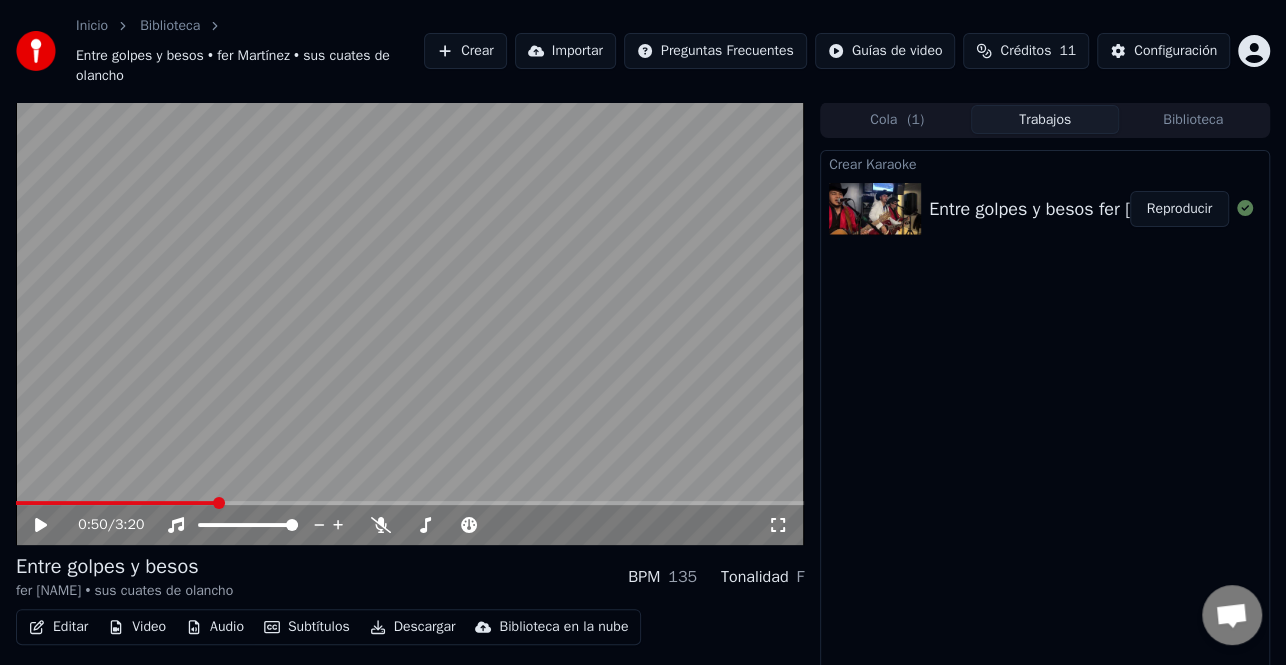 click on "Editar" at bounding box center (58, 627) 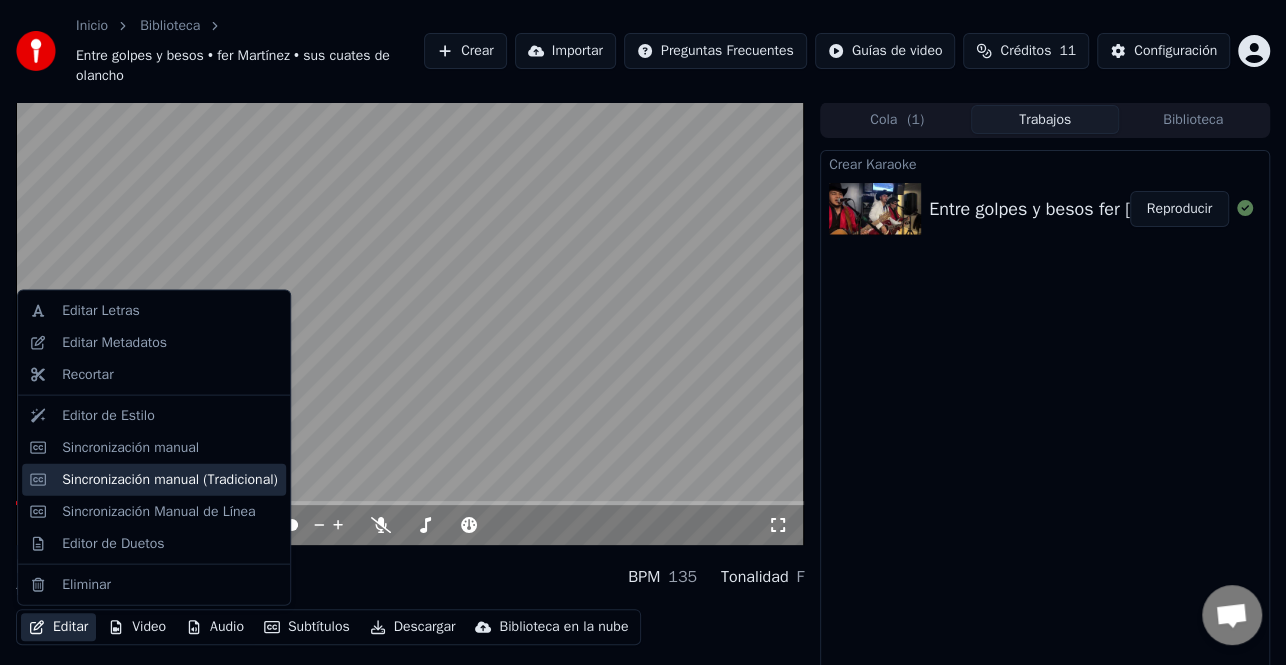 click on "Sincronización manual (Tradicional)" at bounding box center [170, 479] 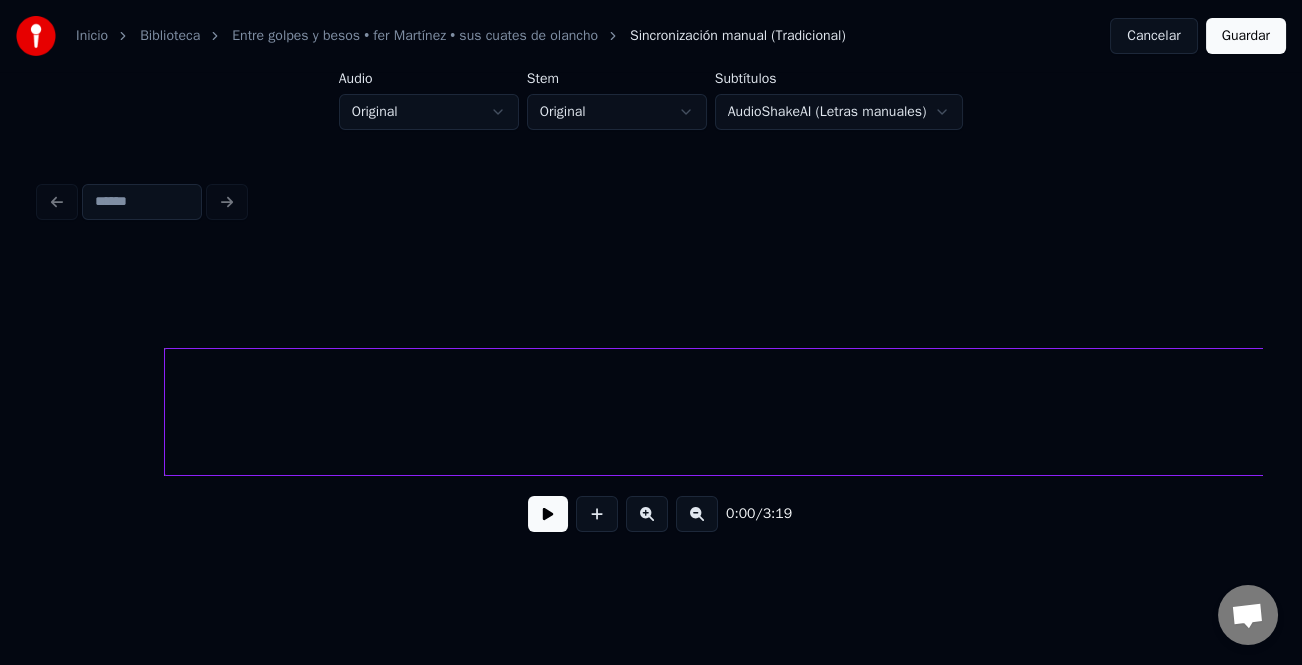 click at bounding box center (548, 514) 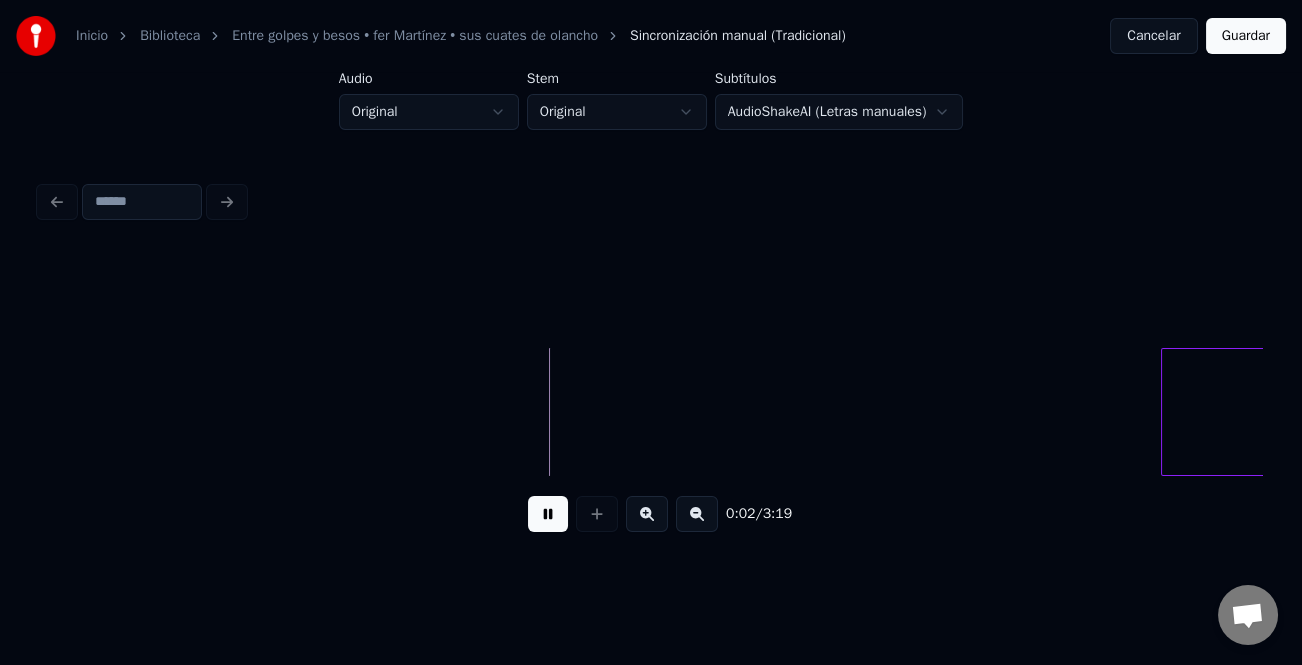 click at bounding box center [1165, 412] 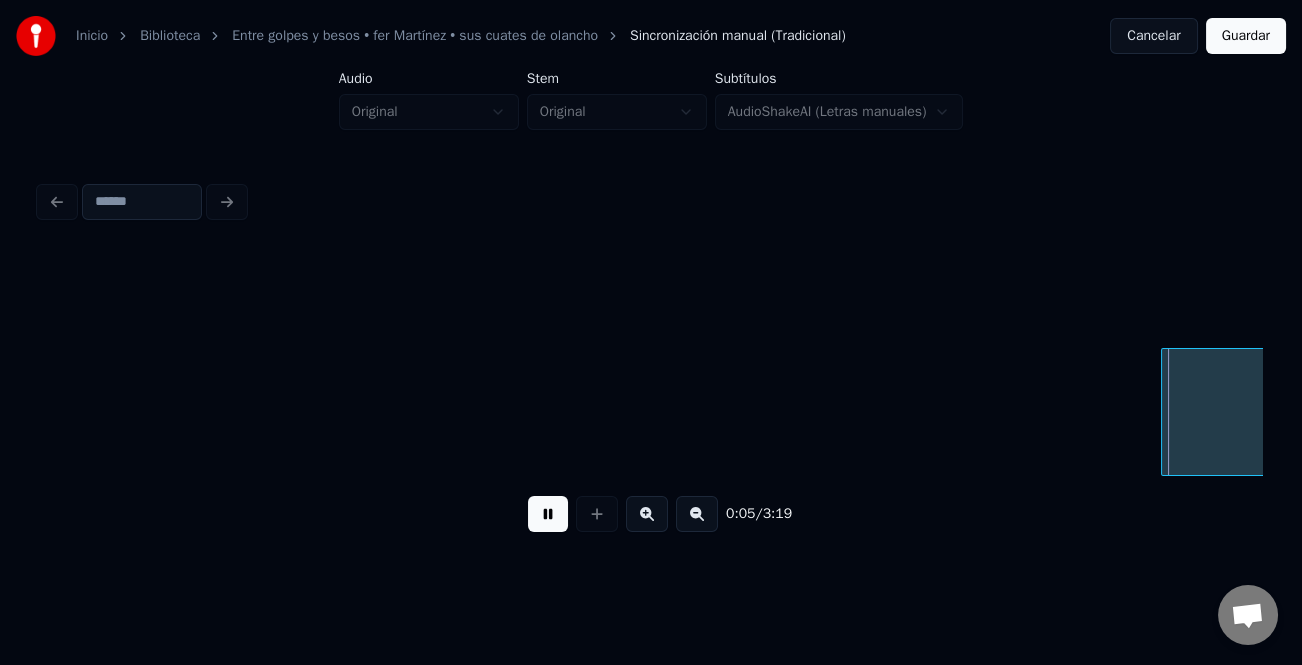 click on "Me" at bounding box center [20035, 412] 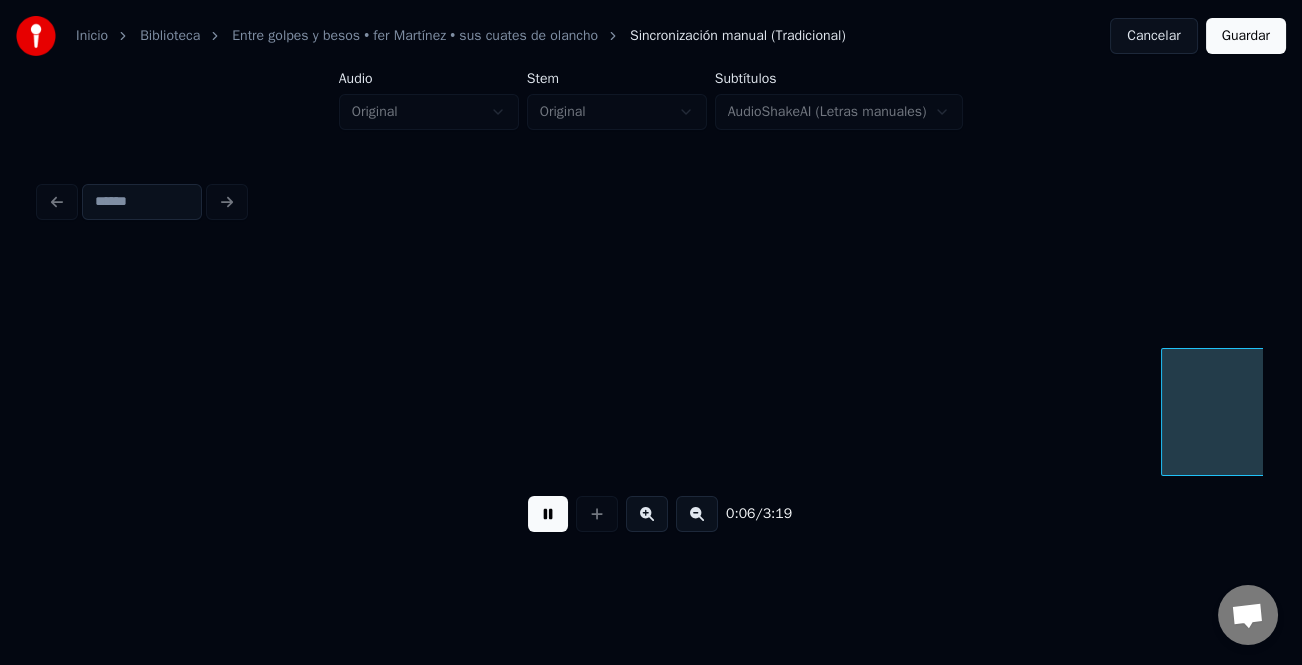 scroll, scrollTop: 0, scrollLeft: 1223, axis: horizontal 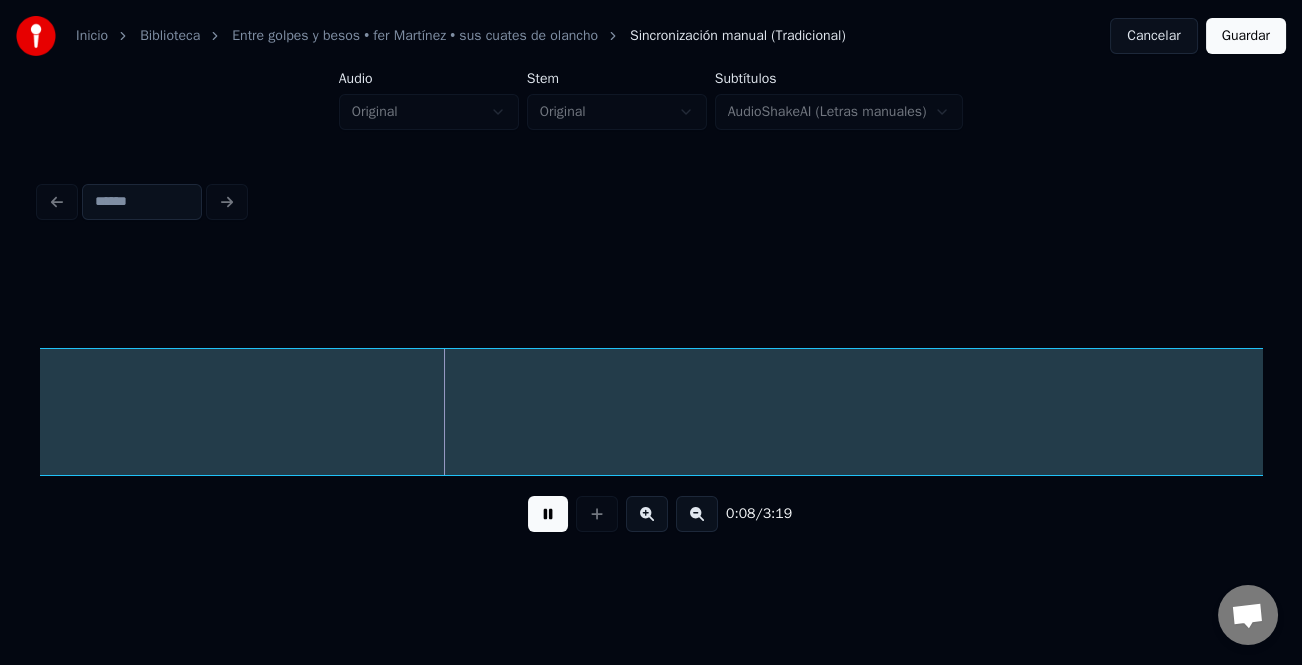 click at bounding box center (697, 514) 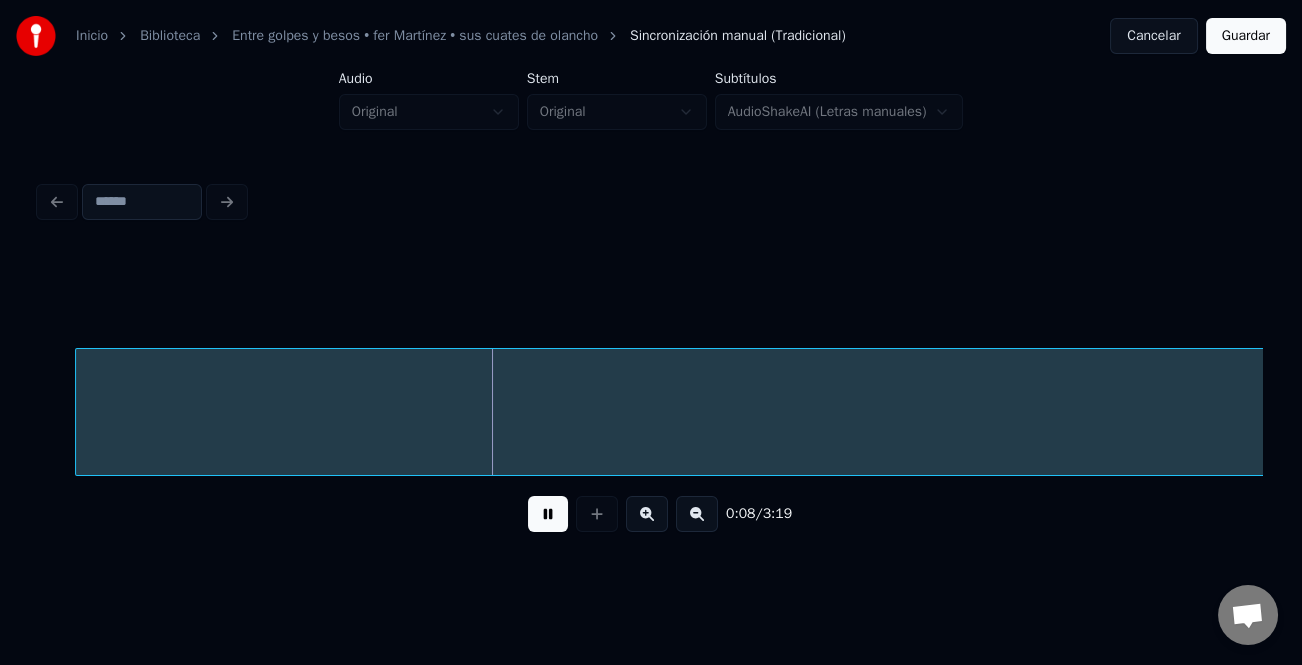 click at bounding box center [697, 514] 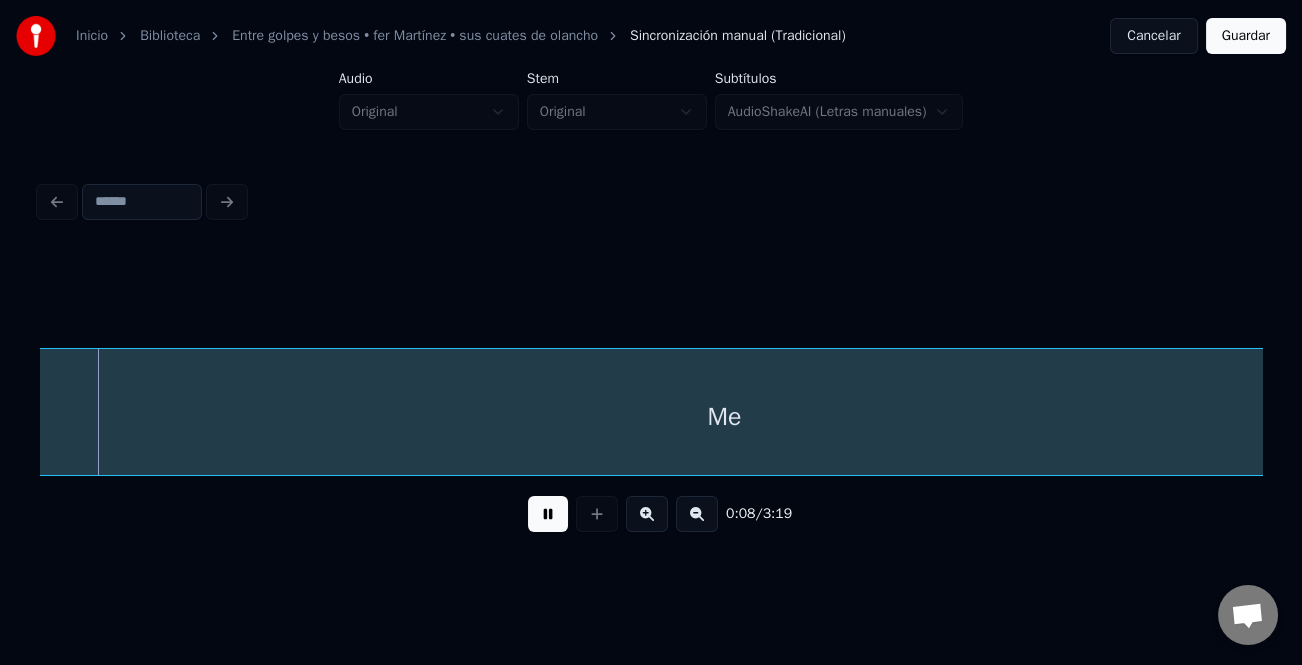scroll, scrollTop: 0, scrollLeft: 379, axis: horizontal 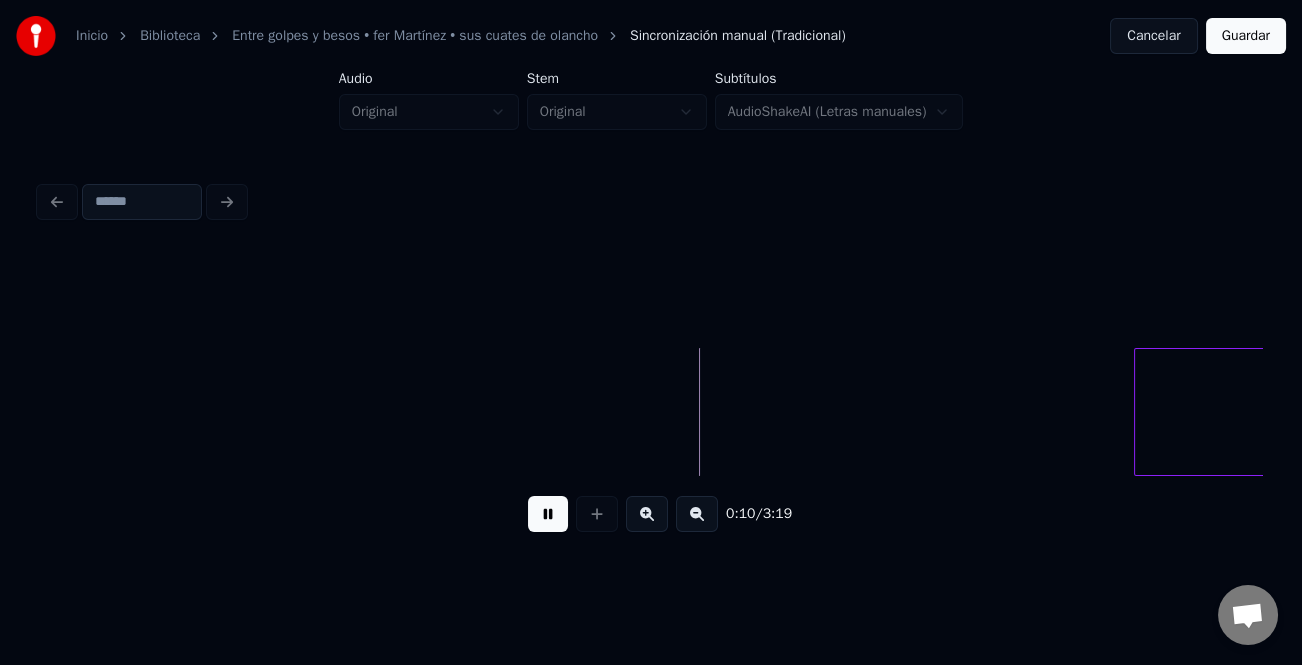 click at bounding box center [1138, 412] 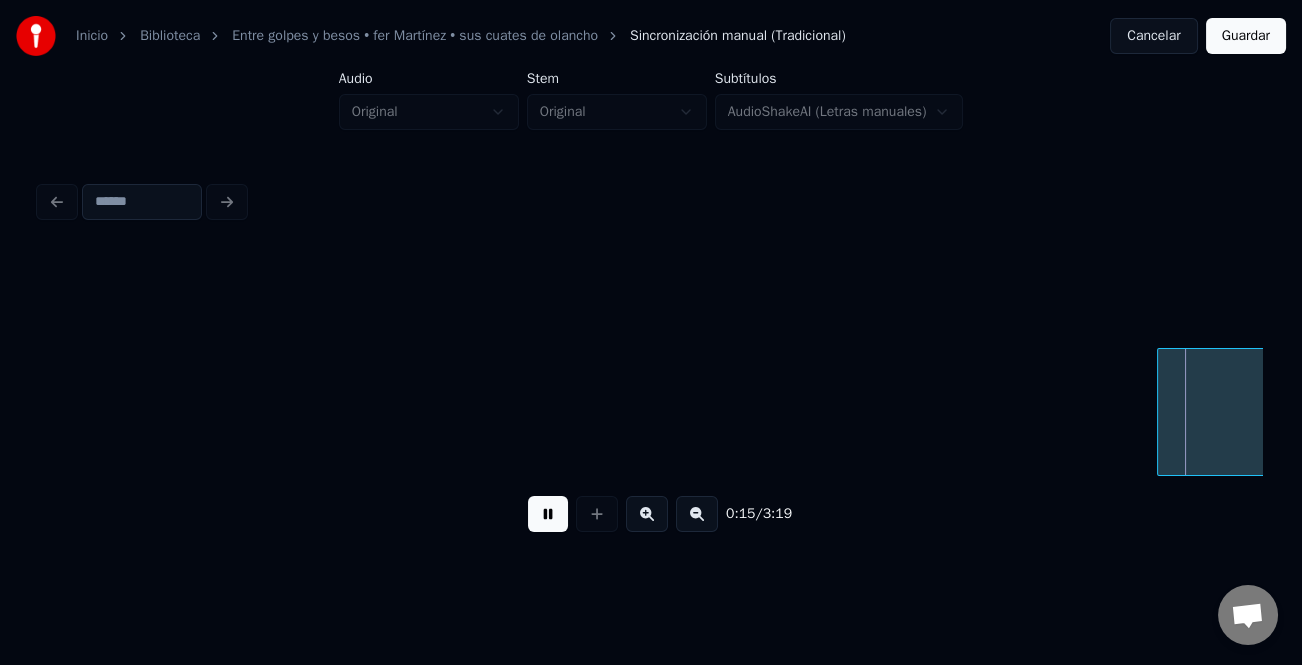 click on "Me" at bounding box center [9658, 412] 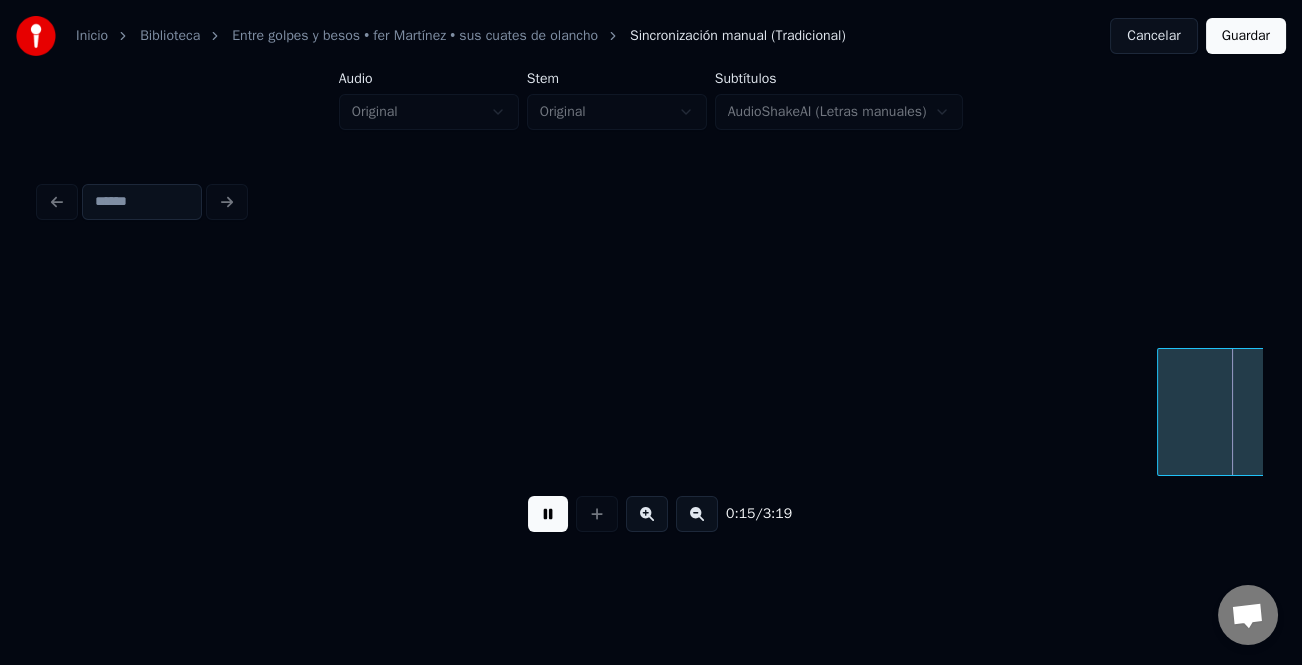 click at bounding box center (697, 514) 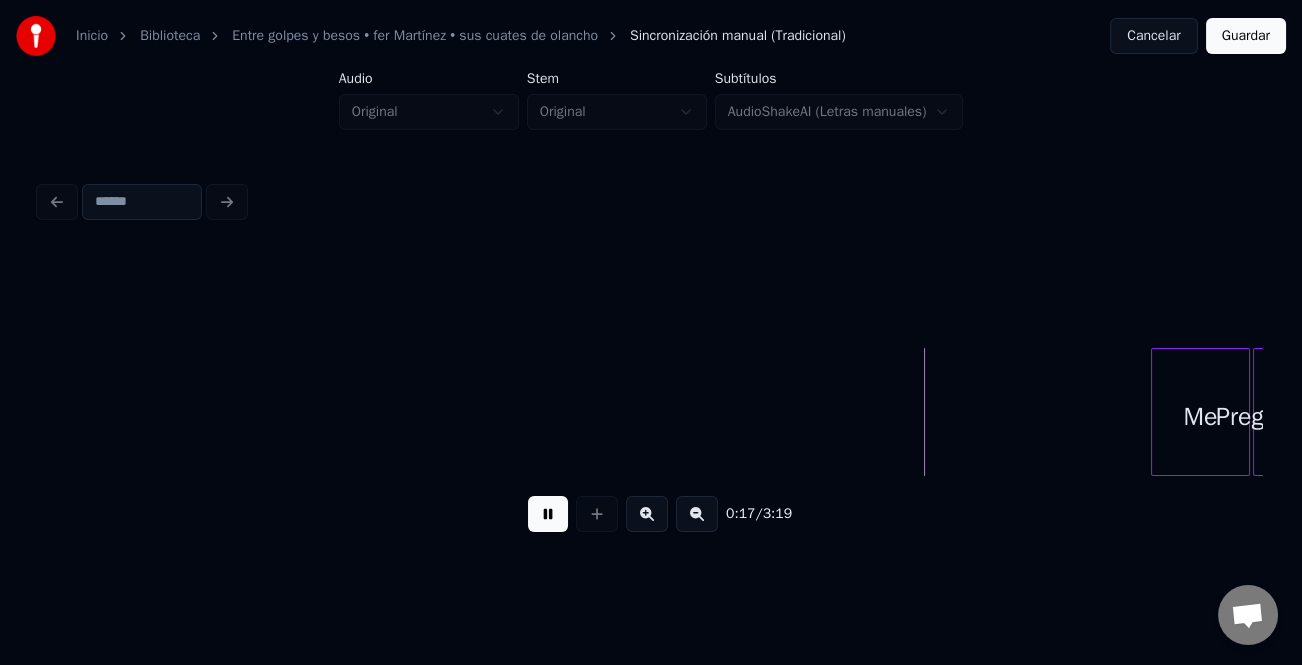 click at bounding box center [1155, 412] 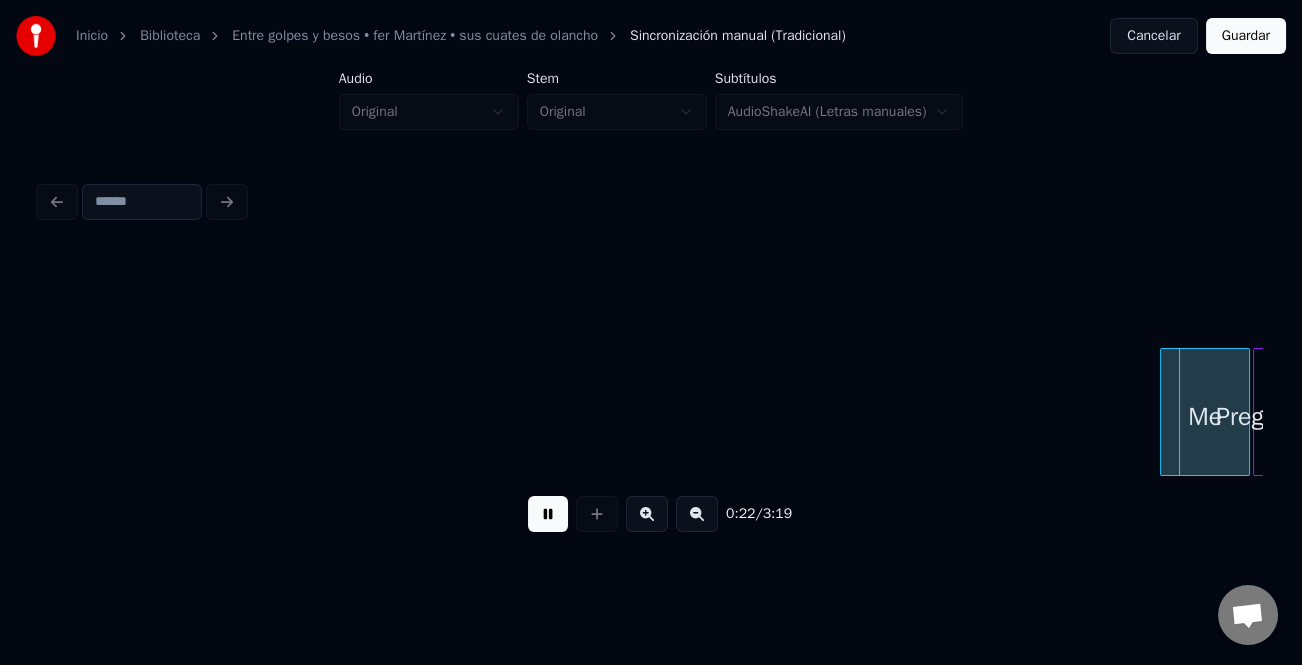 click on "Me Preguntaron" at bounding box center (5039, 412) 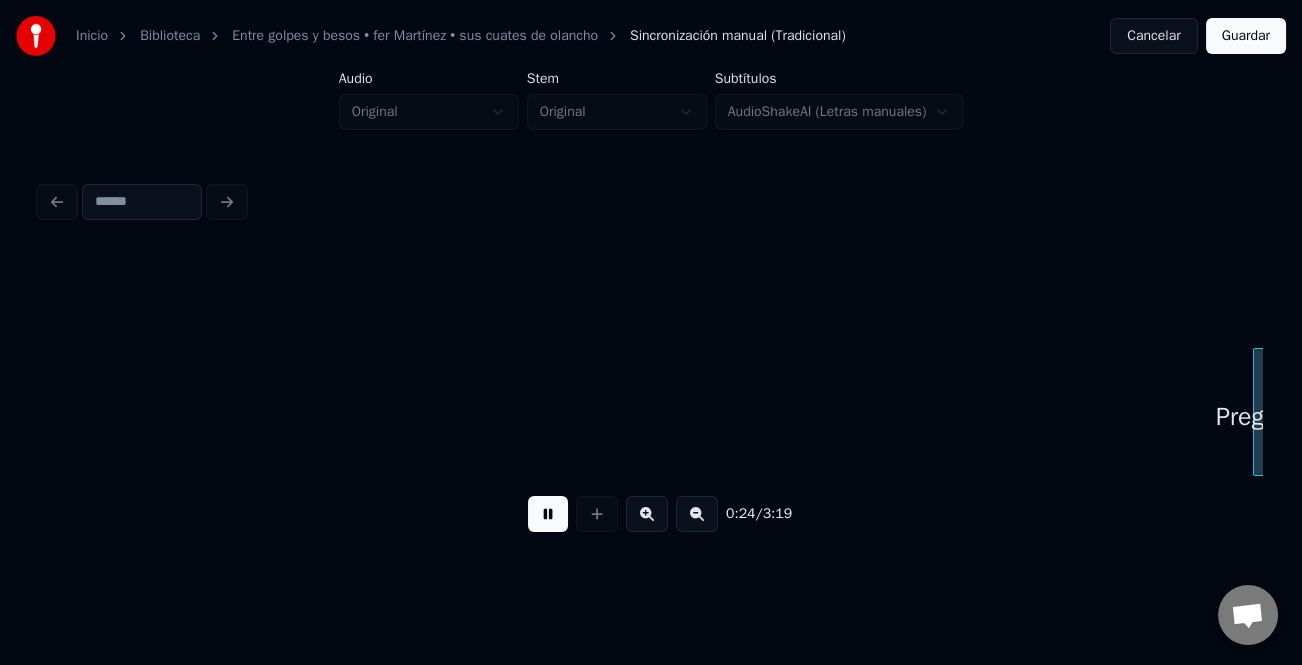 scroll, scrollTop: 0, scrollLeft: 1221, axis: horizontal 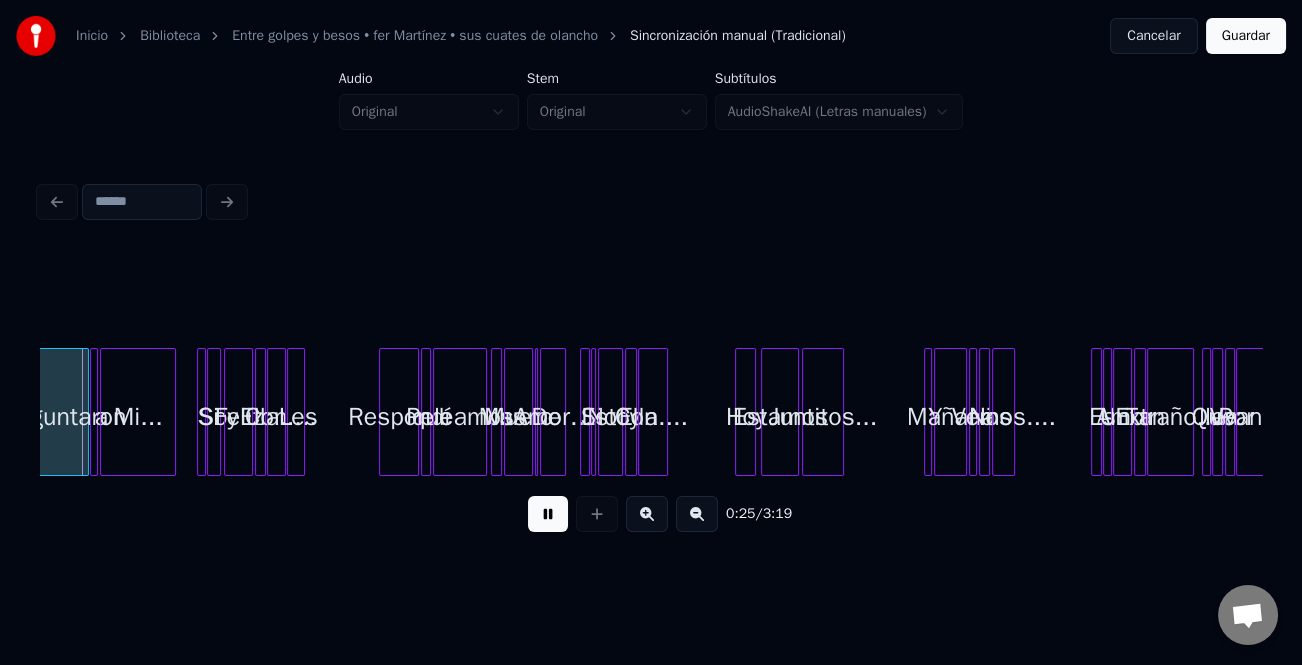 click at bounding box center (548, 514) 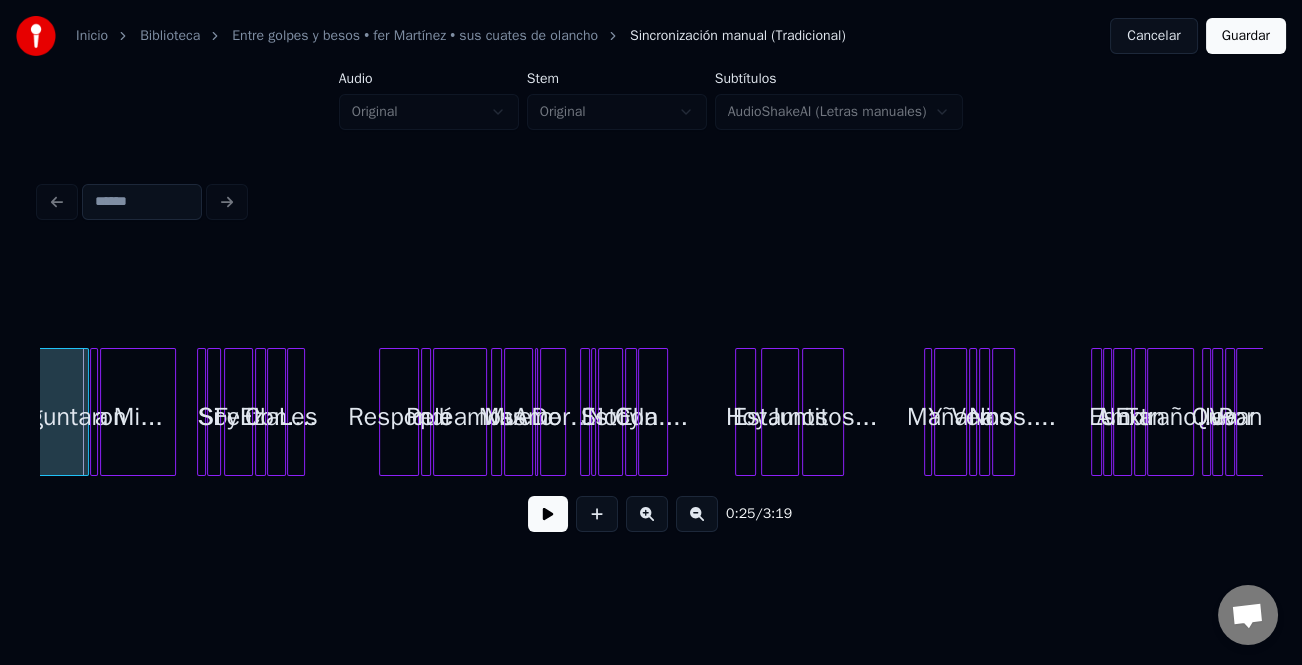 click at bounding box center [697, 514] 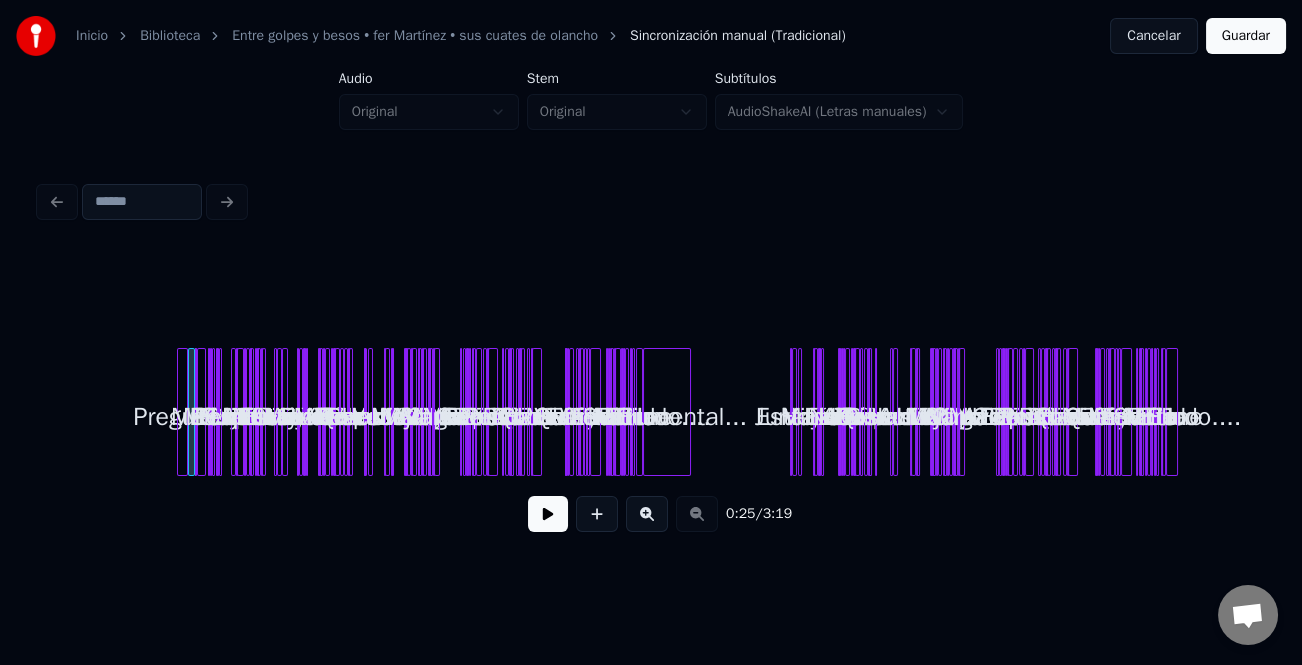 click at bounding box center (647, 514) 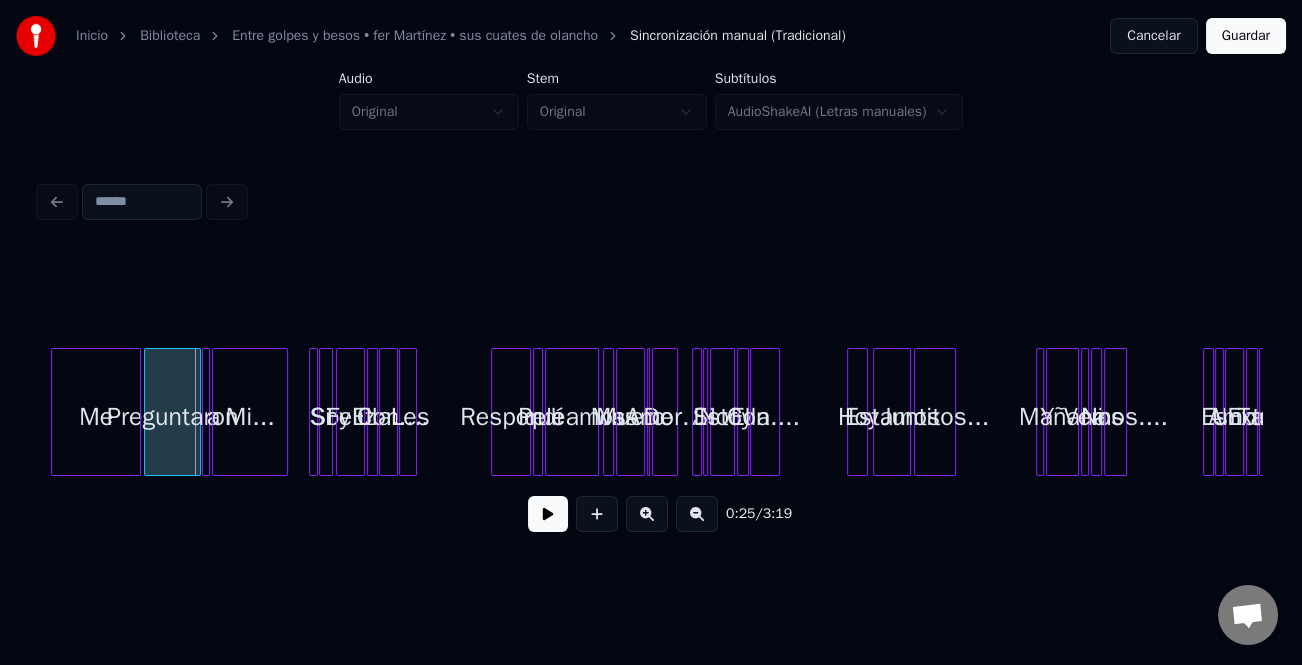 click at bounding box center [647, 514] 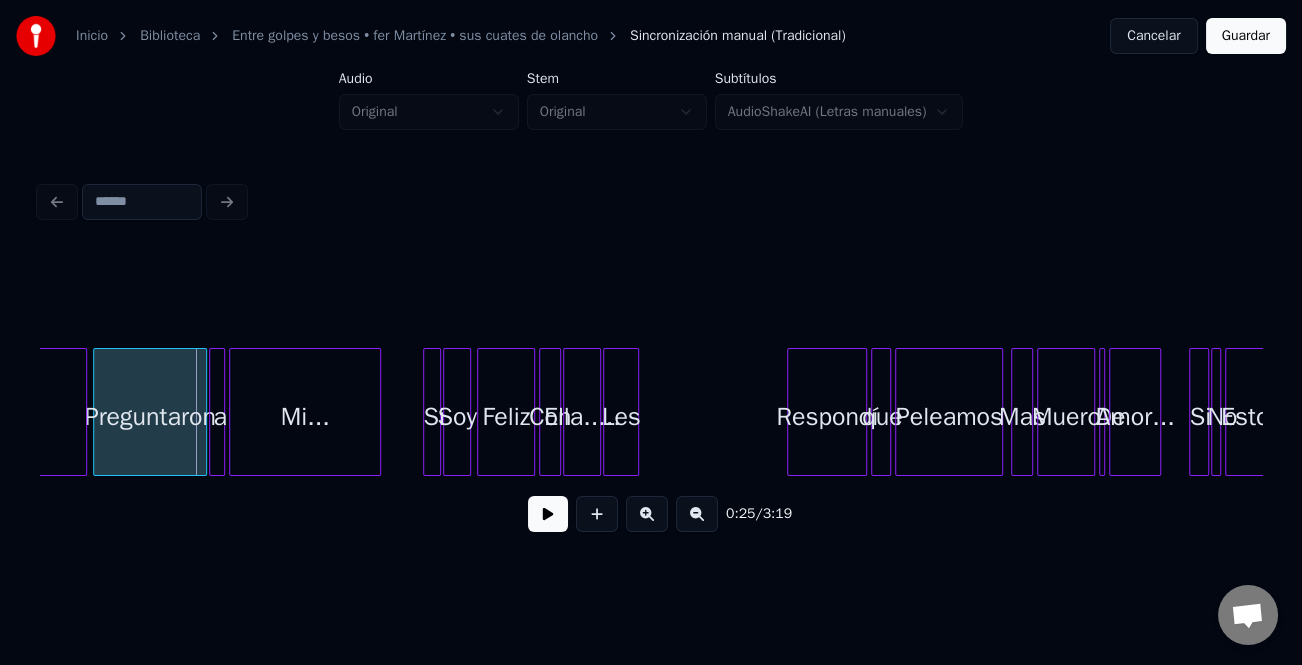 click at bounding box center [647, 514] 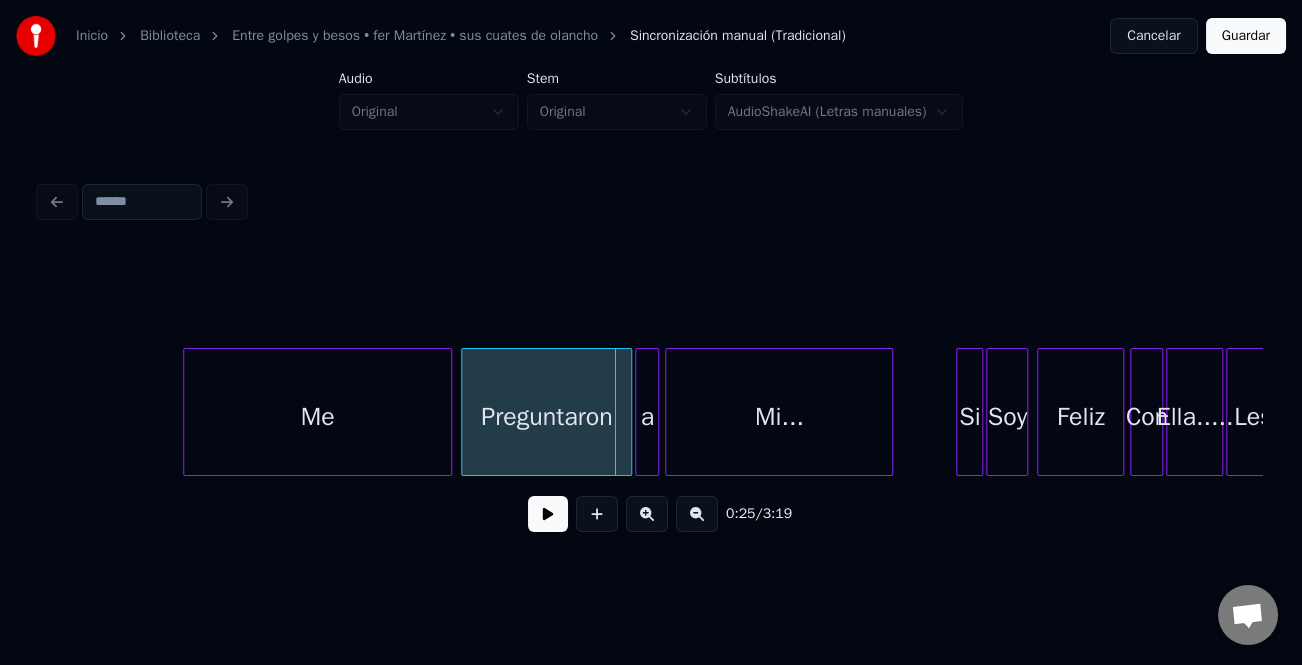 scroll, scrollTop: 0, scrollLeft: 3145, axis: horizontal 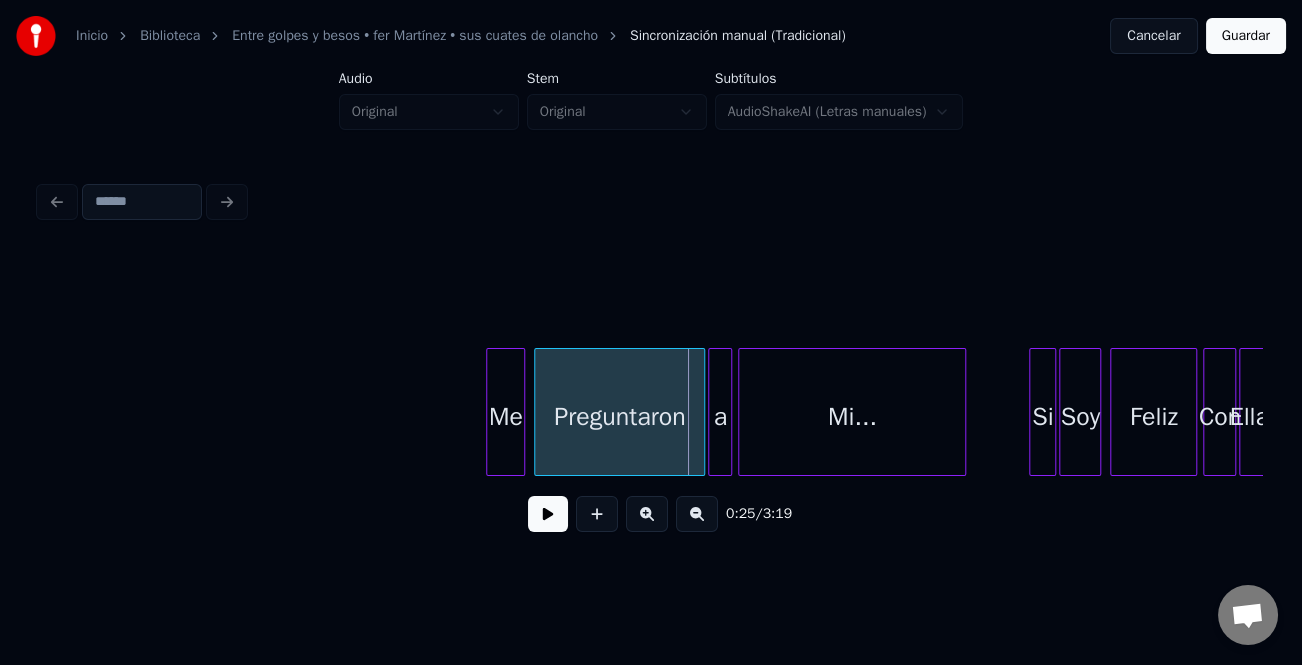 click at bounding box center (490, 412) 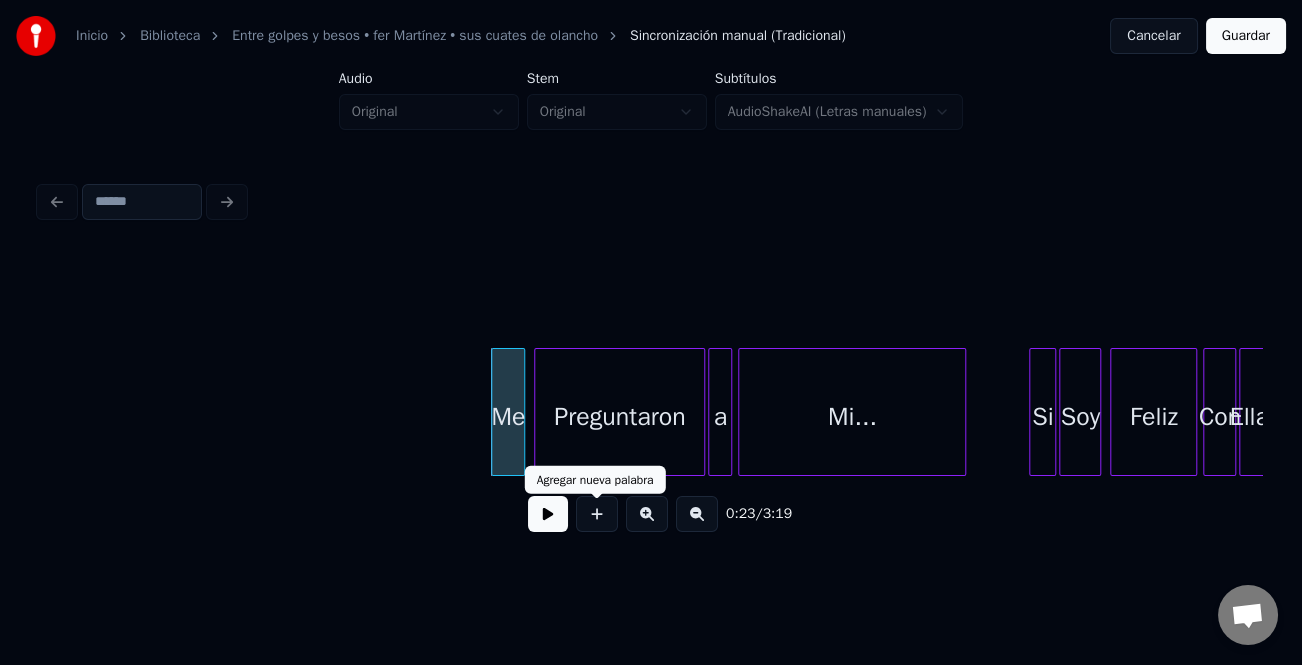 click at bounding box center (548, 514) 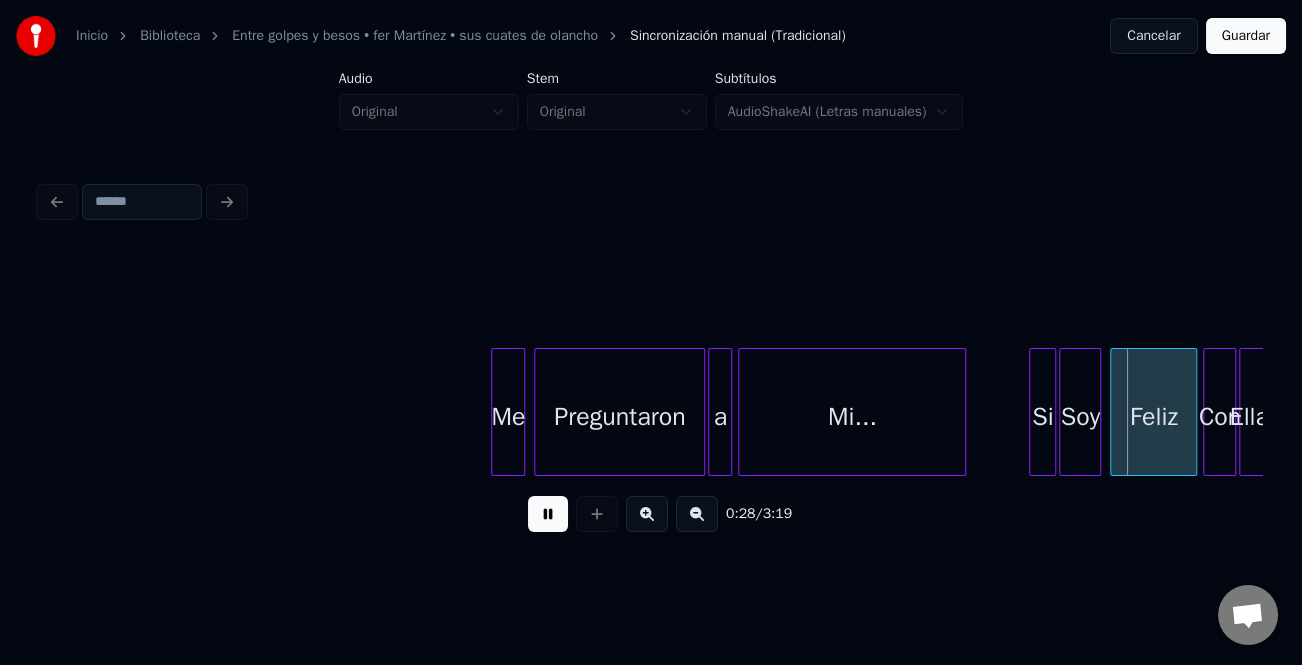 click at bounding box center [647, 514] 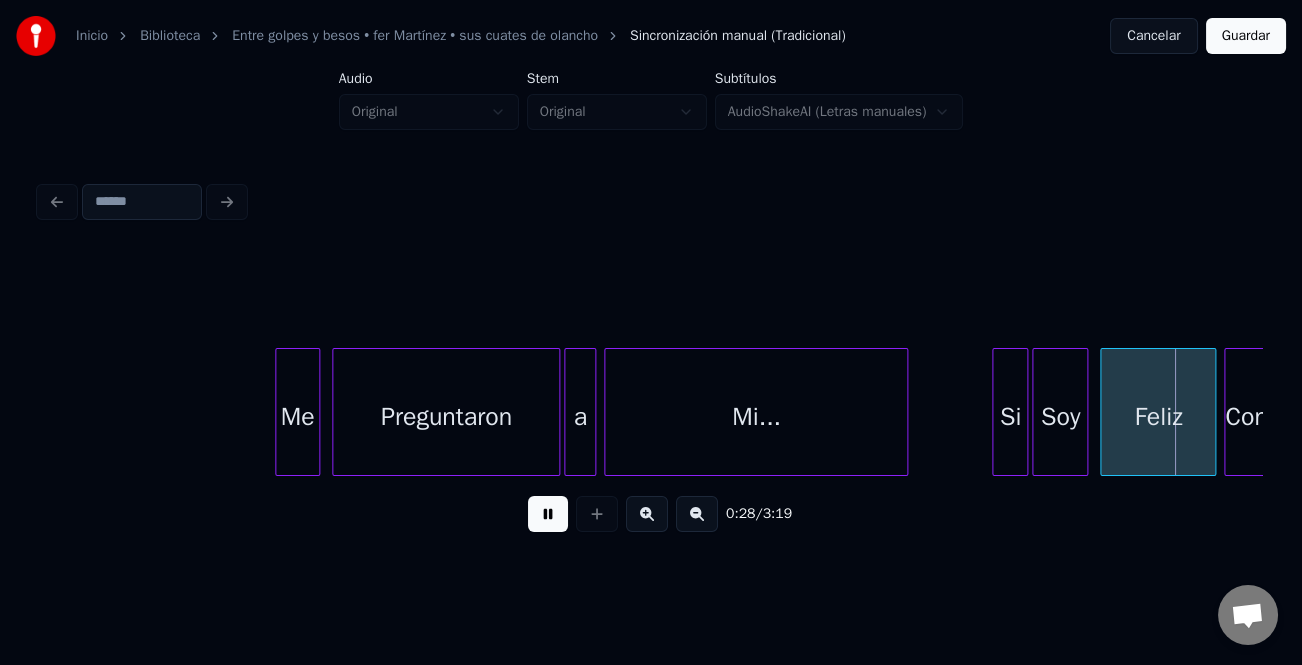 click at bounding box center (647, 514) 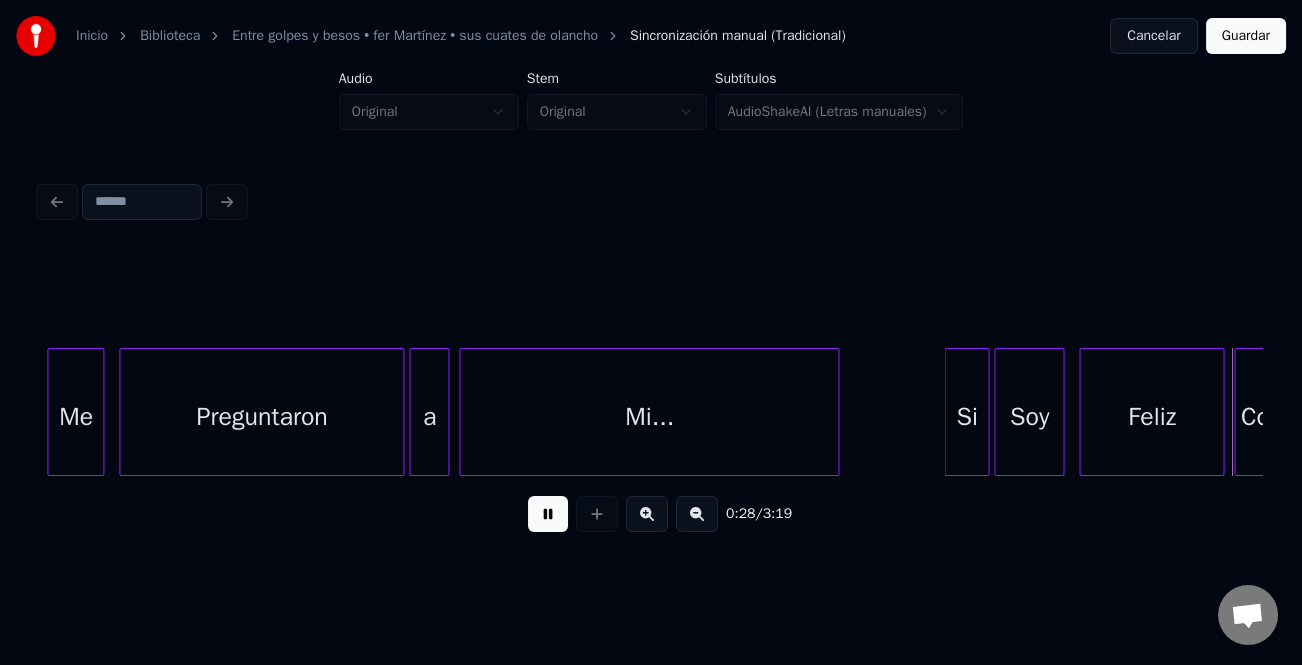 scroll, scrollTop: 0, scrollLeft: 7210, axis: horizontal 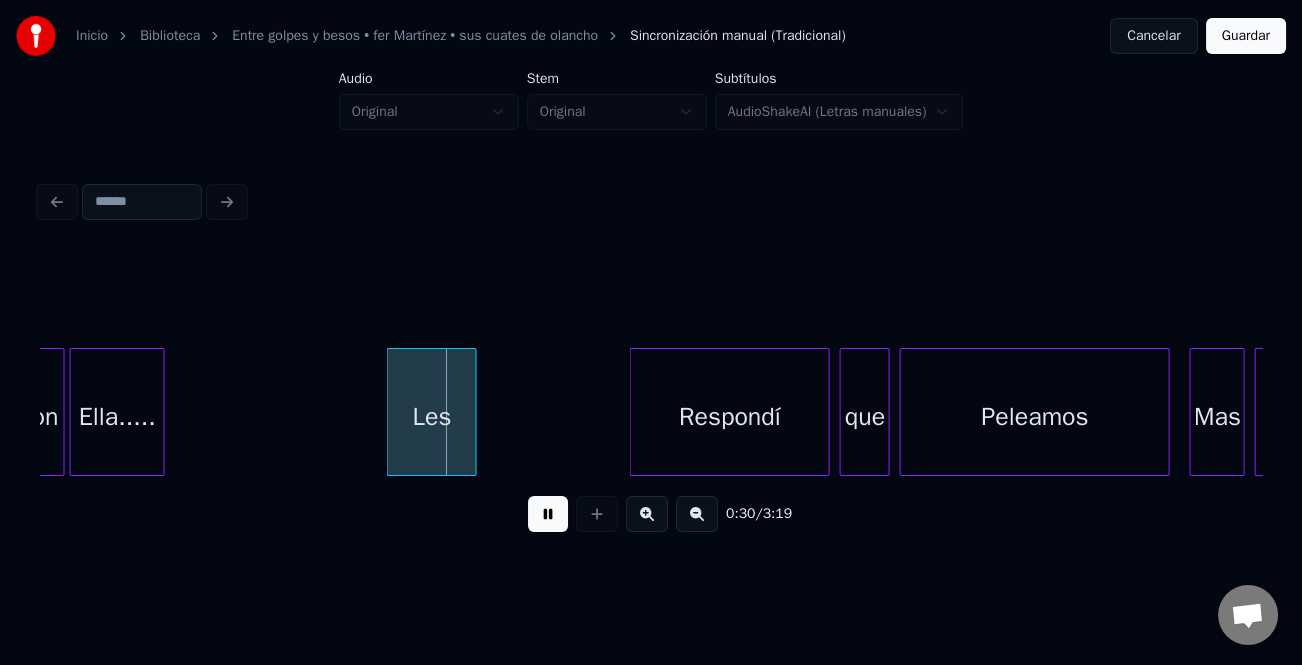 click on "Les" at bounding box center [432, 417] 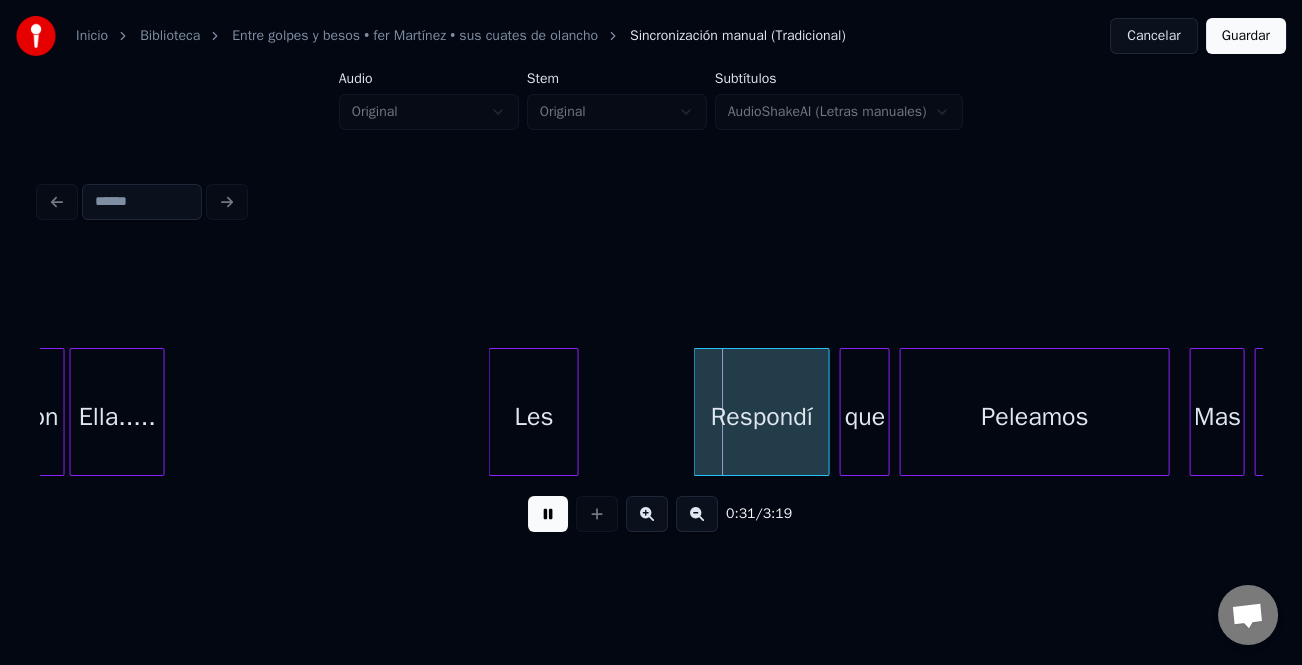 click at bounding box center [698, 412] 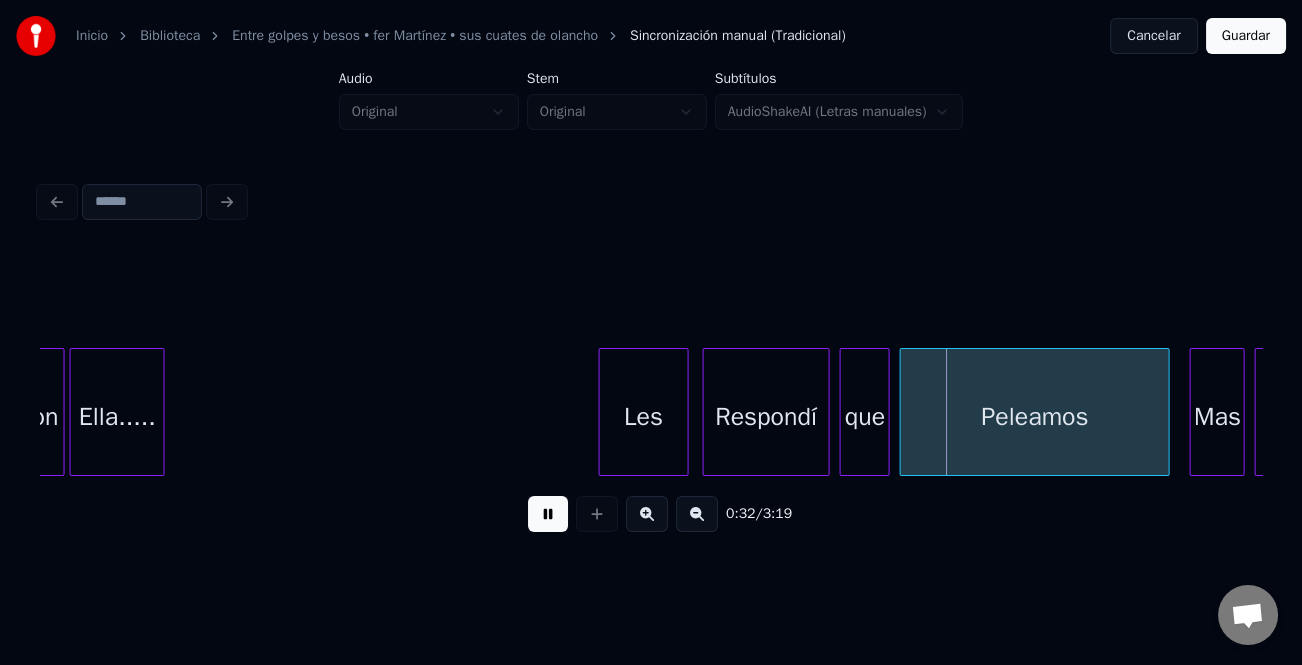 click on "Les" at bounding box center [644, 417] 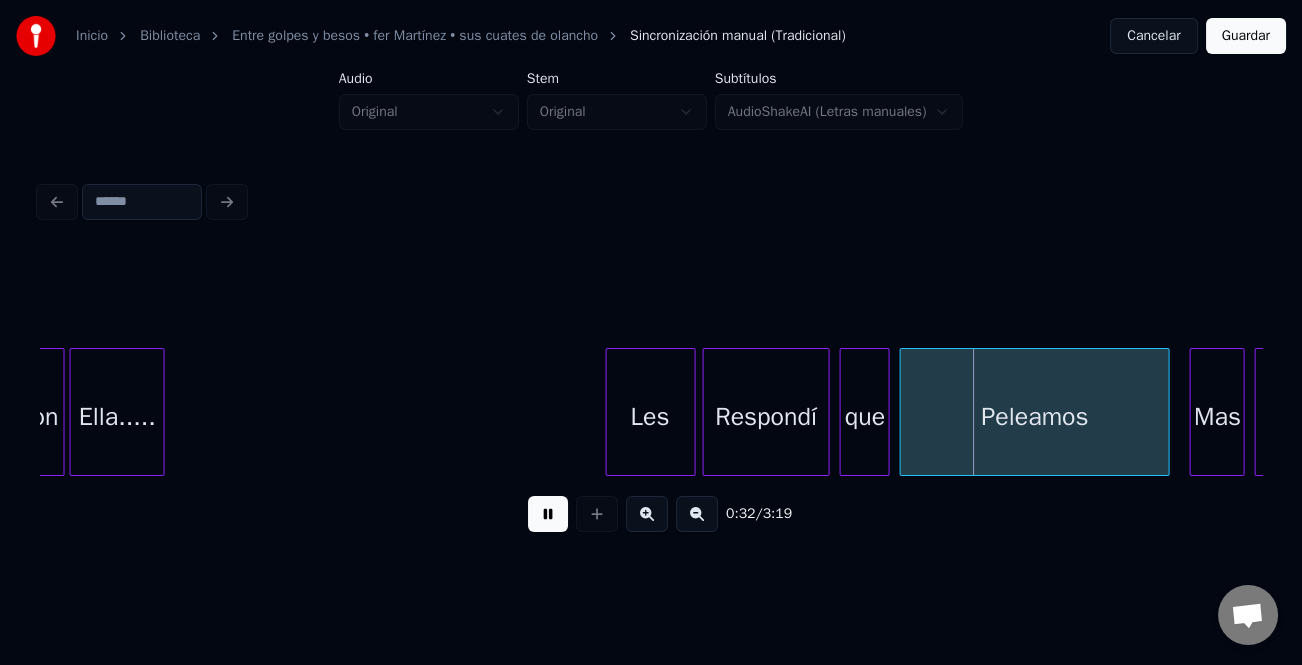 click at bounding box center [548, 514] 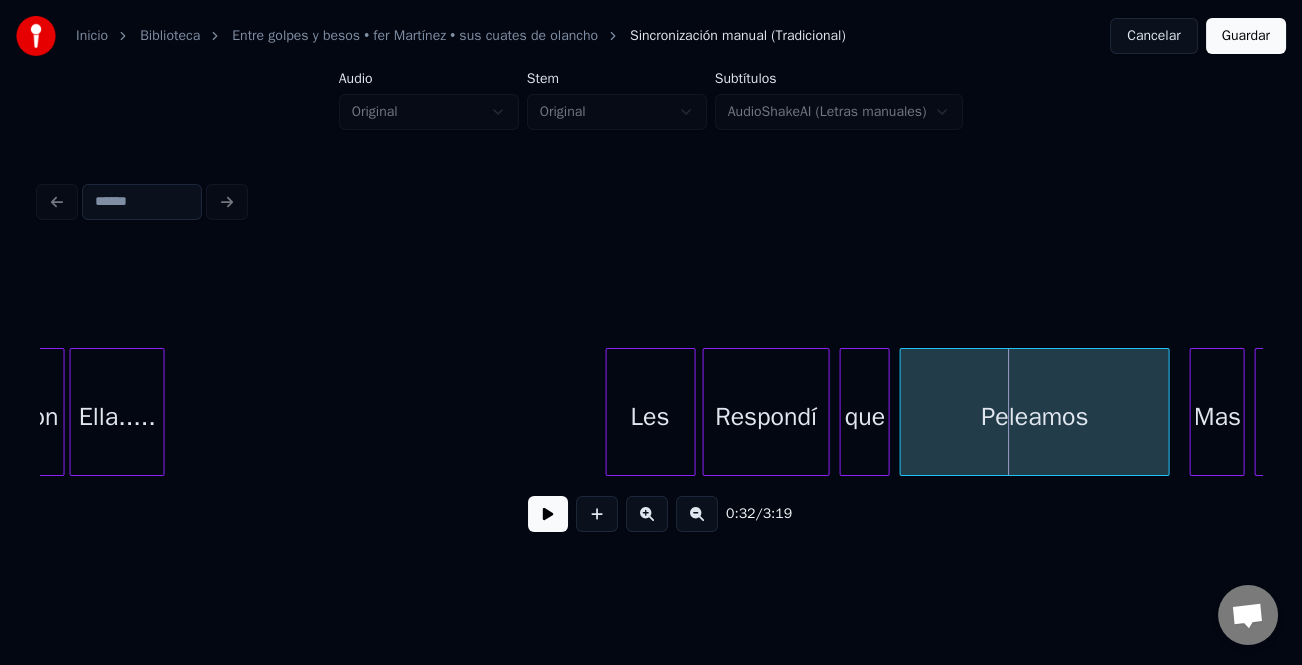 click at bounding box center [548, 514] 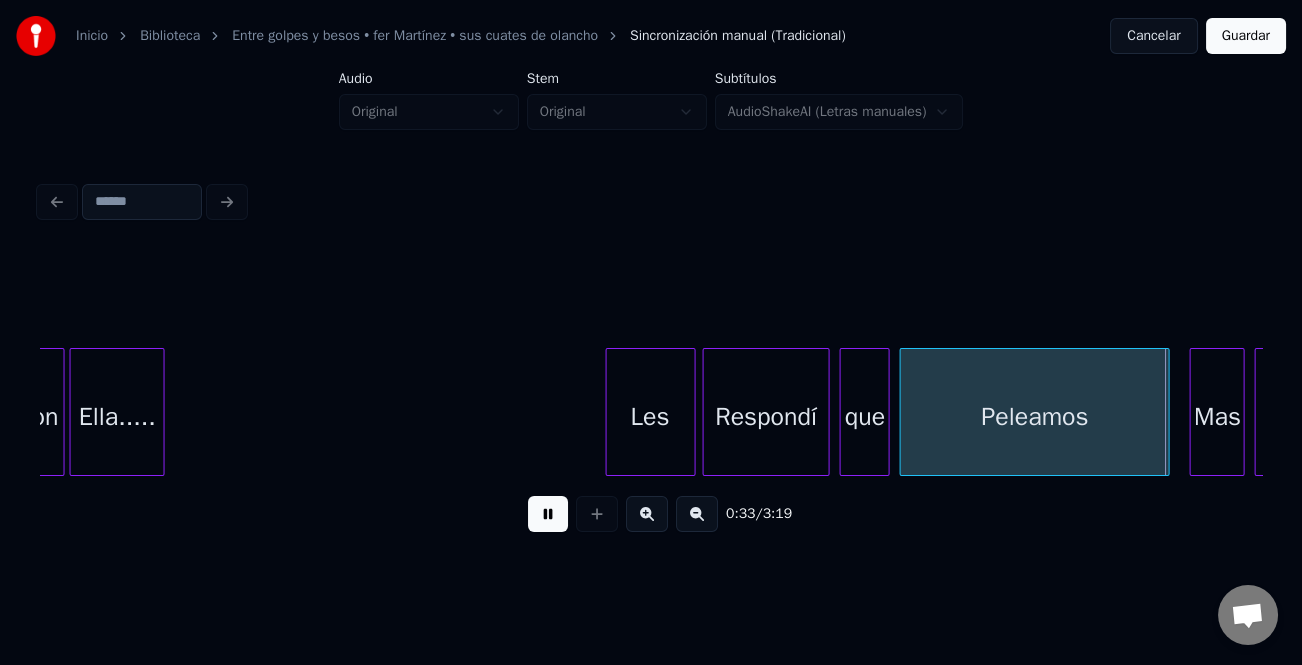 click on "Con Ella..... Les Respondí que Peleamos Mas Muero" at bounding box center (17823, 412) 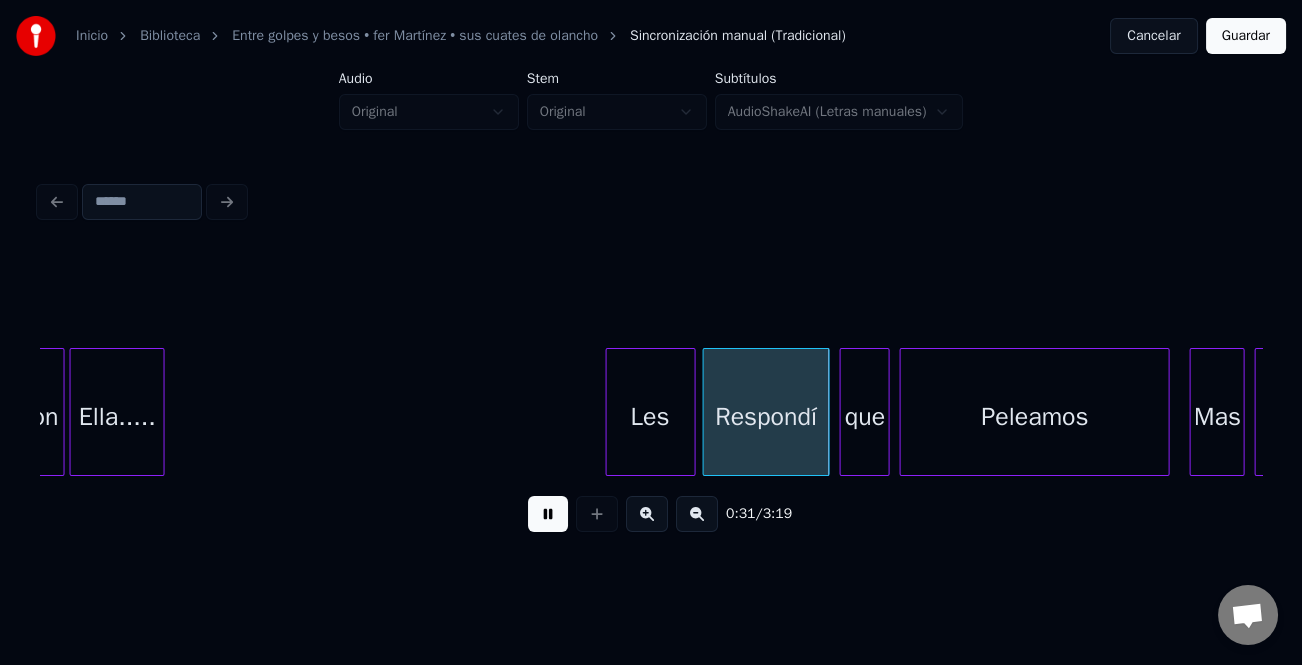 click on "Con Ella..... Les Respondí que Peleamos Mas Muero" at bounding box center (17823, 412) 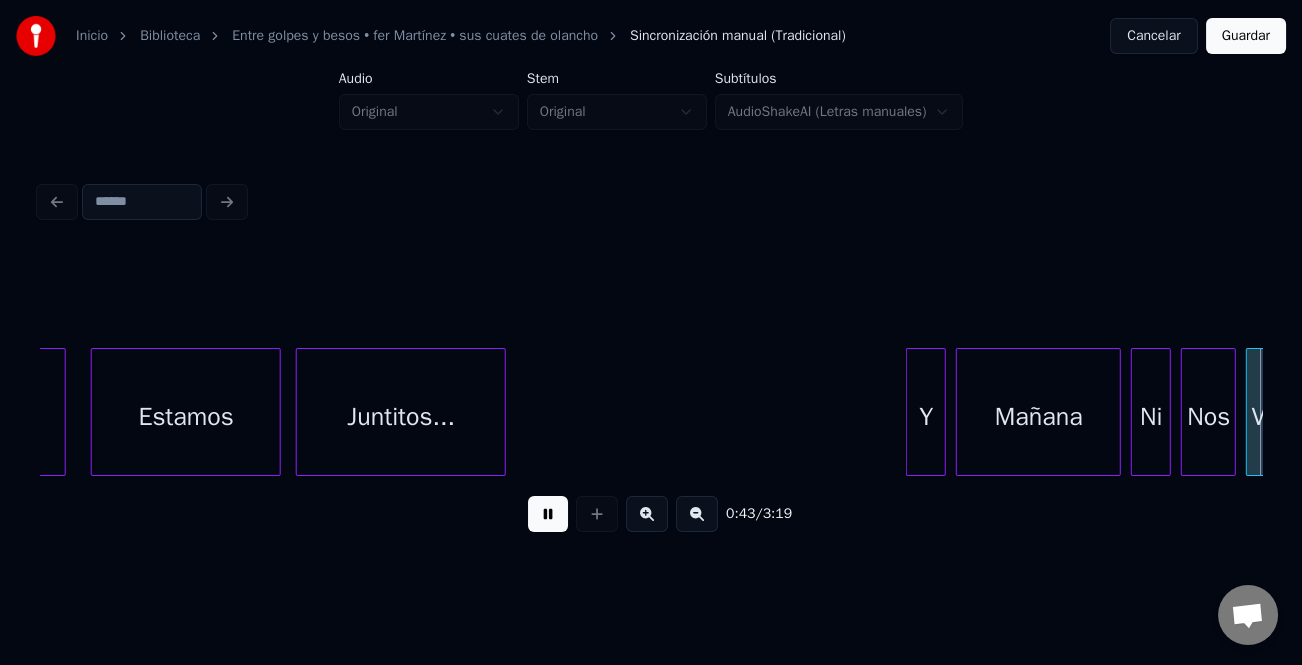 scroll, scrollTop: 0, scrollLeft: 10882, axis: horizontal 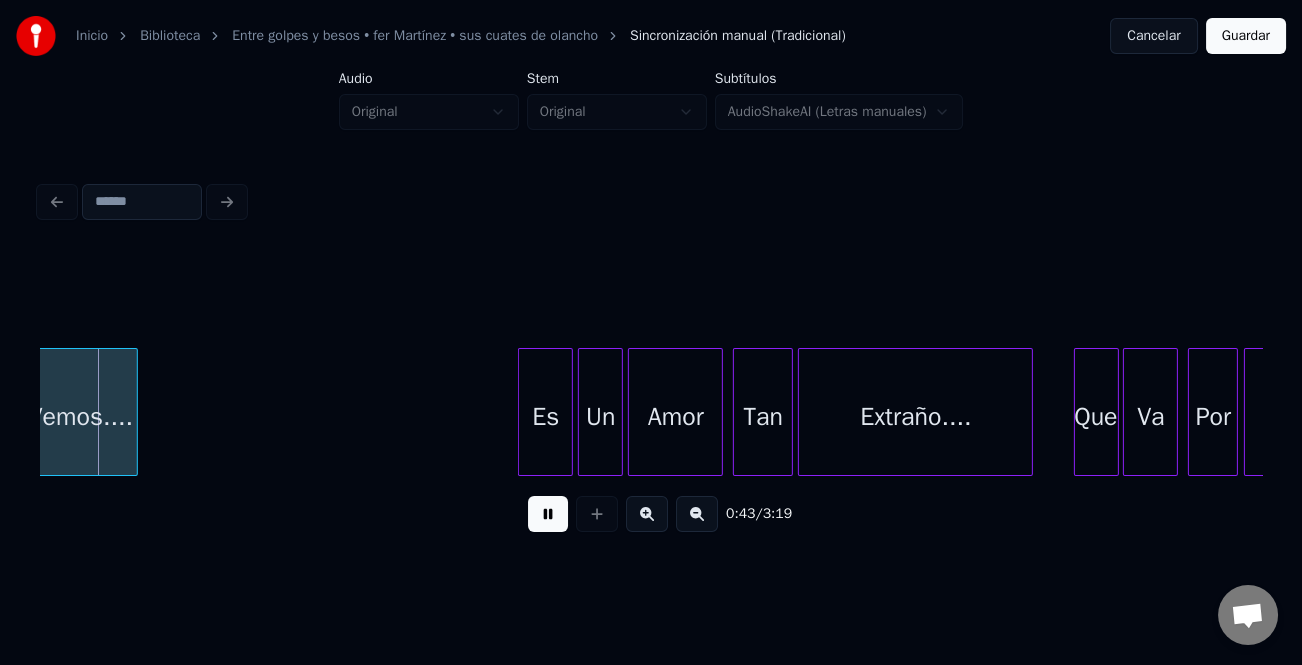 drag, startPoint x: 542, startPoint y: 519, endPoint x: 691, endPoint y: 596, distance: 167.72 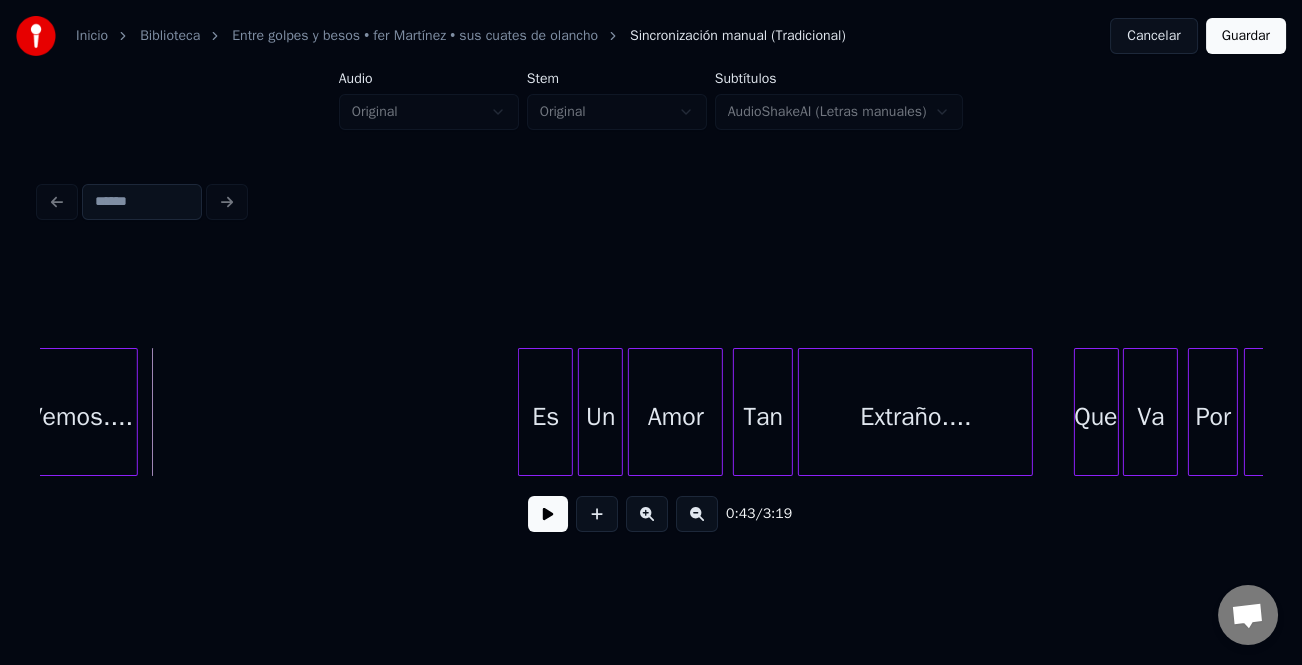 click at bounding box center [548, 514] 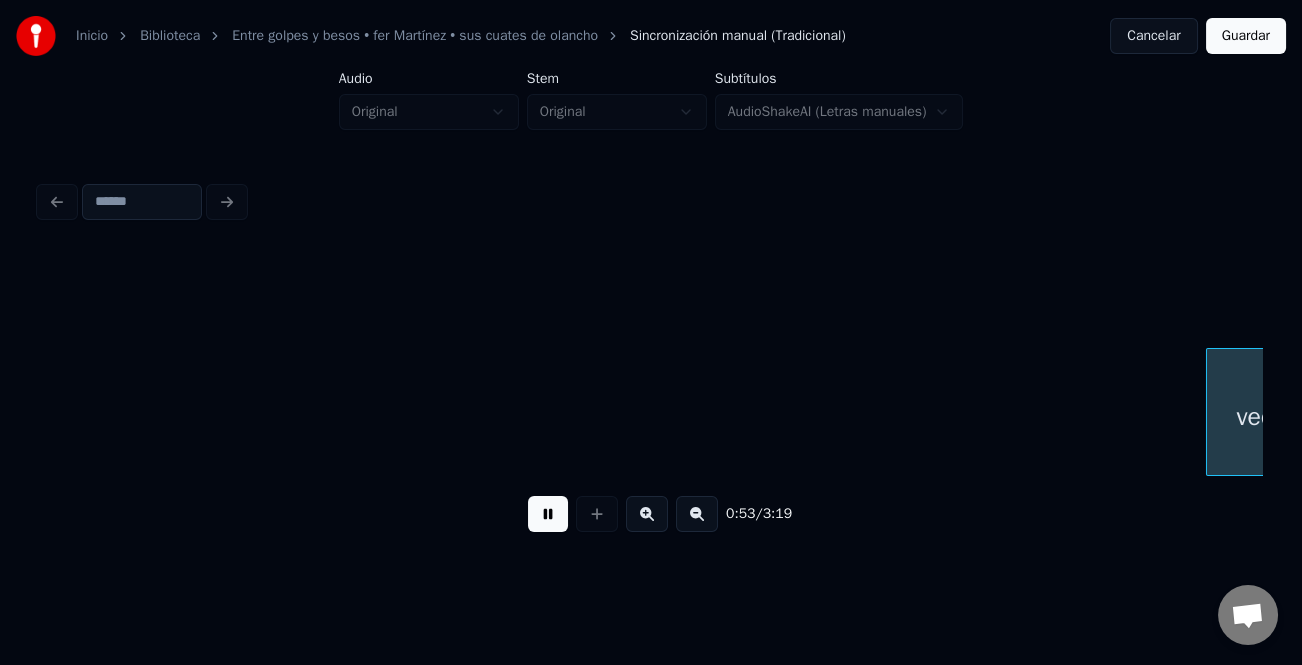 scroll, scrollTop: 0, scrollLeft: 13331, axis: horizontal 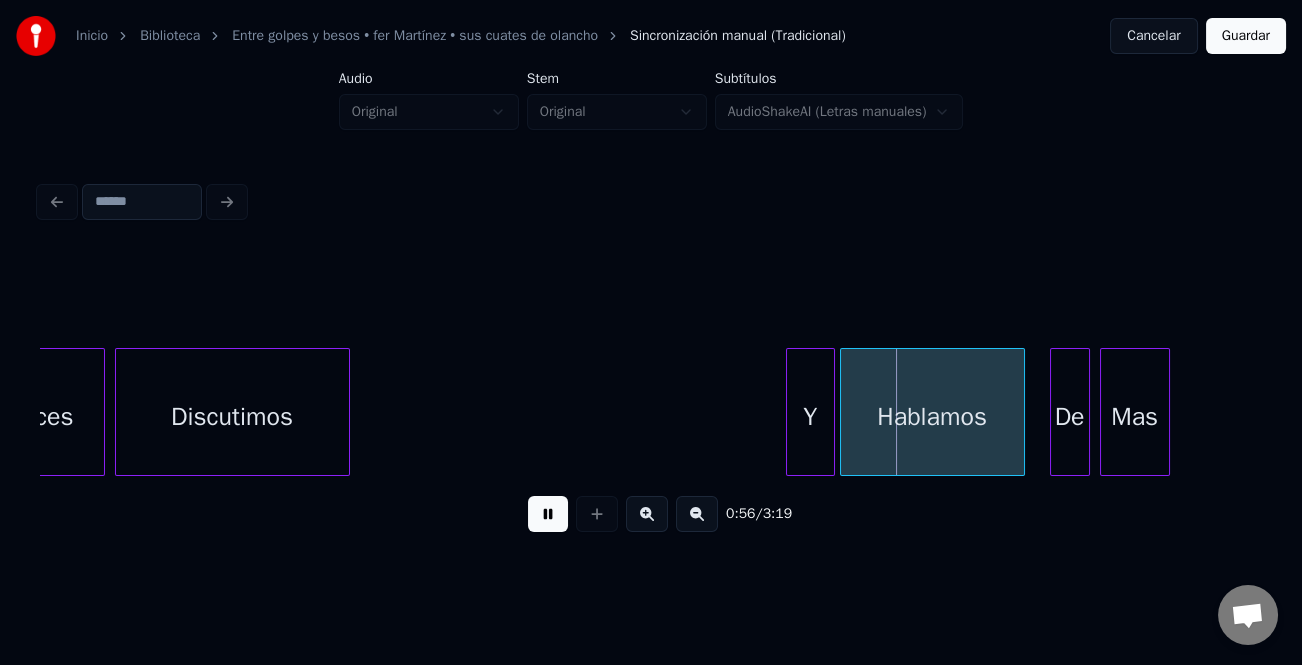 click at bounding box center (790, 412) 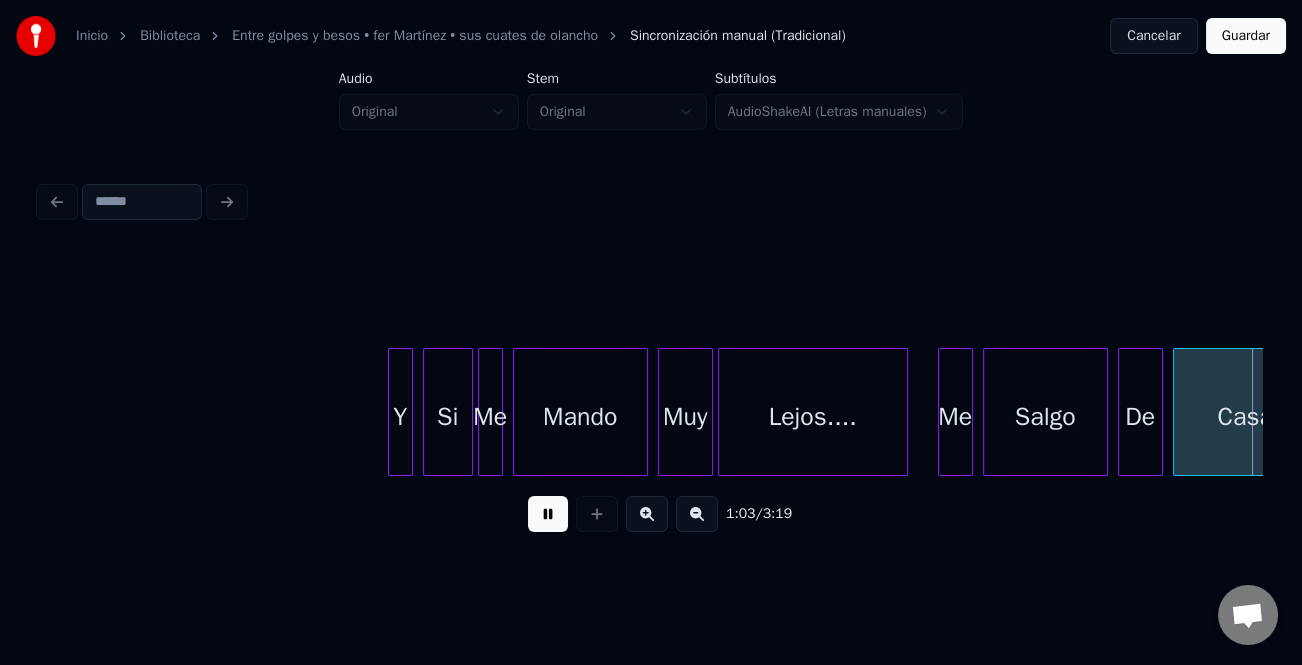 scroll, scrollTop: 0, scrollLeft: 15778, axis: horizontal 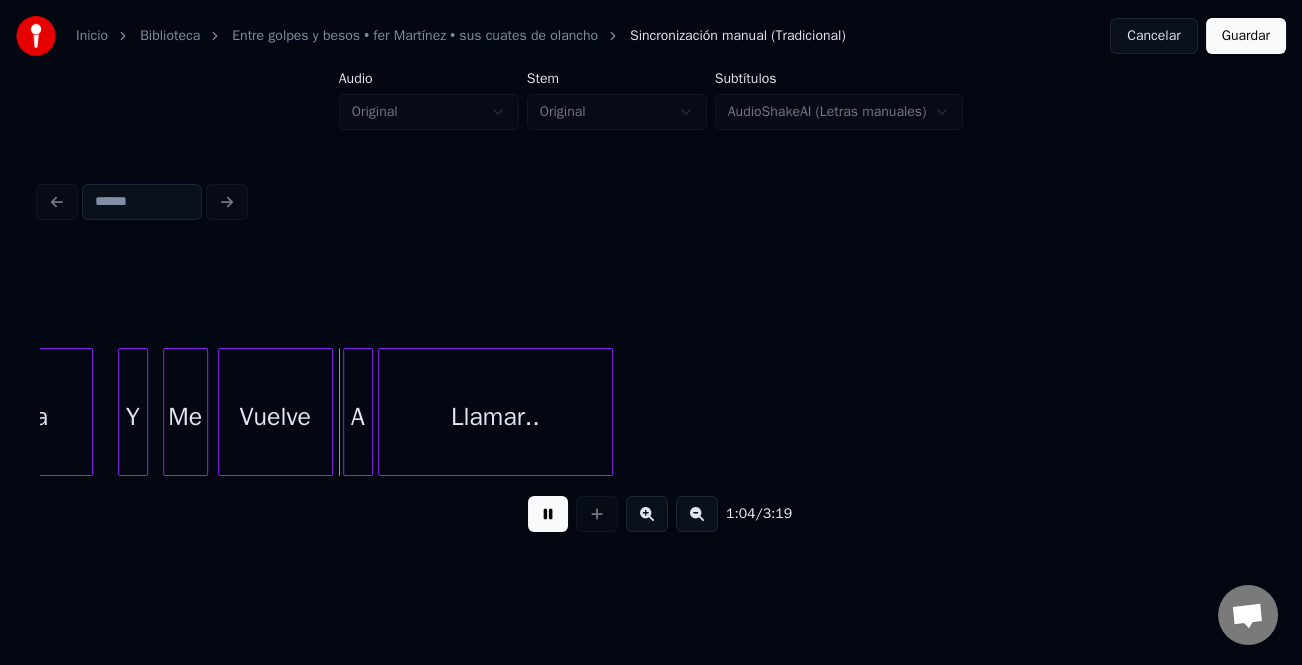 click on "1:04  /  3:19" at bounding box center (651, 362) 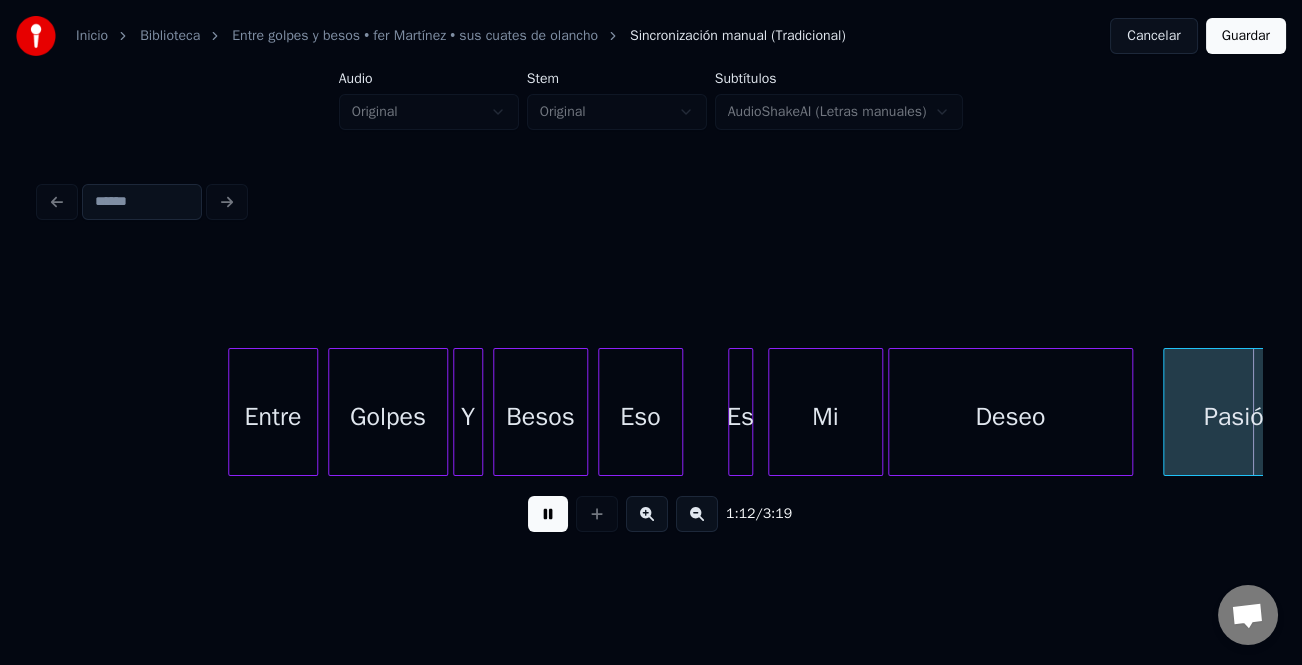 scroll, scrollTop: 0, scrollLeft: 18225, axis: horizontal 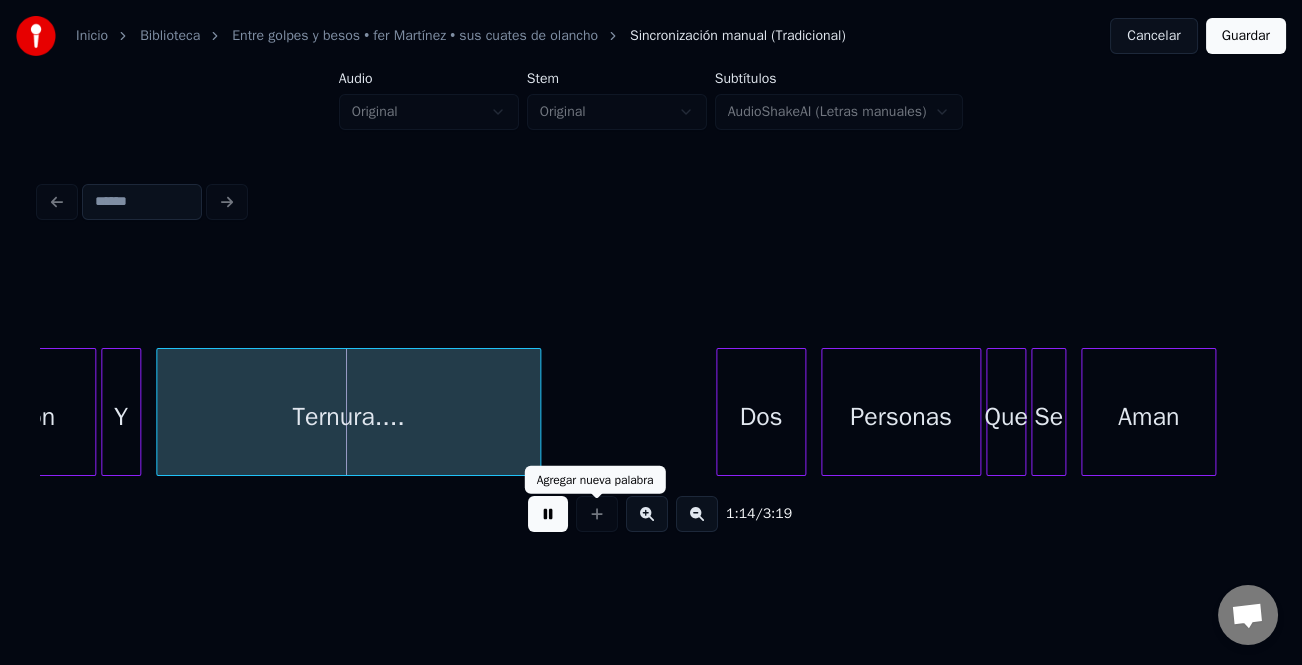 click at bounding box center [548, 514] 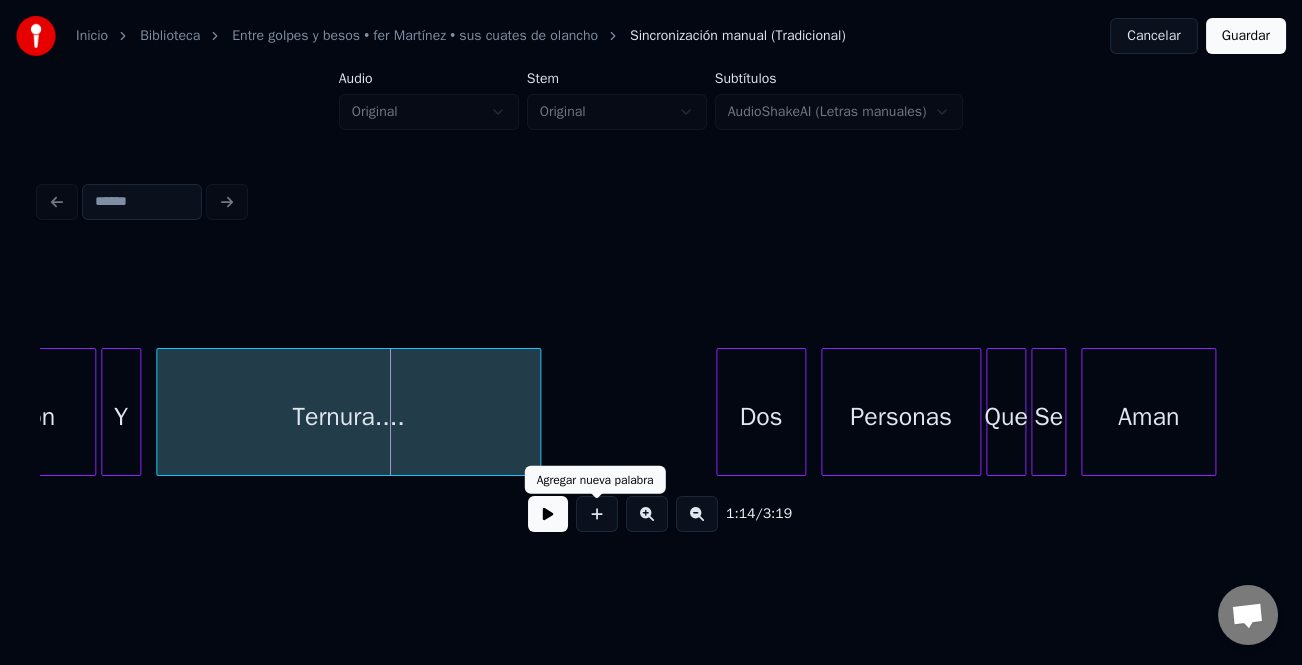 click on "1:14  /  3:19" at bounding box center [651, 514] 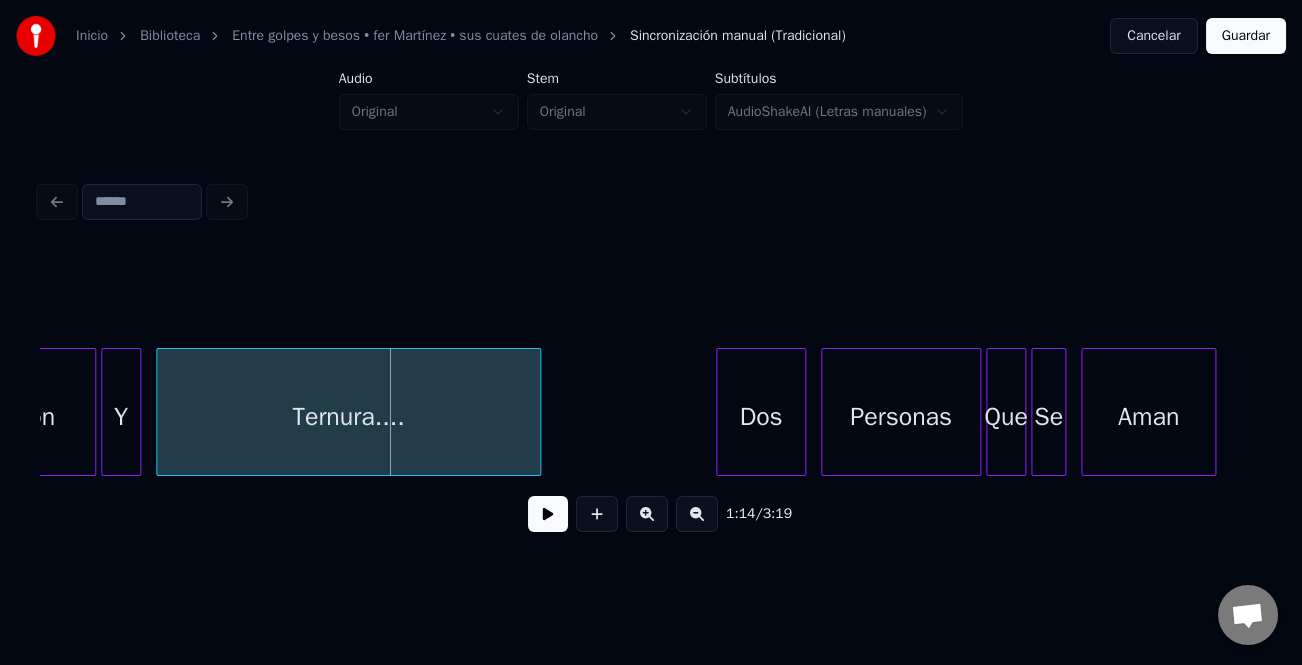 click at bounding box center [548, 514] 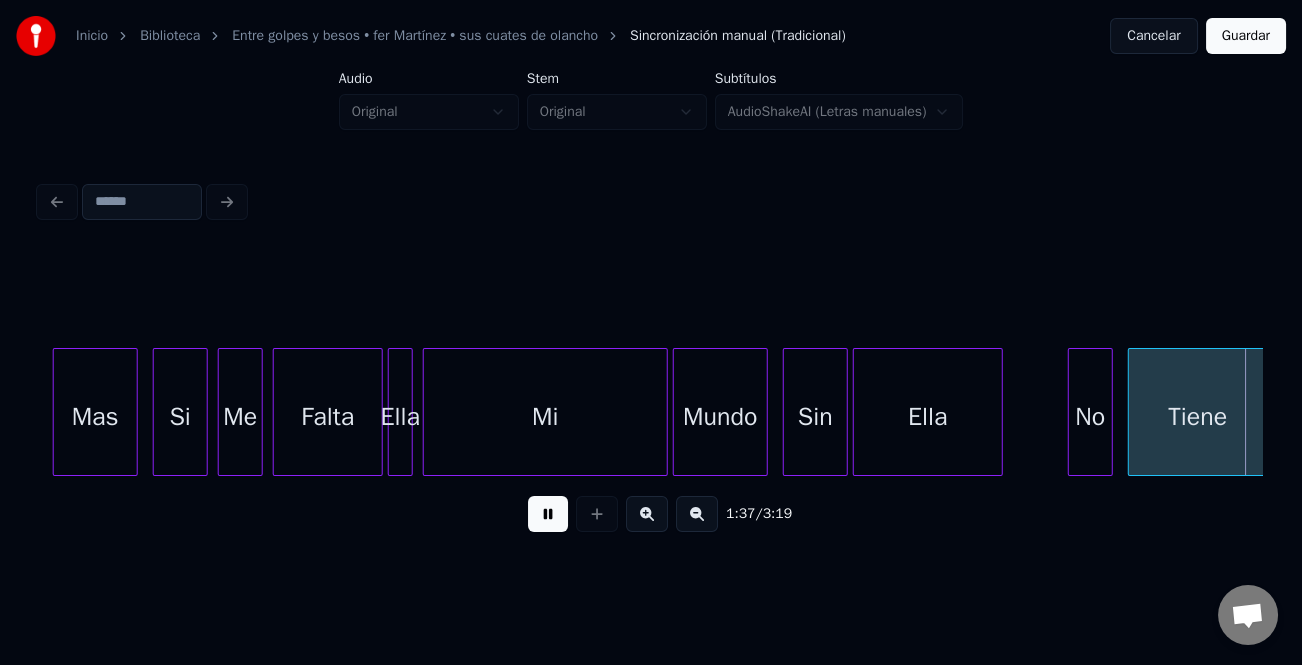 scroll, scrollTop: 0, scrollLeft: 24348, axis: horizontal 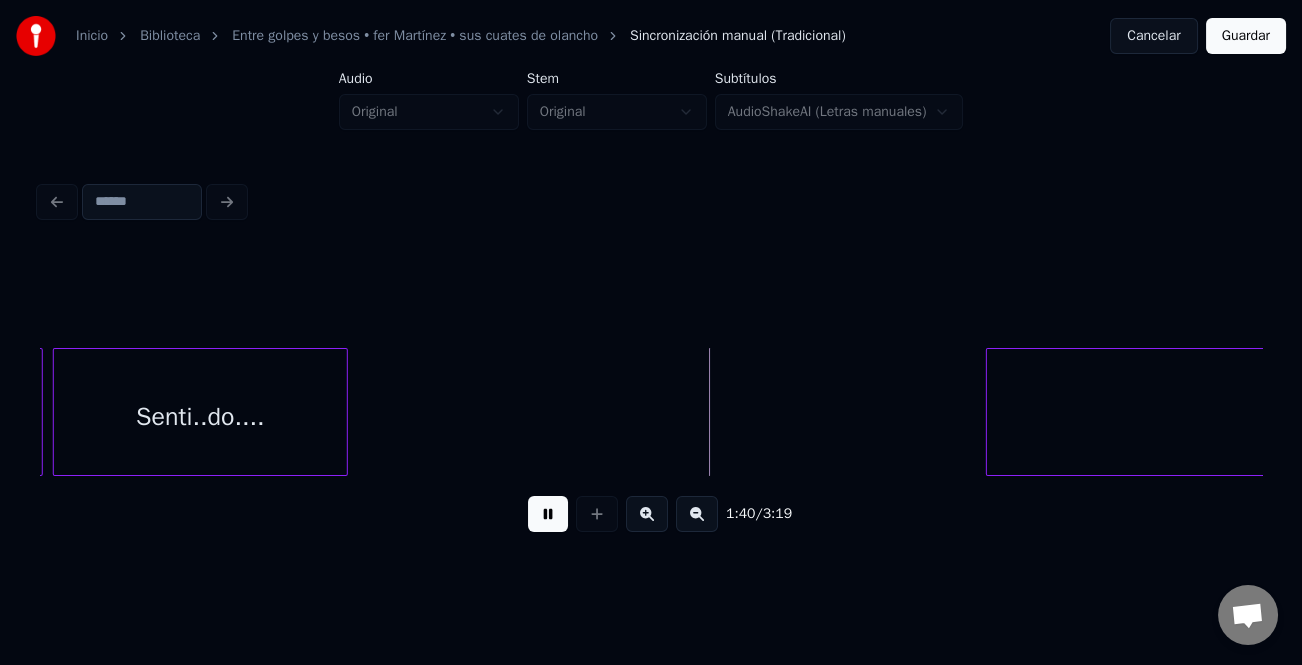 click at bounding box center [990, 412] 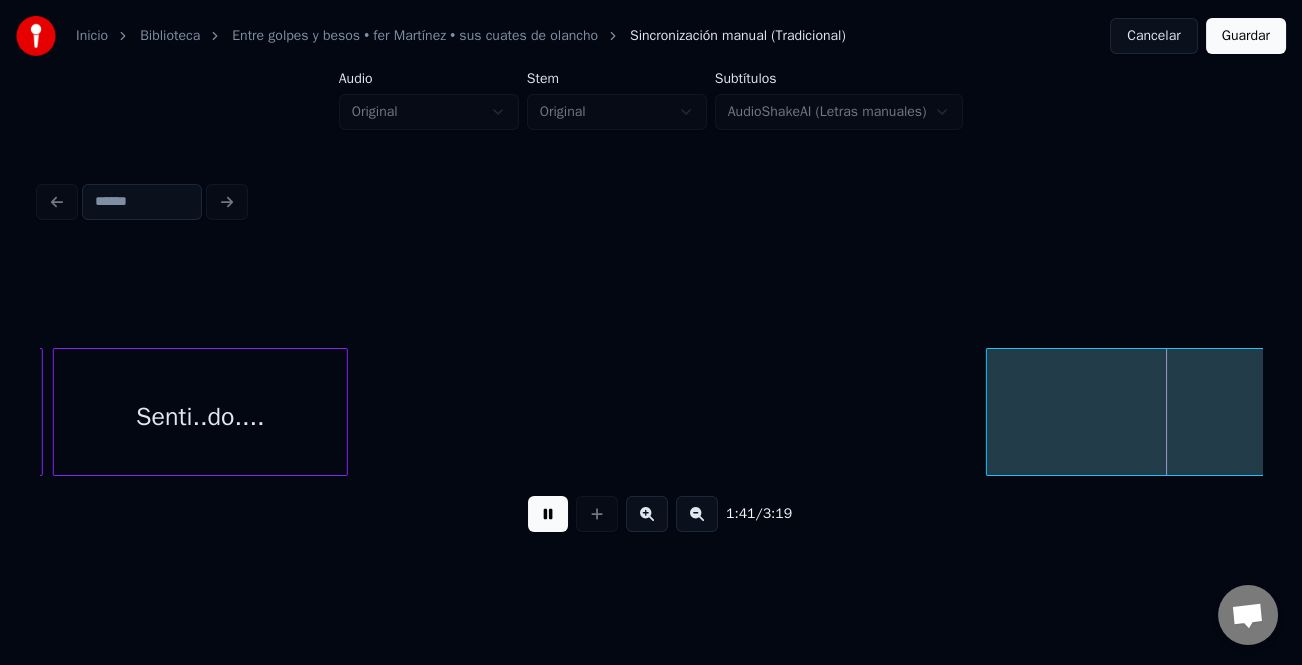 click at bounding box center [548, 514] 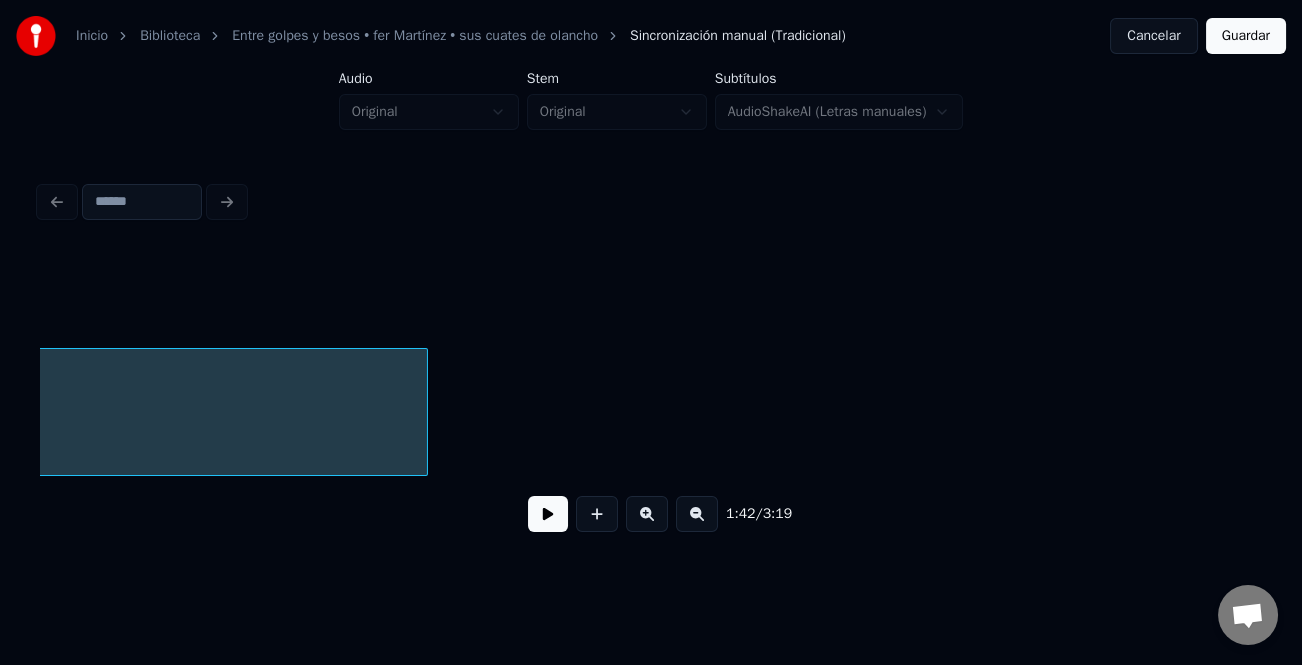 scroll, scrollTop: 0, scrollLeft: 26144, axis: horizontal 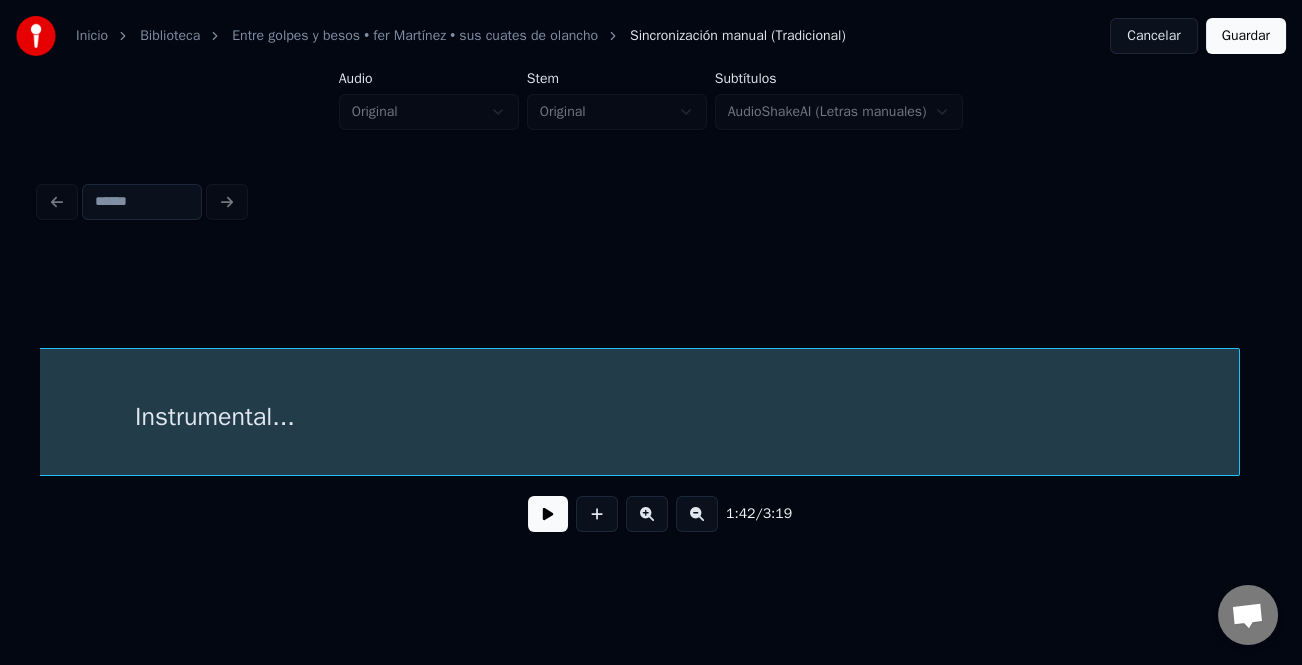 click at bounding box center [1236, 412] 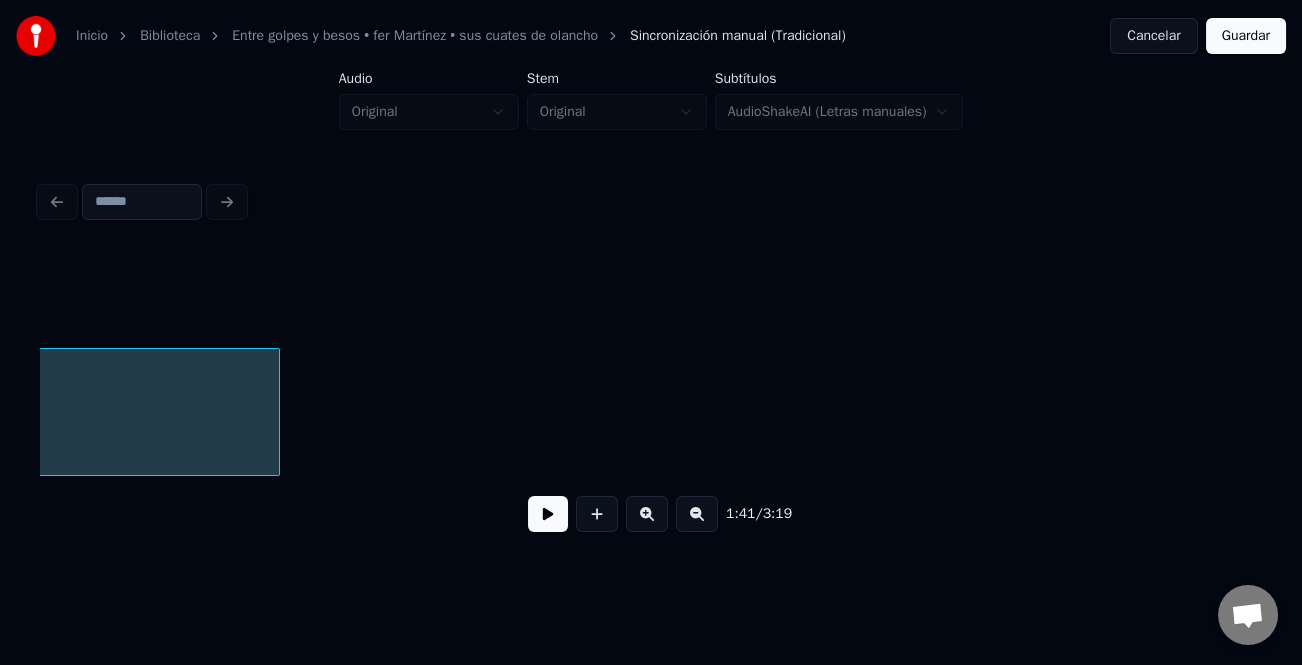 scroll, scrollTop: 0, scrollLeft: 27144, axis: horizontal 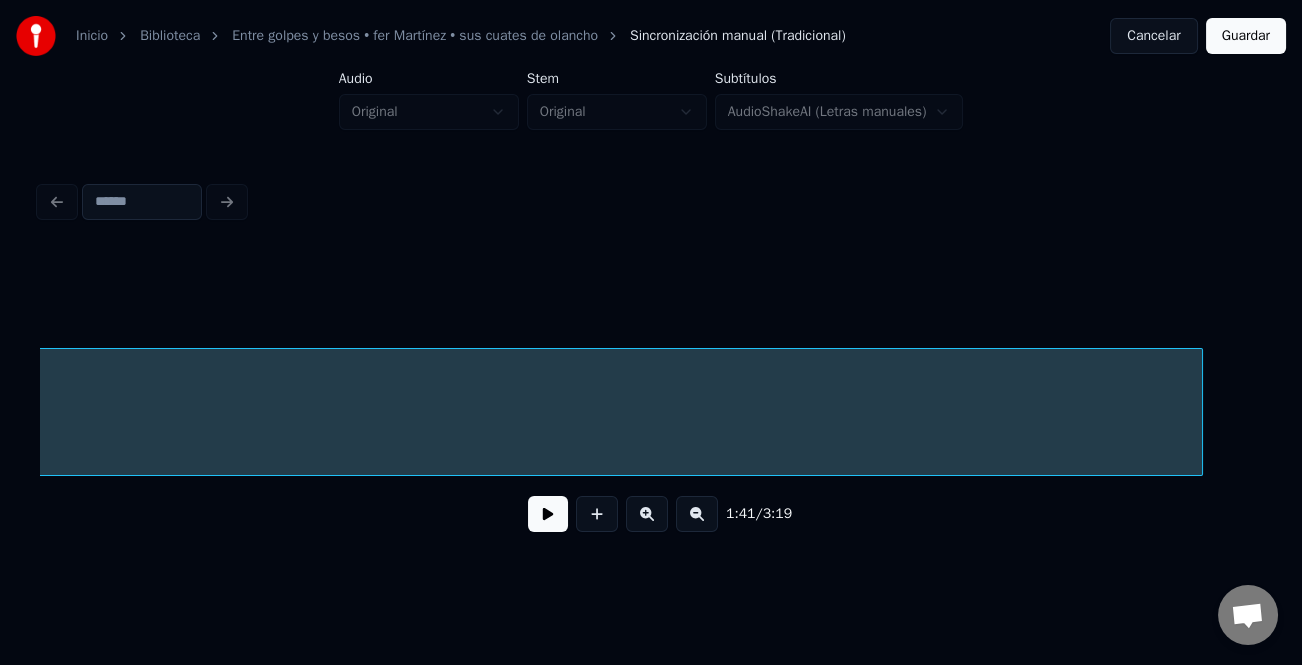 click at bounding box center (1199, 412) 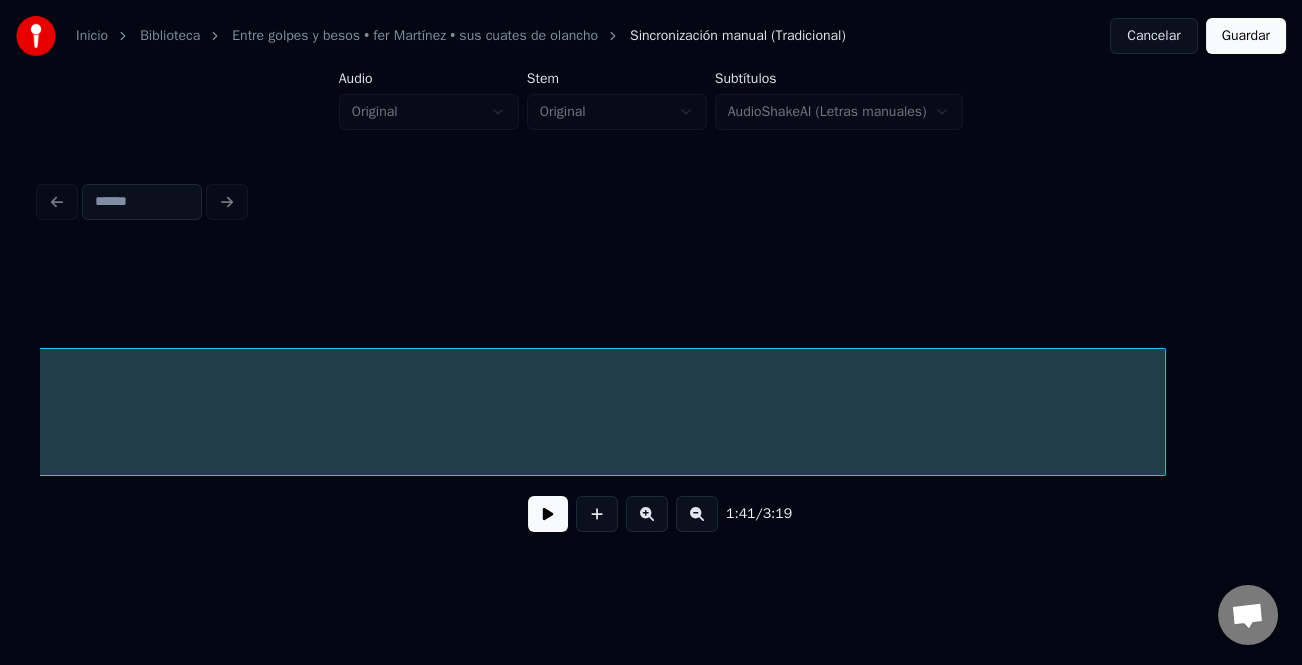 scroll, scrollTop: 0, scrollLeft: 28025, axis: horizontal 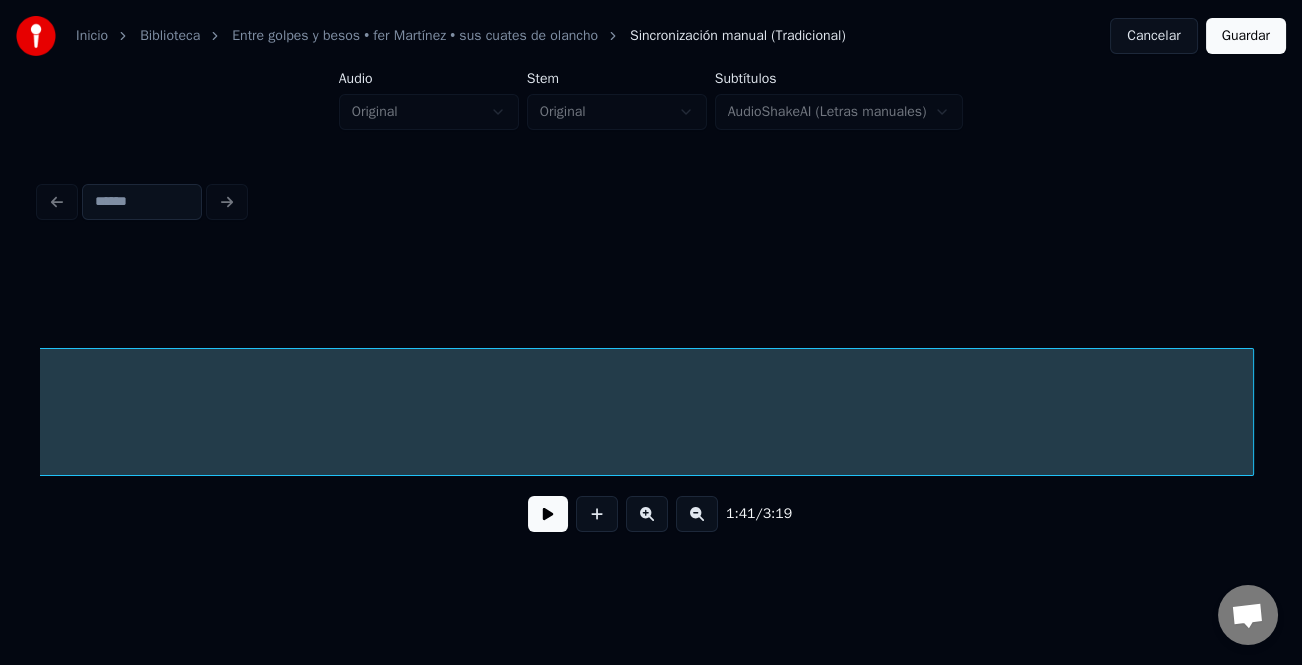 click at bounding box center [1250, 412] 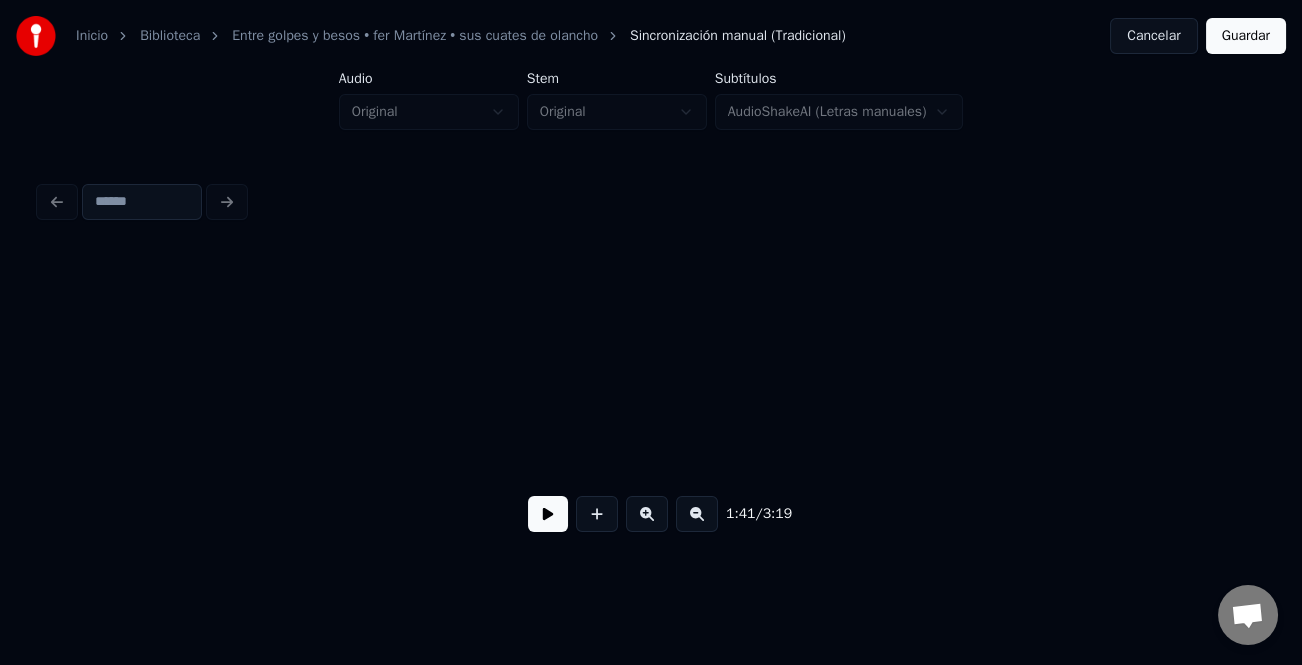 click at bounding box center (697, 514) 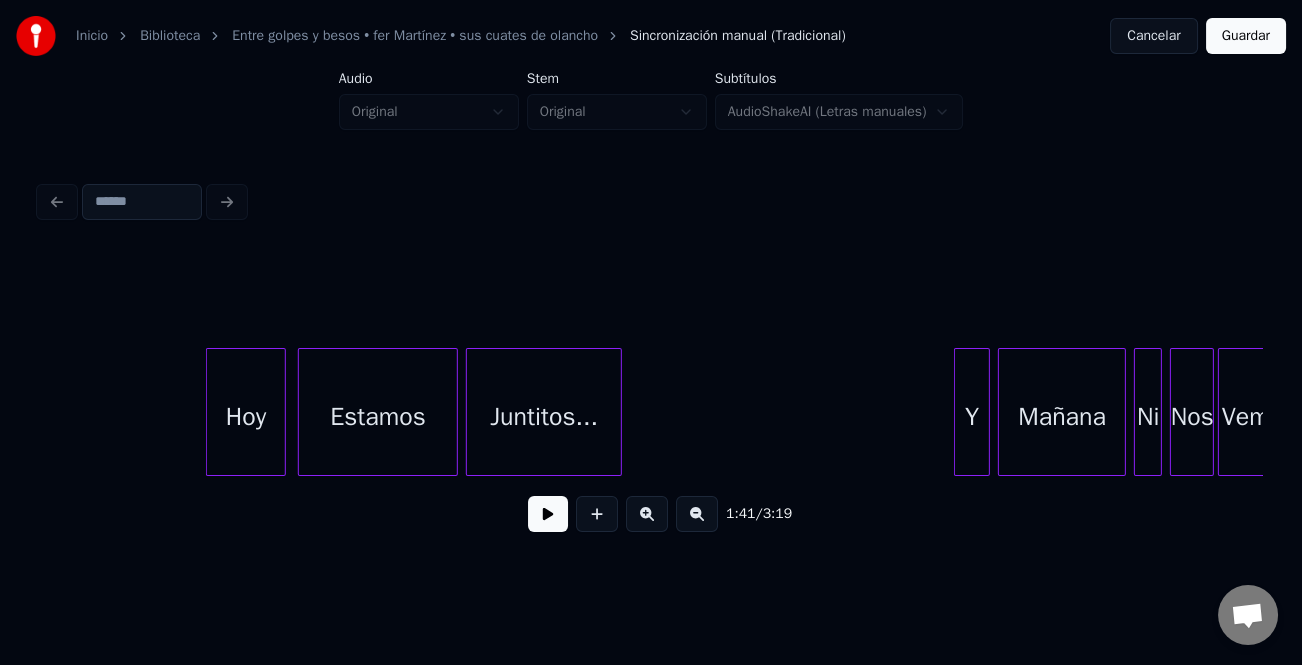 click at bounding box center [697, 514] 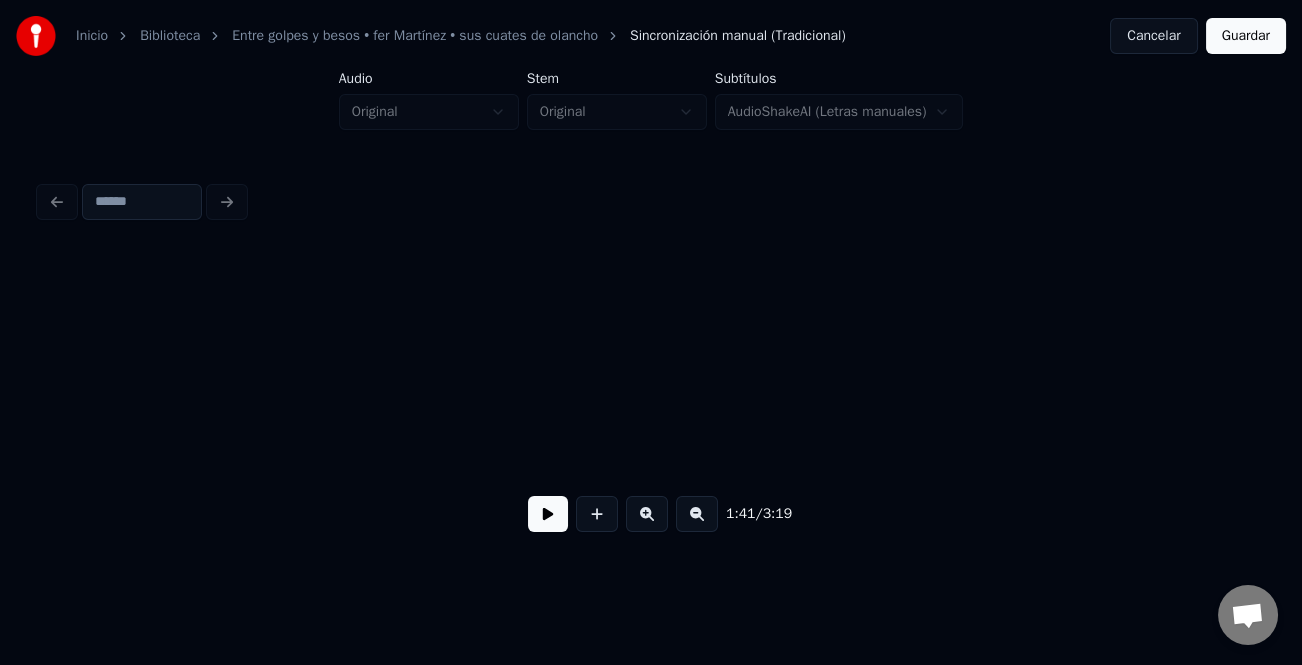 scroll, scrollTop: 0, scrollLeft: 19308, axis: horizontal 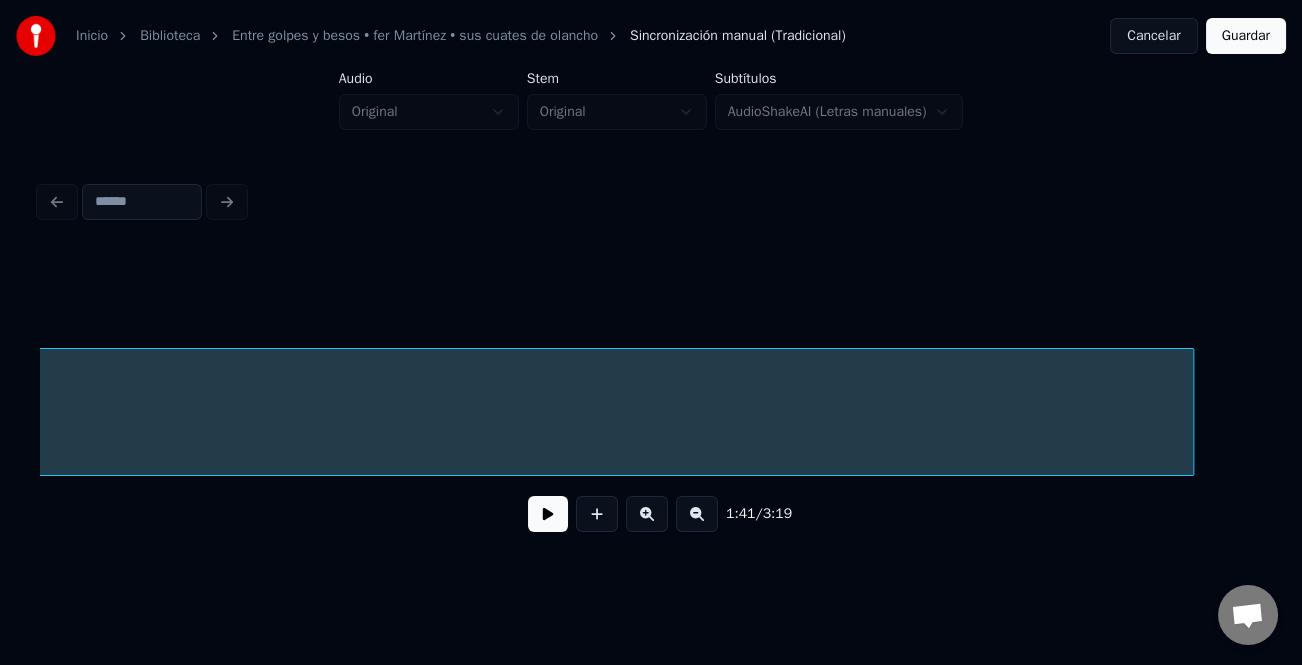 click at bounding box center [1190, 412] 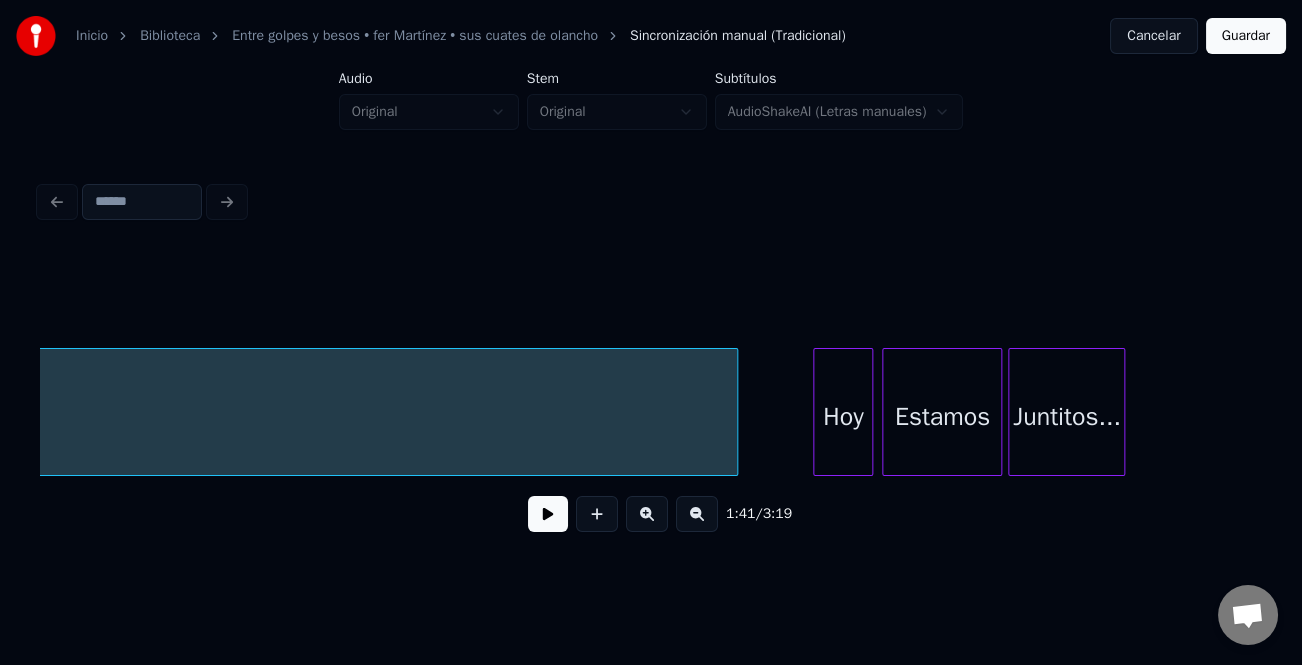 scroll, scrollTop: 0, scrollLeft: 17748, axis: horizontal 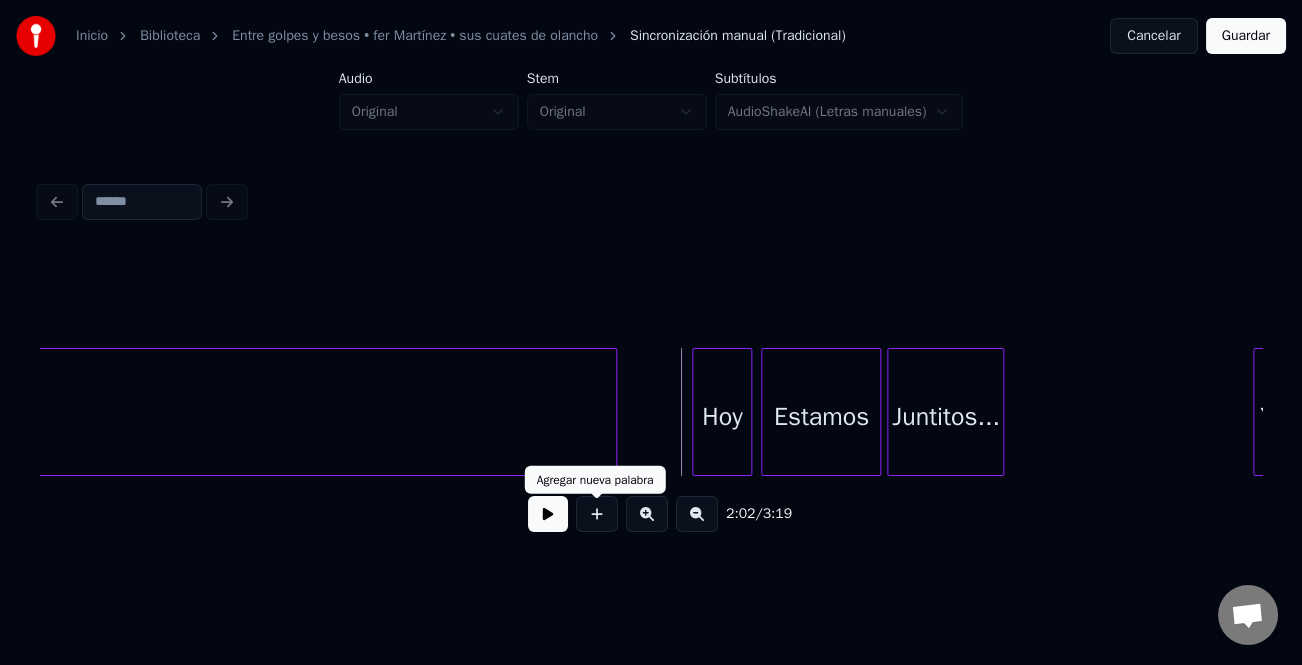 click at bounding box center [548, 514] 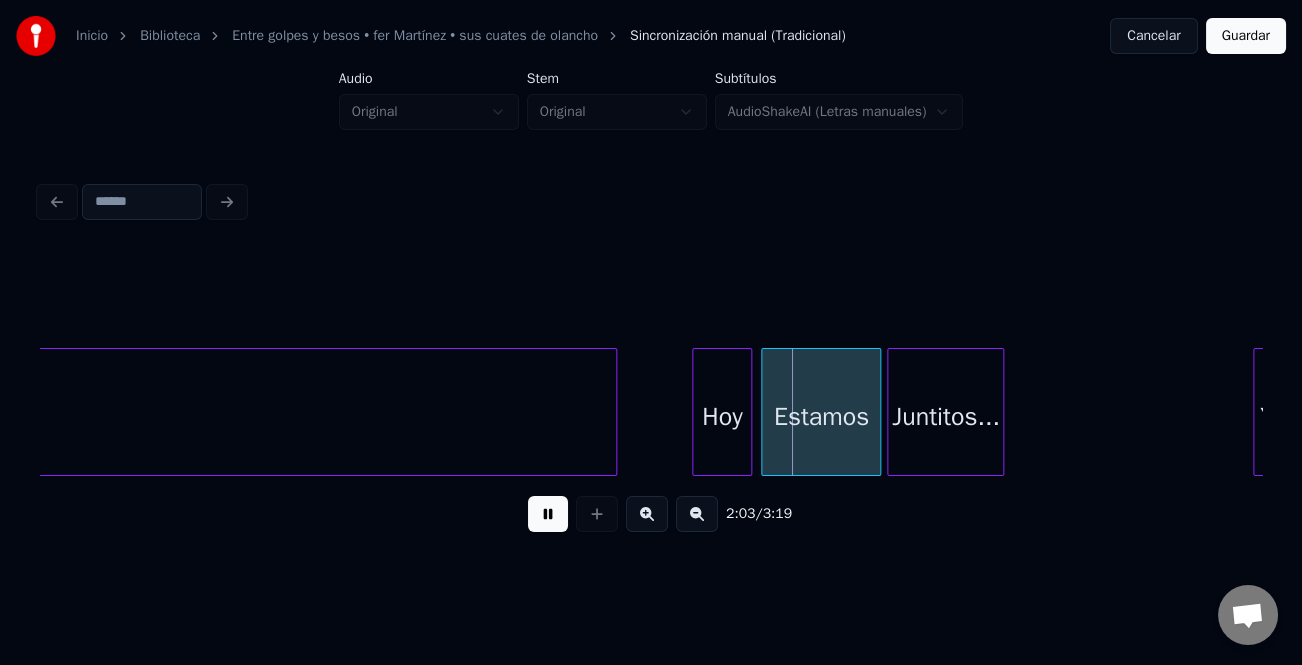 click at bounding box center [647, 514] 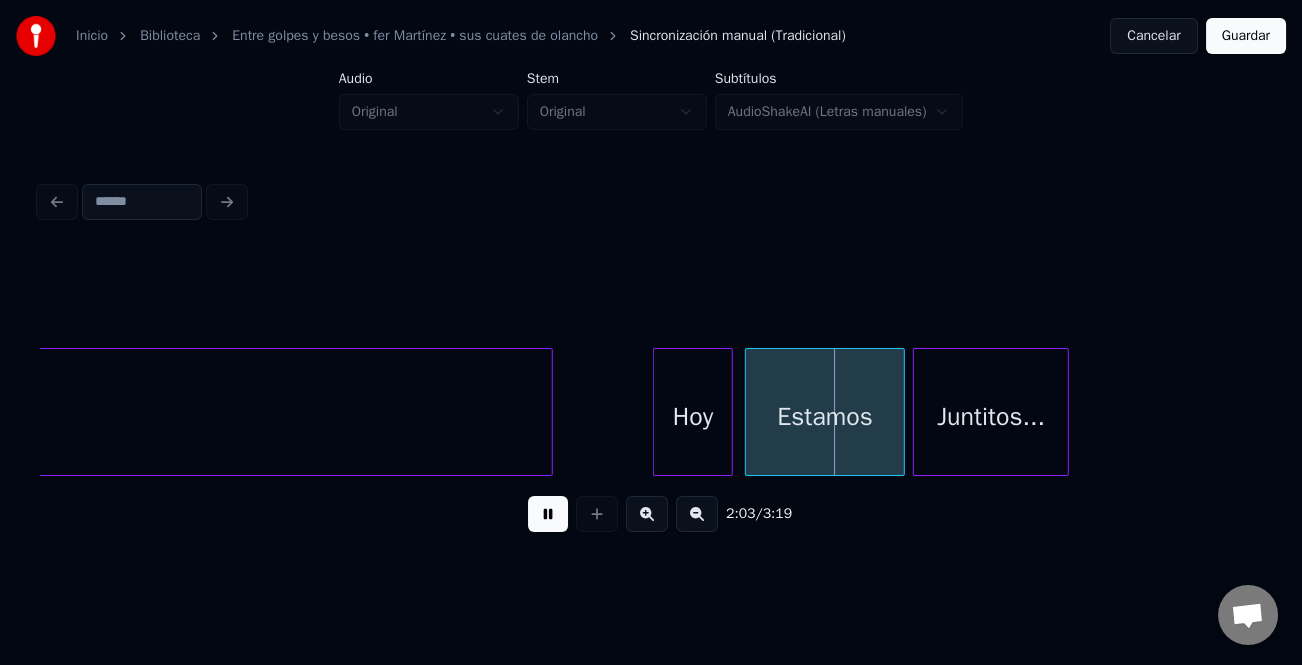 click at bounding box center [647, 514] 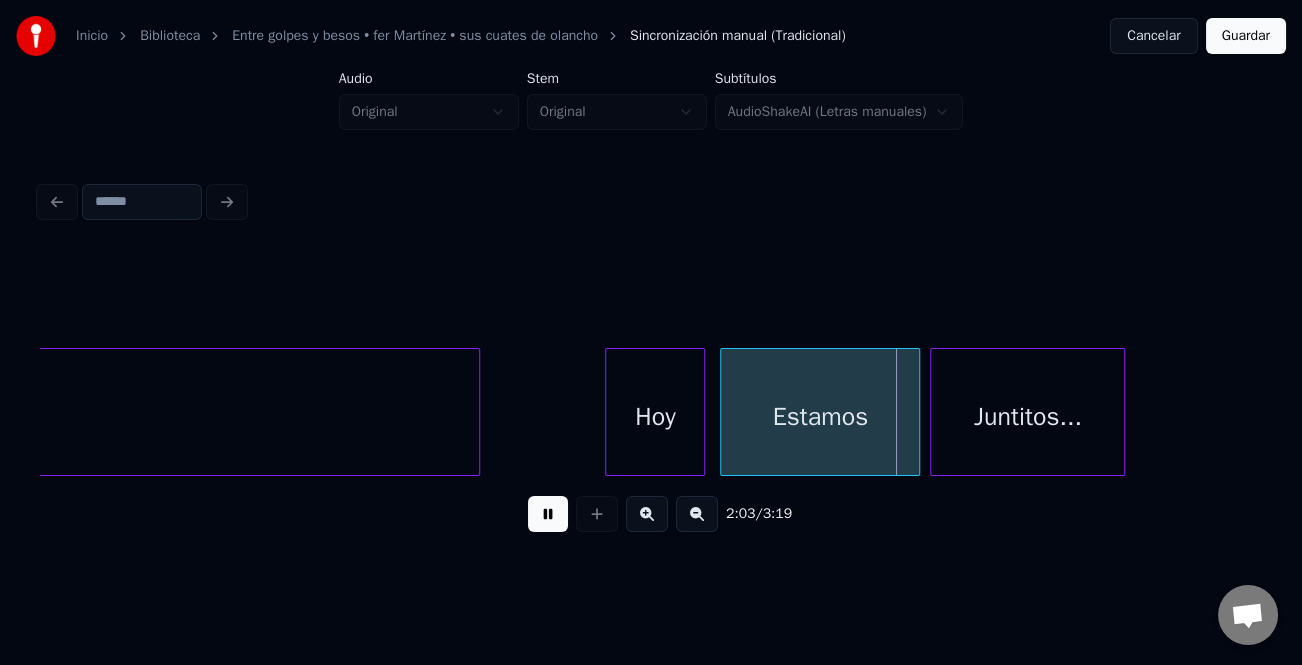 click at bounding box center [647, 514] 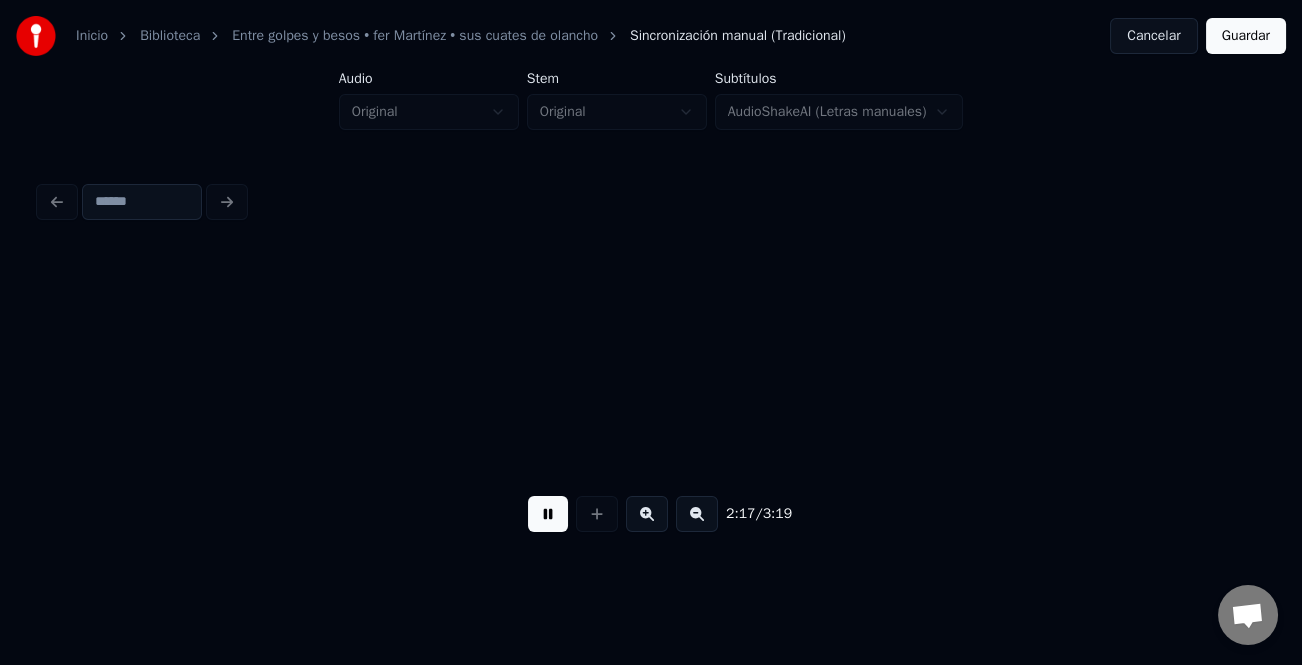 scroll, scrollTop: 0, scrollLeft: 41186, axis: horizontal 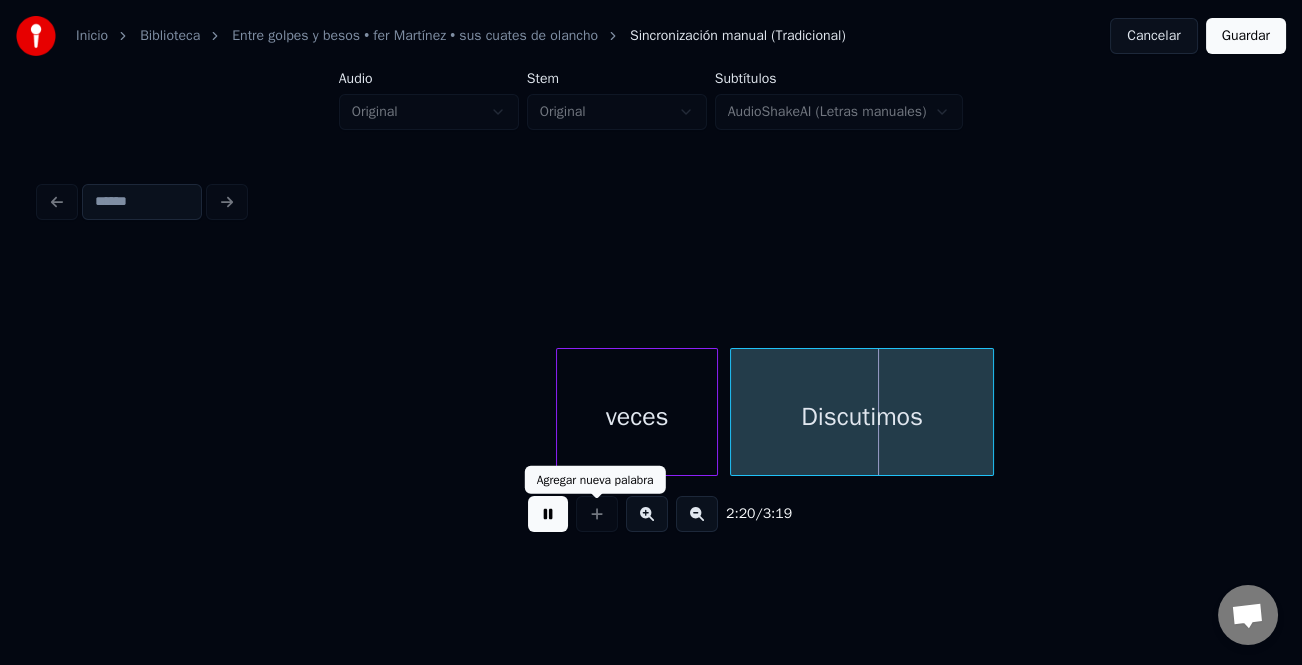 click at bounding box center (548, 514) 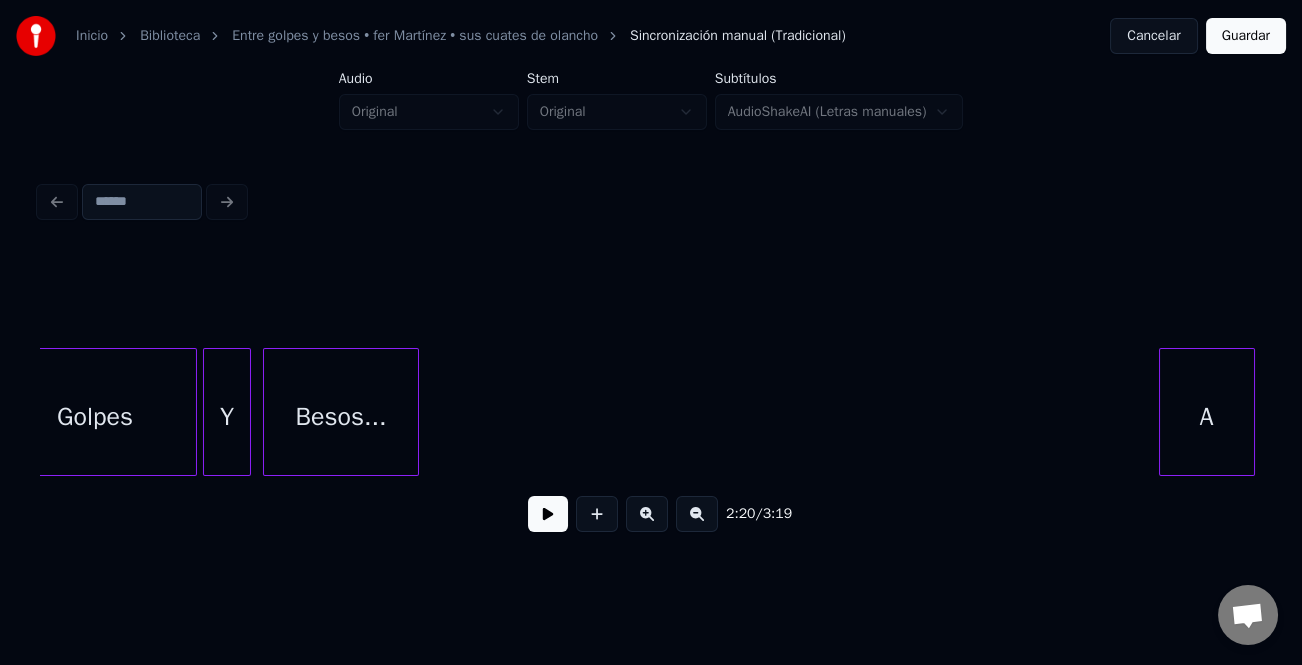 scroll, scrollTop: 0, scrollLeft: 40473, axis: horizontal 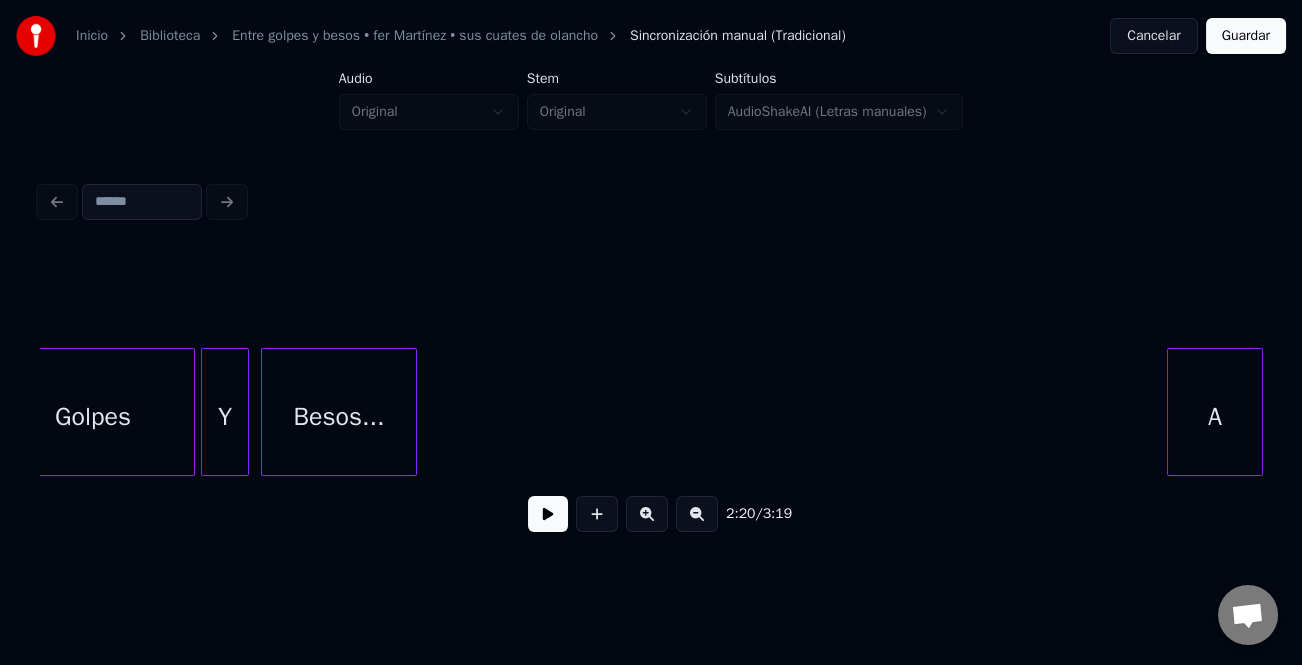 click on "A" at bounding box center (1215, 417) 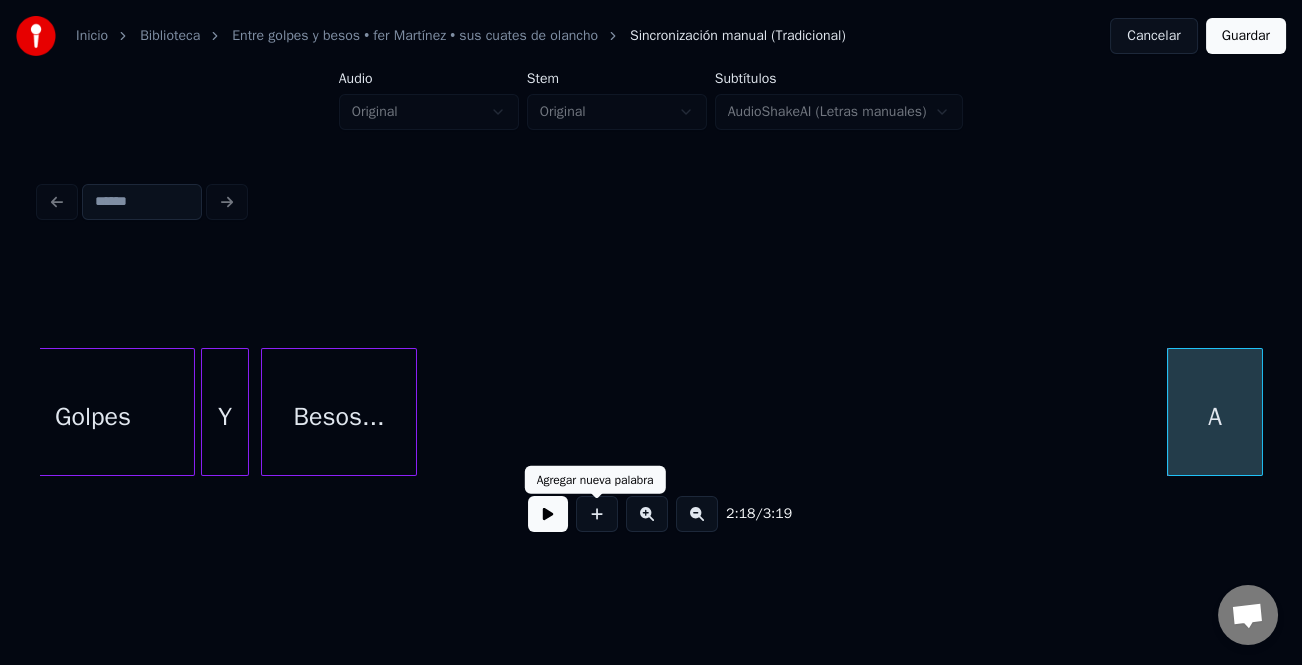 click at bounding box center [548, 514] 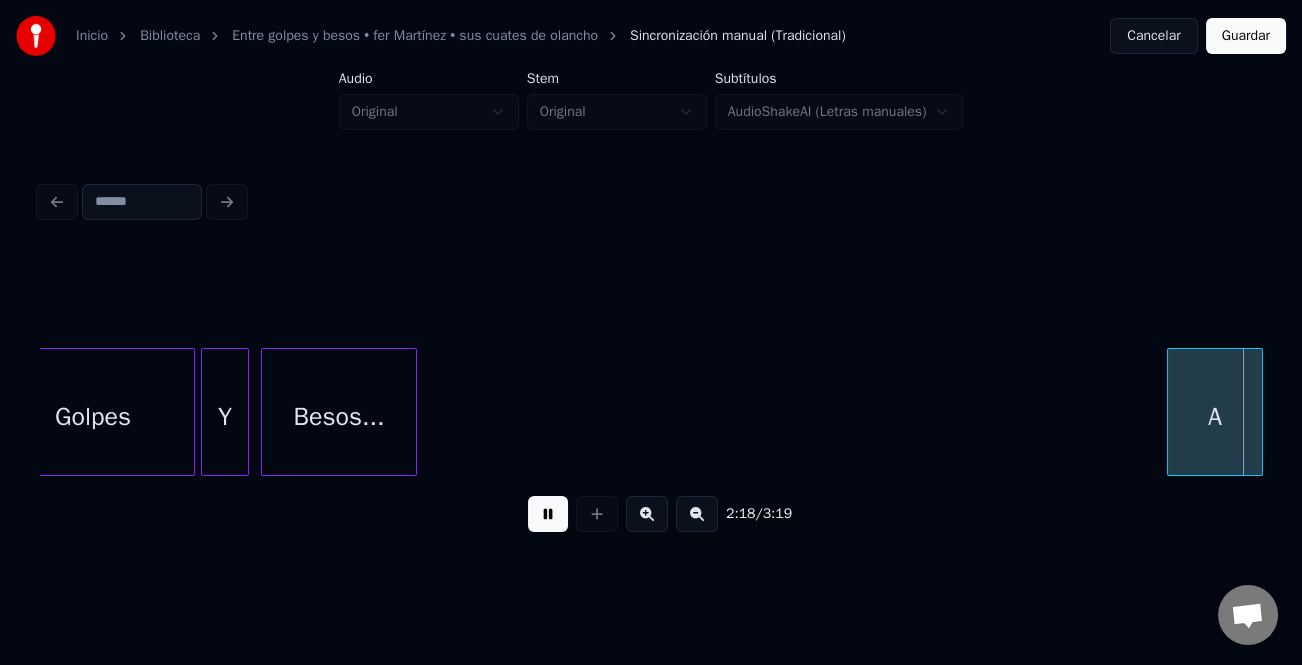 scroll, scrollTop: 0, scrollLeft: 41696, axis: horizontal 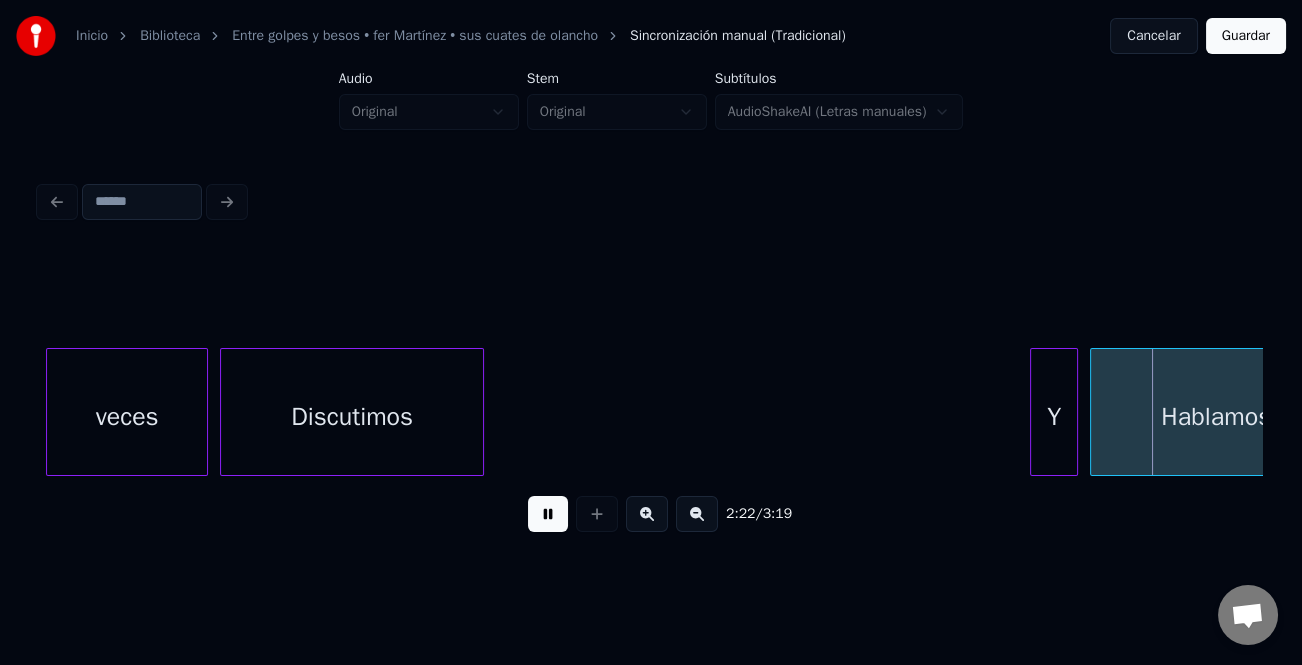click at bounding box center (1034, 412) 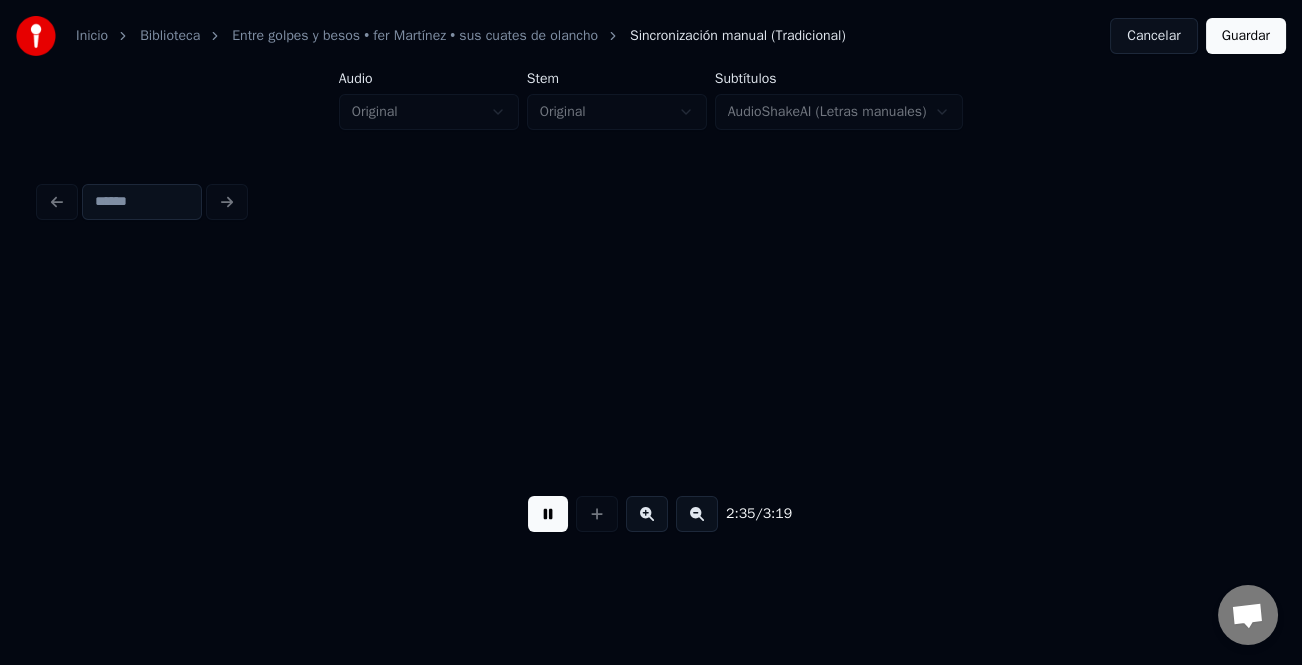 scroll, scrollTop: 0, scrollLeft: 46592, axis: horizontal 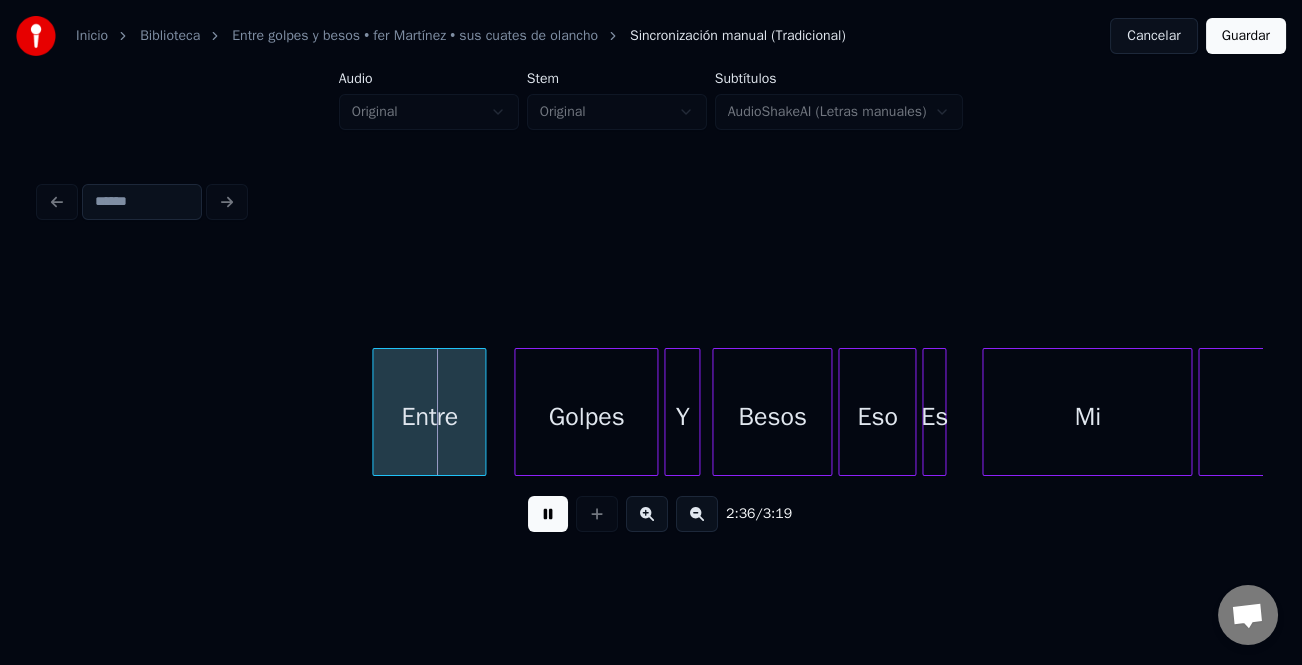 click on "Entre" at bounding box center [429, 417] 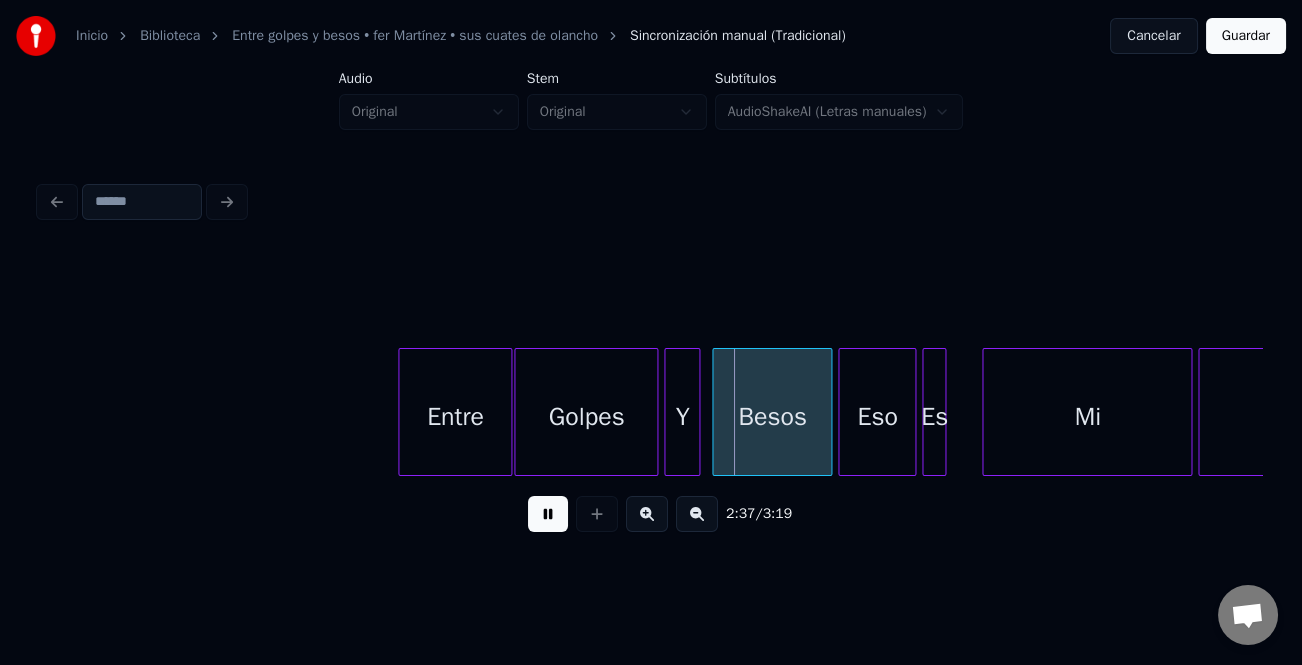 click on "Entre" at bounding box center (455, 417) 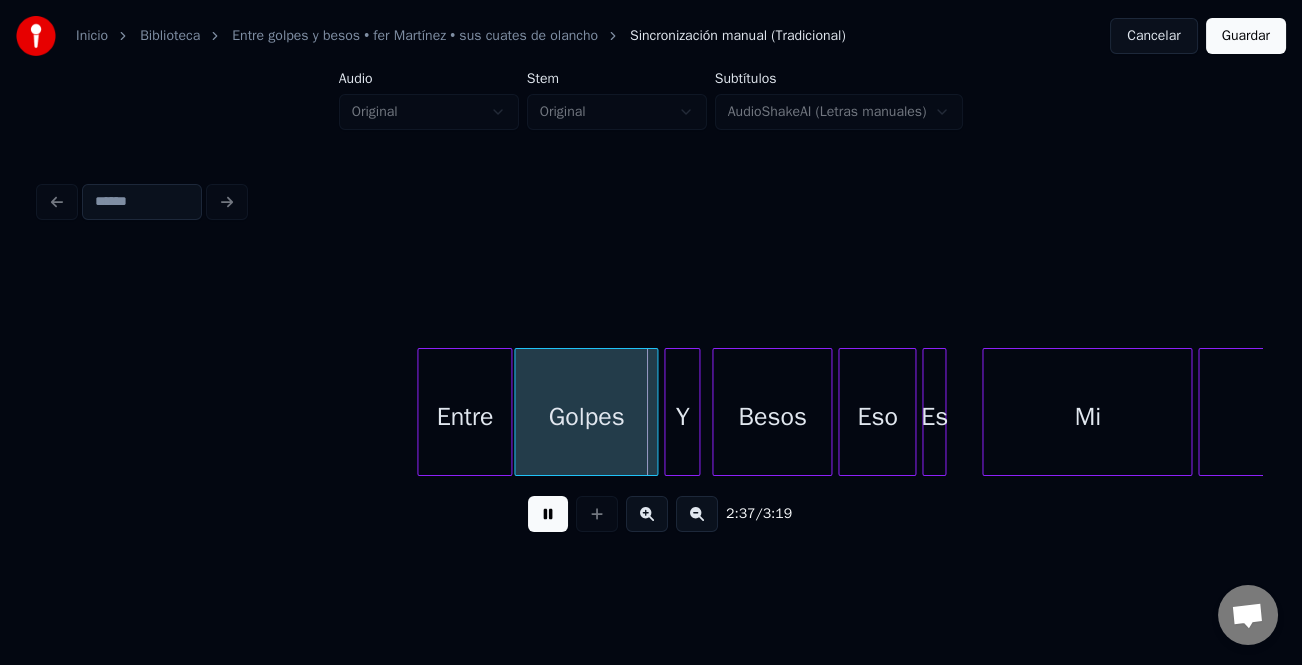 click at bounding box center (421, 412) 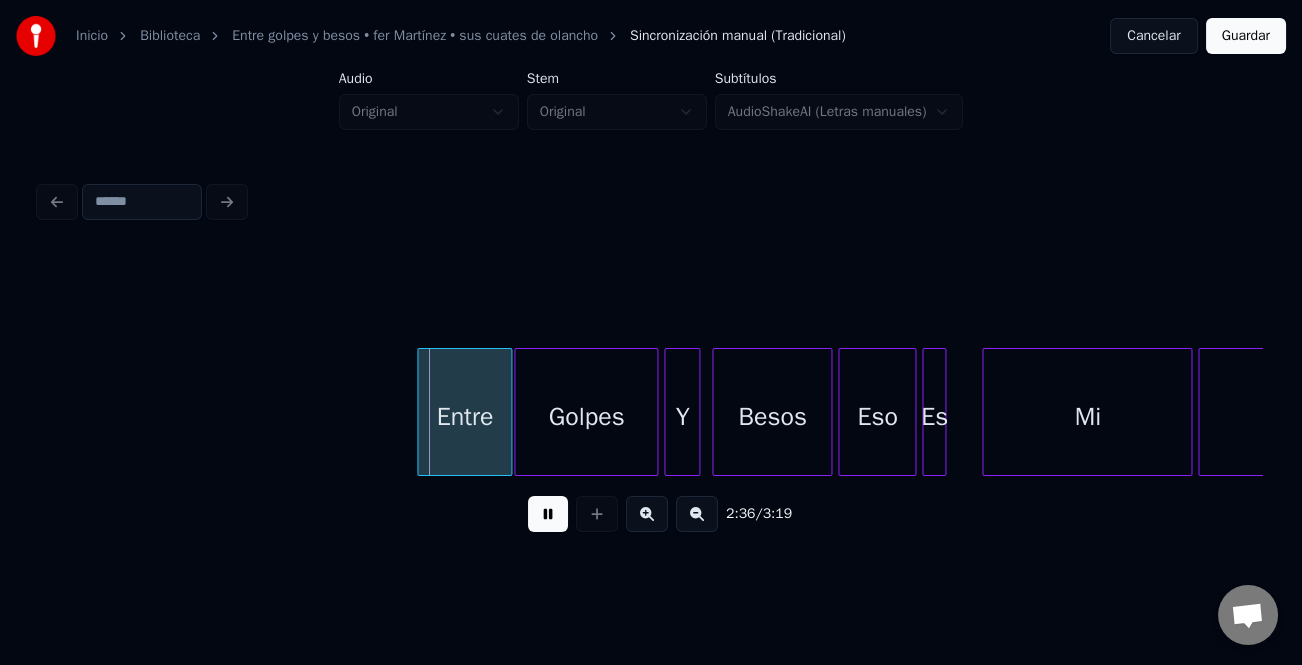 drag, startPoint x: 346, startPoint y: 398, endPoint x: 357, endPoint y: 398, distance: 11 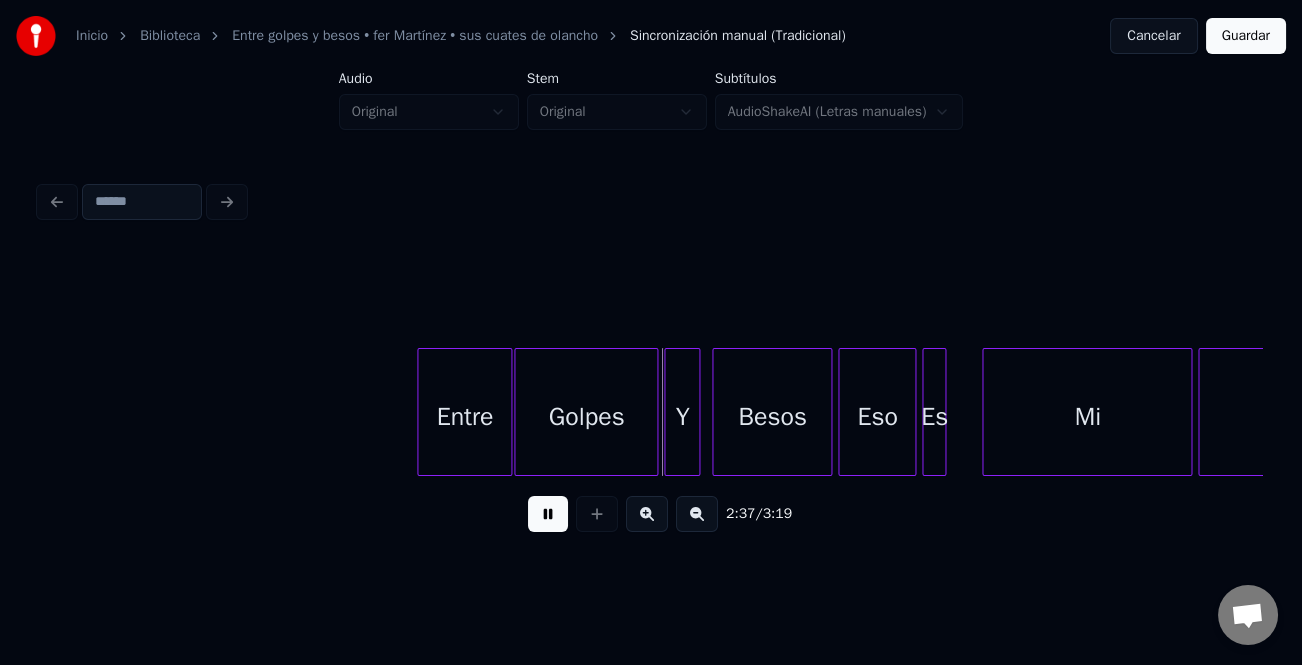 click at bounding box center [548, 514] 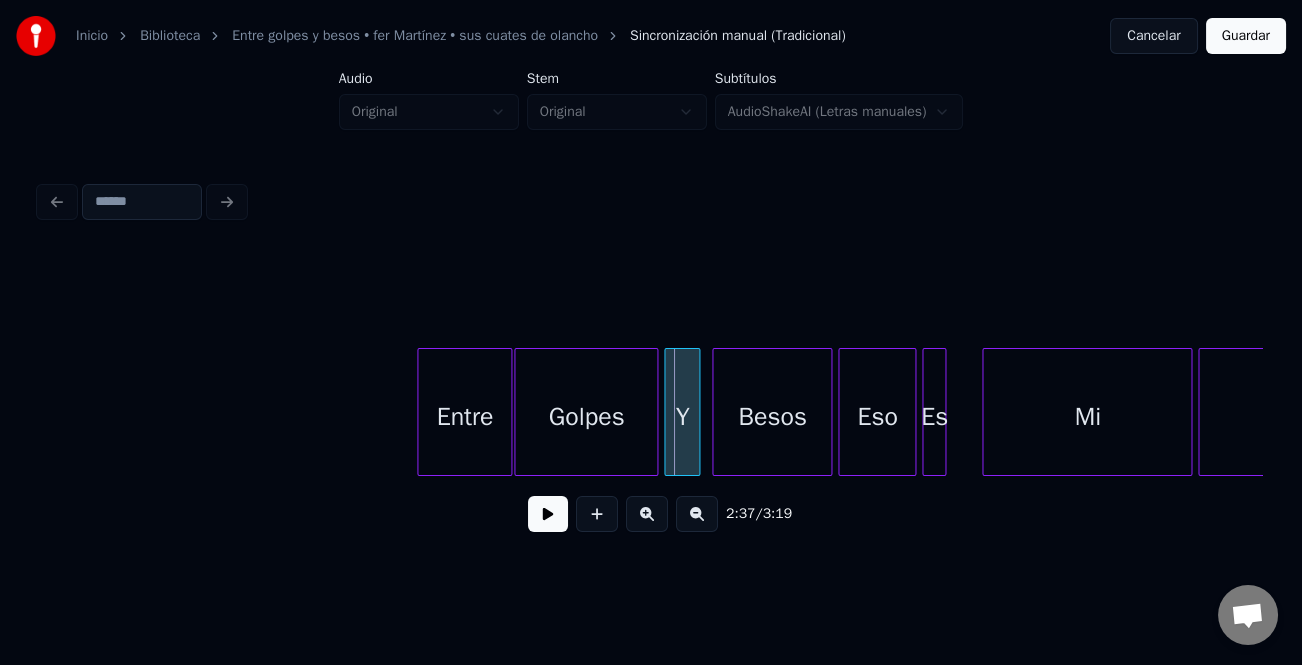 click on "Entre" at bounding box center [464, 417] 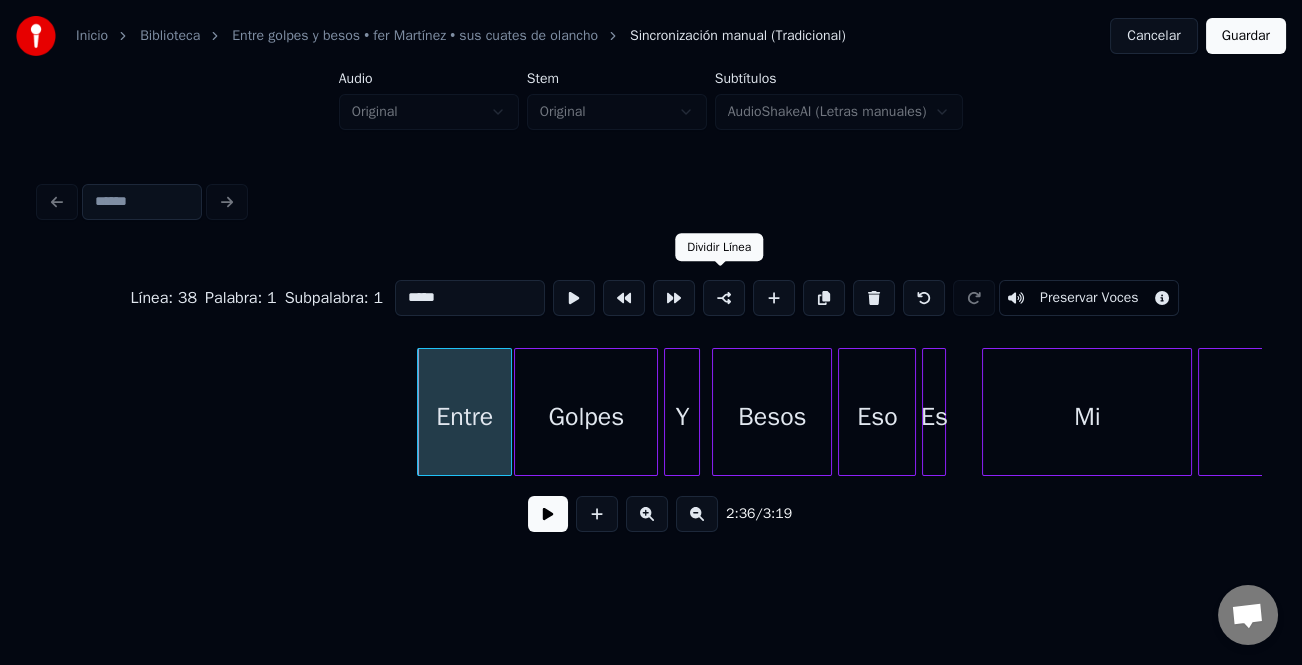 click at bounding box center [774, 298] 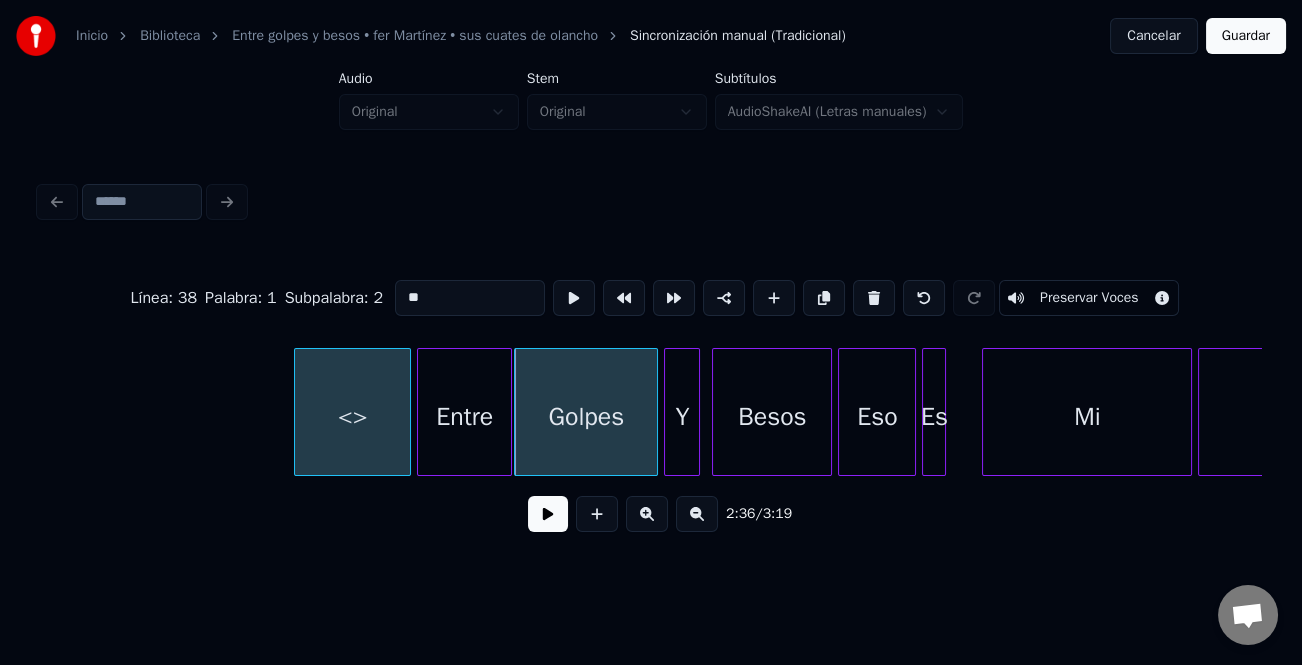 click on "<>" at bounding box center [352, 417] 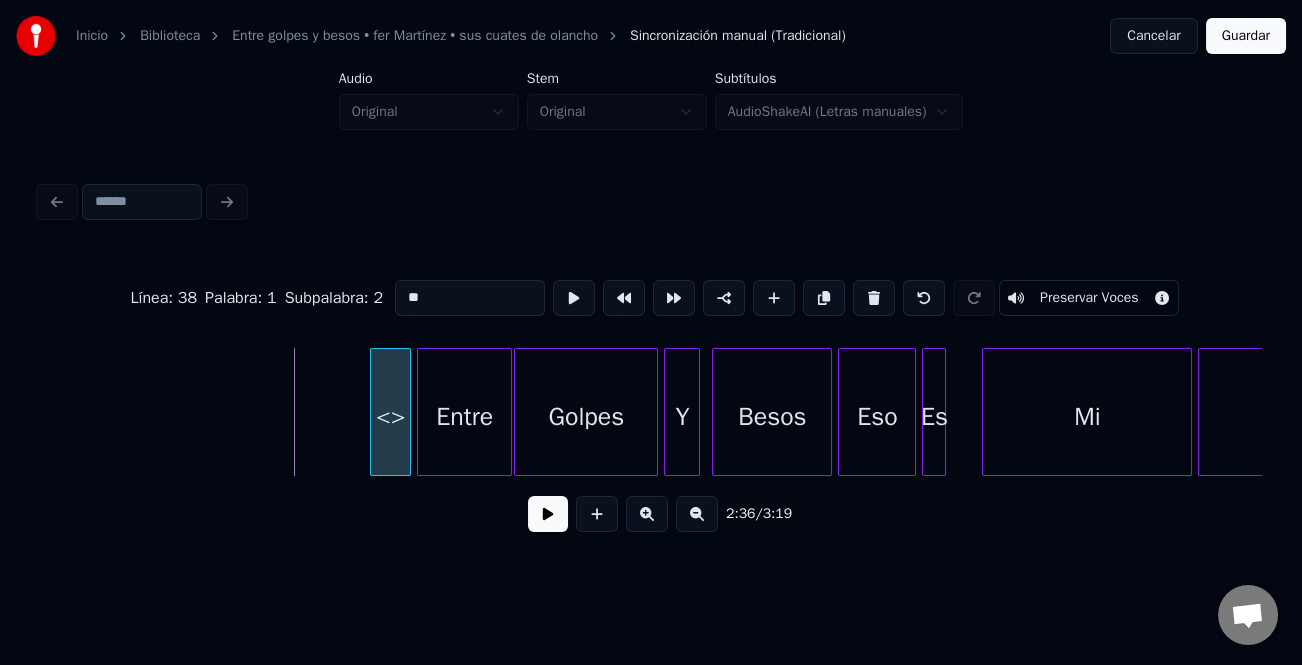 click at bounding box center [374, 412] 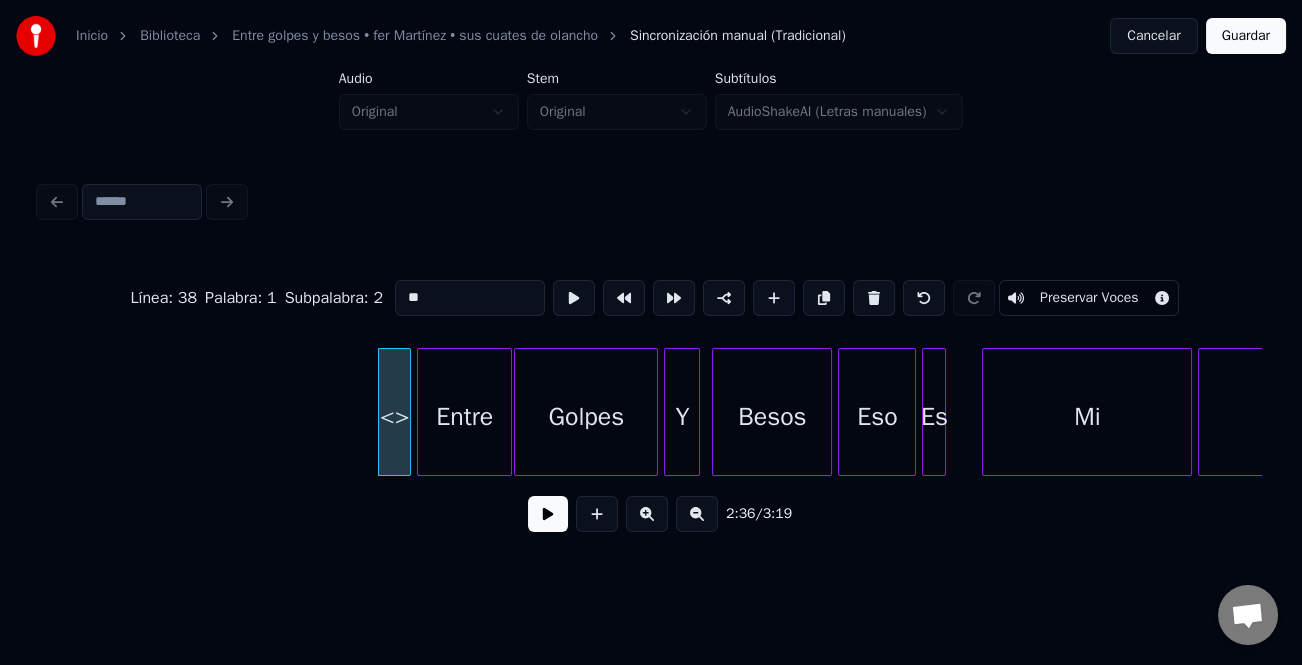 click on "Línea :   38 Palabra :   1 Subpalabra :   2 ** Preservar Voces" at bounding box center [651, 298] 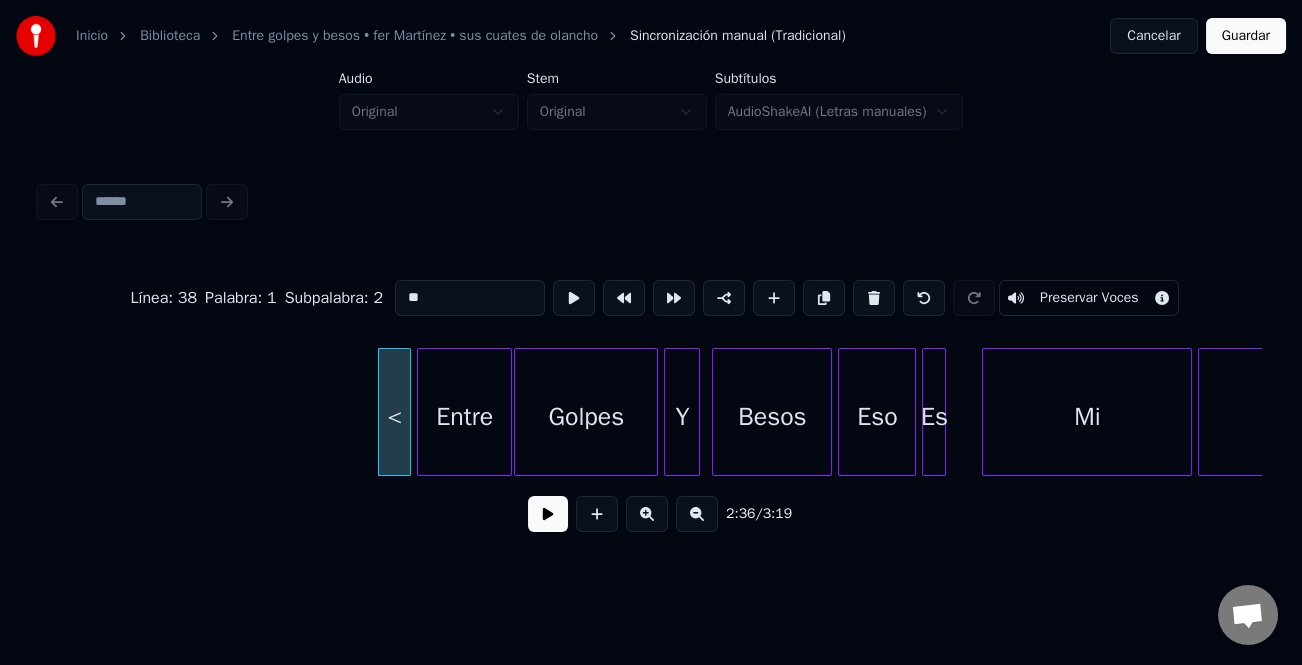 click on "<" at bounding box center [394, 417] 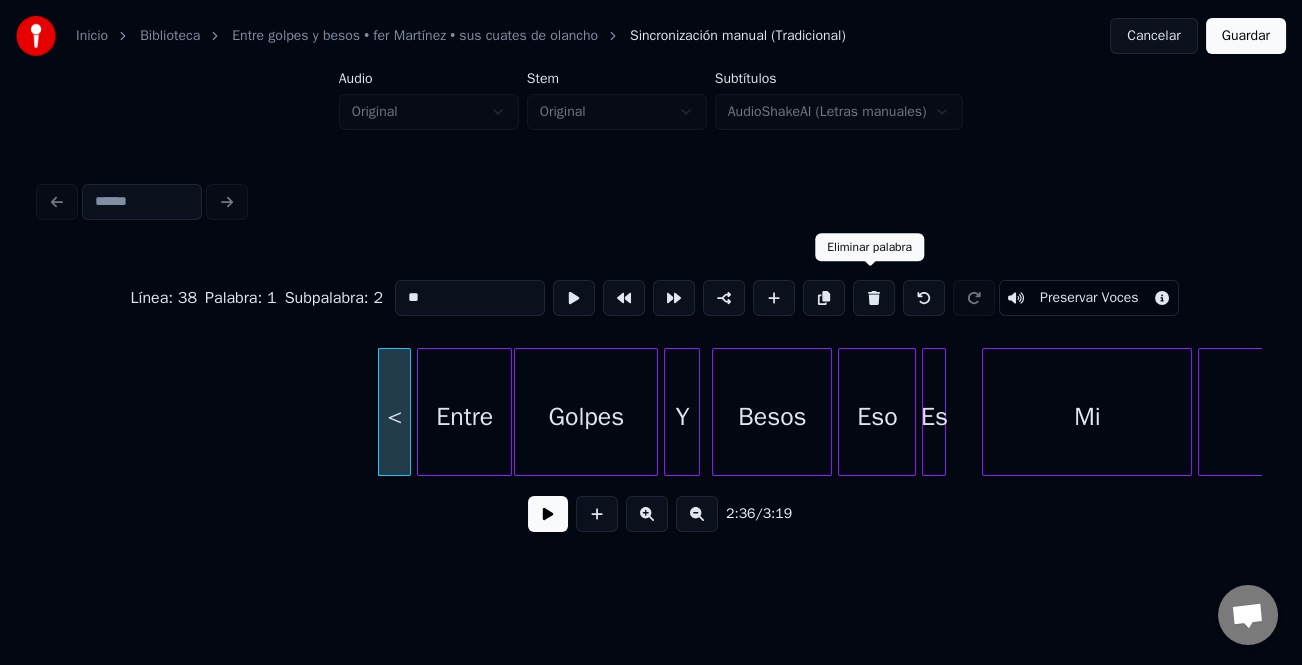 drag, startPoint x: 873, startPoint y: 283, endPoint x: 645, endPoint y: 354, distance: 238.79907 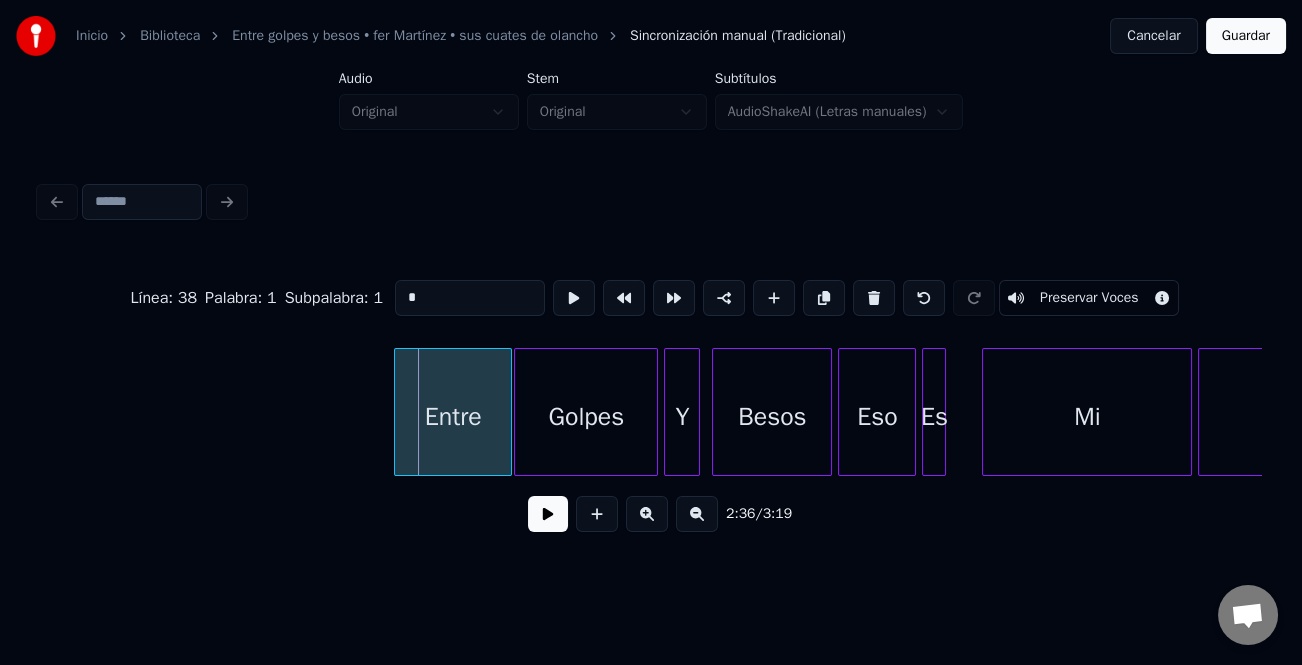 click at bounding box center (398, 412) 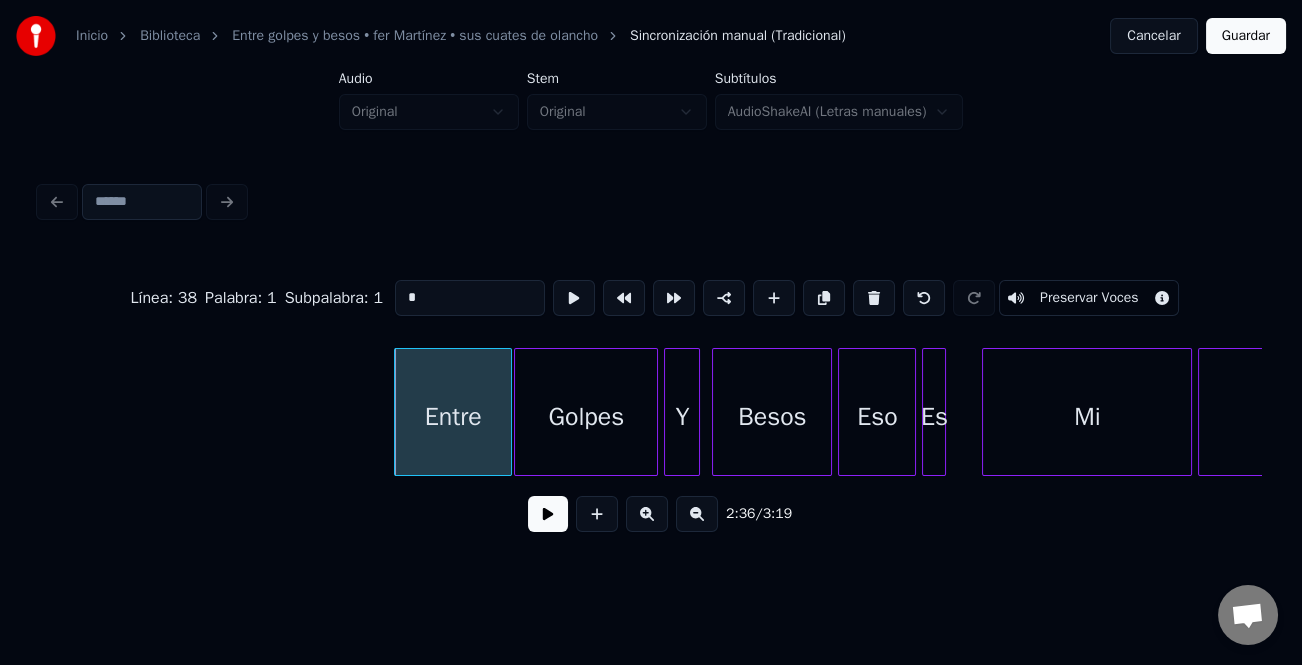 click at bounding box center [548, 514] 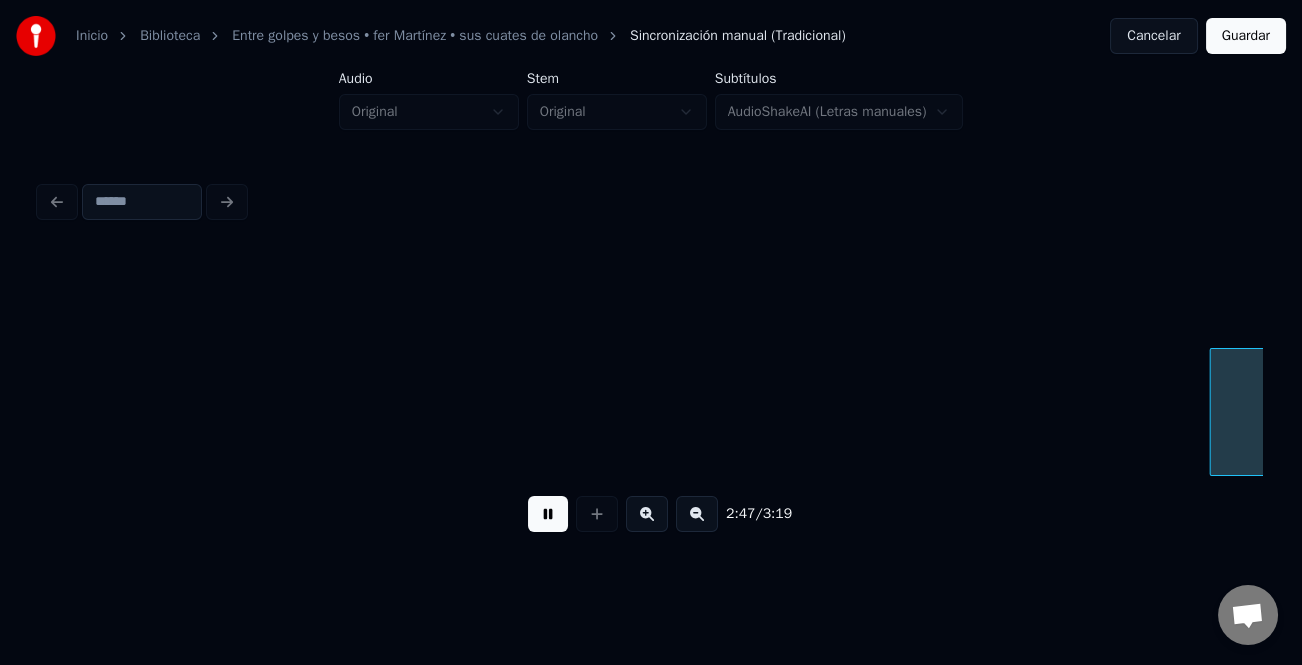 scroll, scrollTop: 0, scrollLeft: 50267, axis: horizontal 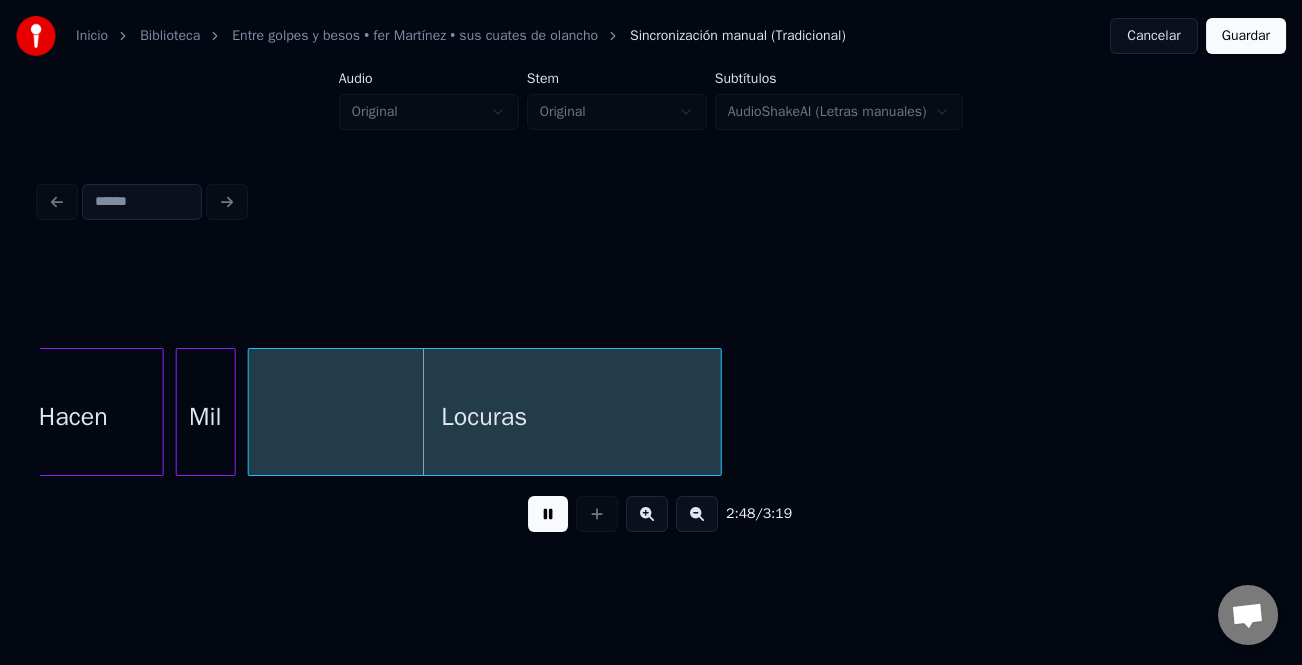 click on "2:48  /  3:19" at bounding box center (651, 362) 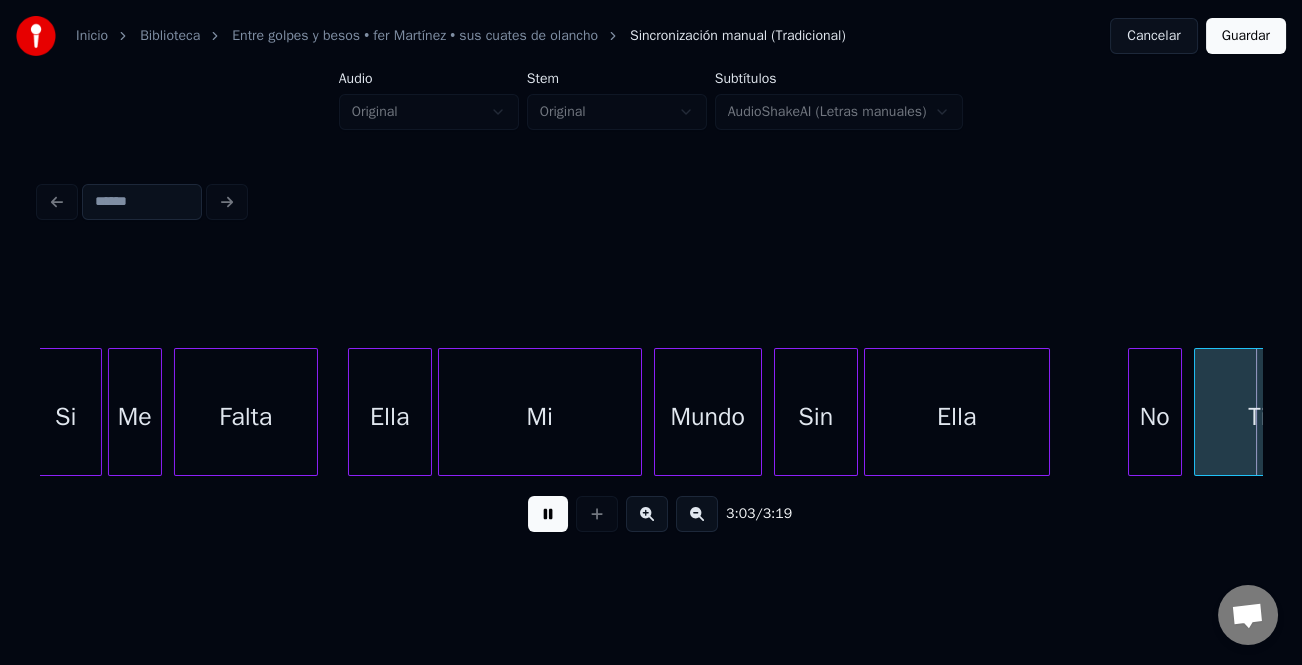scroll, scrollTop: 0, scrollLeft: 55157, axis: horizontal 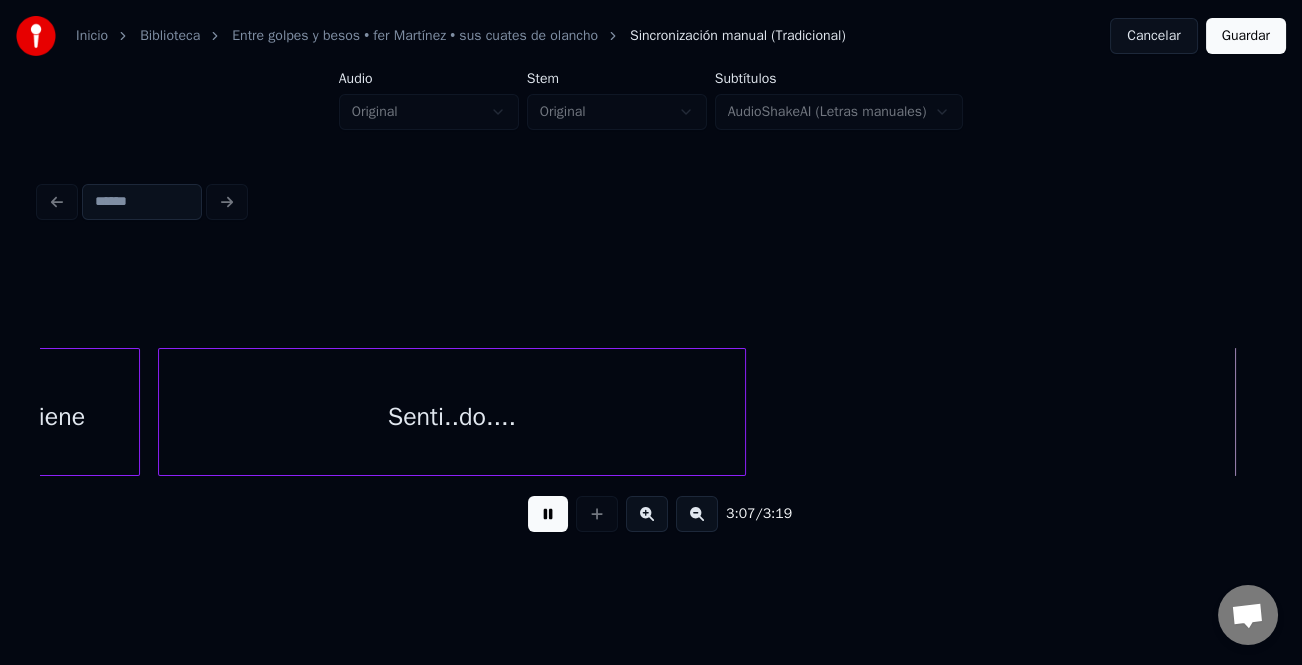 click on "Guardar" at bounding box center [1246, 36] 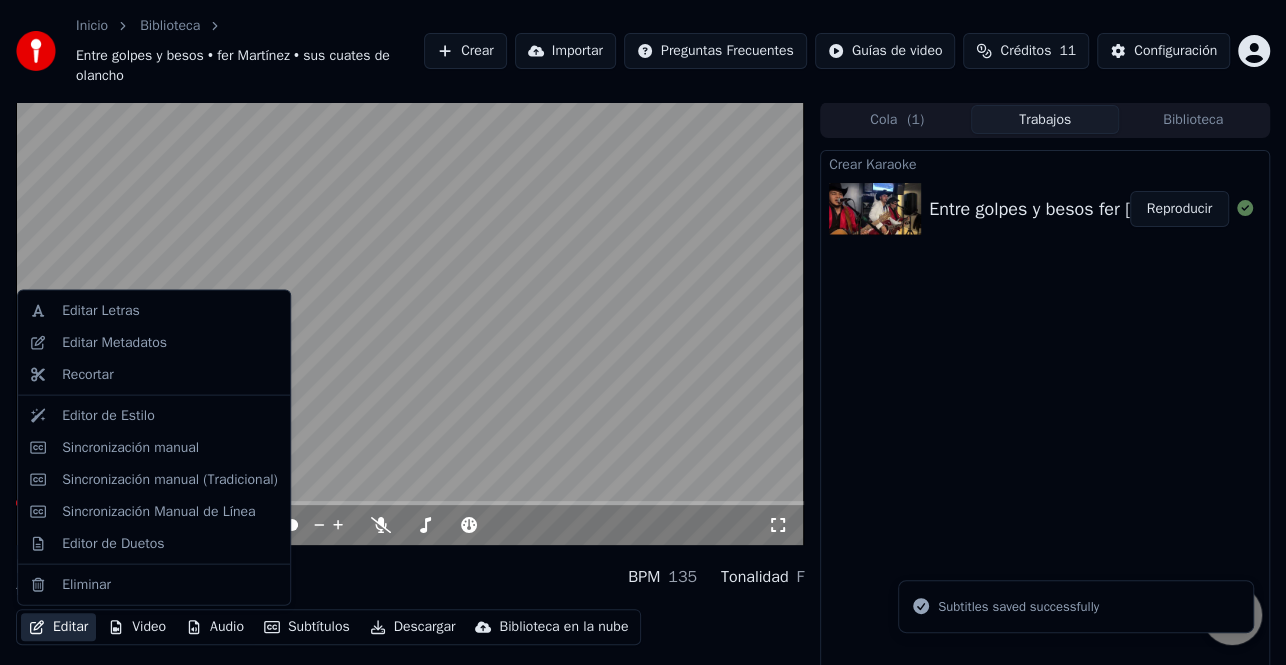 click on "Editar" at bounding box center [58, 627] 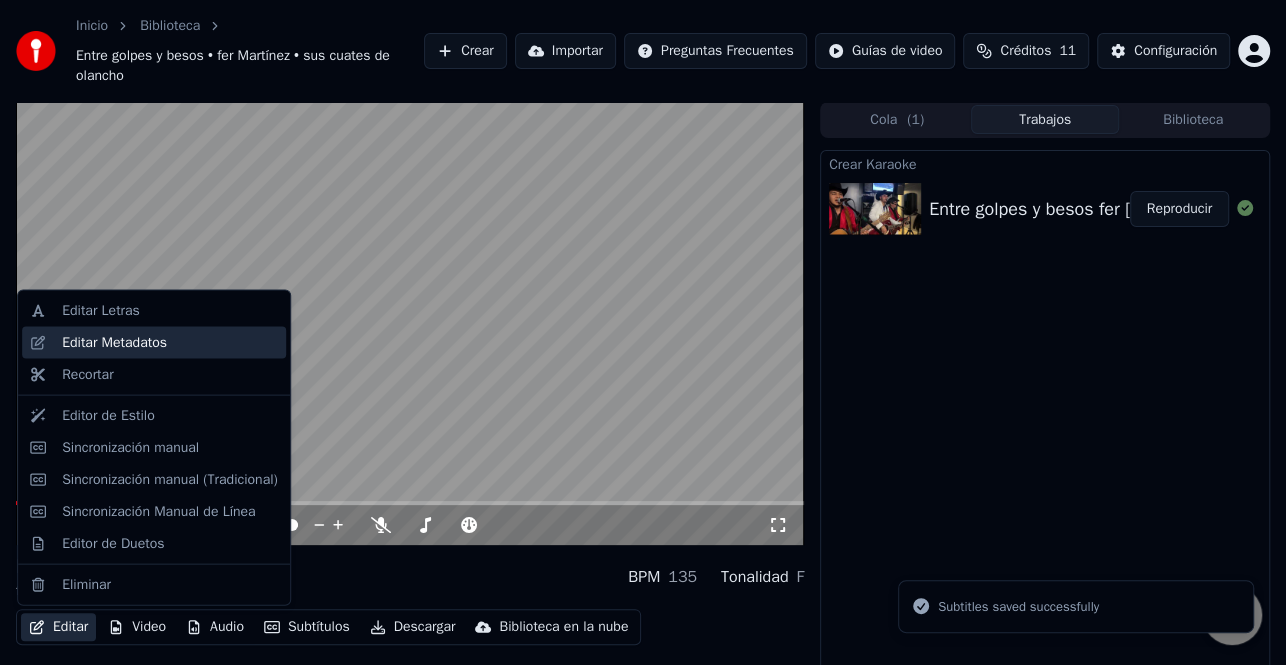 click on "Editar Metadatos" at bounding box center (170, 343) 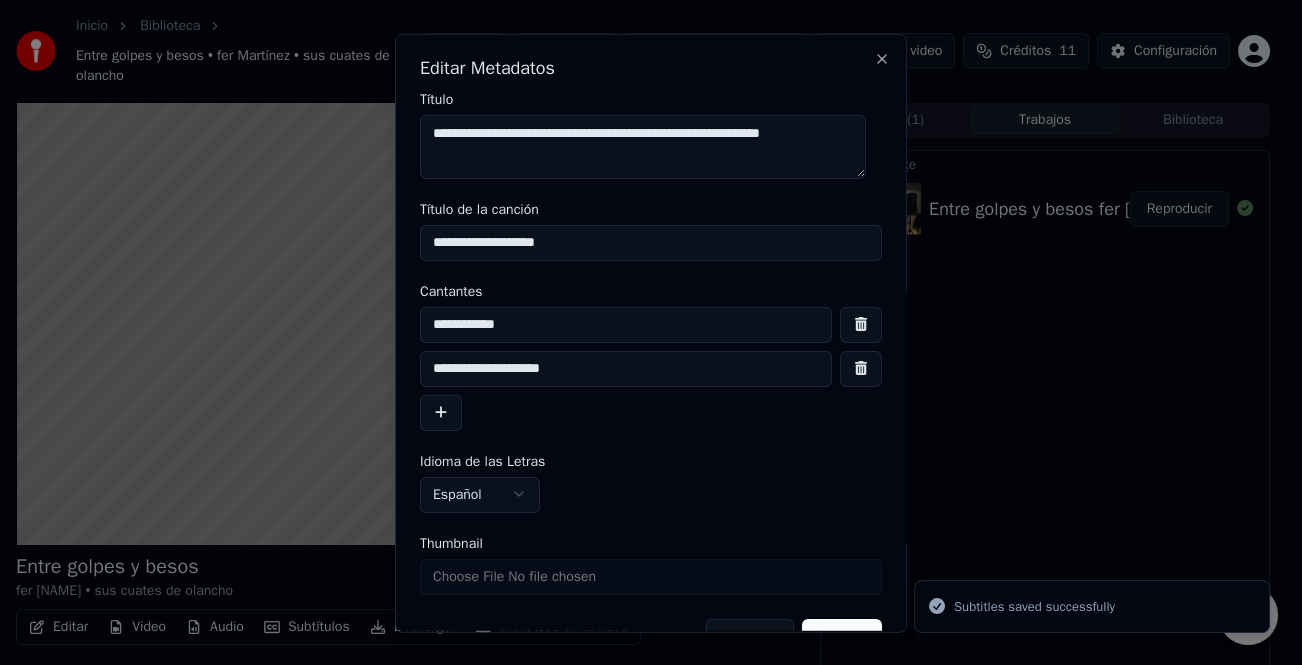 click at bounding box center [441, 412] 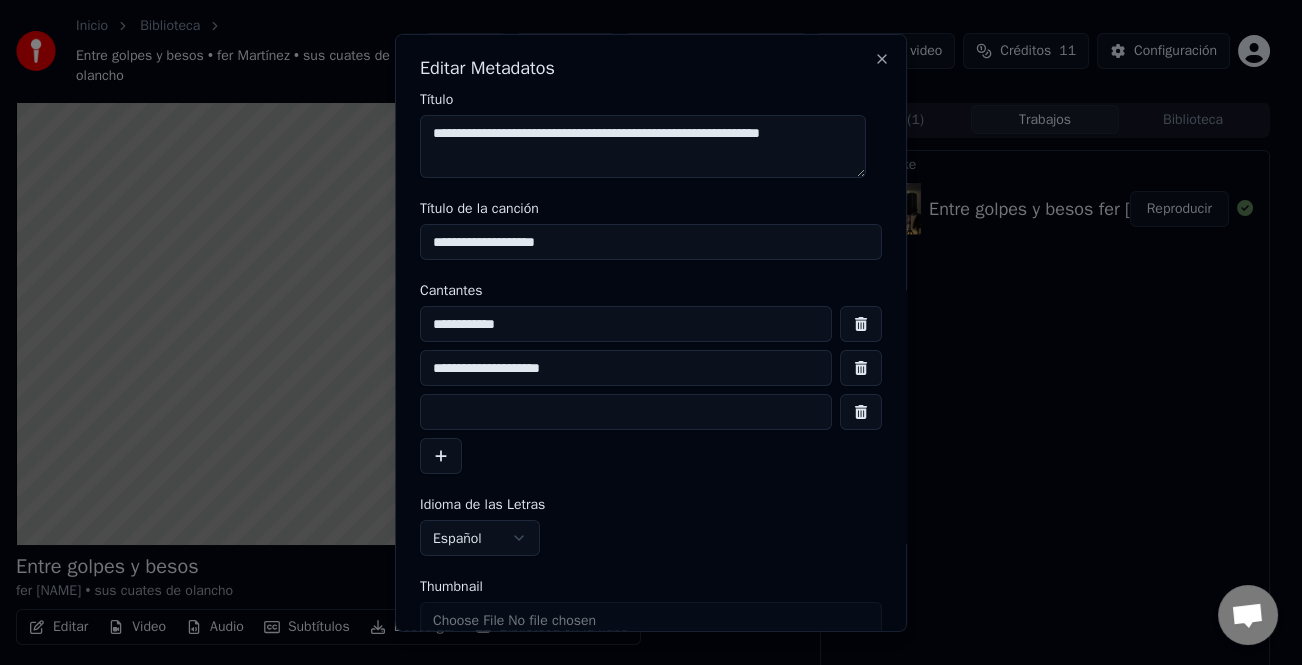 click at bounding box center [626, 412] 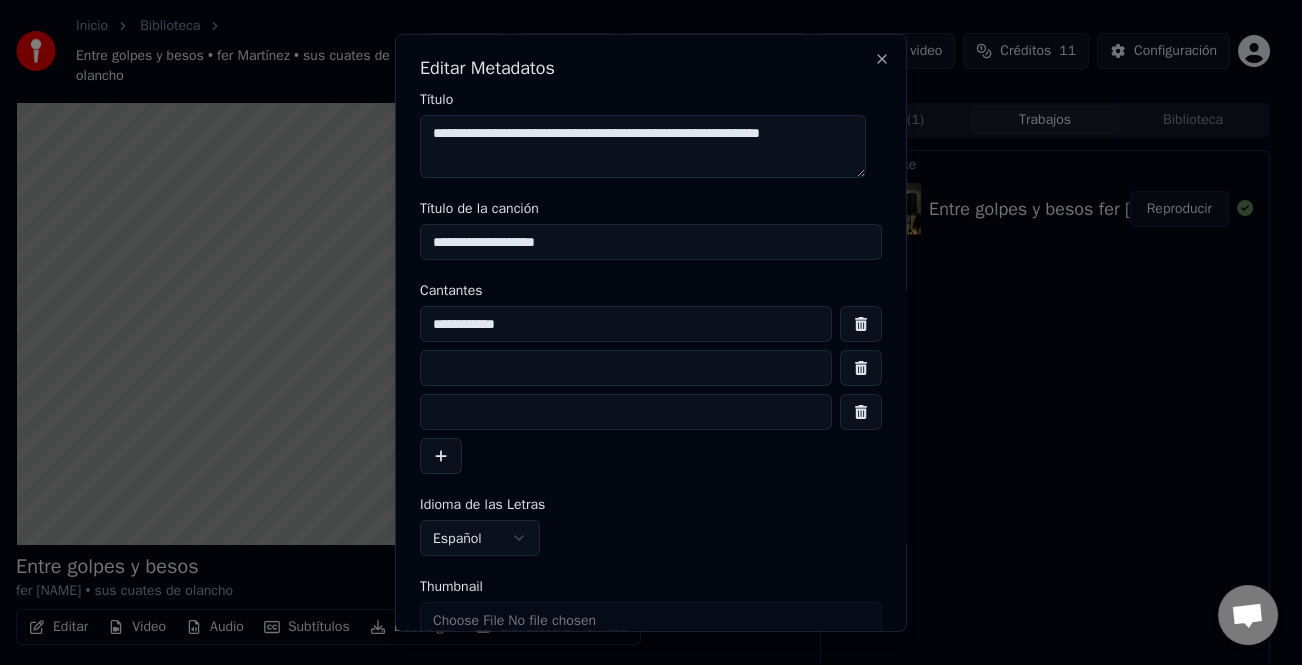 type 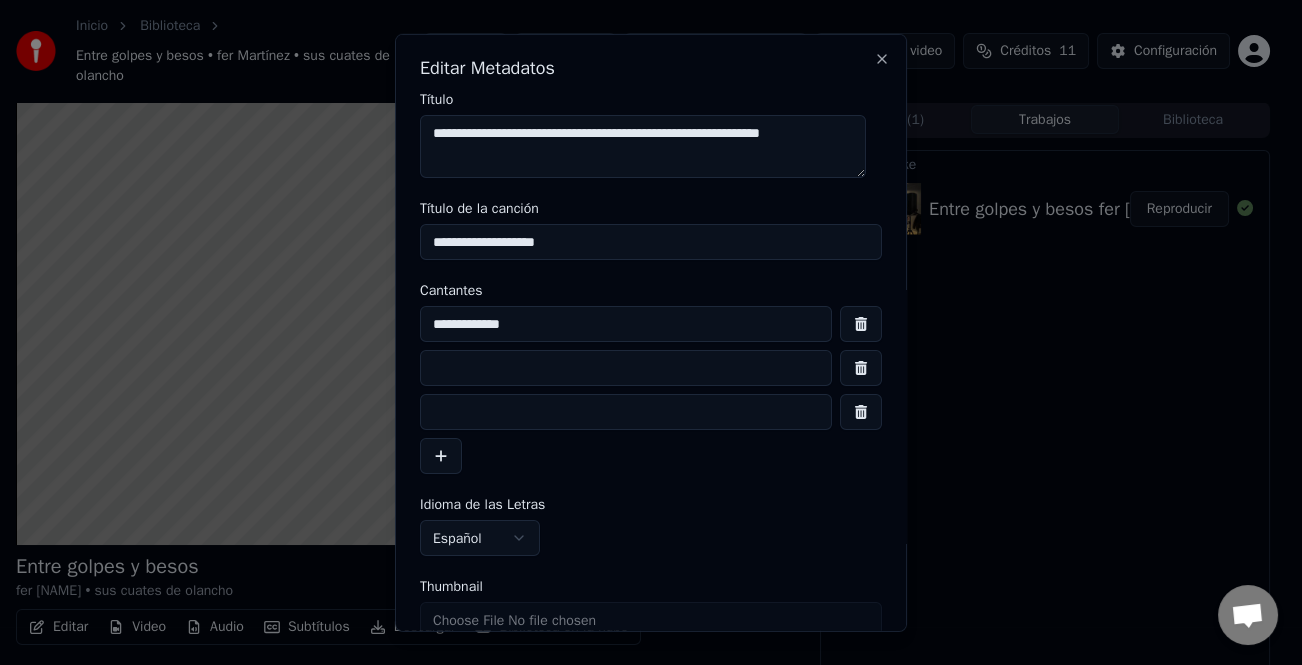 paste on "**********" 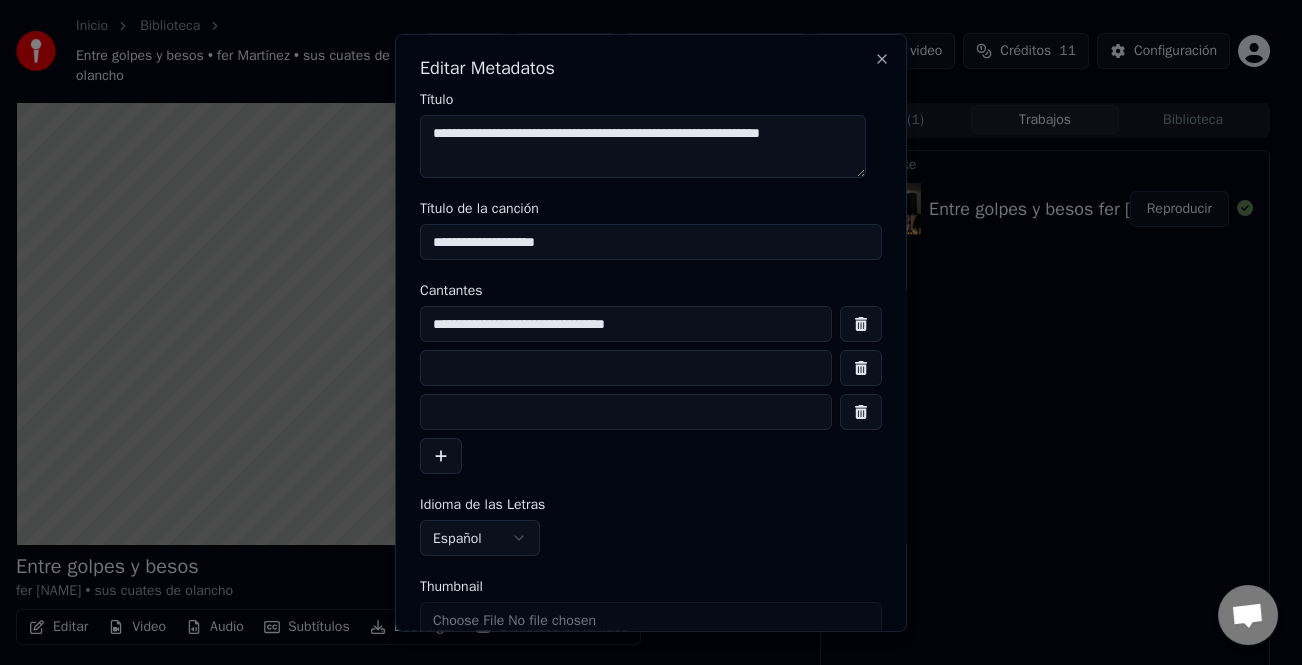 type on "**********" 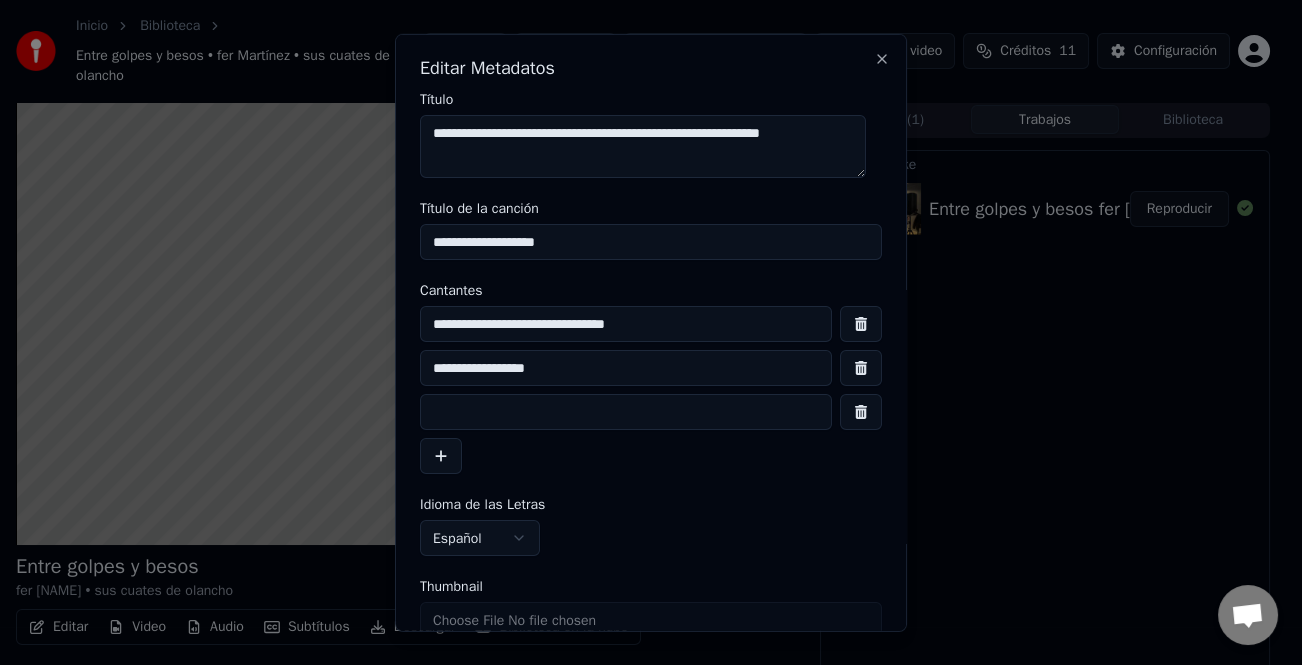 type on "**********" 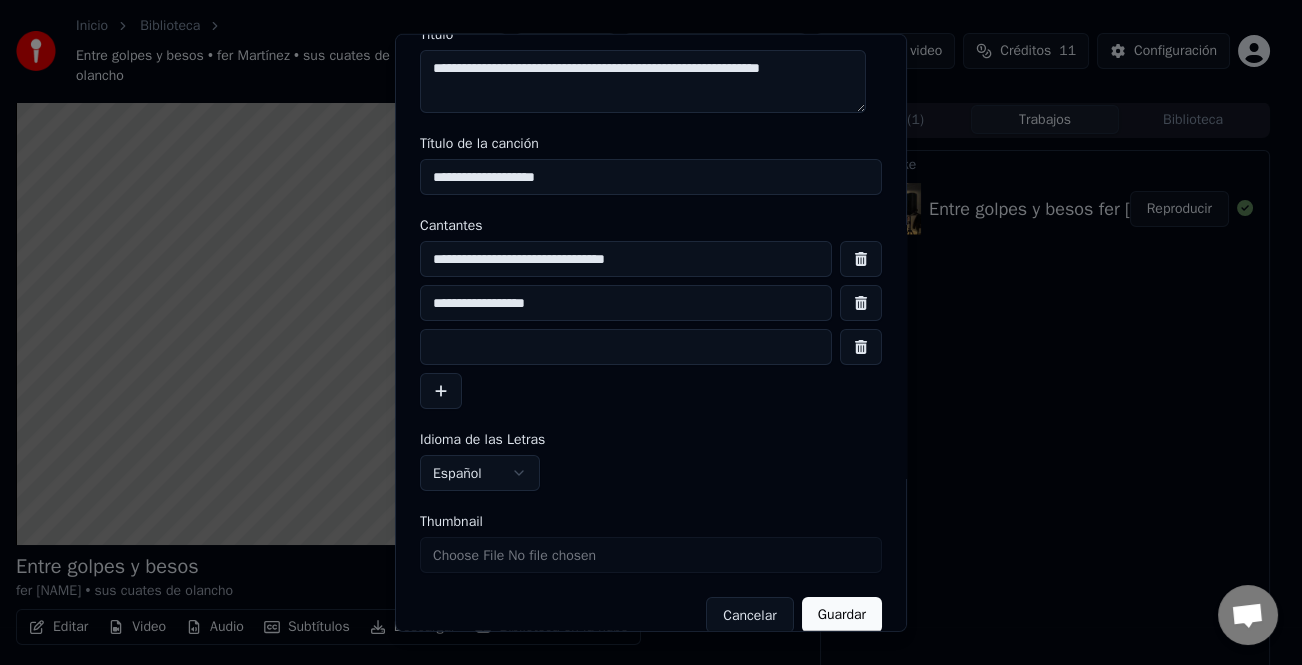 scroll, scrollTop: 91, scrollLeft: 0, axis: vertical 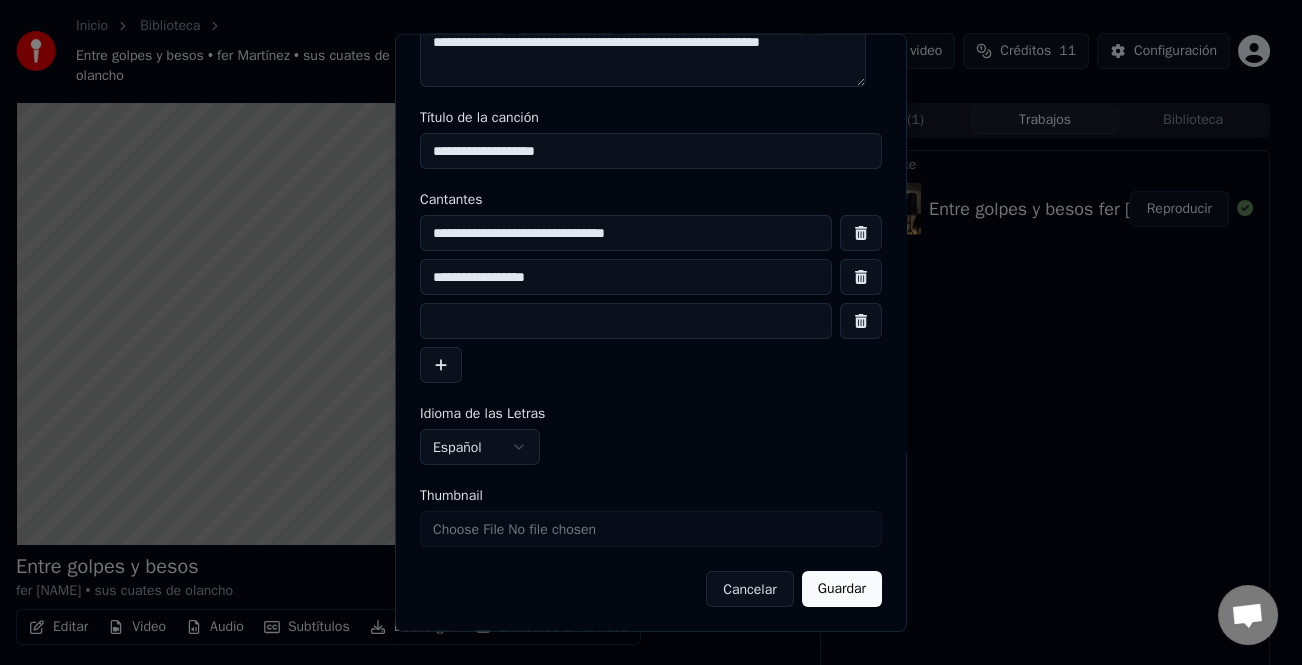 click on "Guardar" at bounding box center (842, 589) 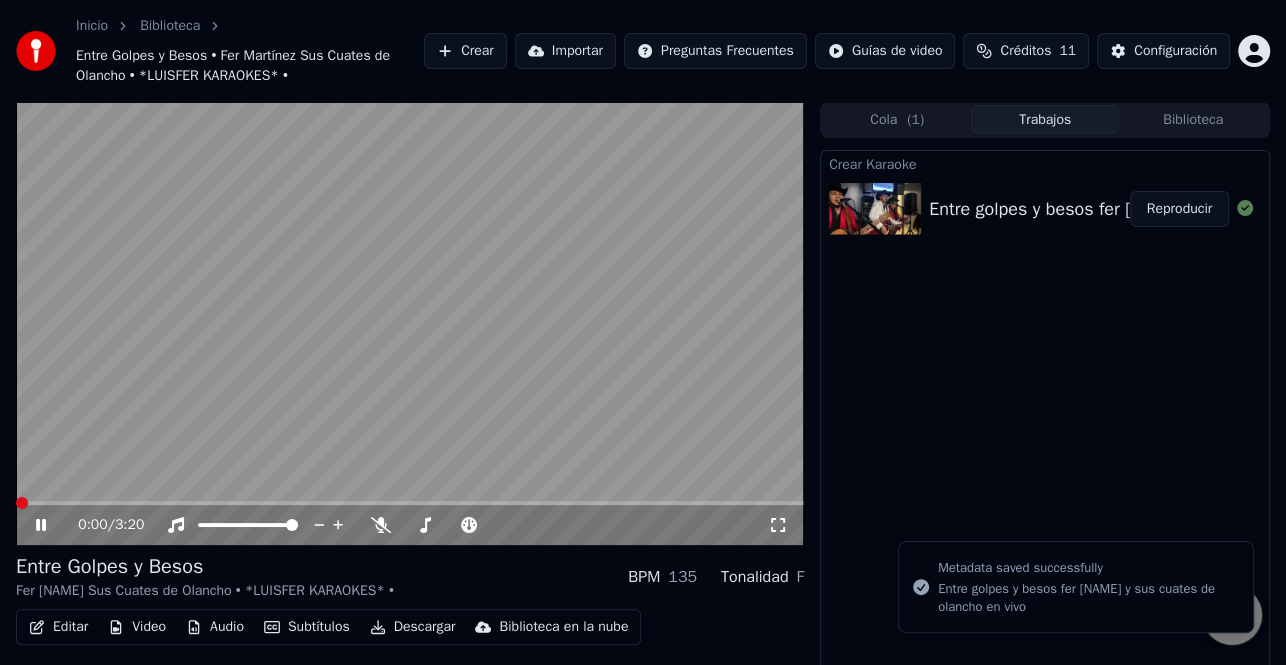 click on "Reproducir" at bounding box center [1179, 209] 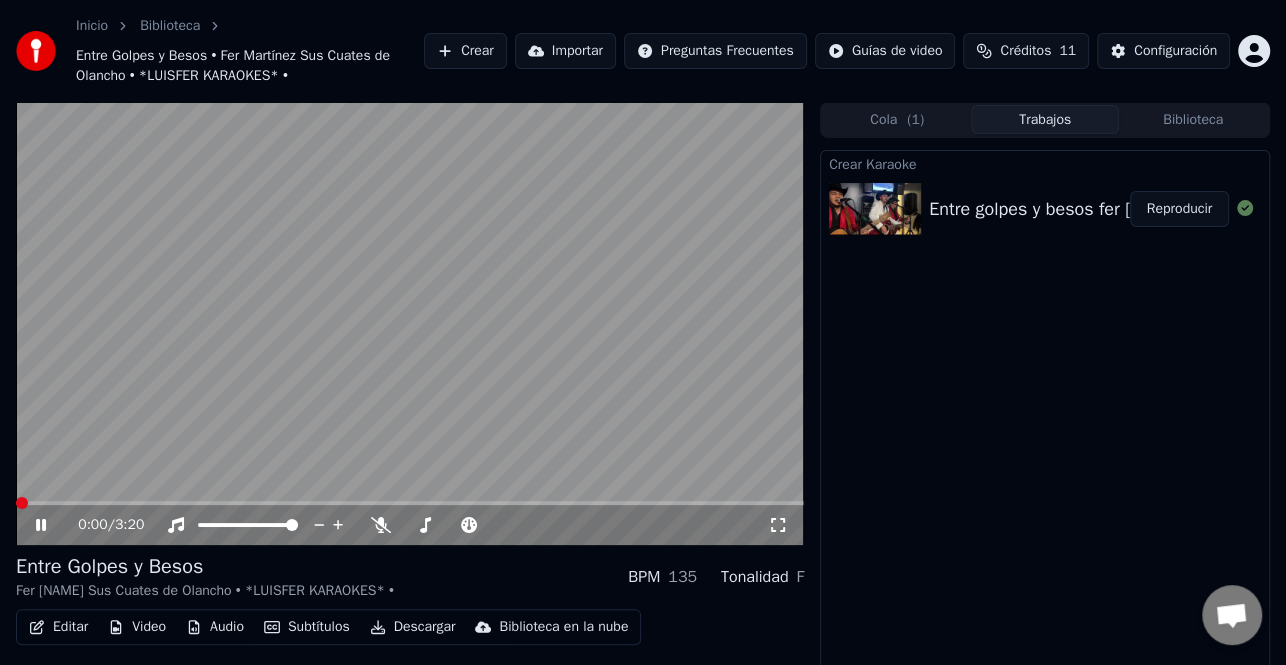 click 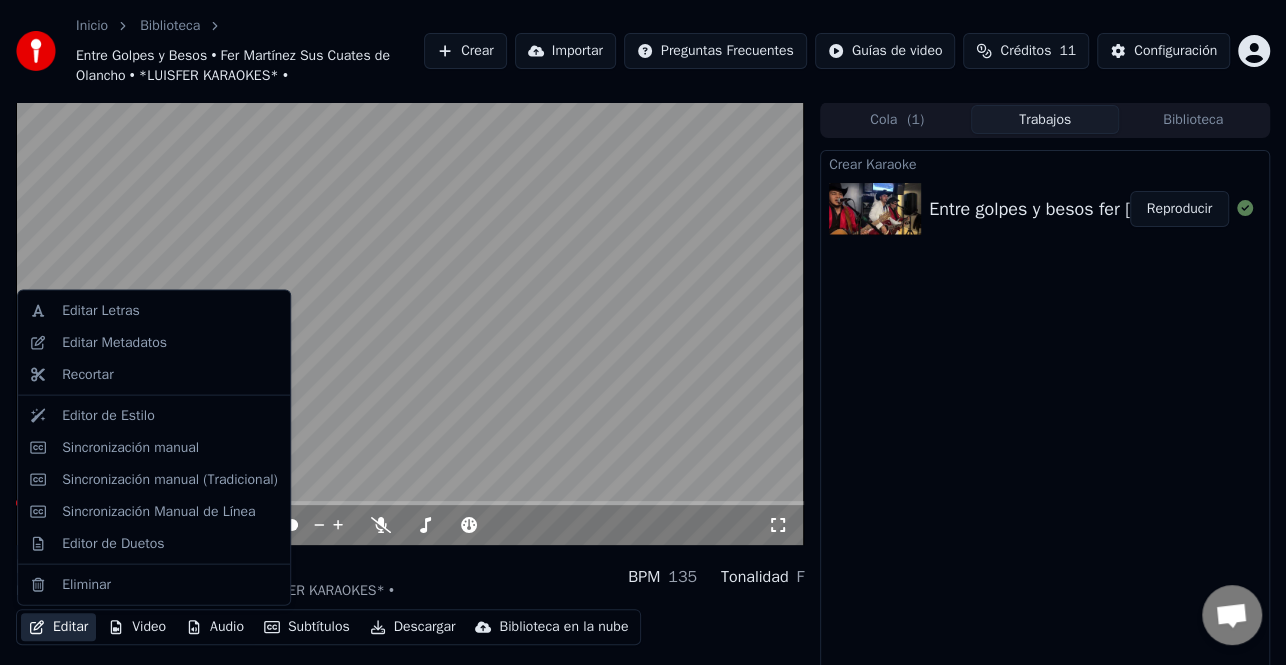 click on "Editar" at bounding box center [58, 627] 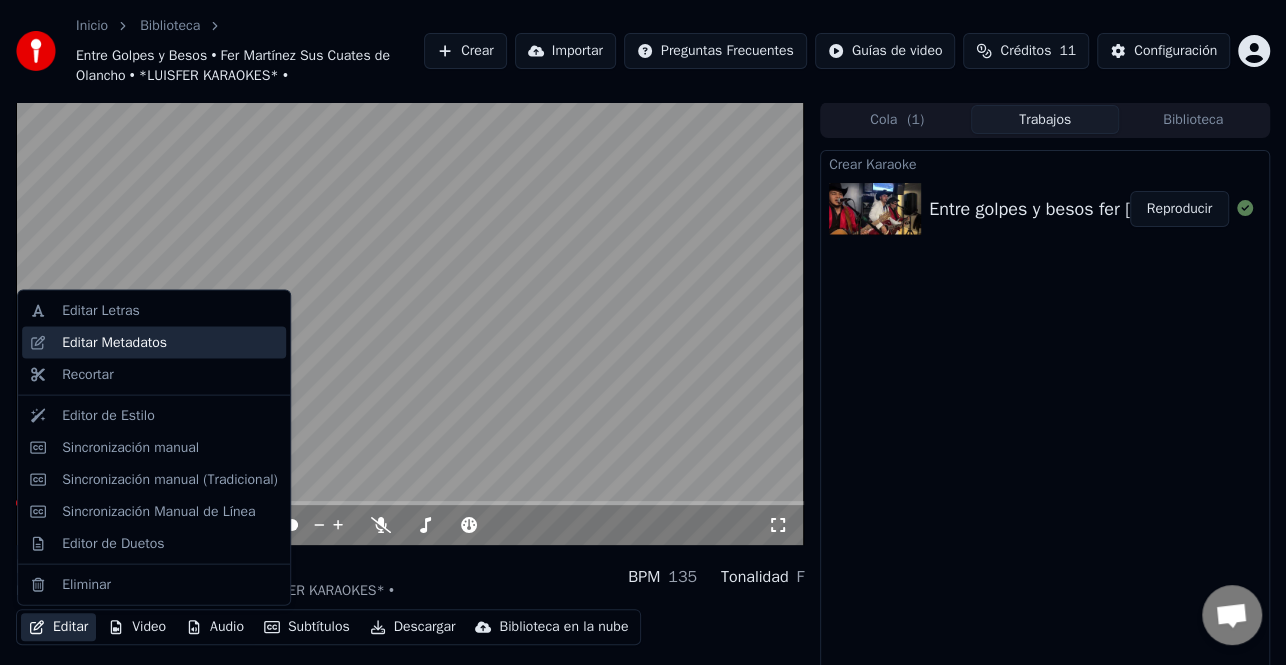 click on "Editar Metadatos" at bounding box center (170, 343) 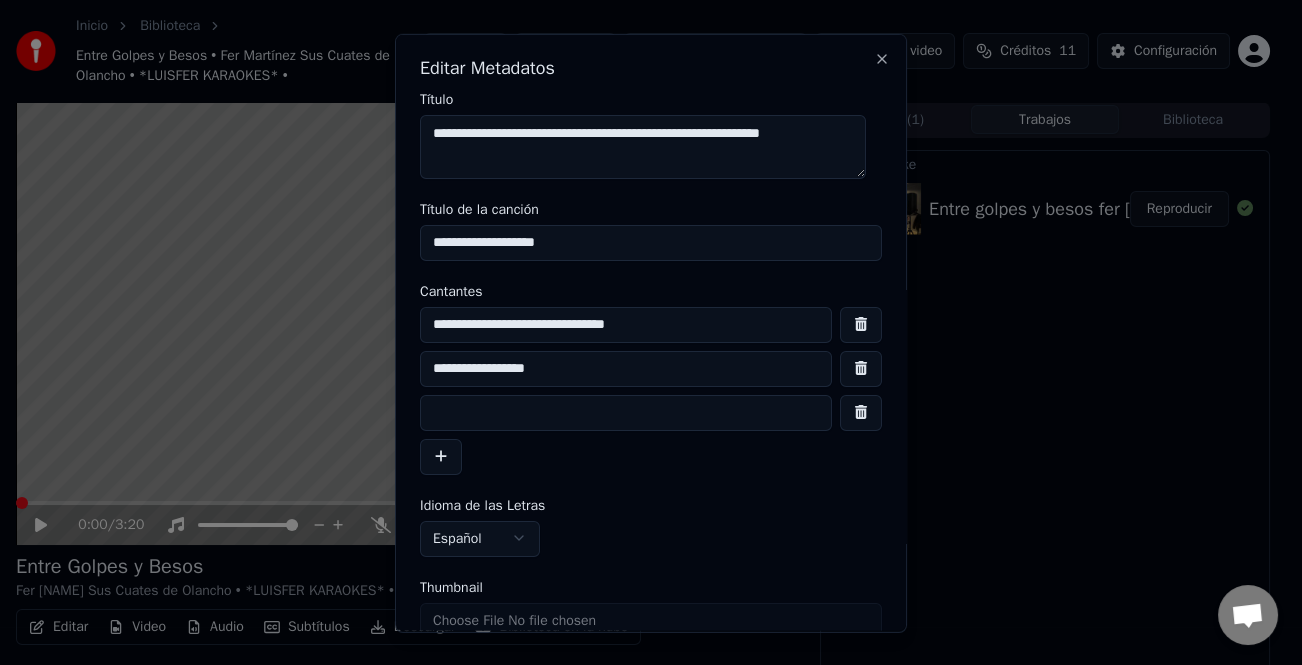 click on "**********" at bounding box center [626, 368] 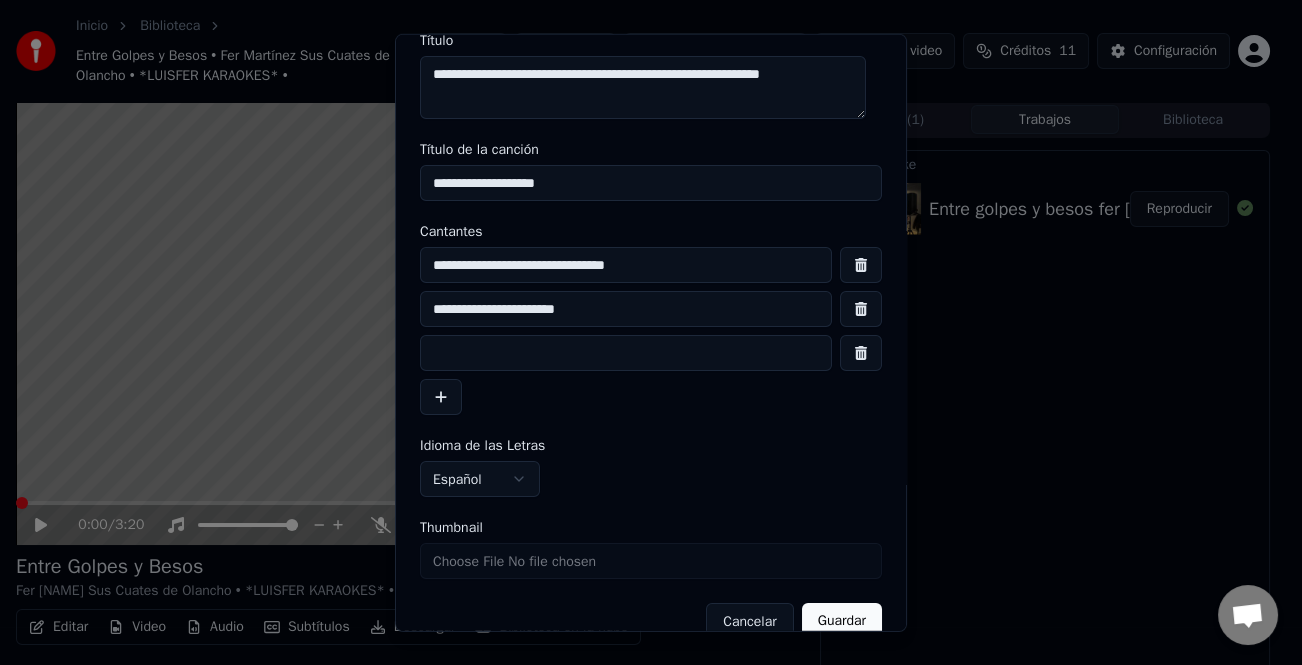 scroll, scrollTop: 91, scrollLeft: 0, axis: vertical 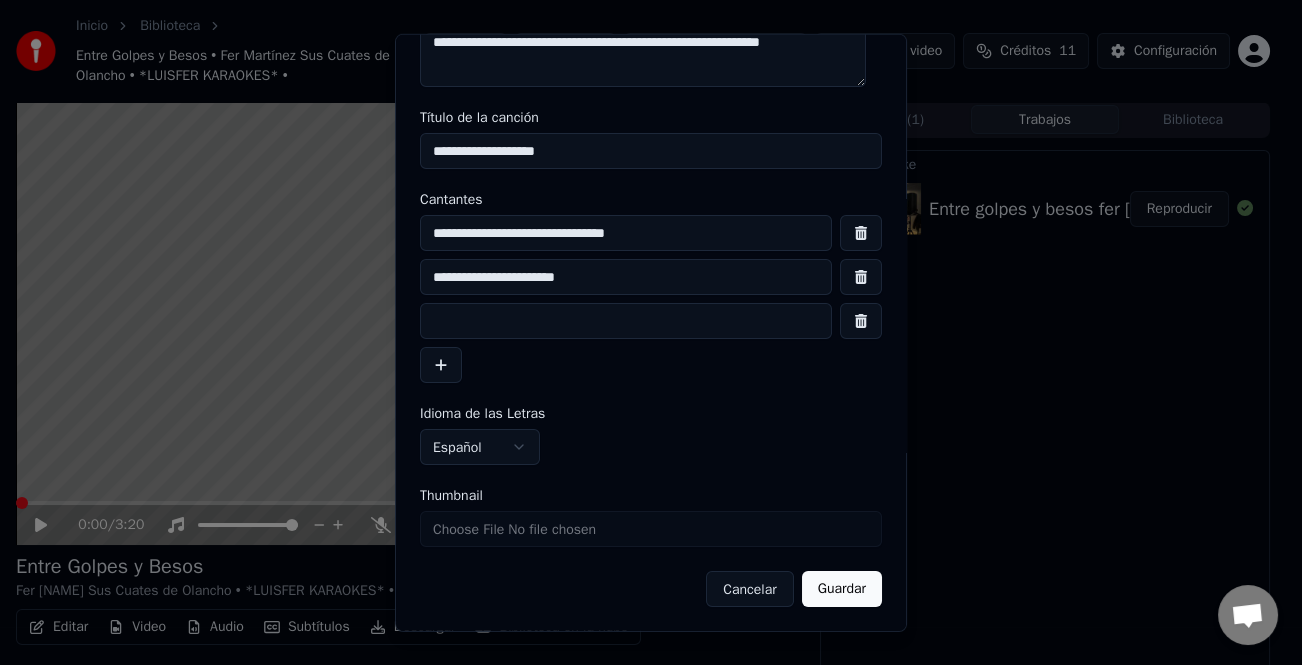 type on "**********" 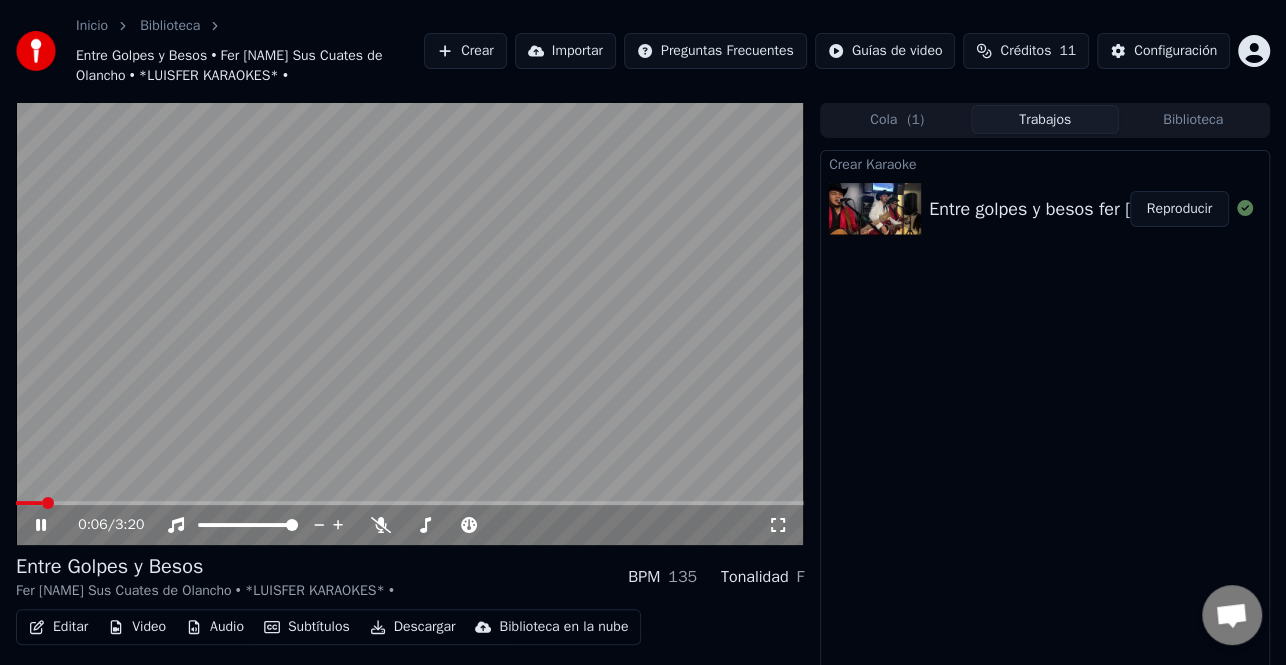 click 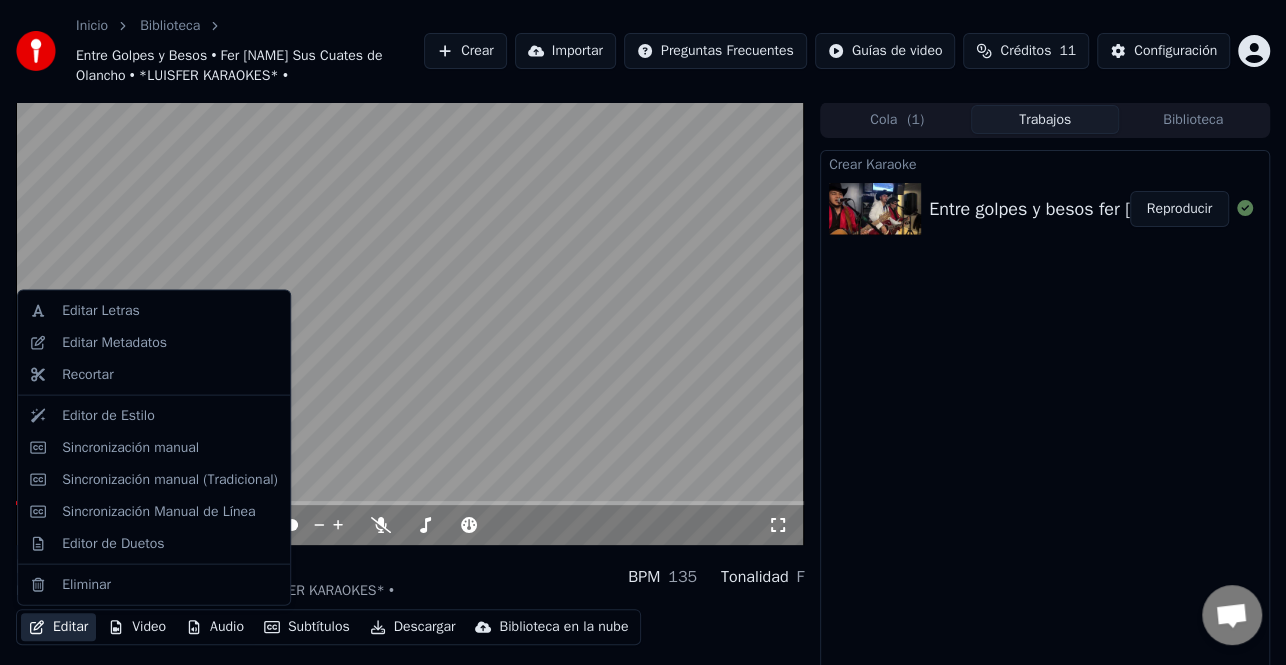 click on "Editar" at bounding box center [58, 627] 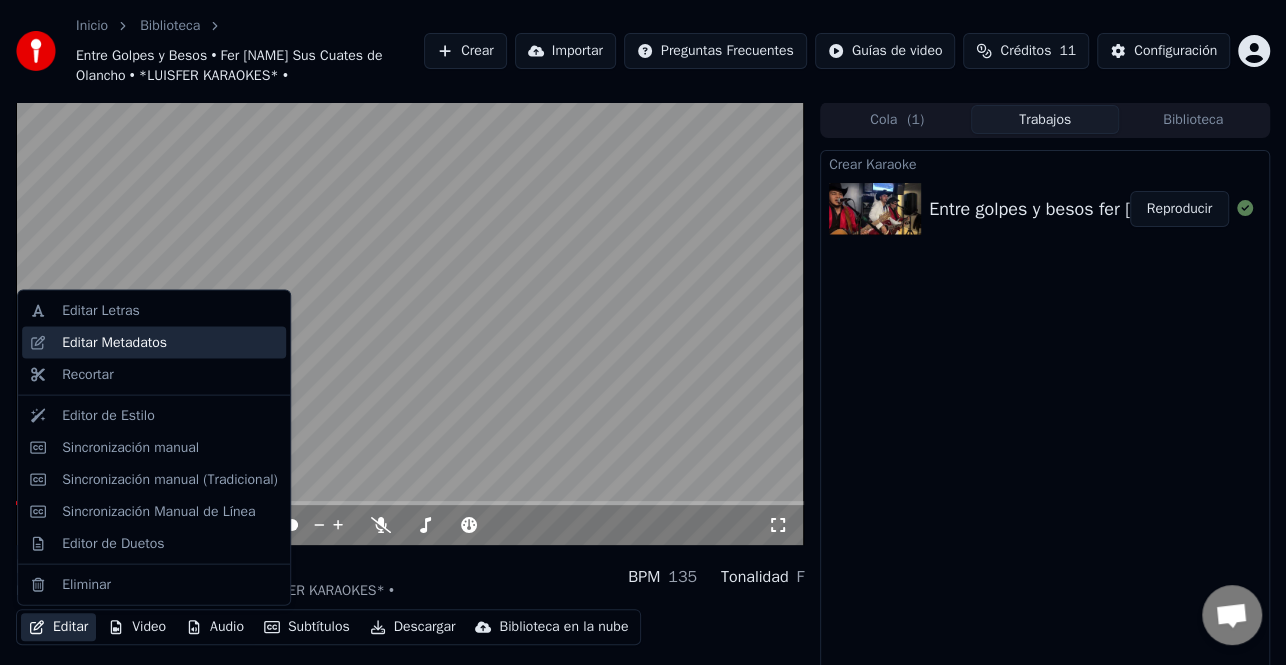 click on "Editar Metadatos" at bounding box center [114, 343] 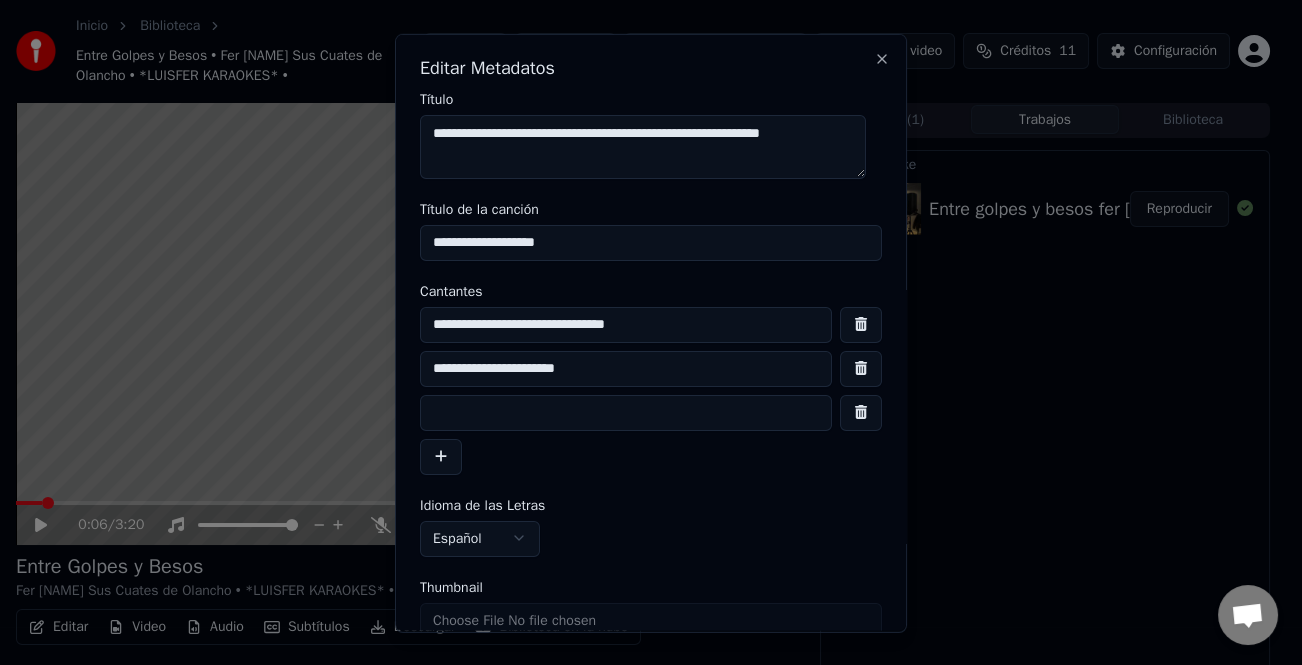 click on "**********" at bounding box center (626, 324) 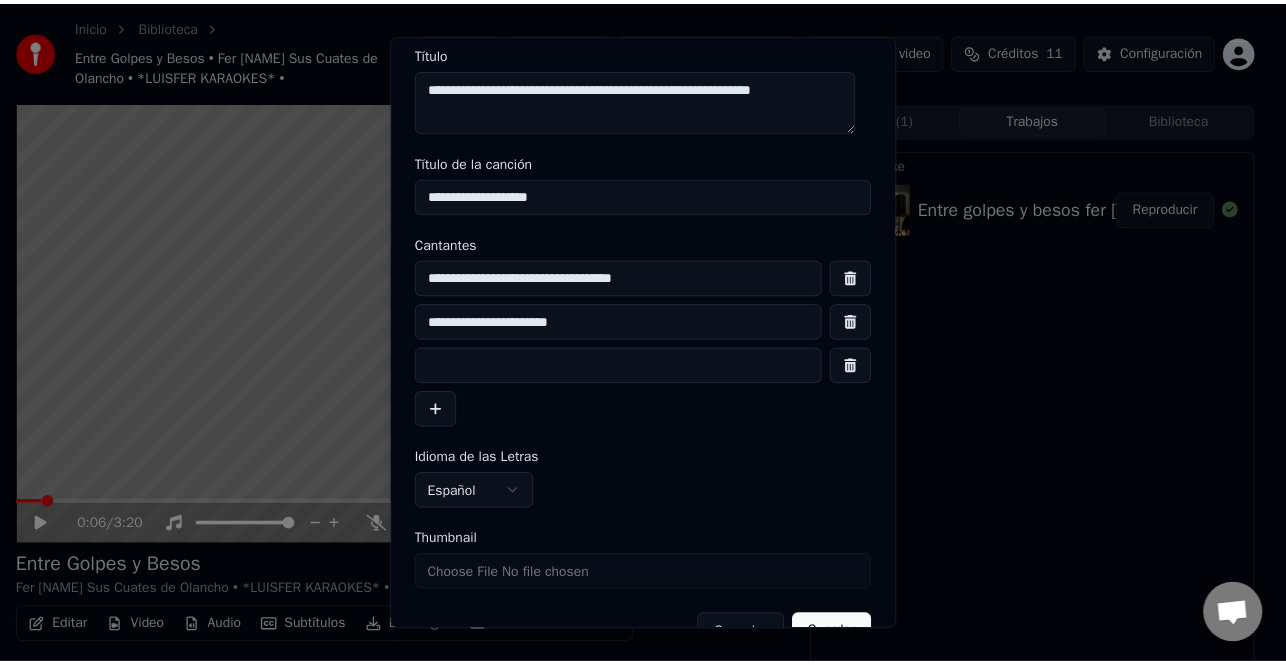 scroll, scrollTop: 91, scrollLeft: 0, axis: vertical 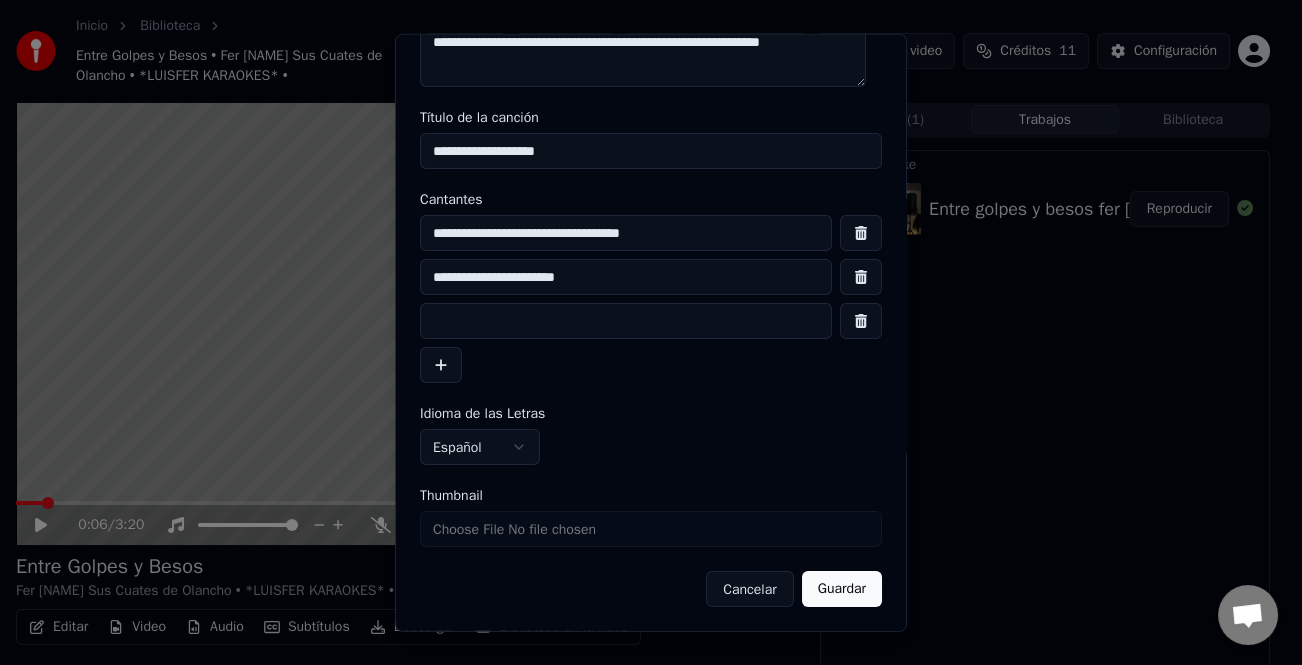 type on "**********" 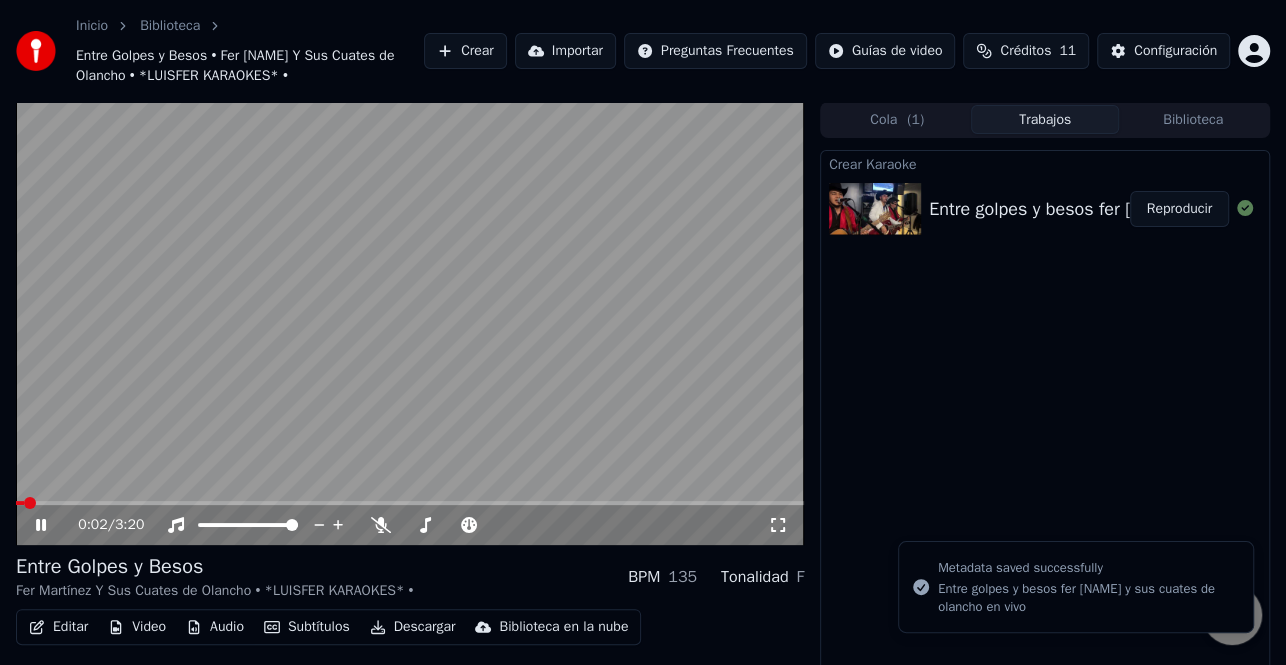 click at bounding box center (20, 503) 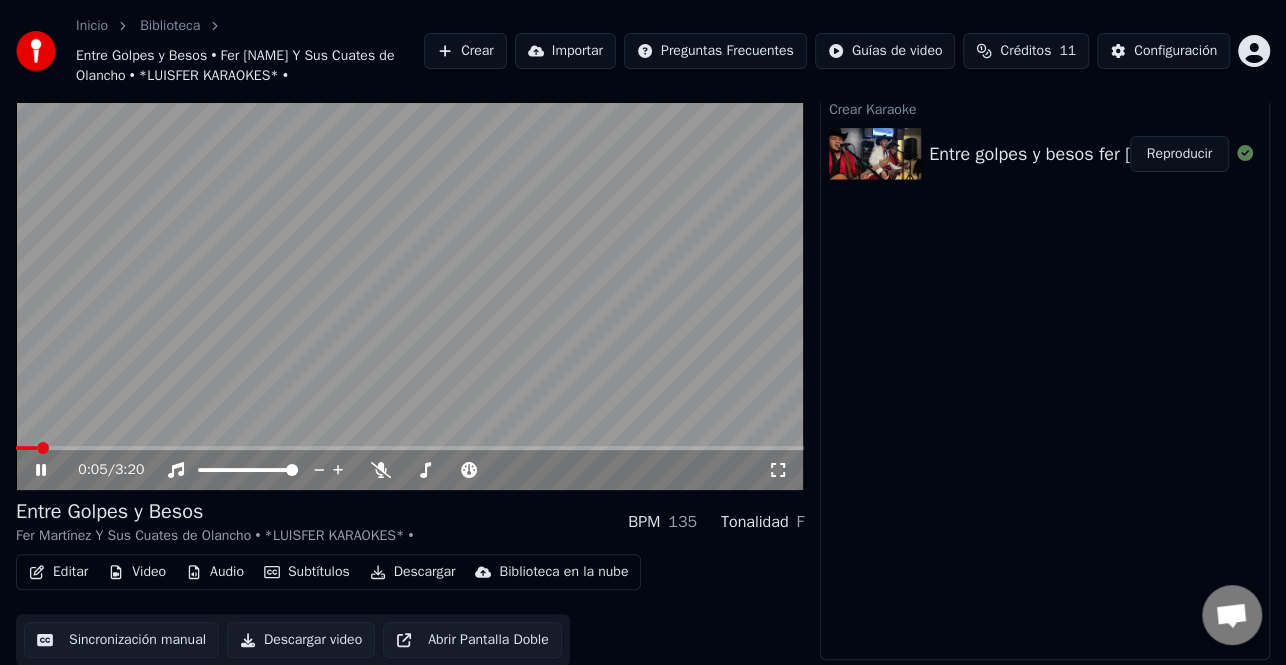 scroll, scrollTop: 56, scrollLeft: 0, axis: vertical 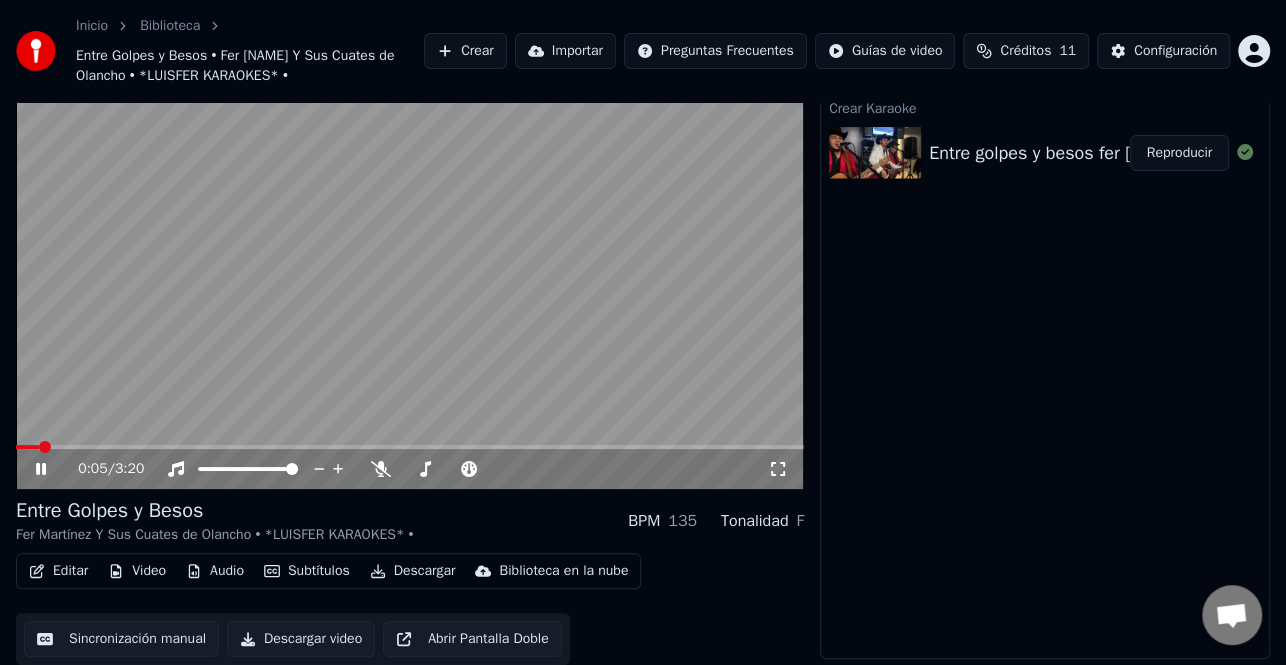 click on "Descargar" at bounding box center [413, 571] 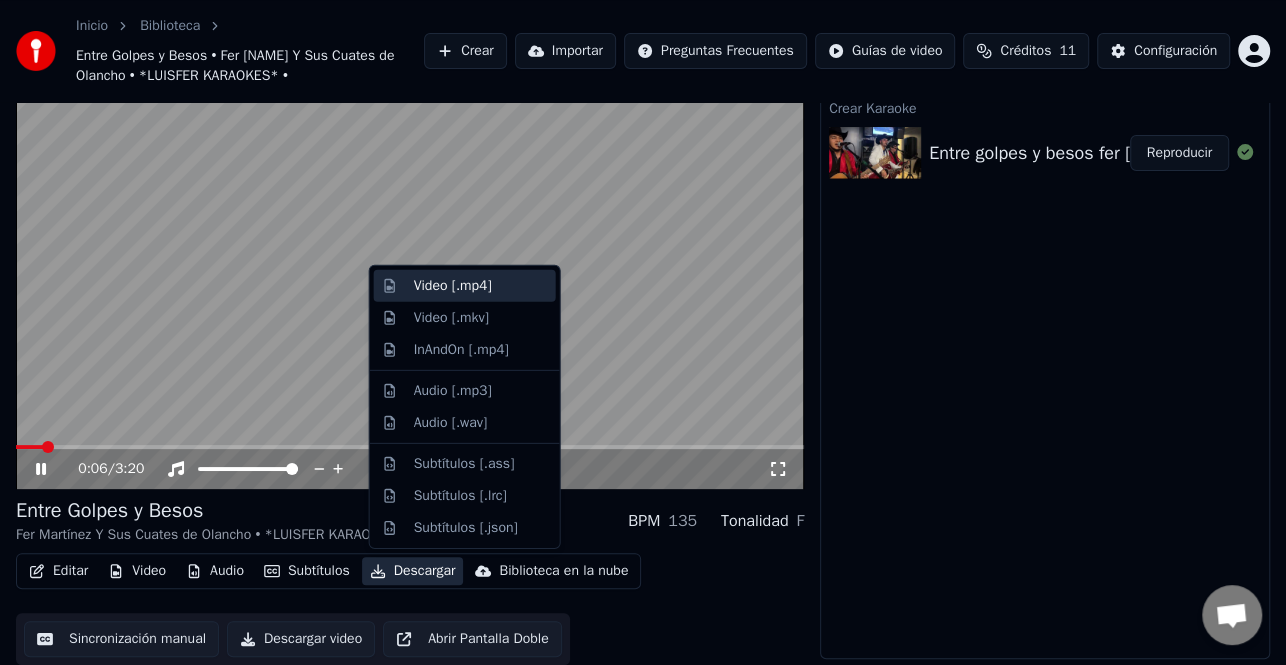 click on "Video [.mp4]" at bounding box center (481, 286) 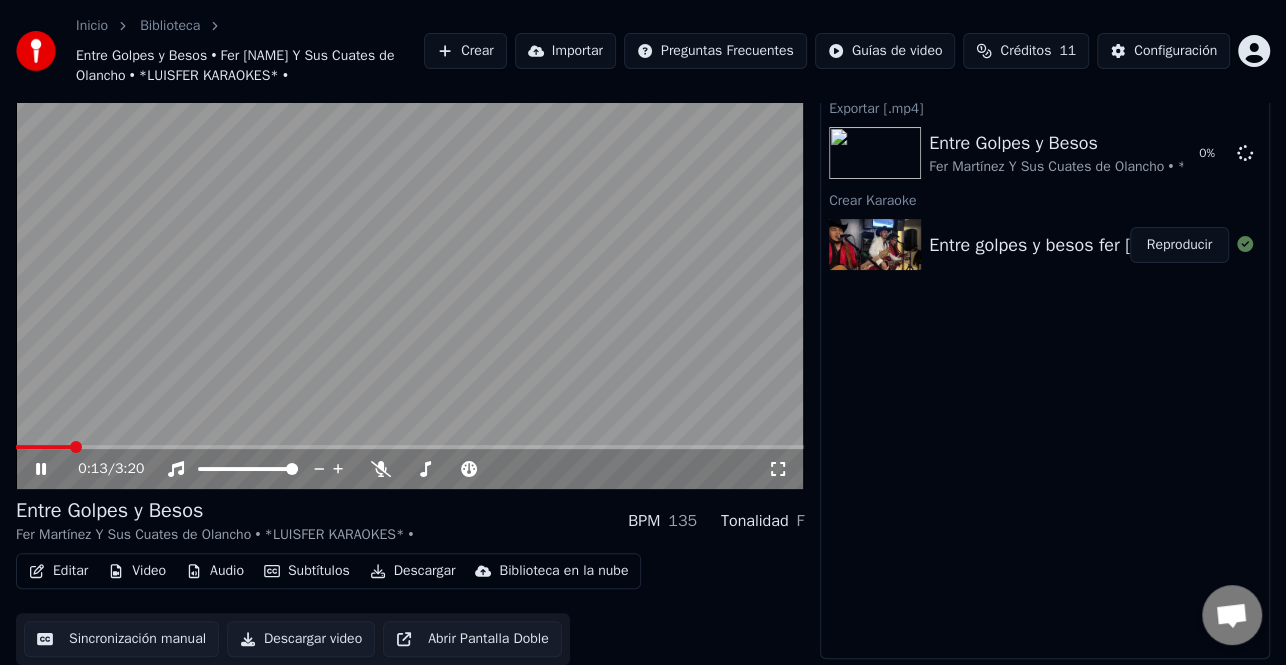 click 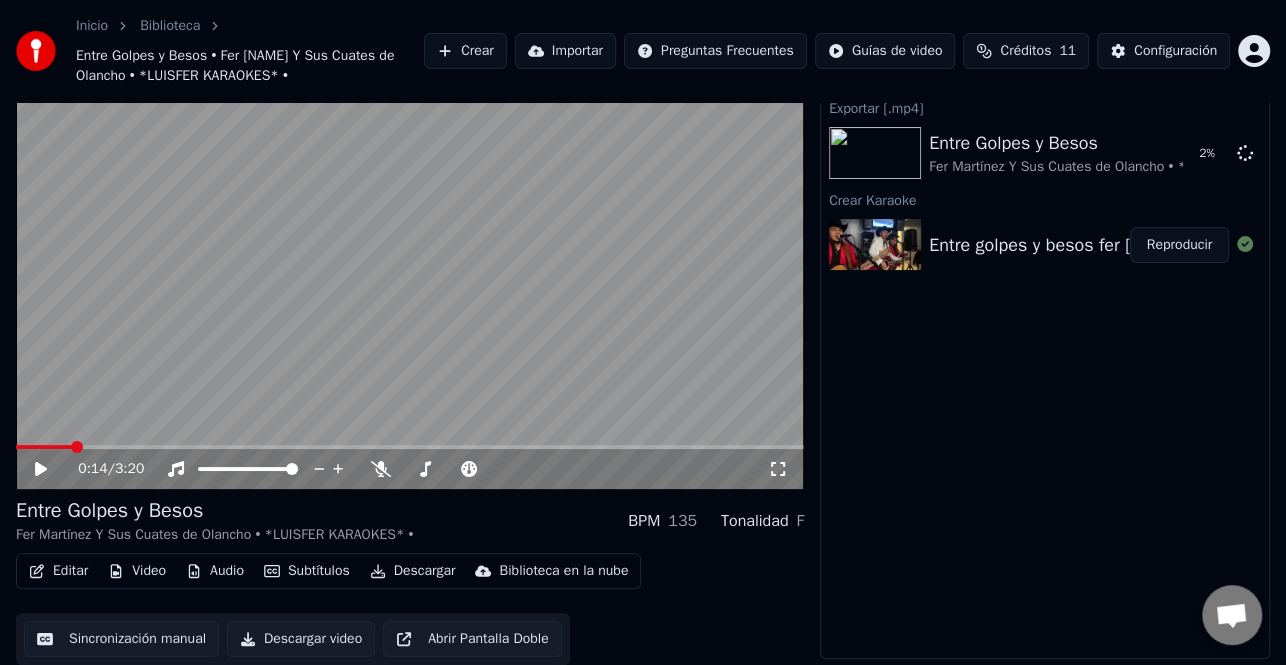 drag, startPoint x: 777, startPoint y: 529, endPoint x: 763, endPoint y: 518, distance: 17.804493 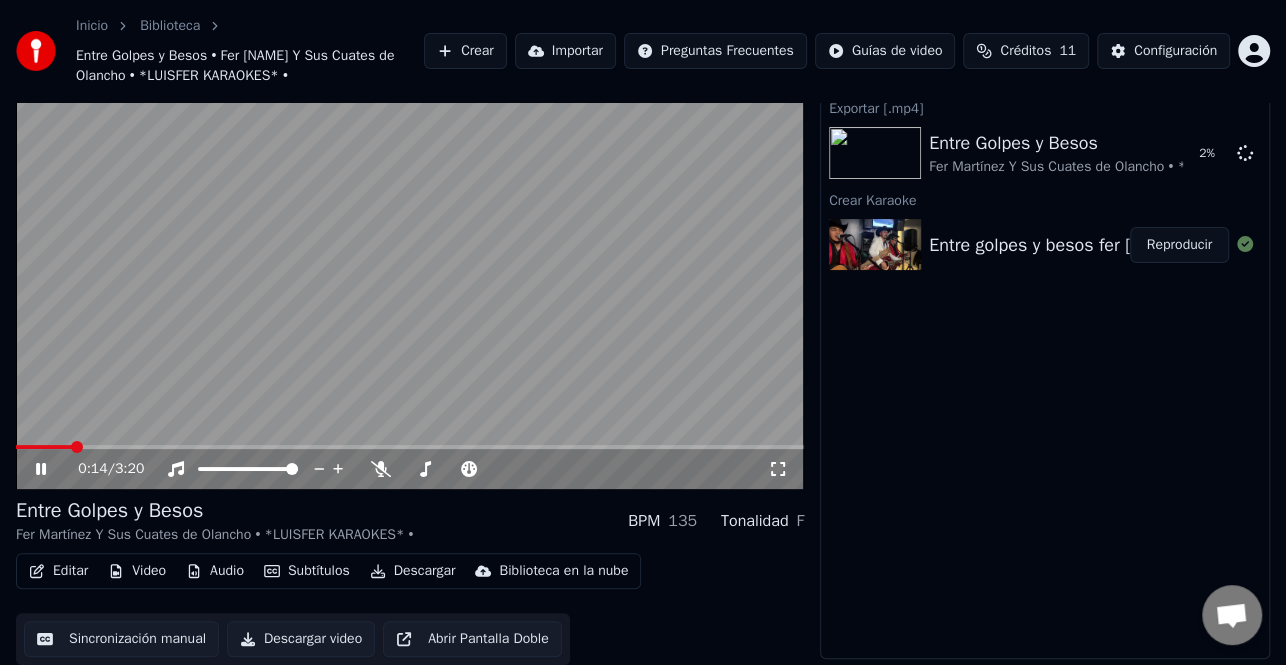 click 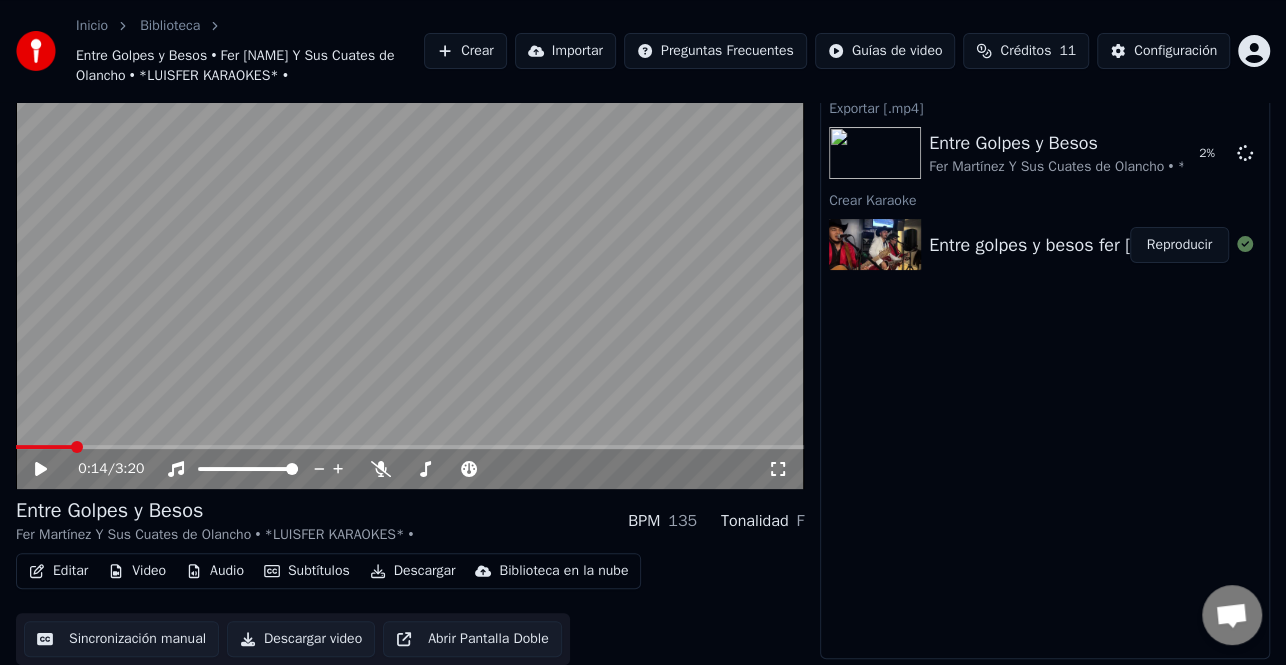 click on "135" at bounding box center [682, 521] 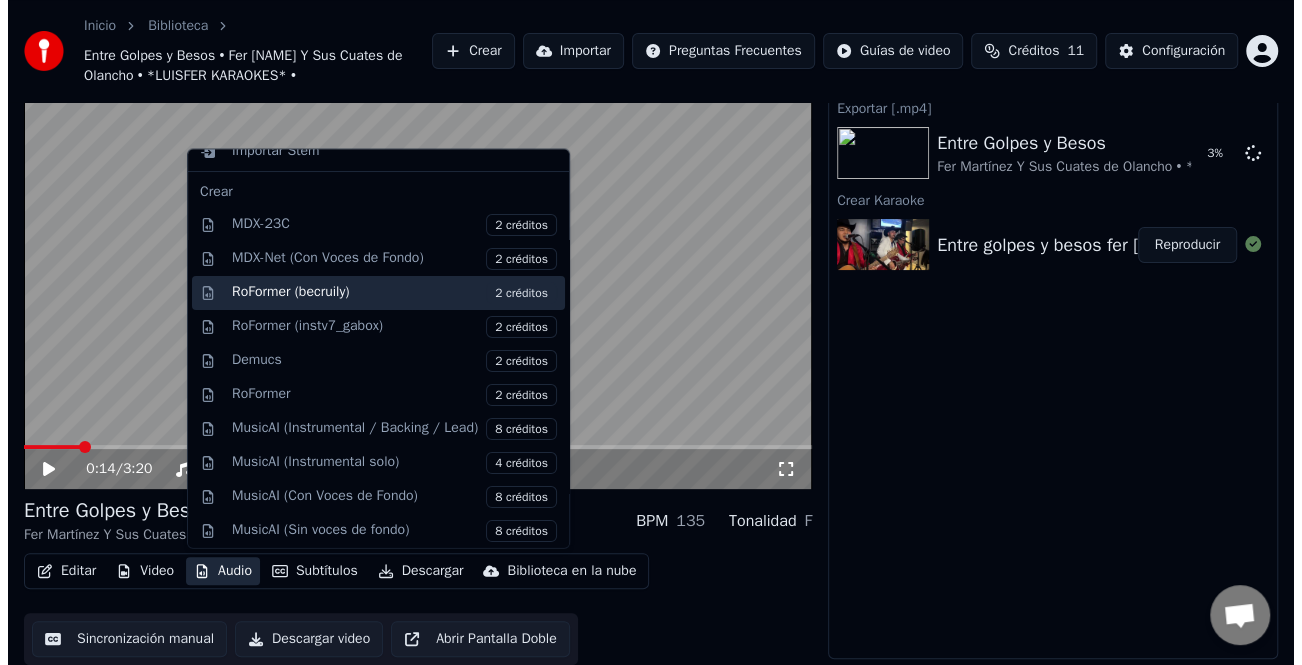 scroll, scrollTop: 167, scrollLeft: 0, axis: vertical 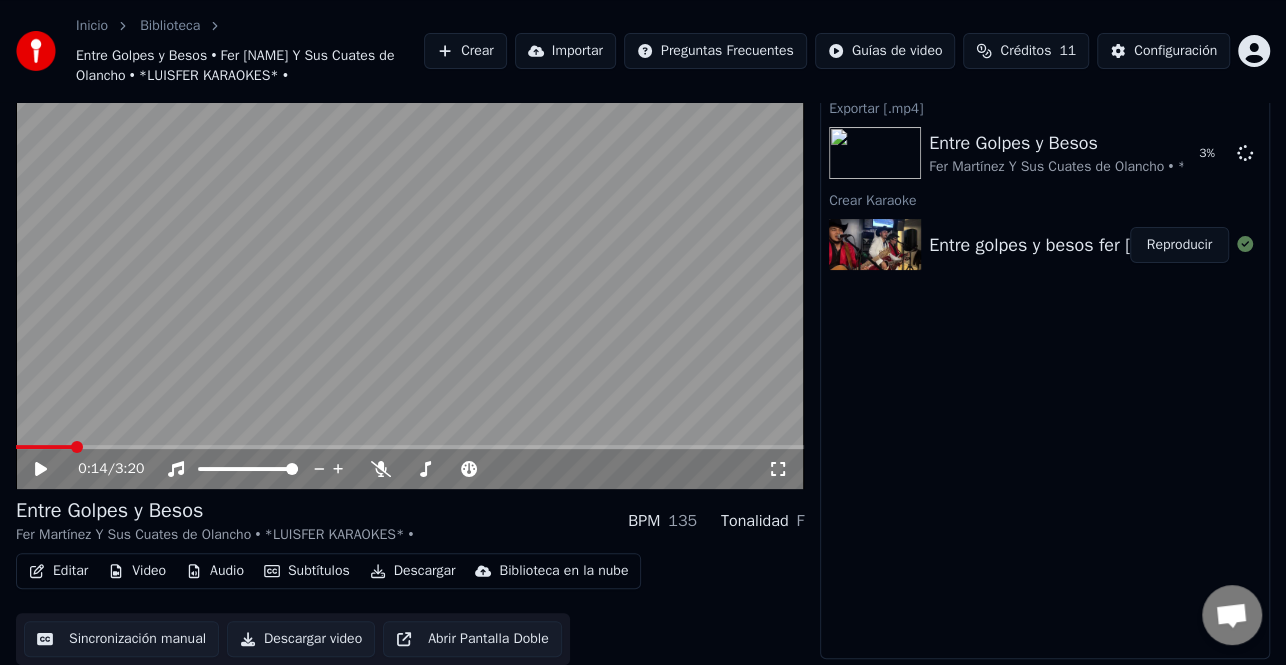 click on "Editar Video Audio Subtítulos Descargar Biblioteca en la nube Sincronización manual Descargar video Abrir Pantalla Doble" at bounding box center (410, 609) 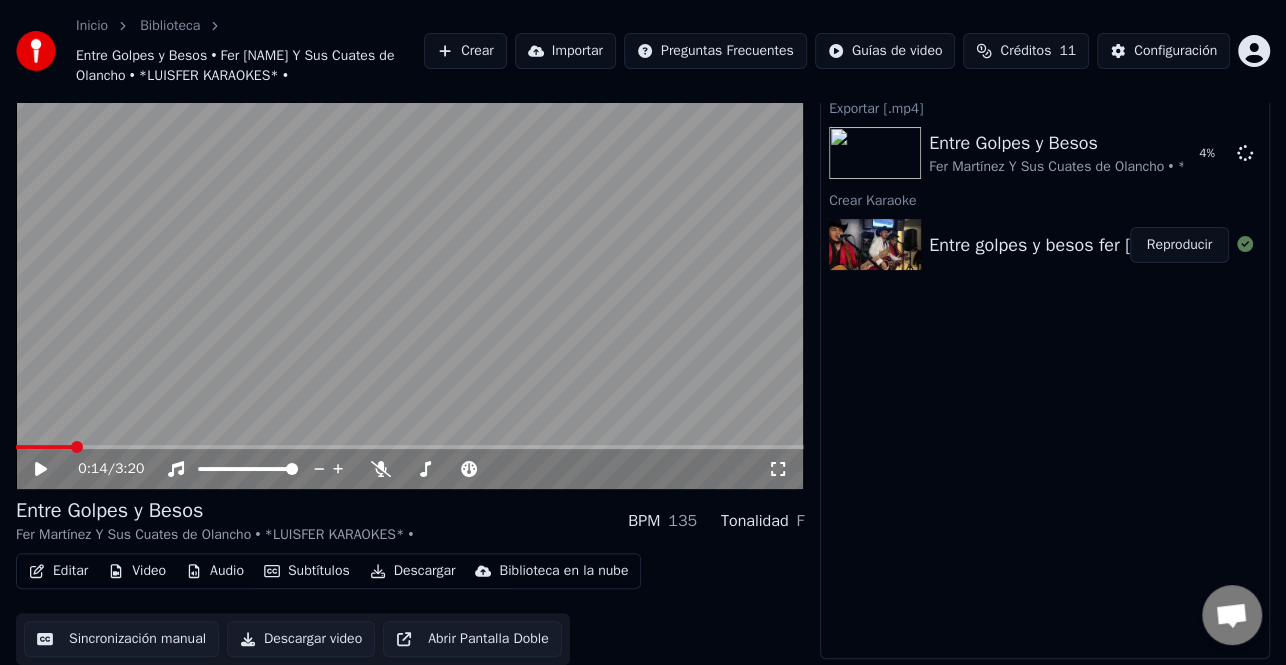 click on "BPM 135" at bounding box center [662, 521] 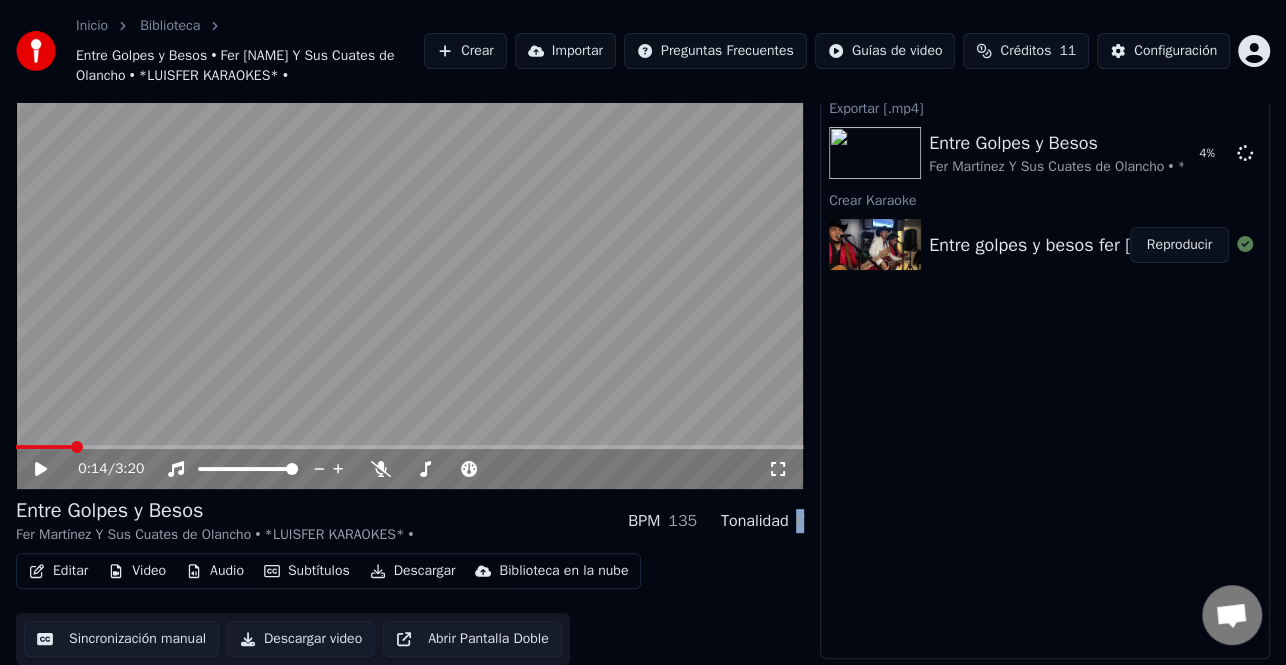 click on "F" at bounding box center [800, 521] 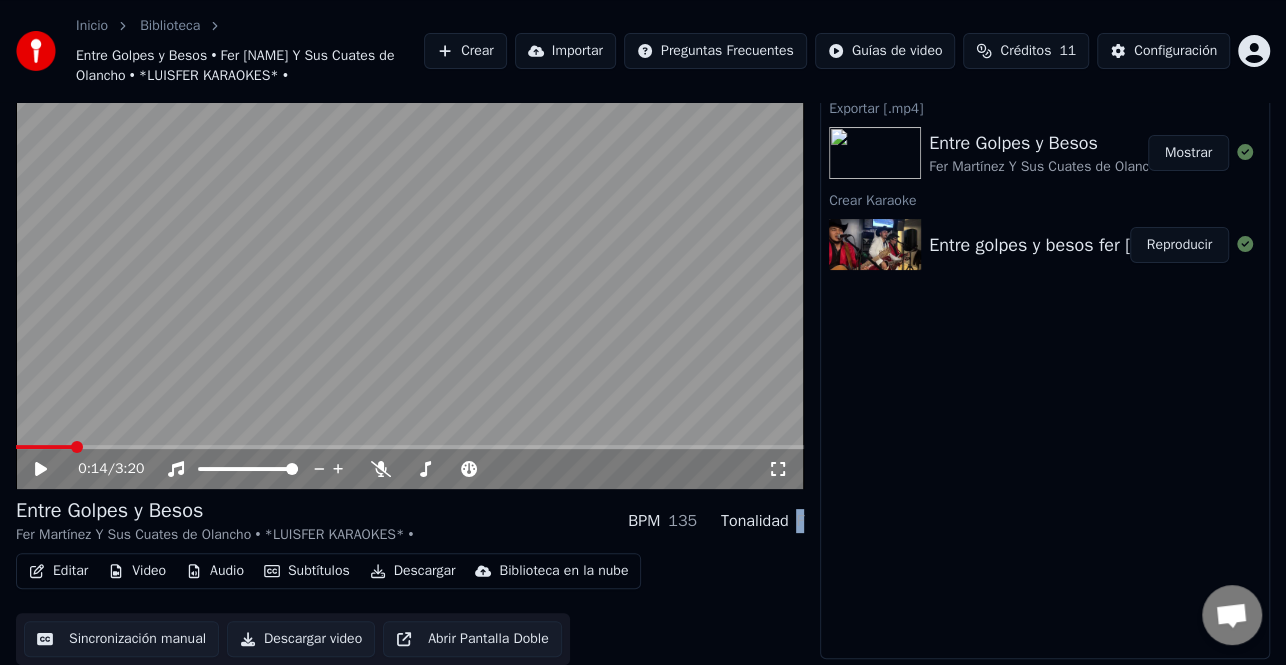 click on "Mostrar" at bounding box center (1188, 153) 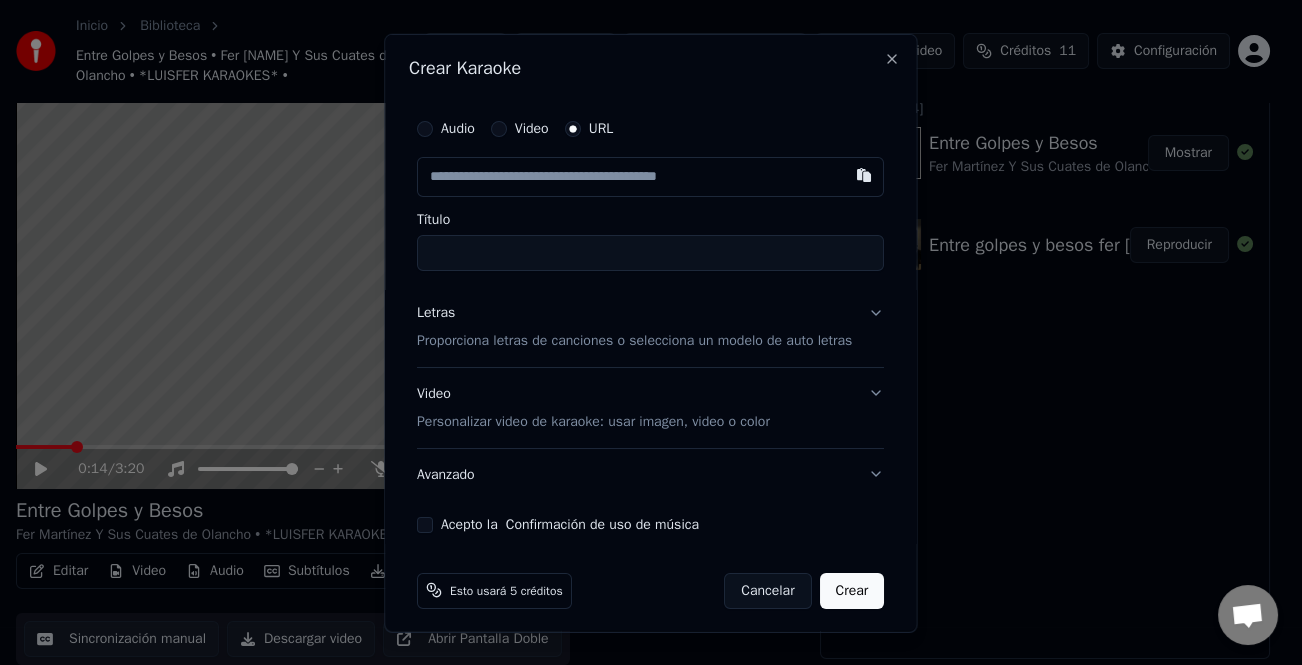 click on "Letras" at bounding box center [436, 312] 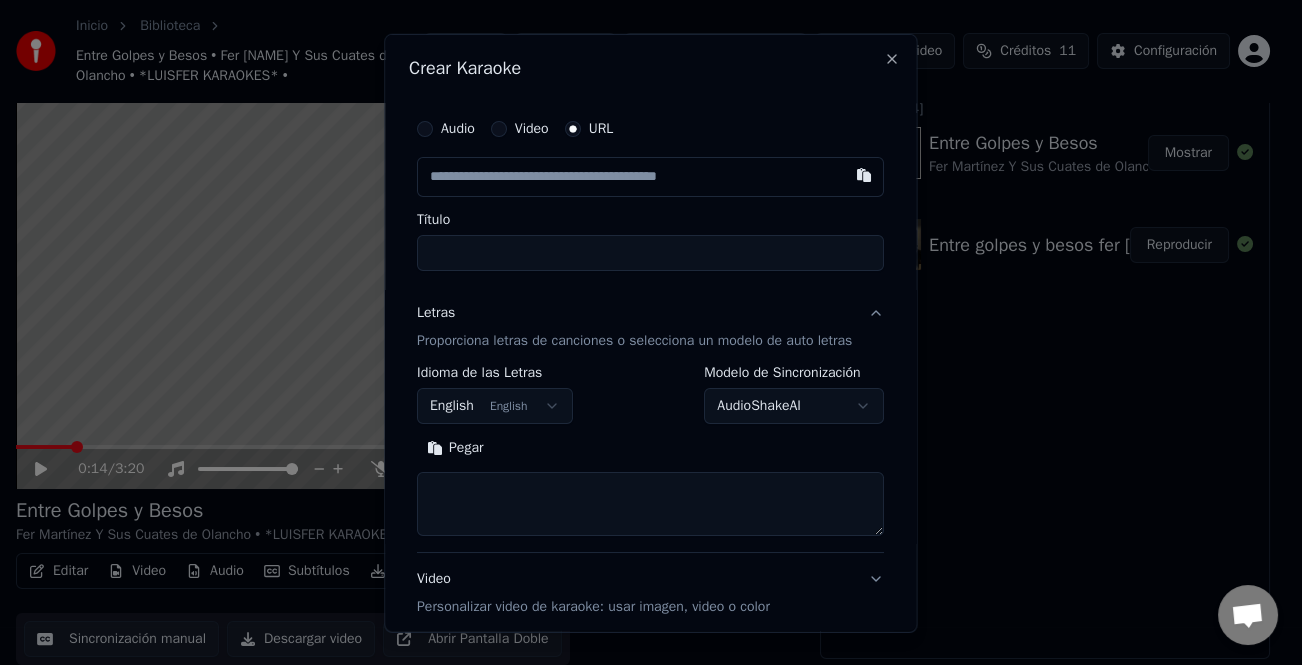click on "Pegar" at bounding box center (455, 448) 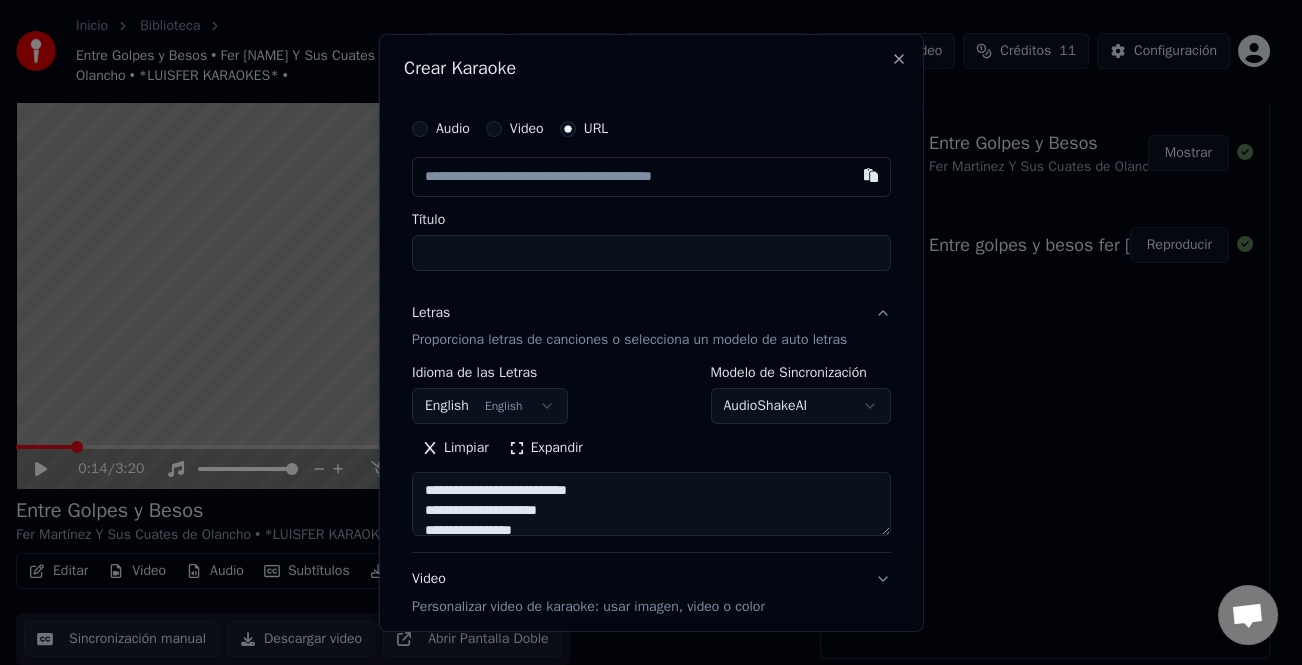 type on "**********" 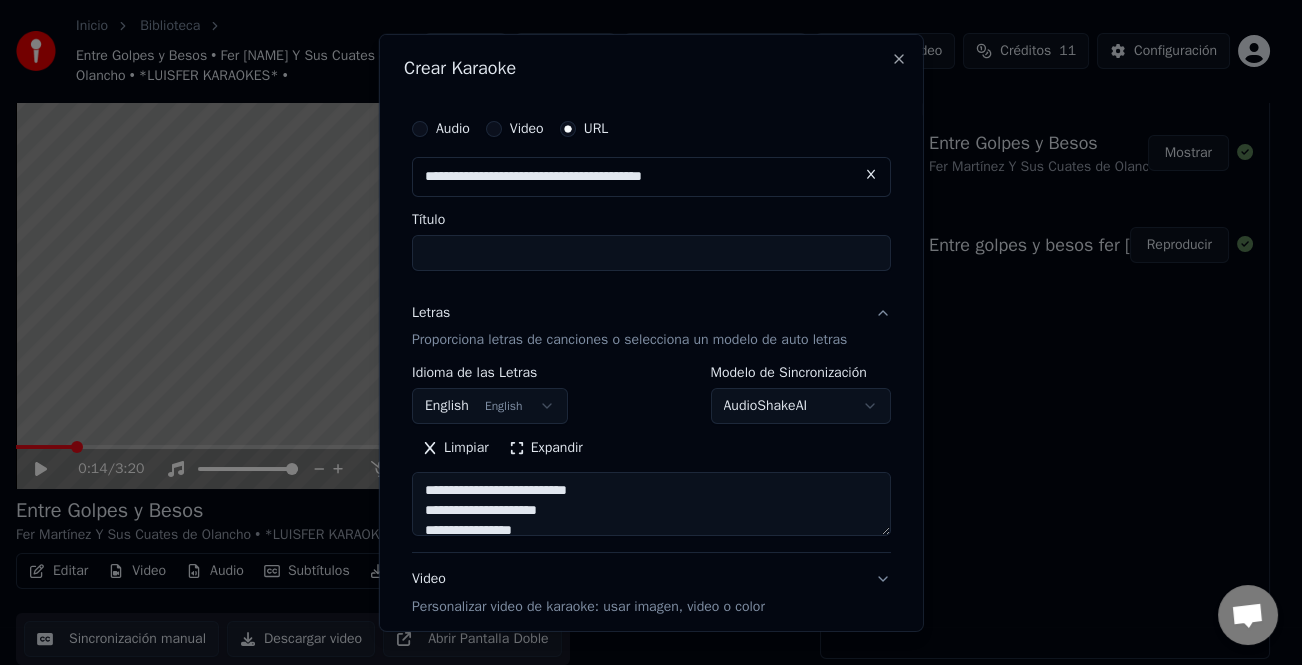 type on "**********" 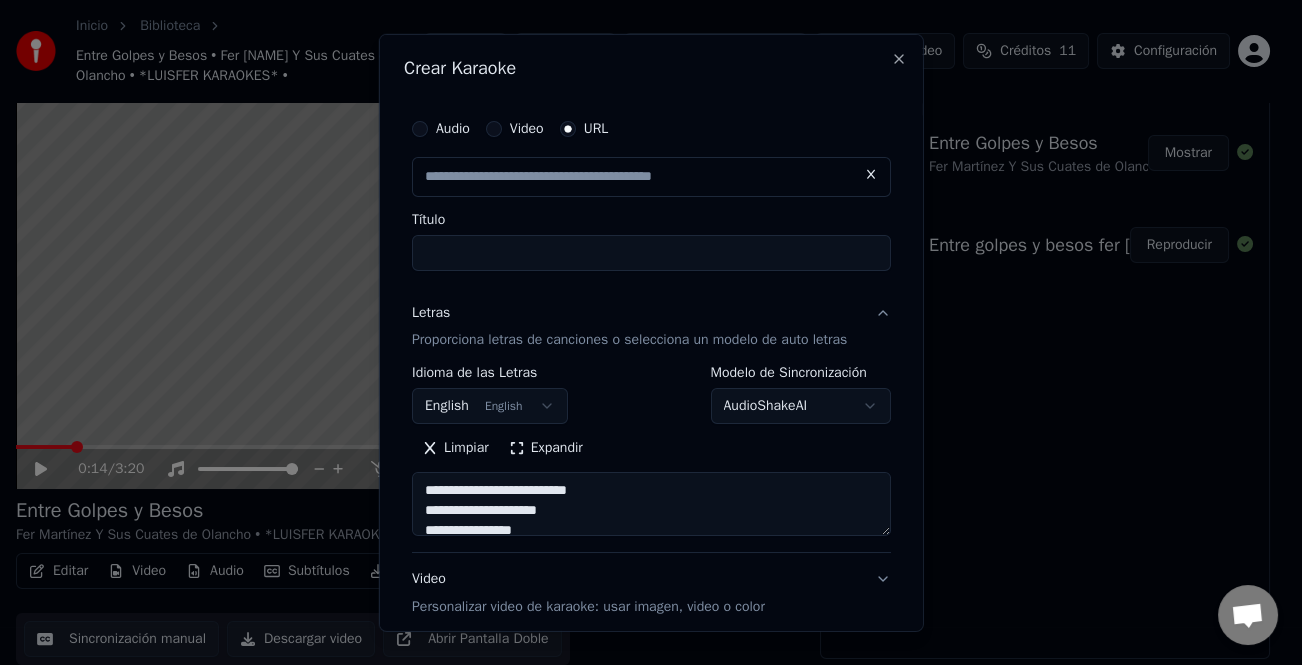 click on "Título" at bounding box center (651, 252) 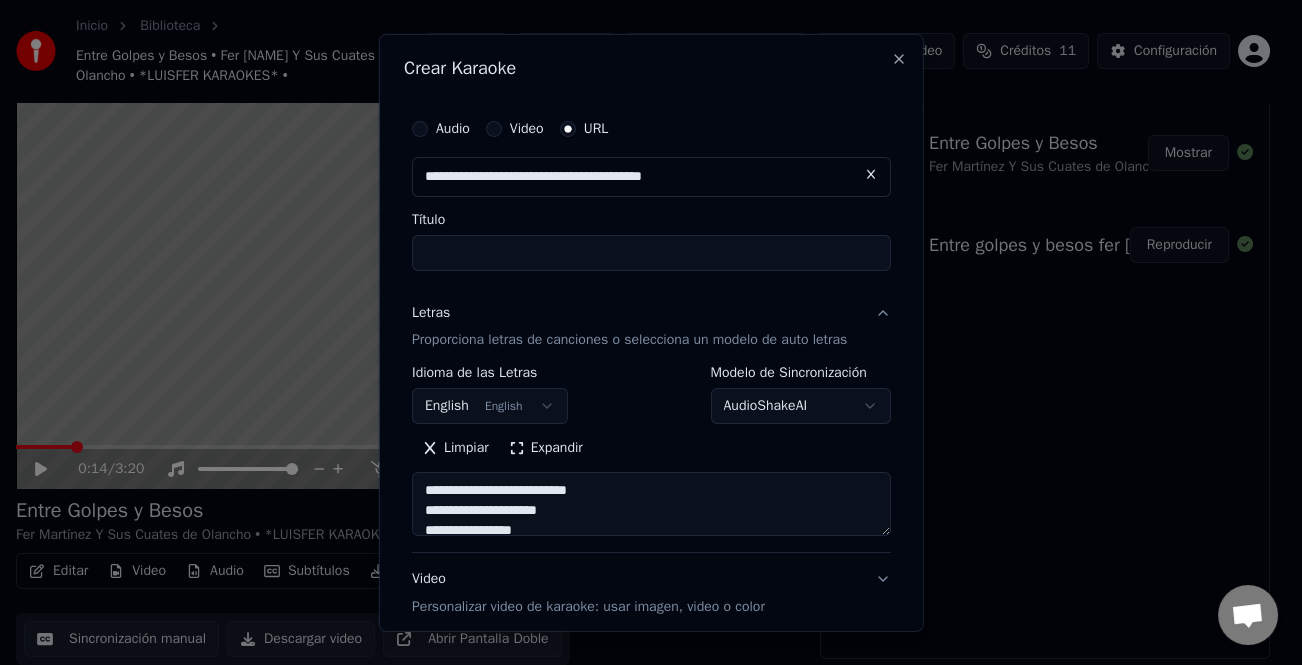 type on "**********" 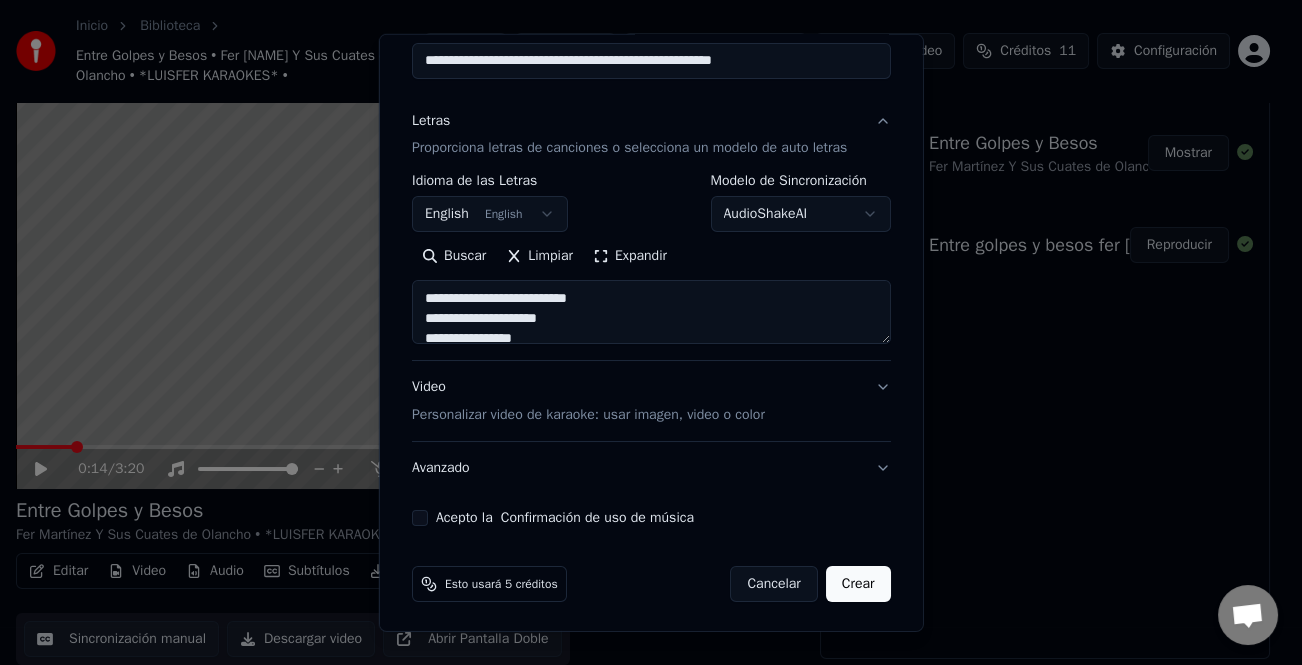 scroll, scrollTop: 195, scrollLeft: 0, axis: vertical 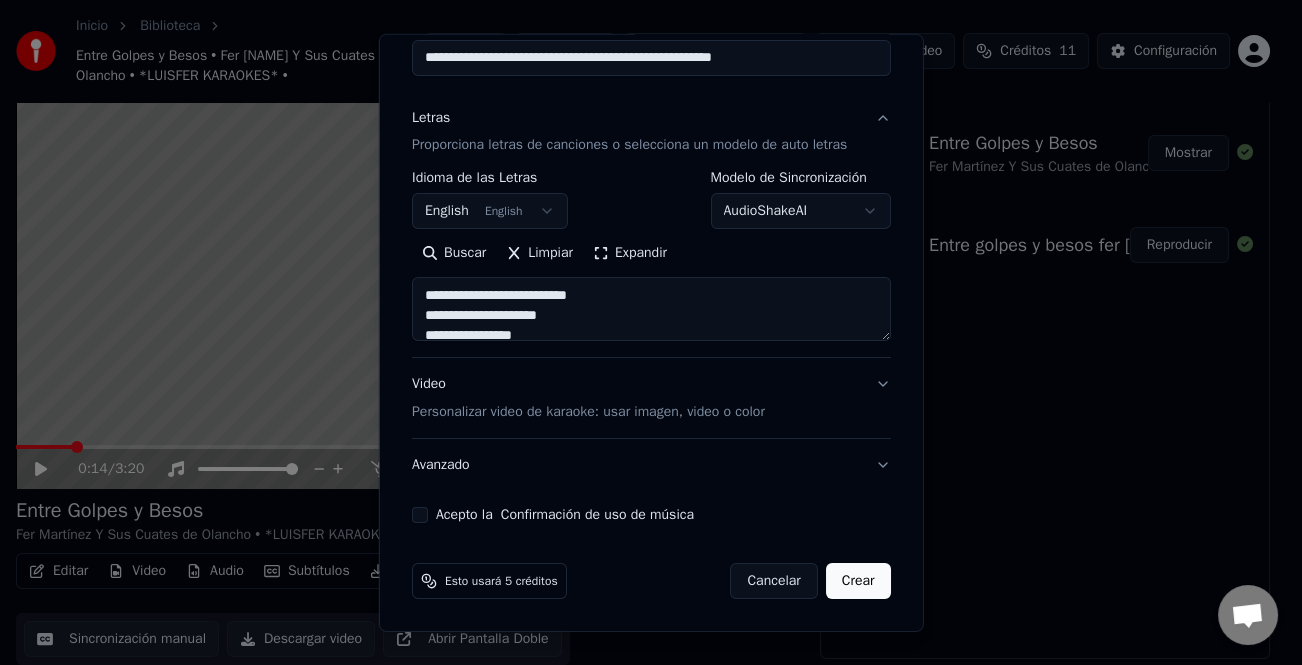 click on "Acepto la   Confirmación de uso de música" at bounding box center [420, 515] 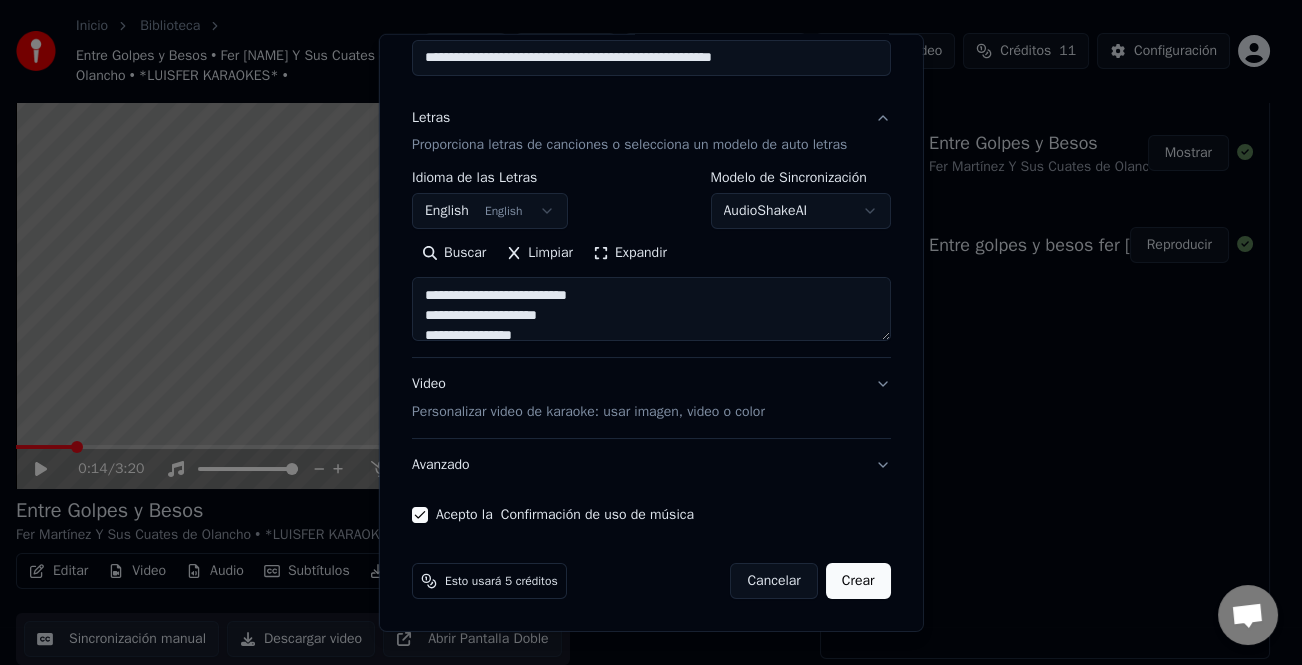 click on "Crear" at bounding box center [858, 581] 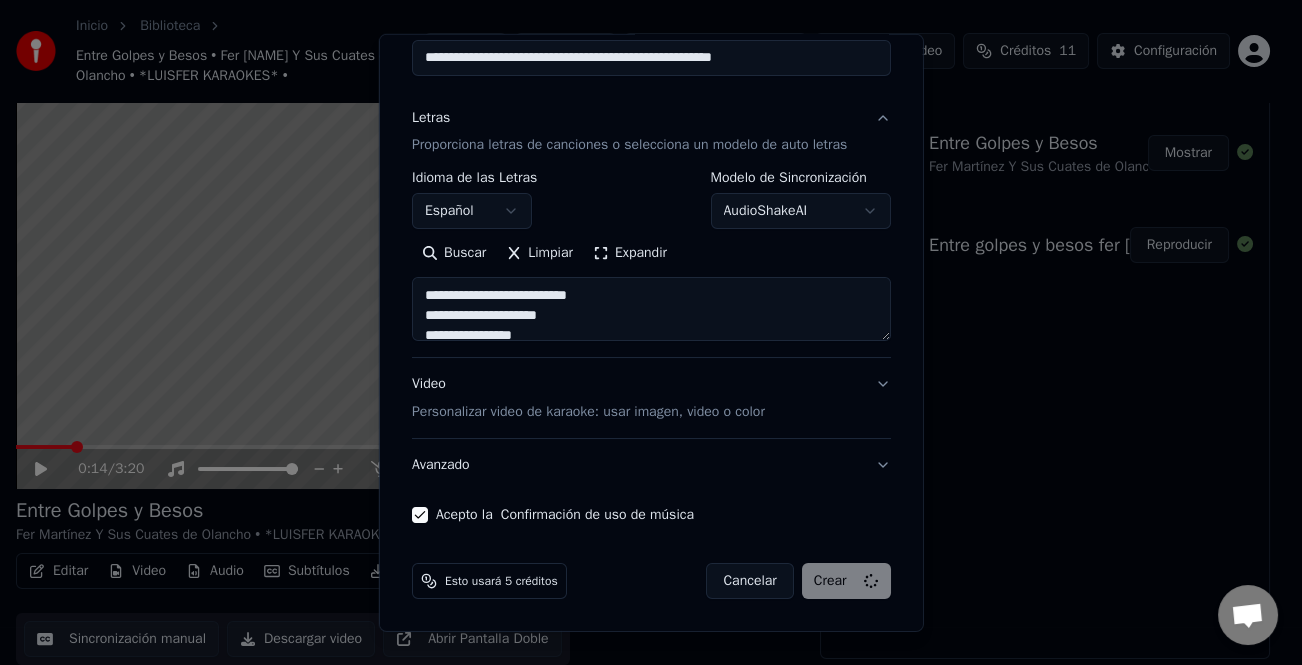 type on "**********" 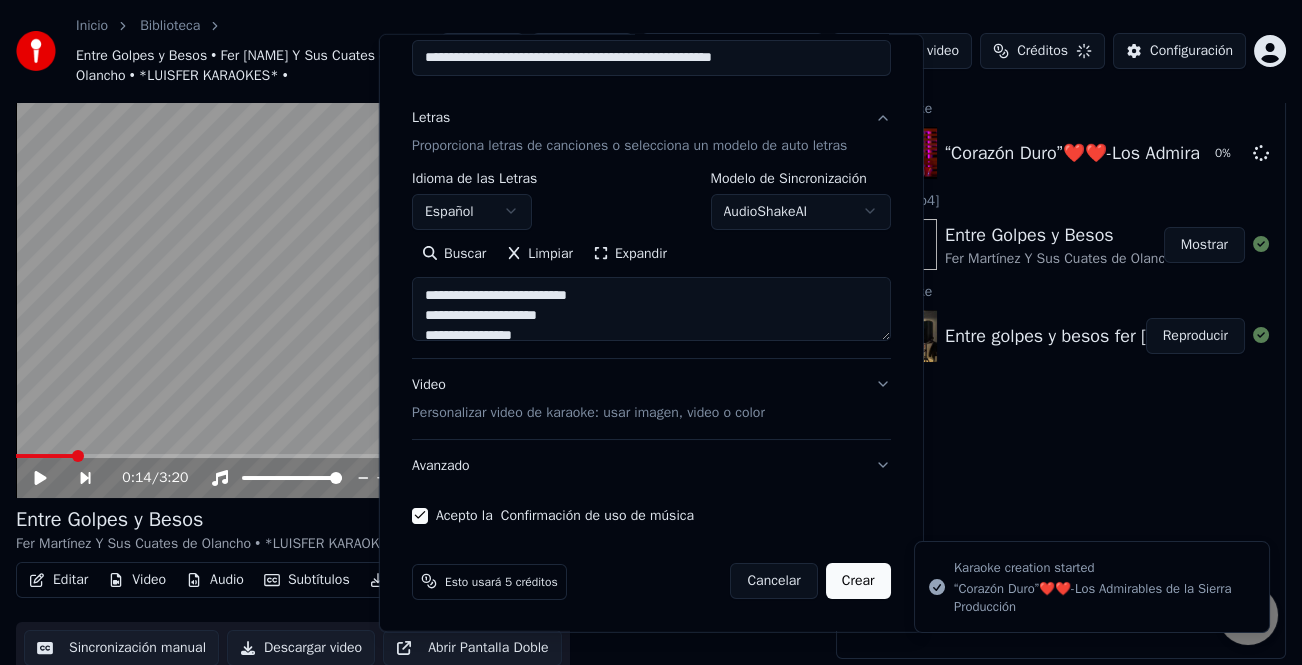type 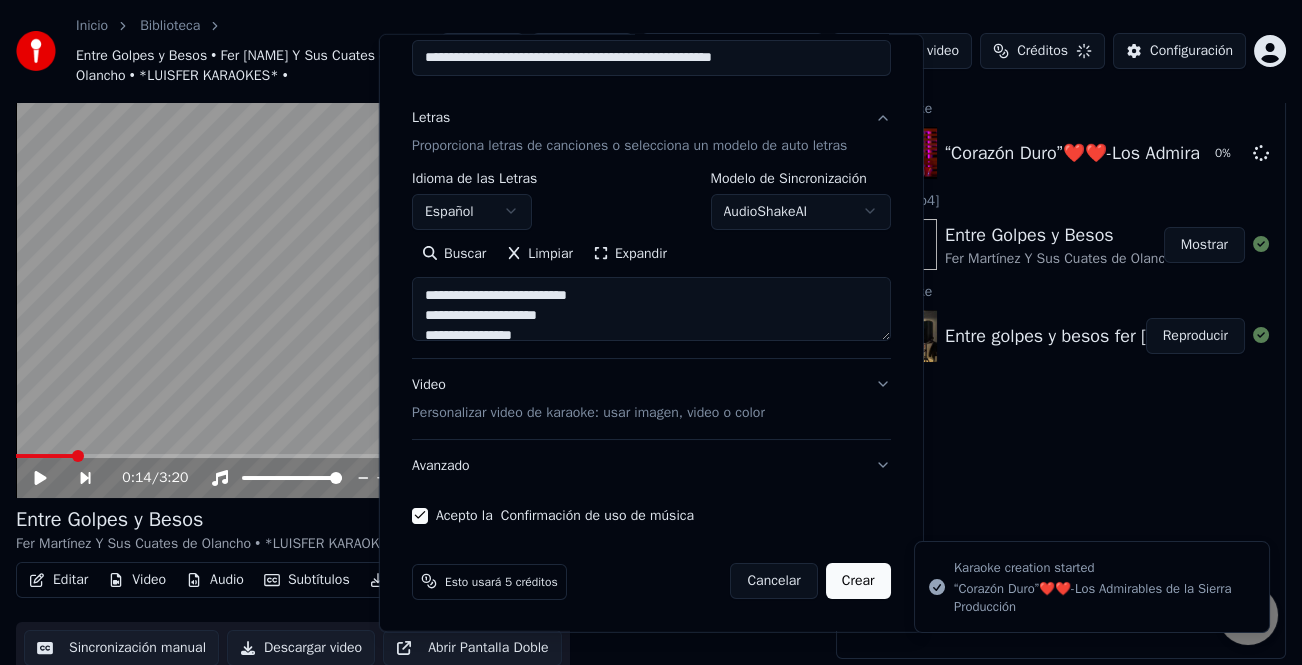 type 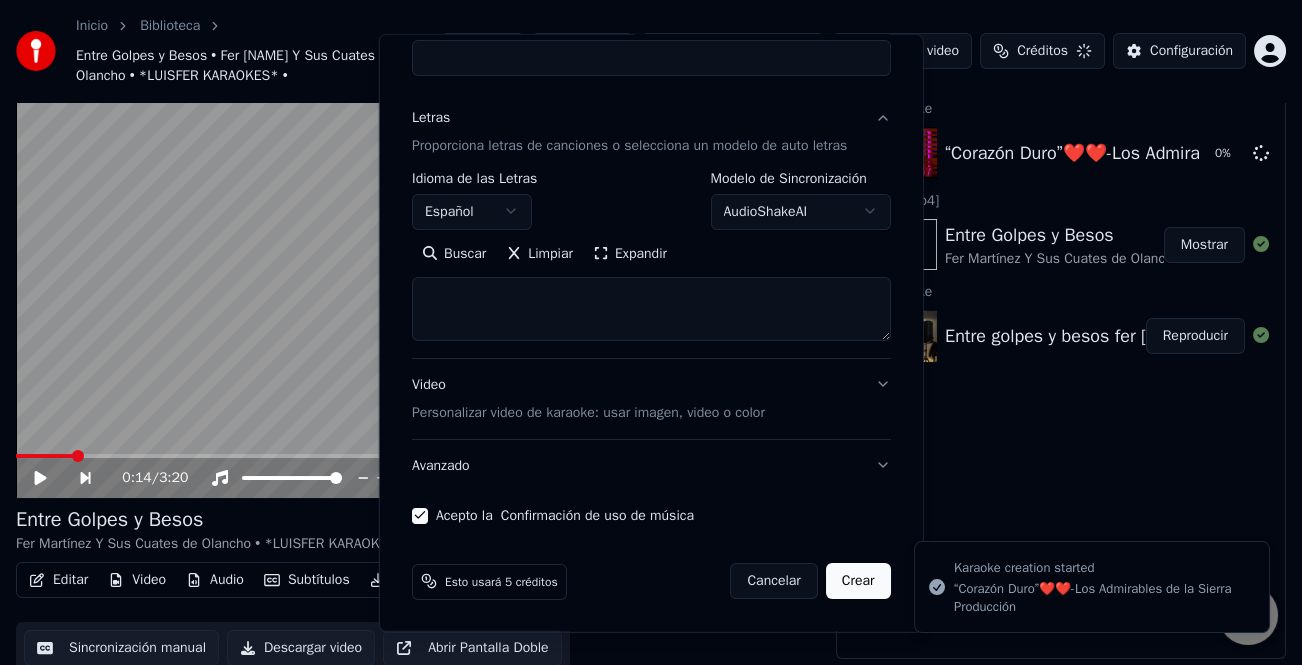 select 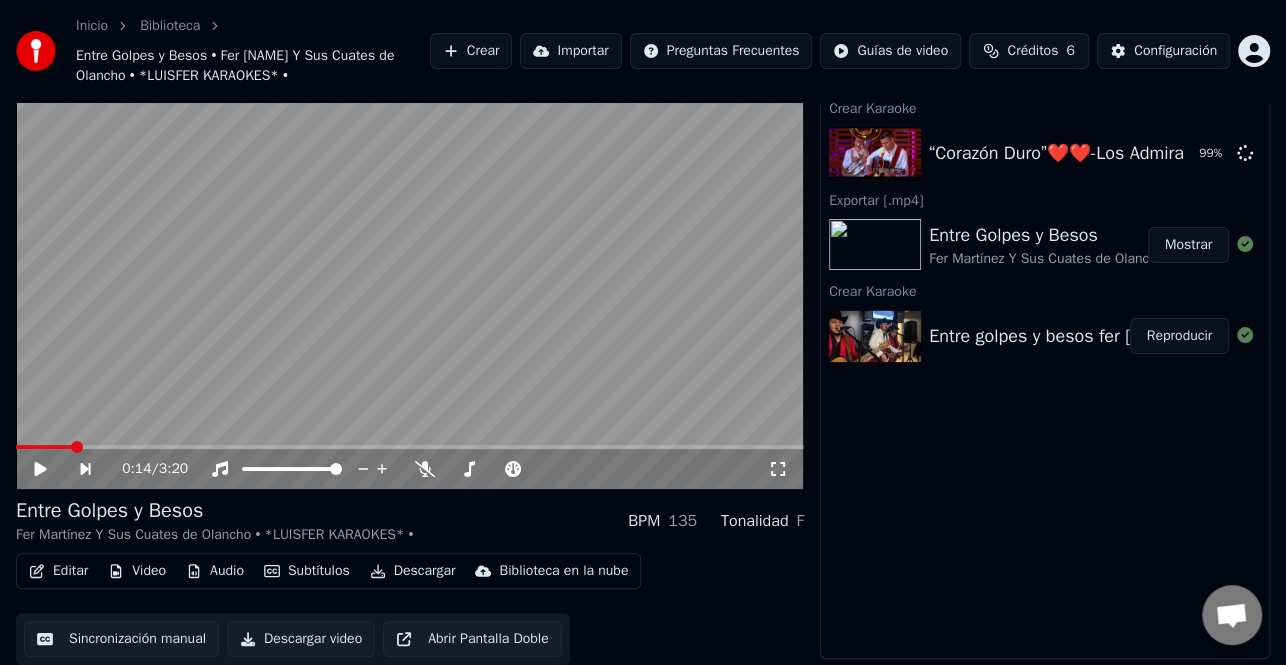 click on "Crear" at bounding box center [471, 51] 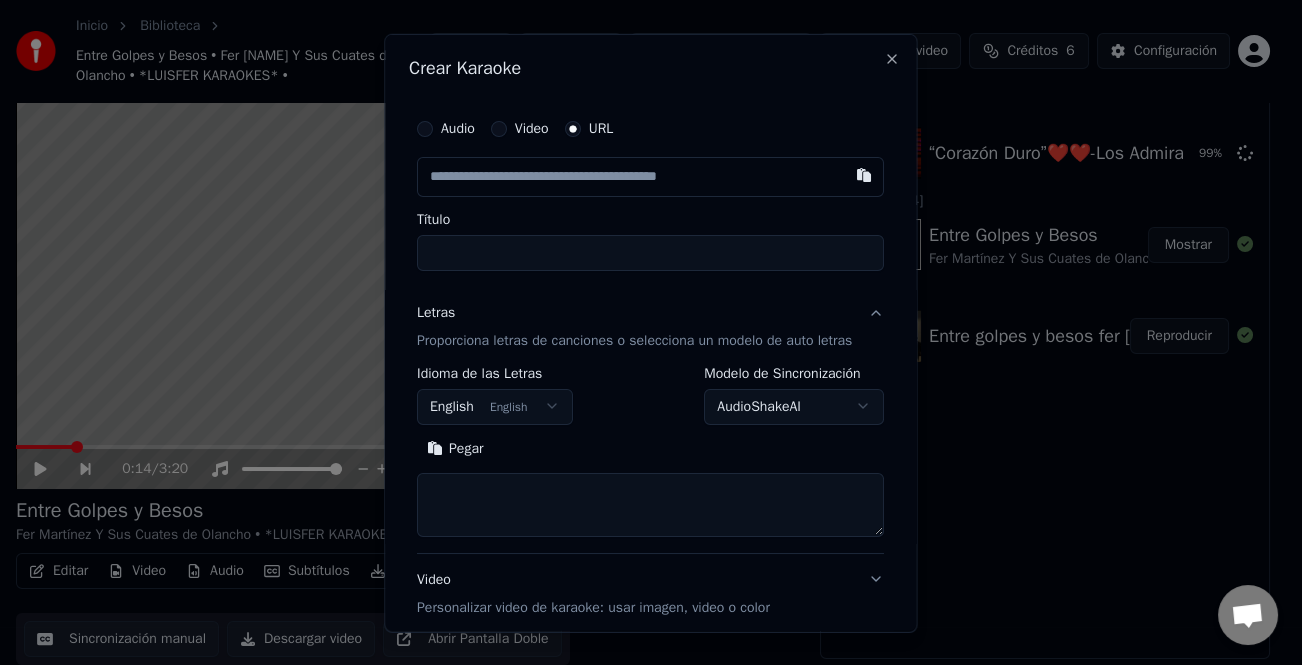 click on "Letras" at bounding box center (436, 312) 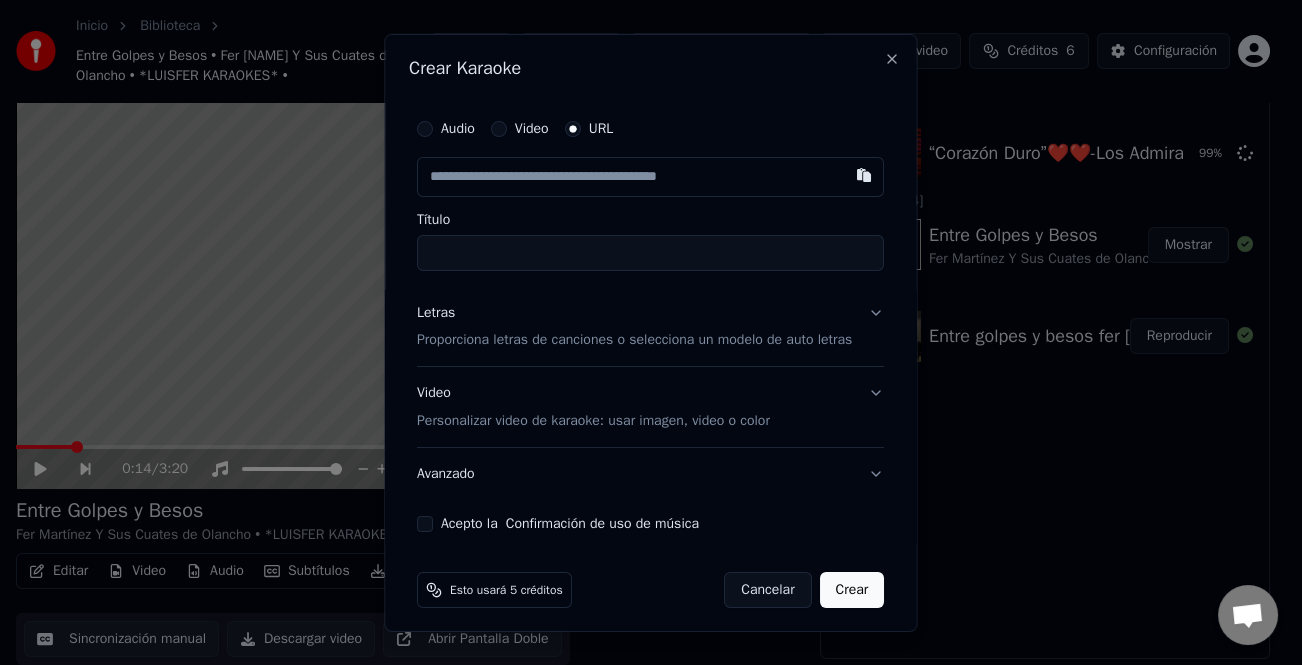drag, startPoint x: 433, startPoint y: 313, endPoint x: 441, endPoint y: 360, distance: 47.67599 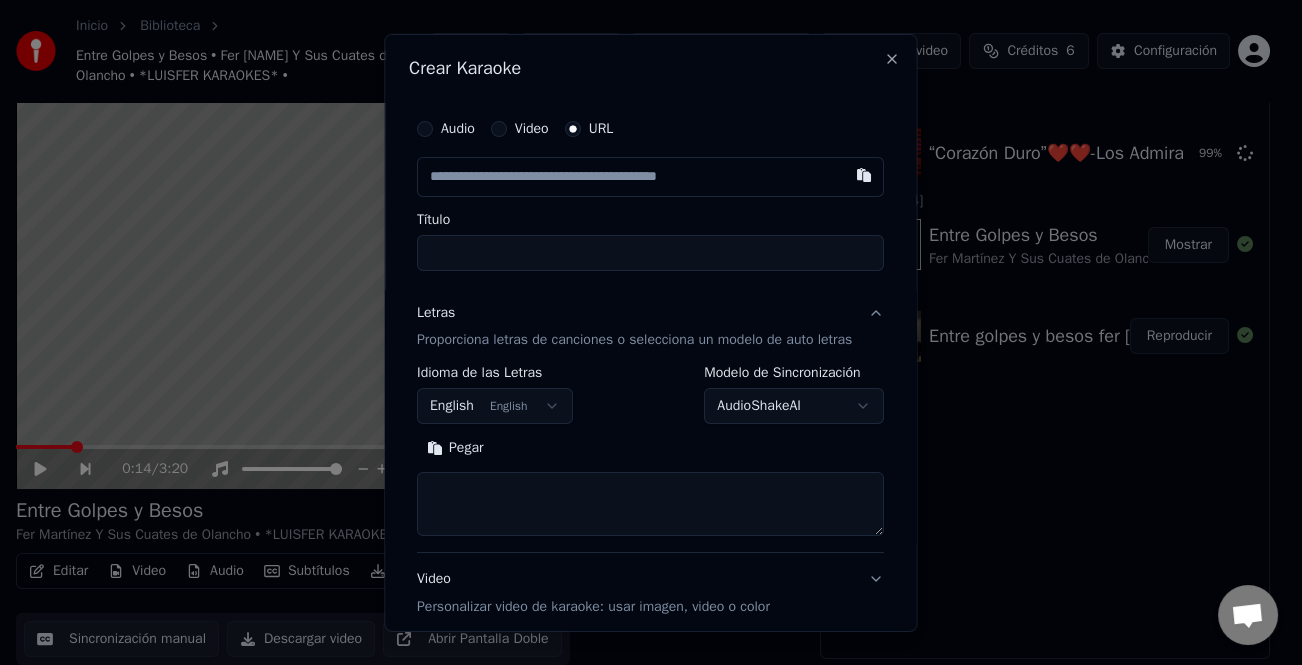 click on "Pegar" at bounding box center (455, 448) 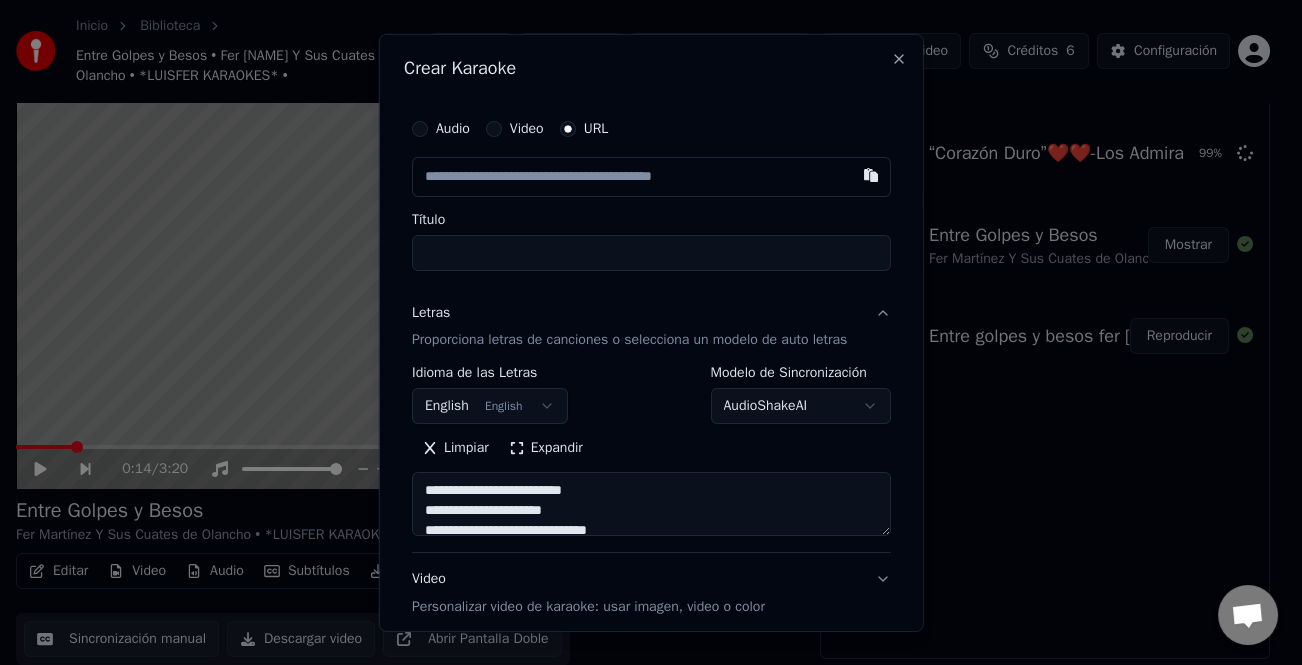 type on "**********" 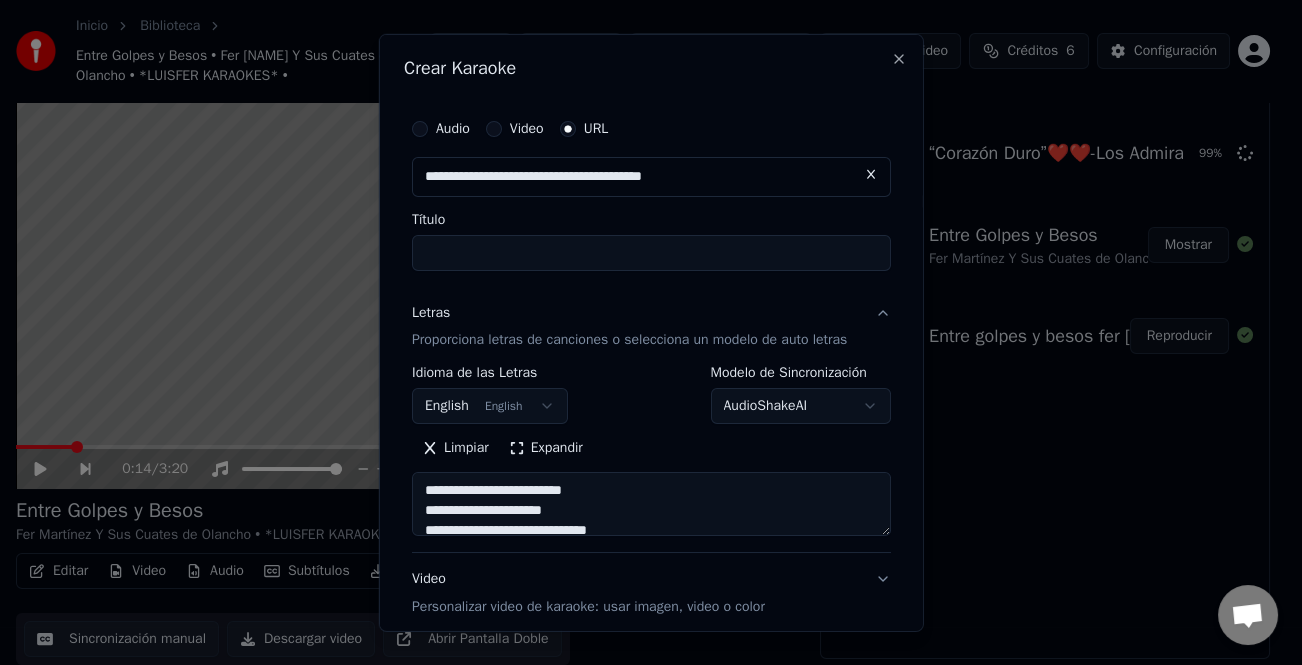 type on "**********" 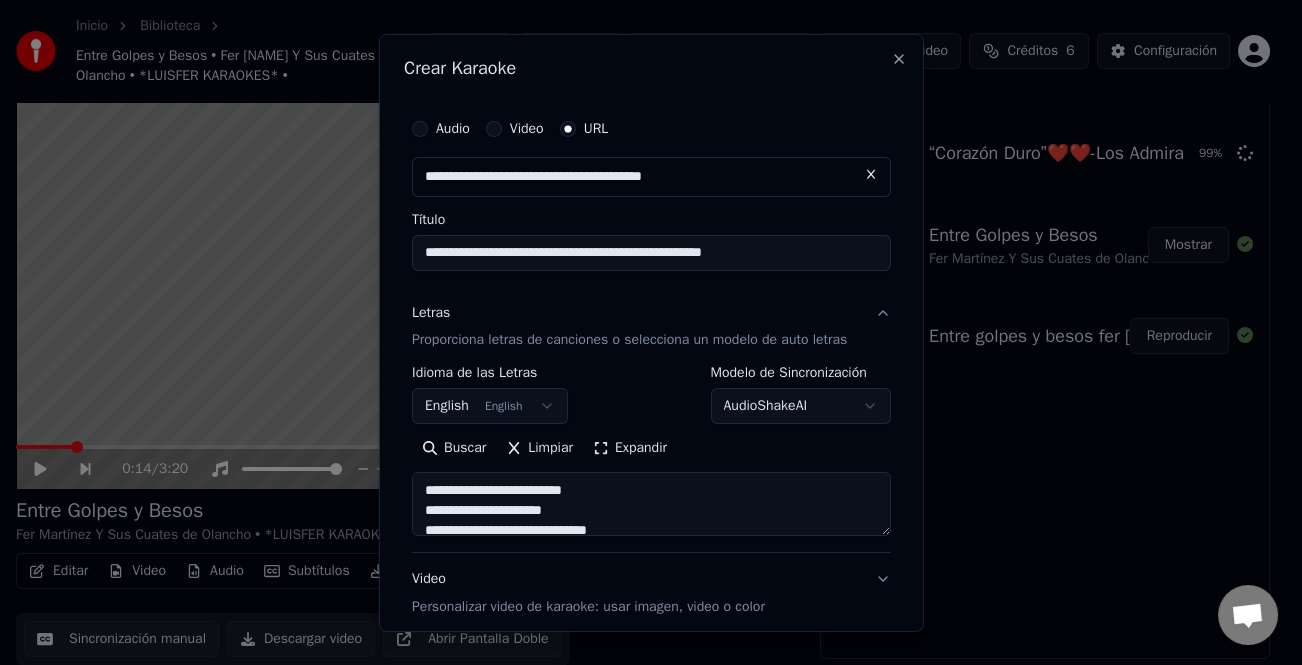type on "**********" 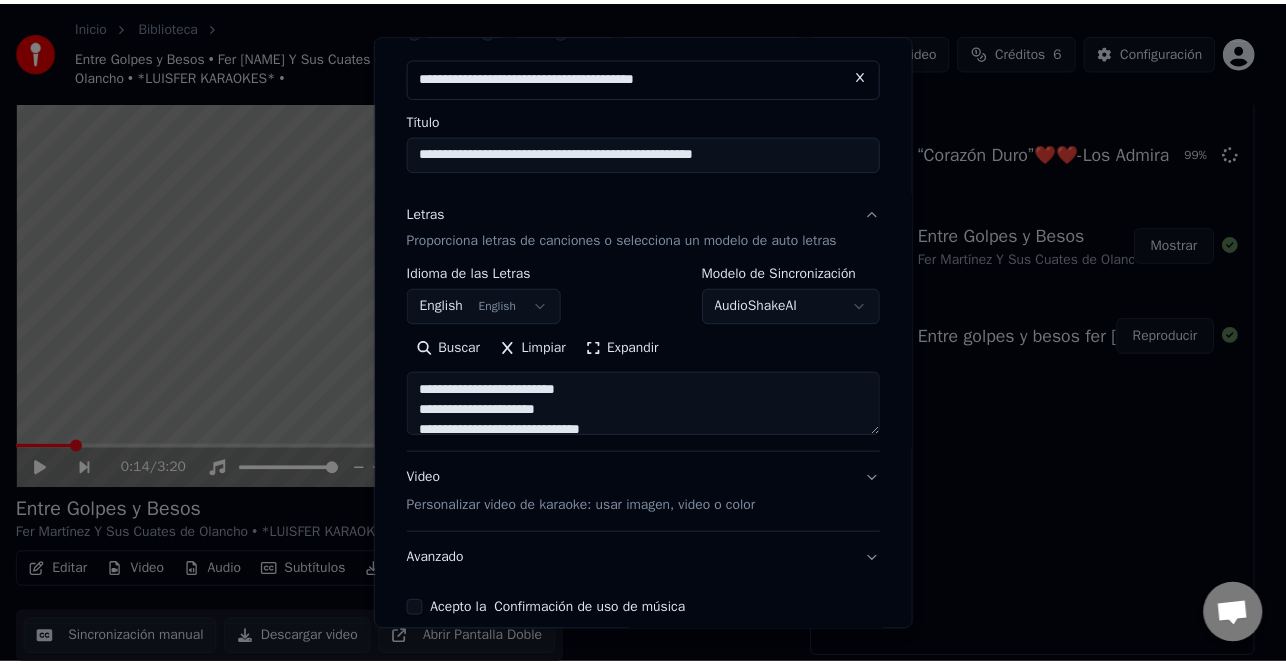 scroll, scrollTop: 195, scrollLeft: 0, axis: vertical 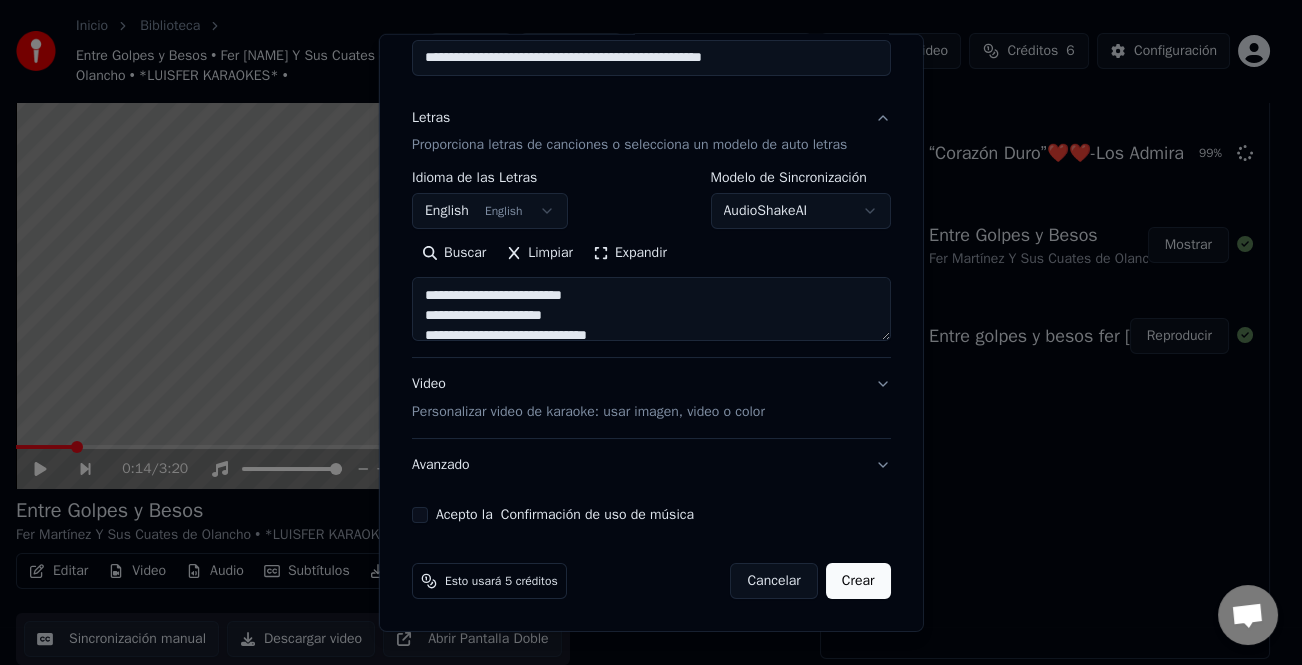type on "**********" 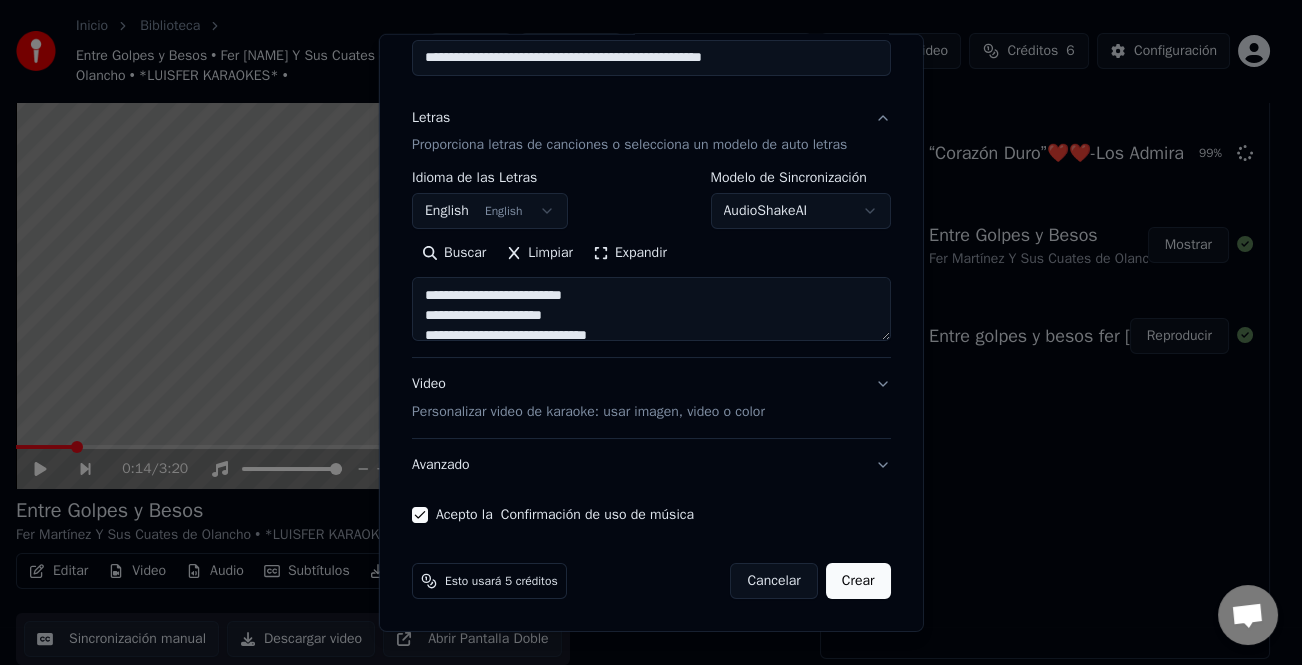 click on "Crear" at bounding box center (858, 581) 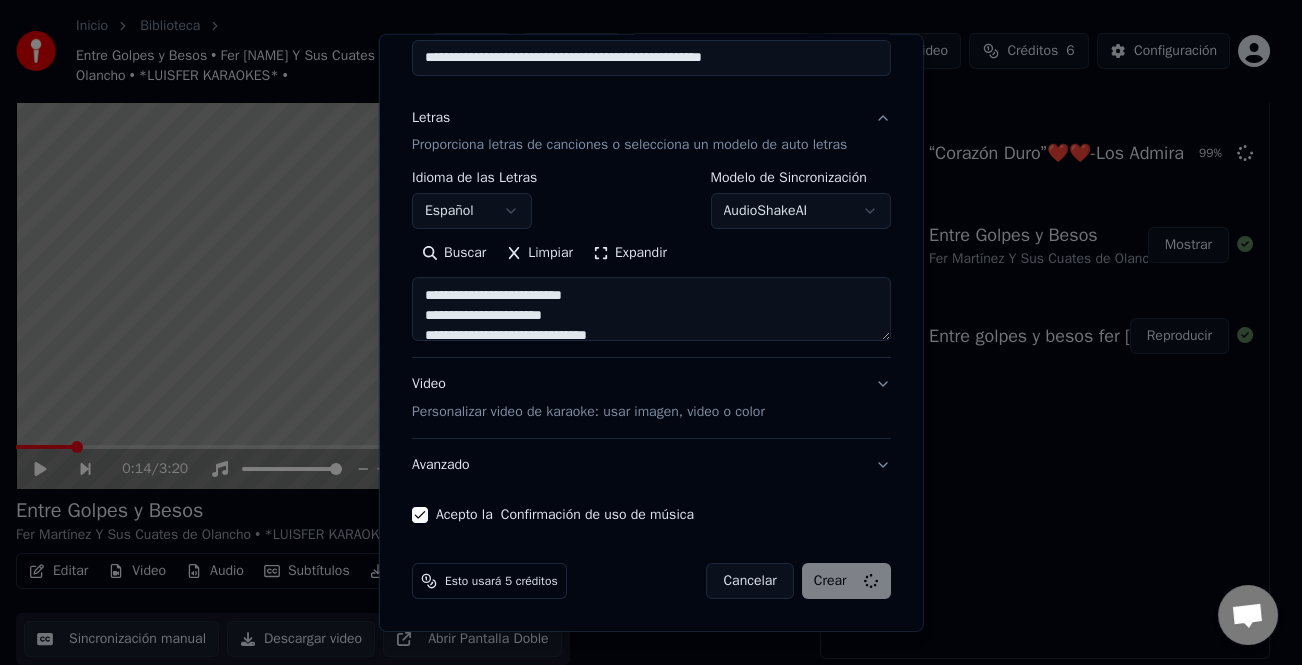 type on "**********" 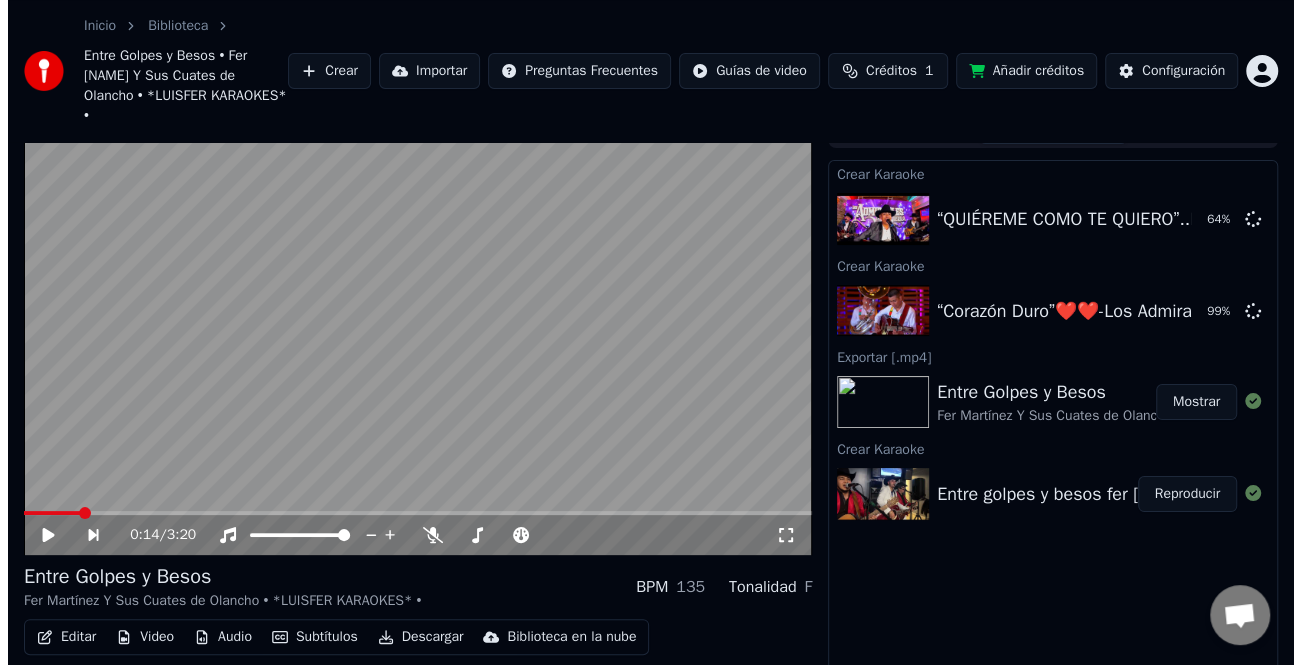 scroll, scrollTop: 0, scrollLeft: 0, axis: both 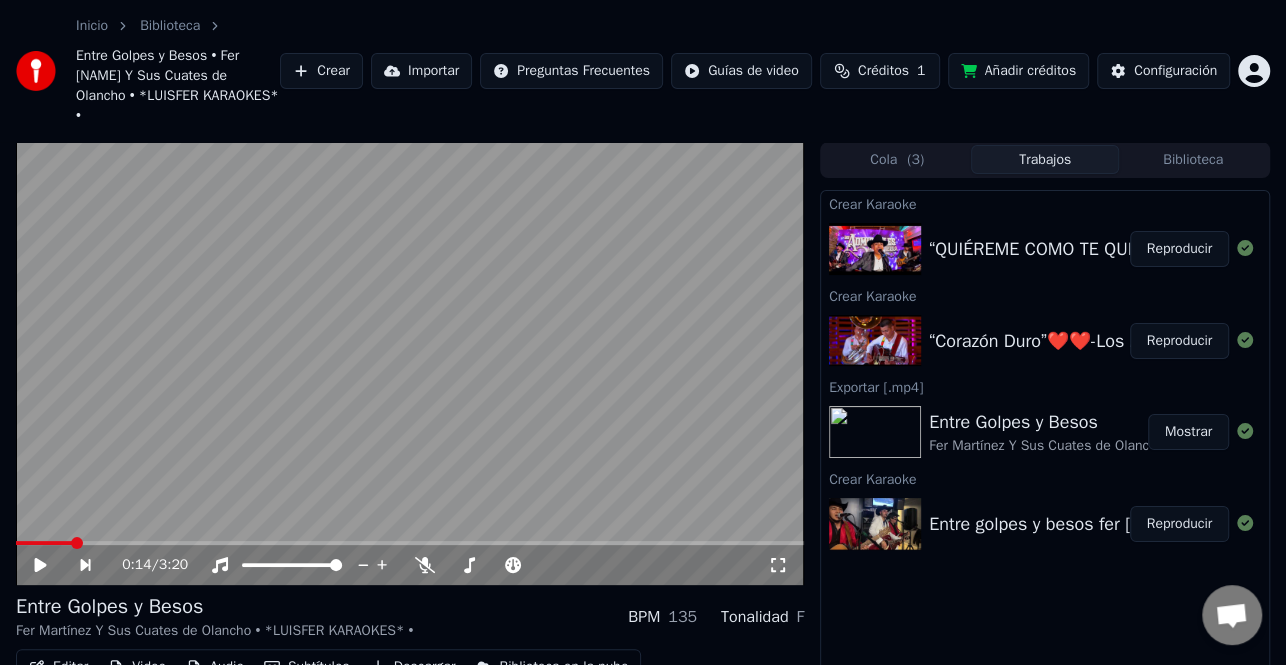 click on "Reproducir" at bounding box center (1179, 341) 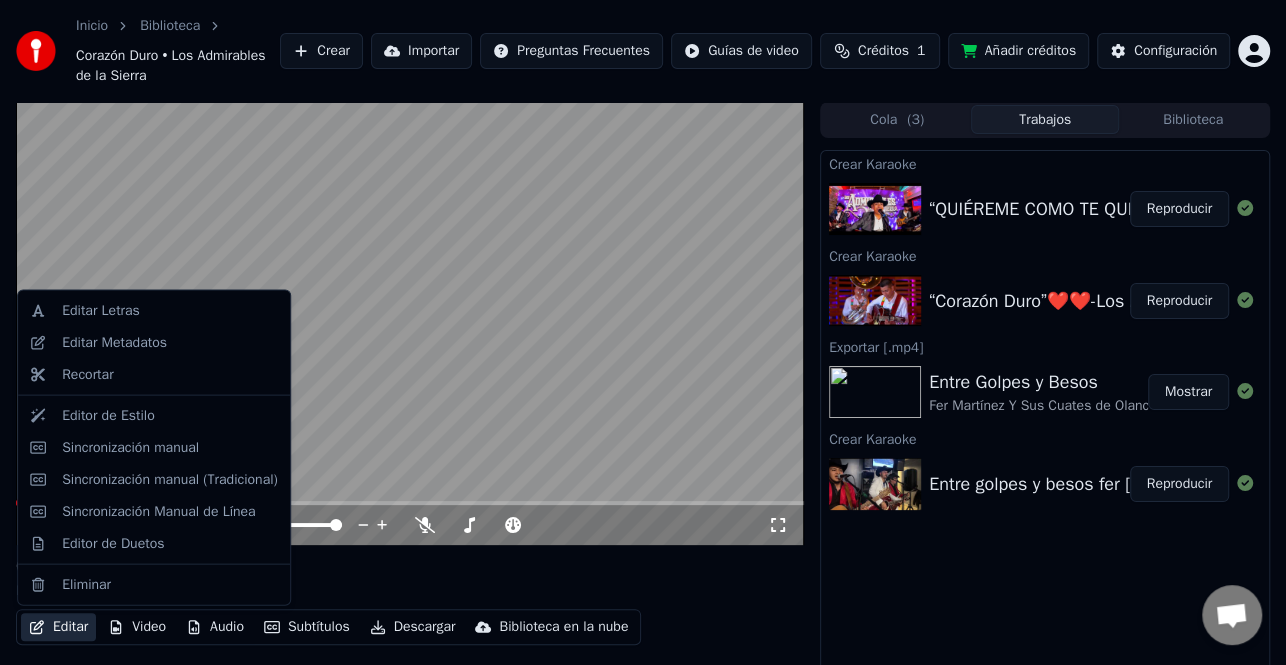 click on "Editar" at bounding box center [58, 627] 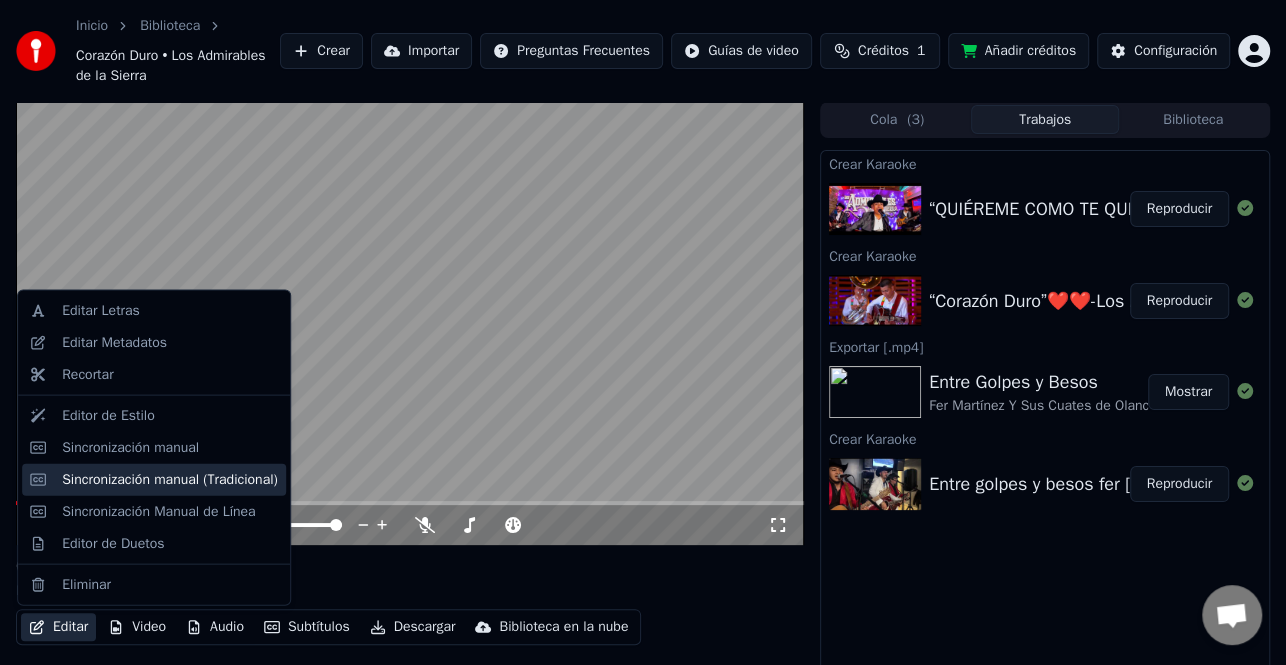 click on "Sincronización manual (Tradicional)" at bounding box center (170, 479) 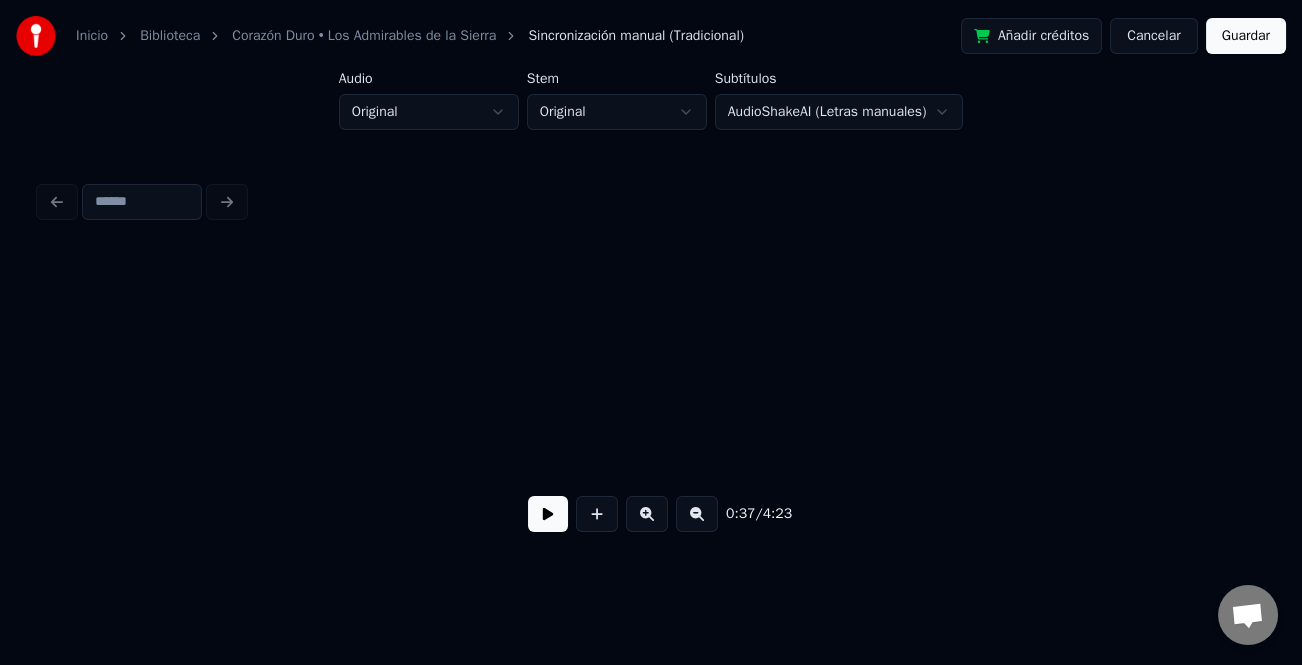 scroll, scrollTop: 0, scrollLeft: 11219, axis: horizontal 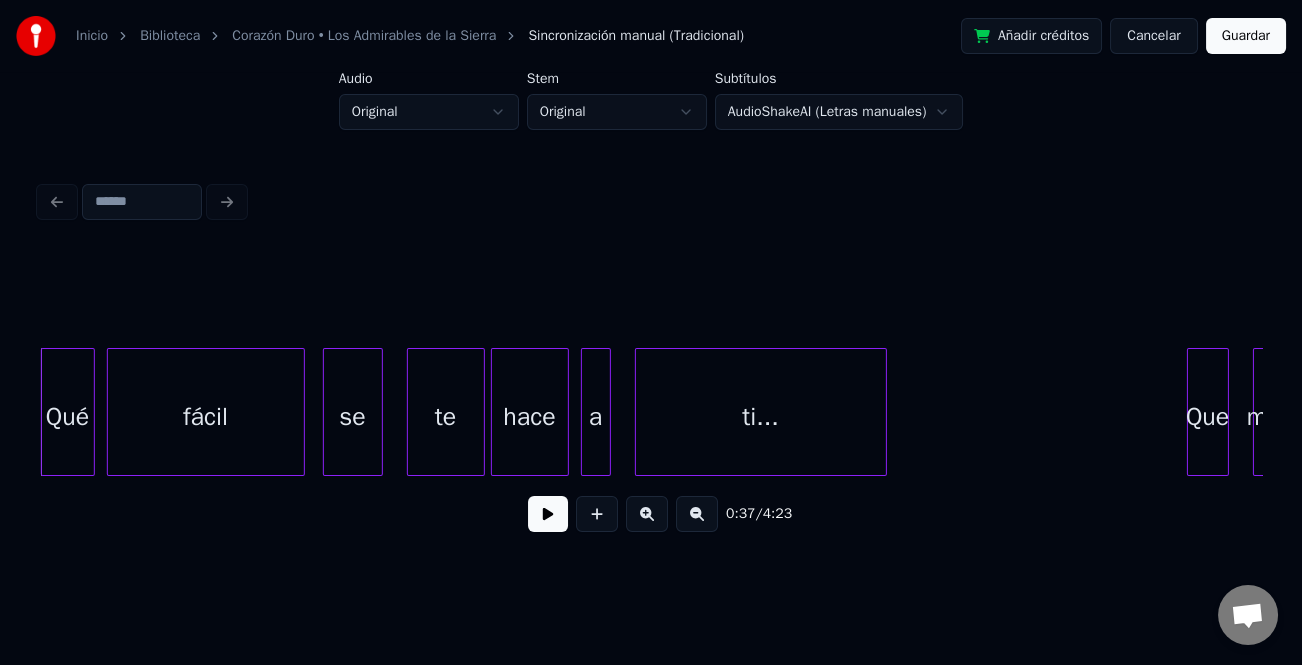 click at bounding box center (548, 514) 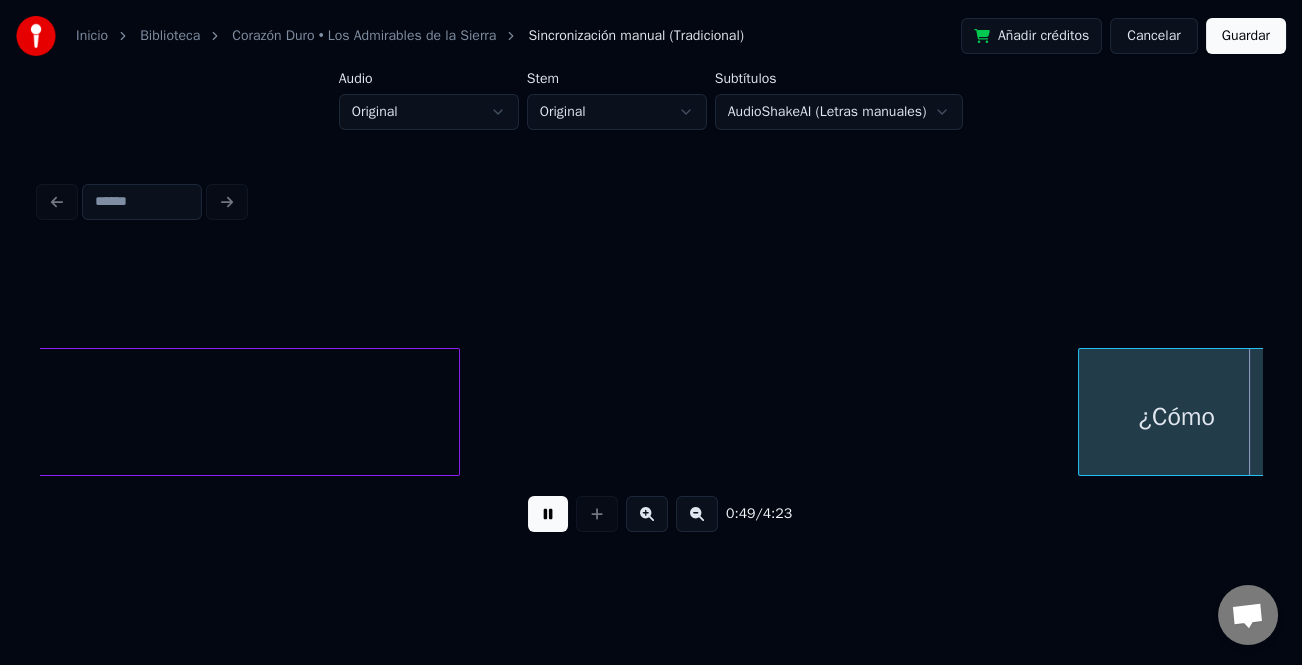 scroll, scrollTop: 0, scrollLeft: 14890, axis: horizontal 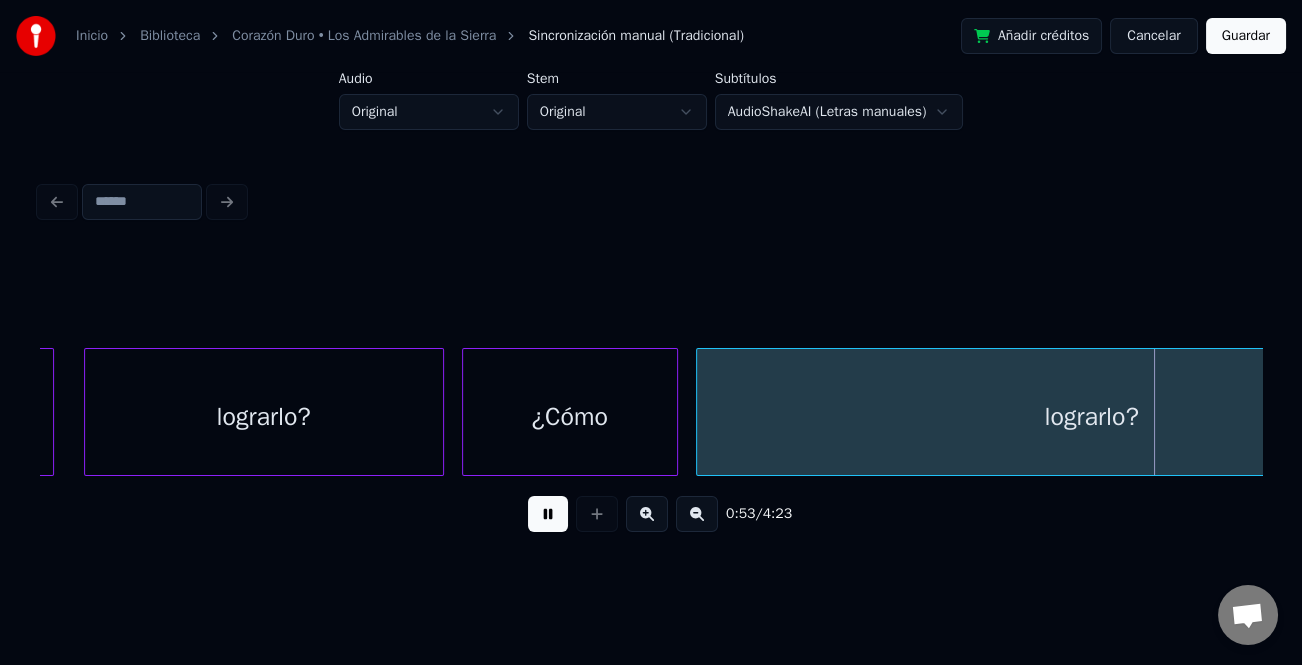 click at bounding box center (548, 514) 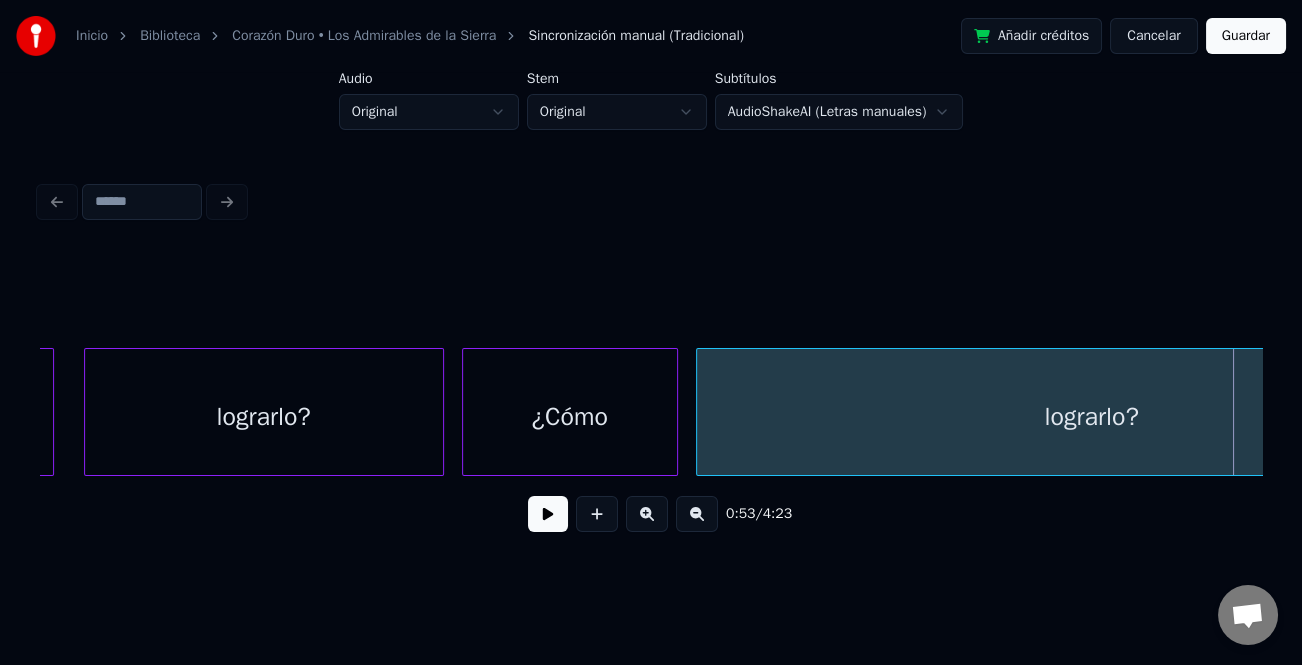 click on "lograrlo?" at bounding box center [1092, 417] 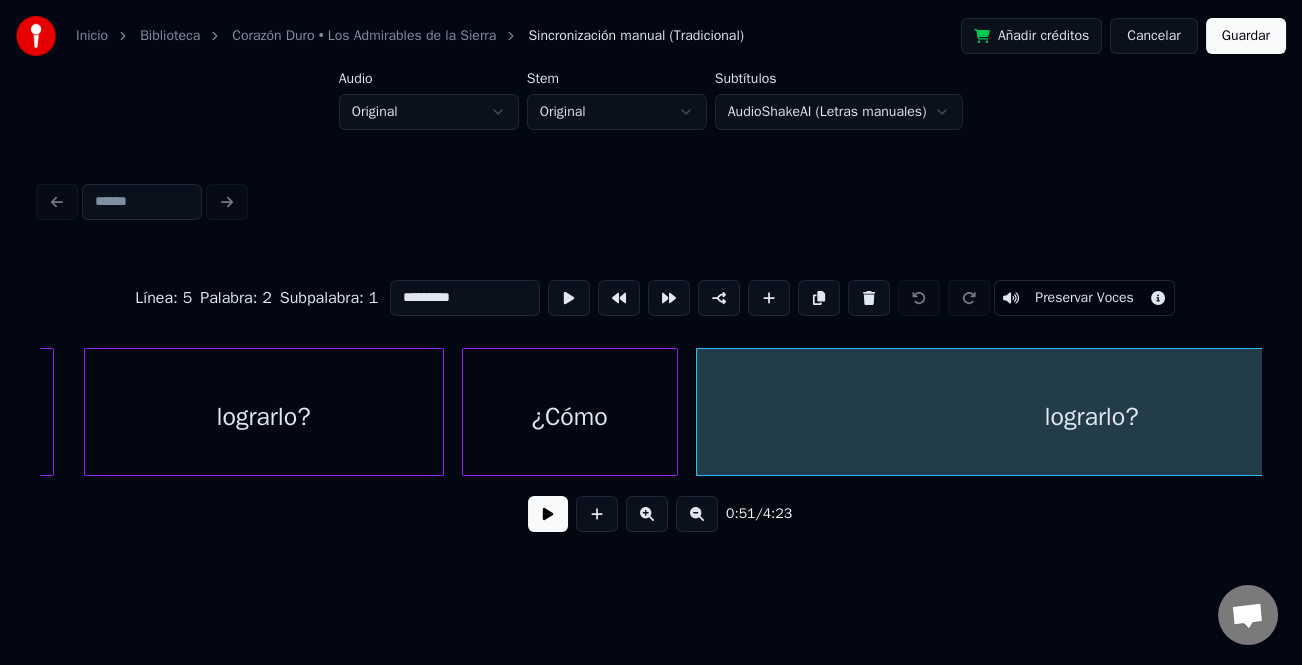 click on "*********" at bounding box center (465, 298) 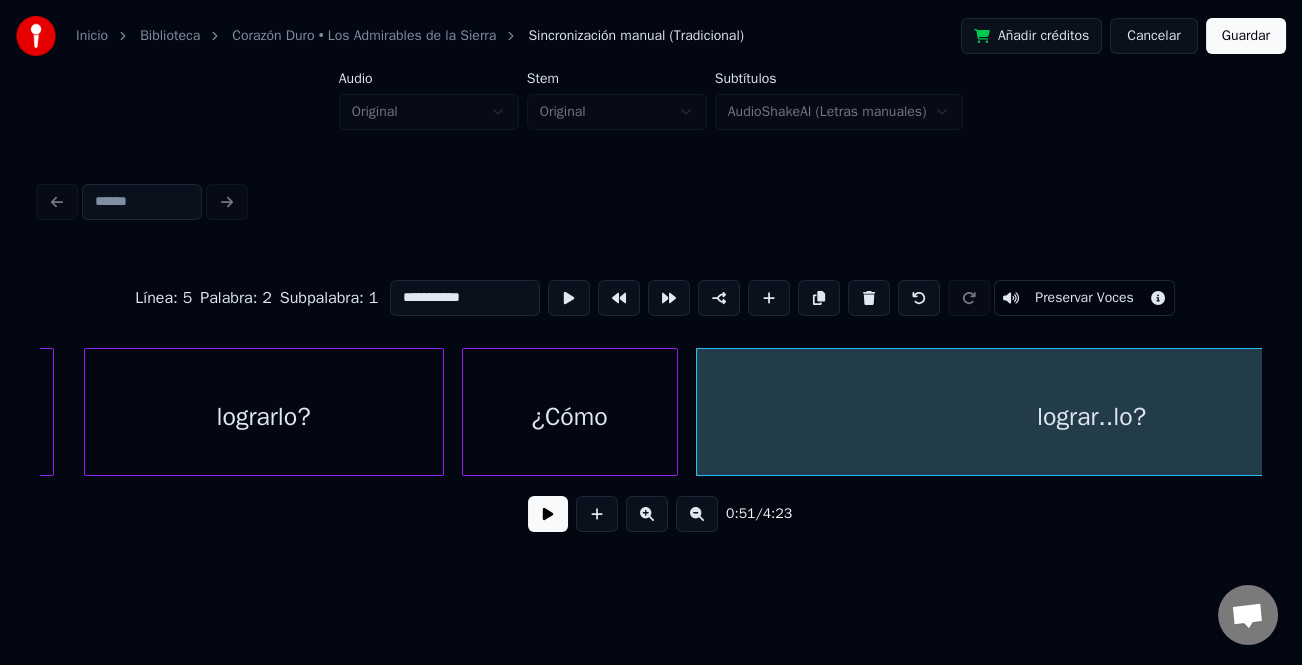 click on "**********" at bounding box center [465, 298] 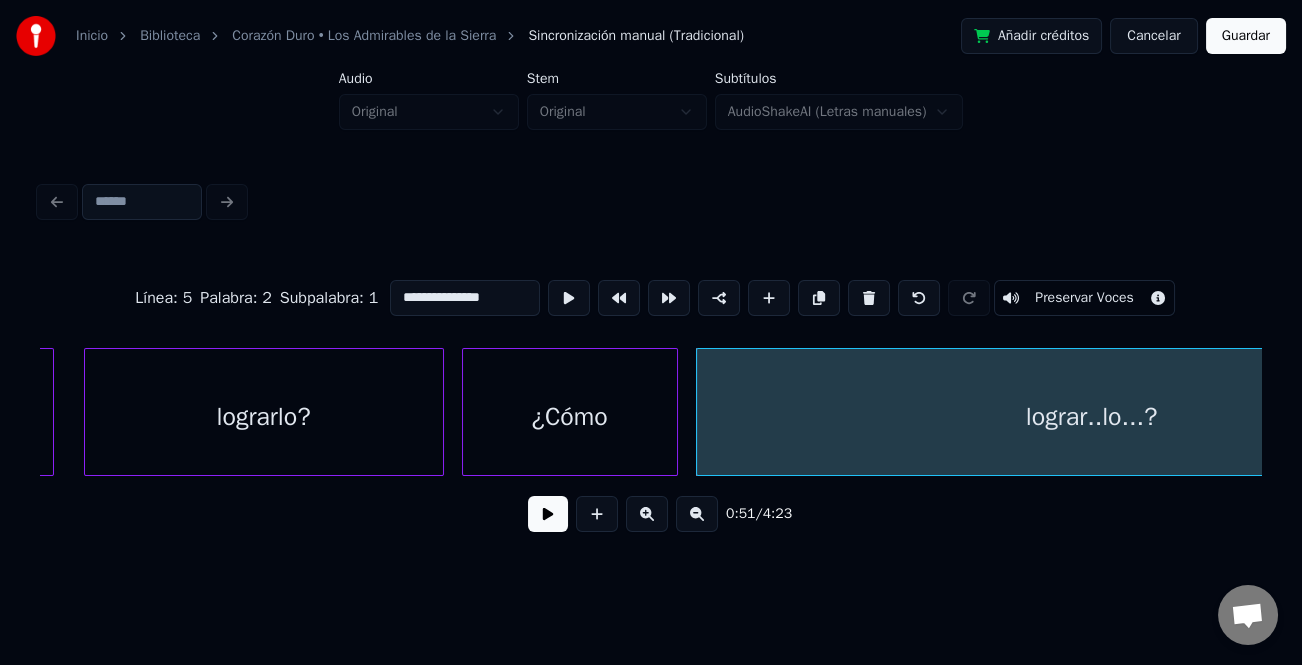 type on "**********" 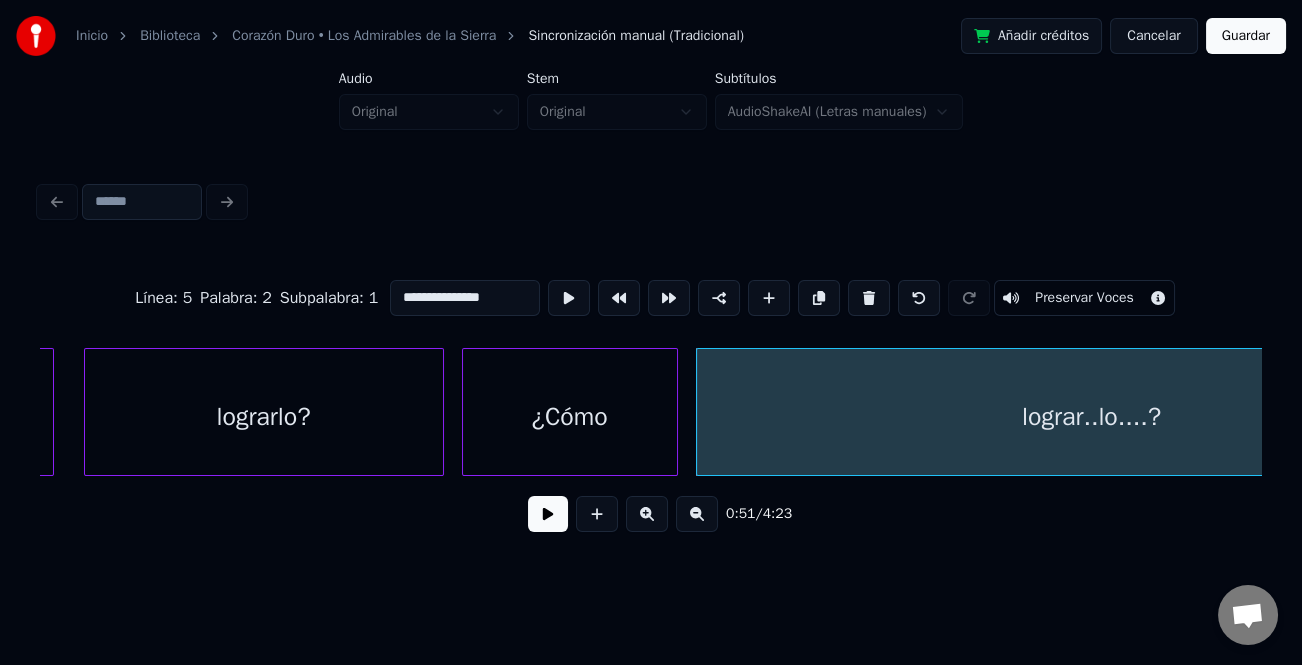 click at bounding box center (548, 514) 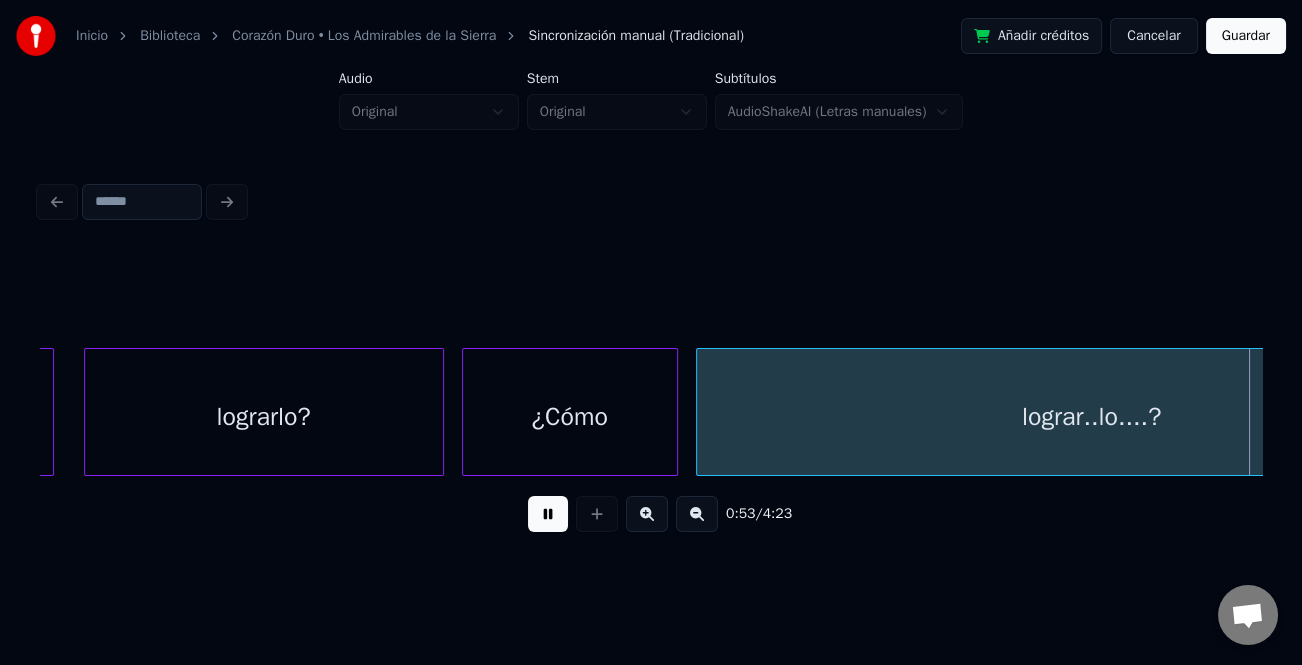 scroll, scrollTop: 0, scrollLeft: 16117, axis: horizontal 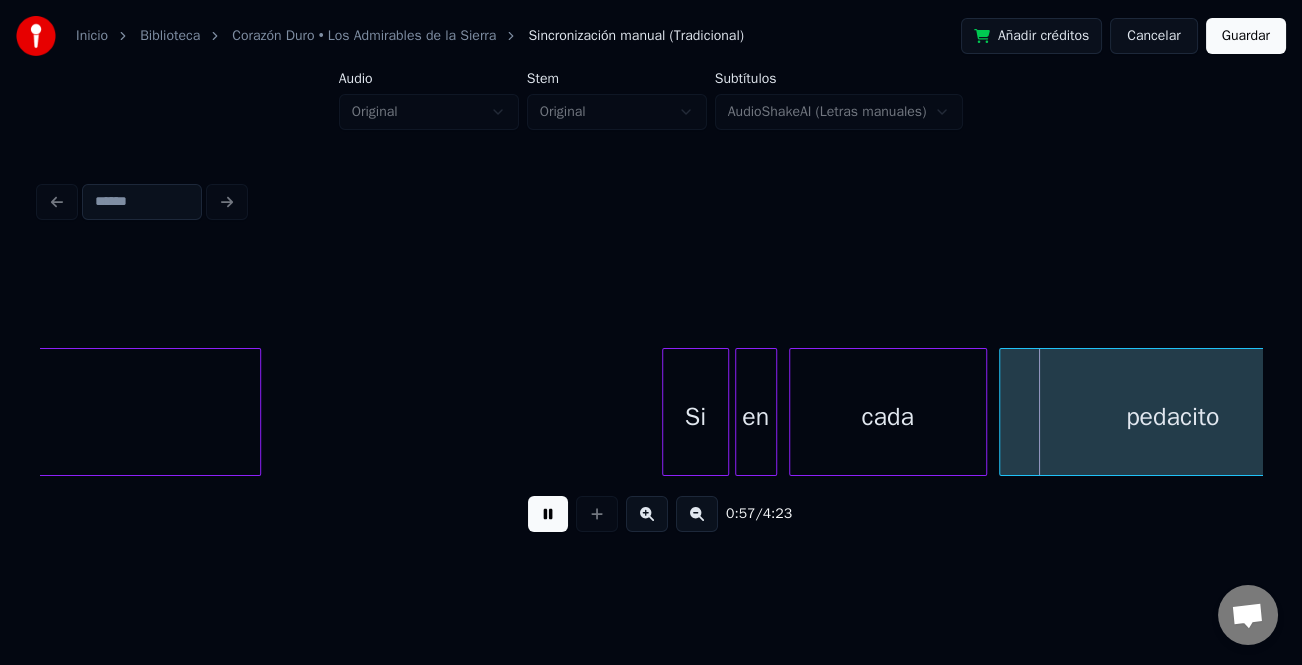 click at bounding box center [666, 412] 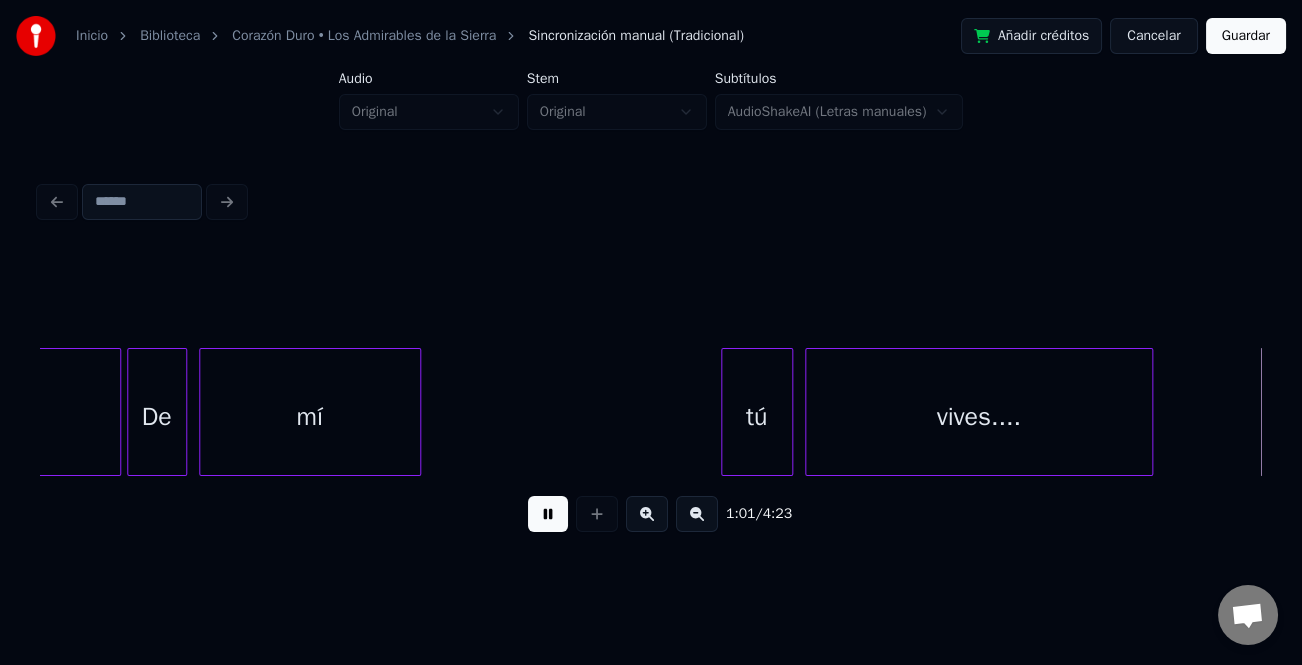 scroll, scrollTop: 0, scrollLeft: 18565, axis: horizontal 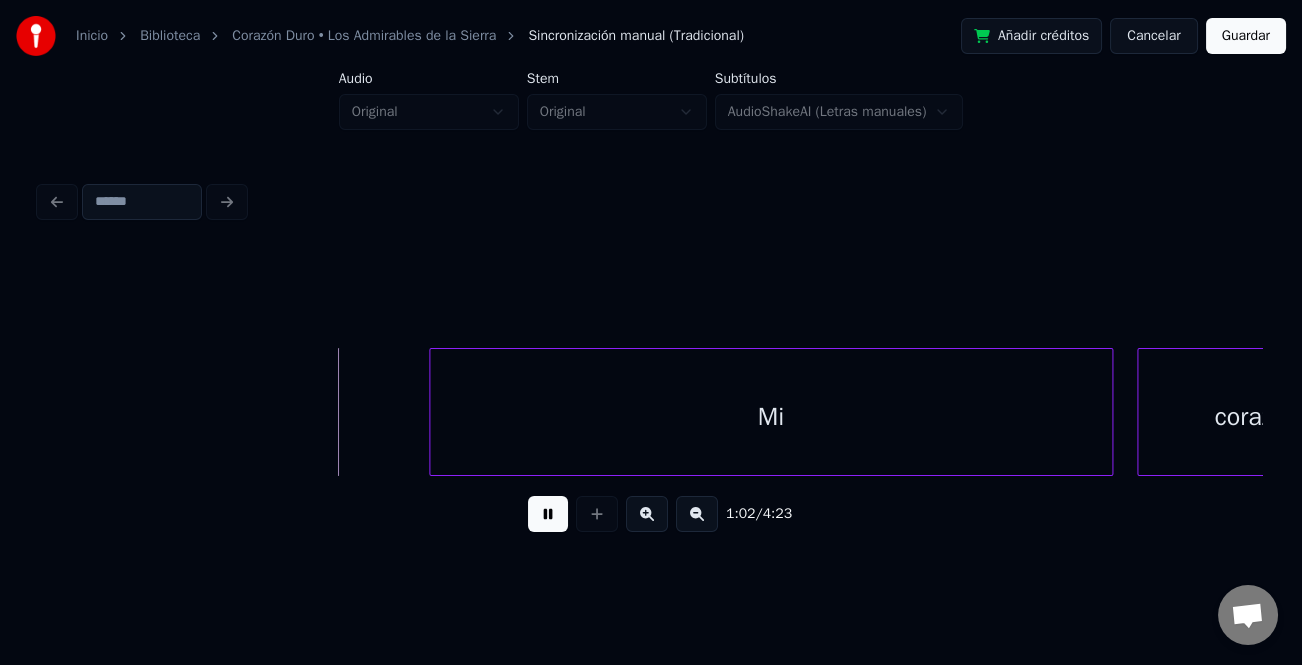 click at bounding box center (548, 514) 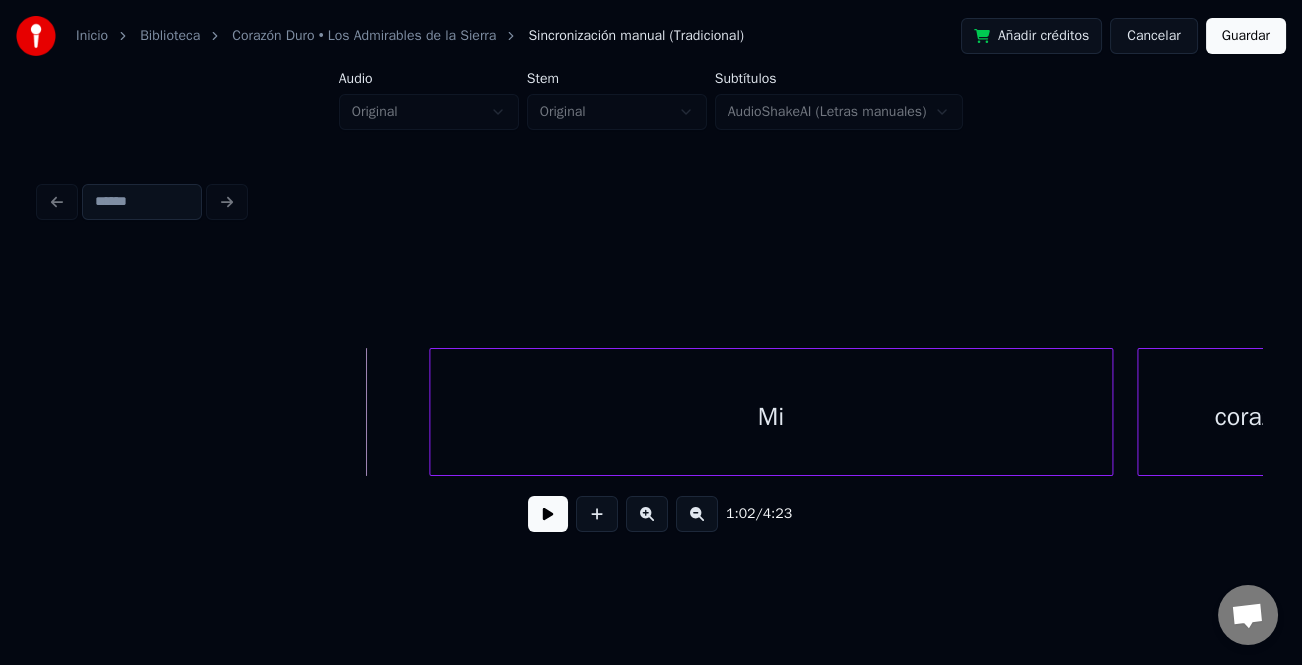scroll, scrollTop: 0, scrollLeft: 19635, axis: horizontal 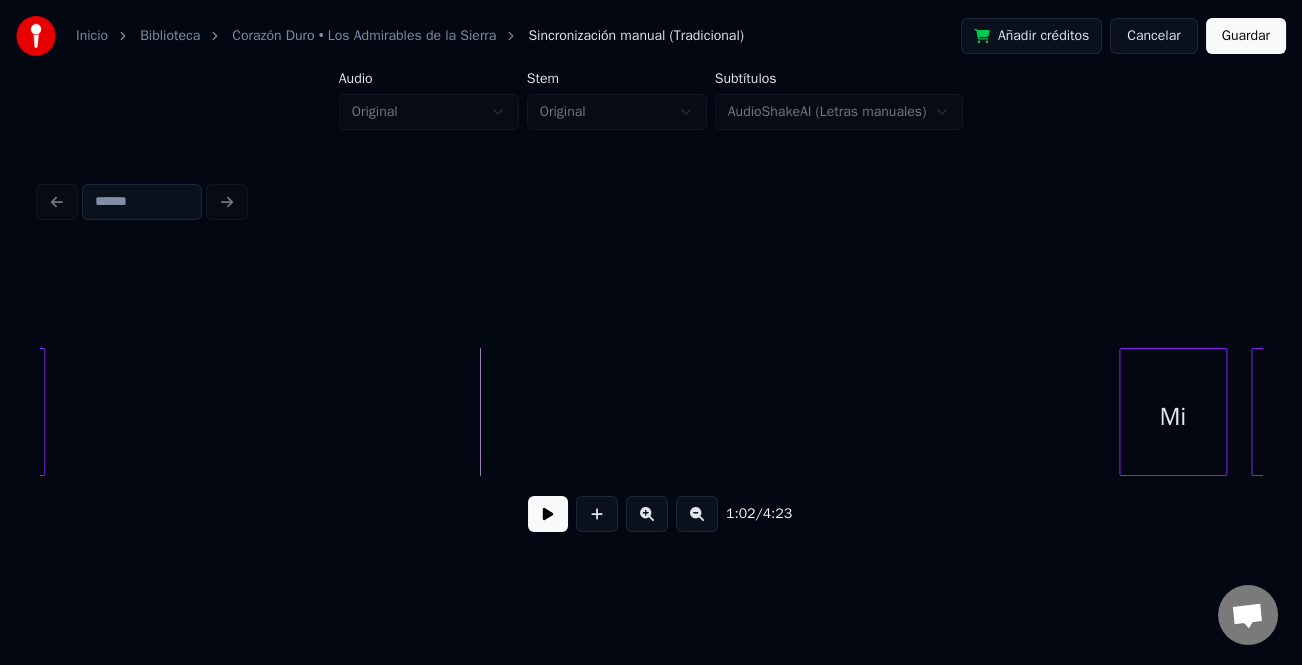 click at bounding box center [1123, 412] 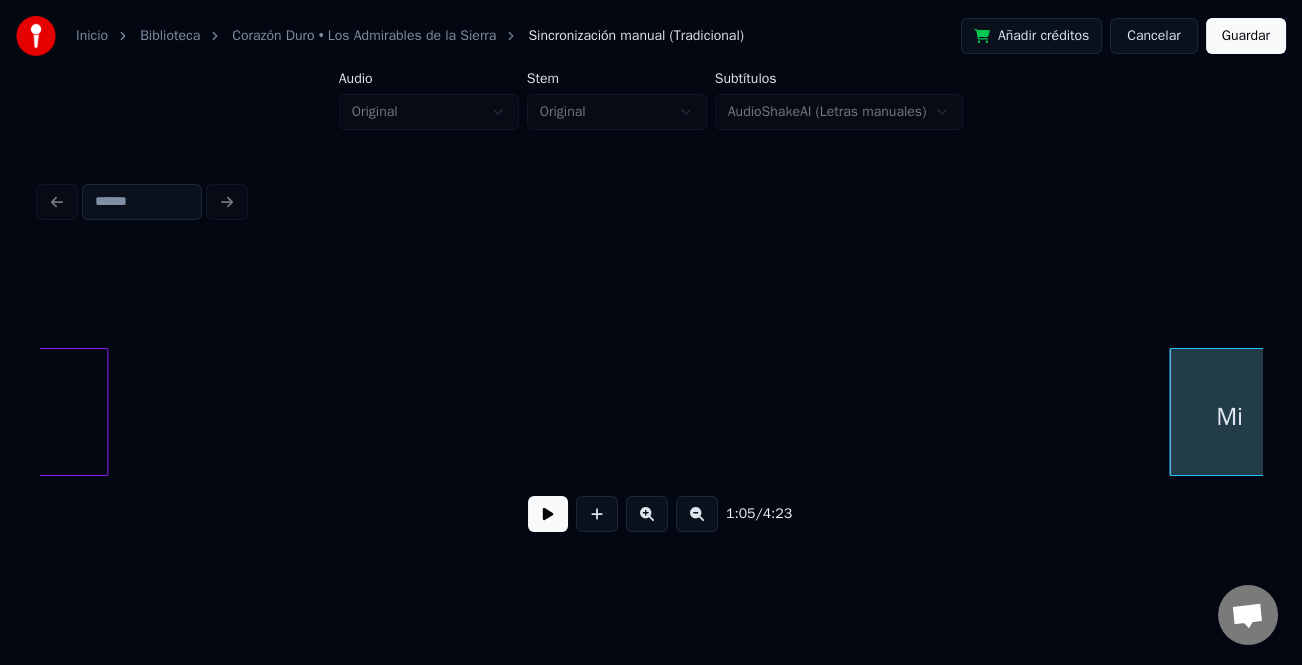 scroll, scrollTop: 0, scrollLeft: 18324, axis: horizontal 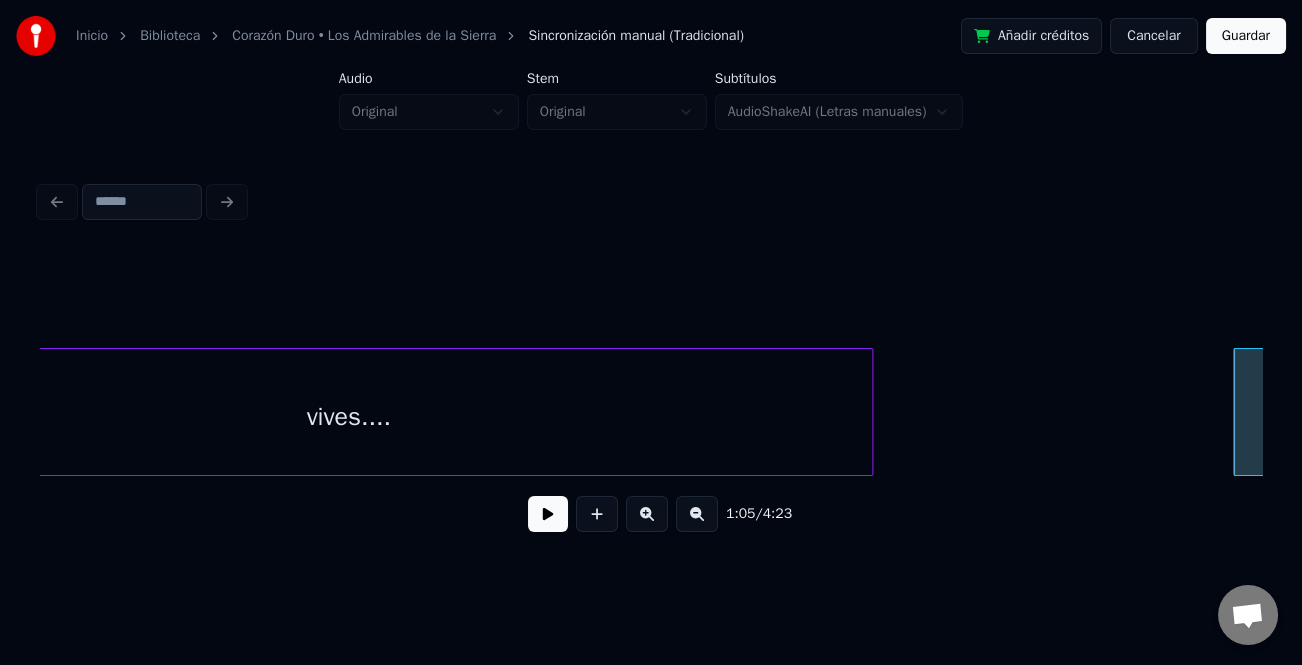click at bounding box center (869, 412) 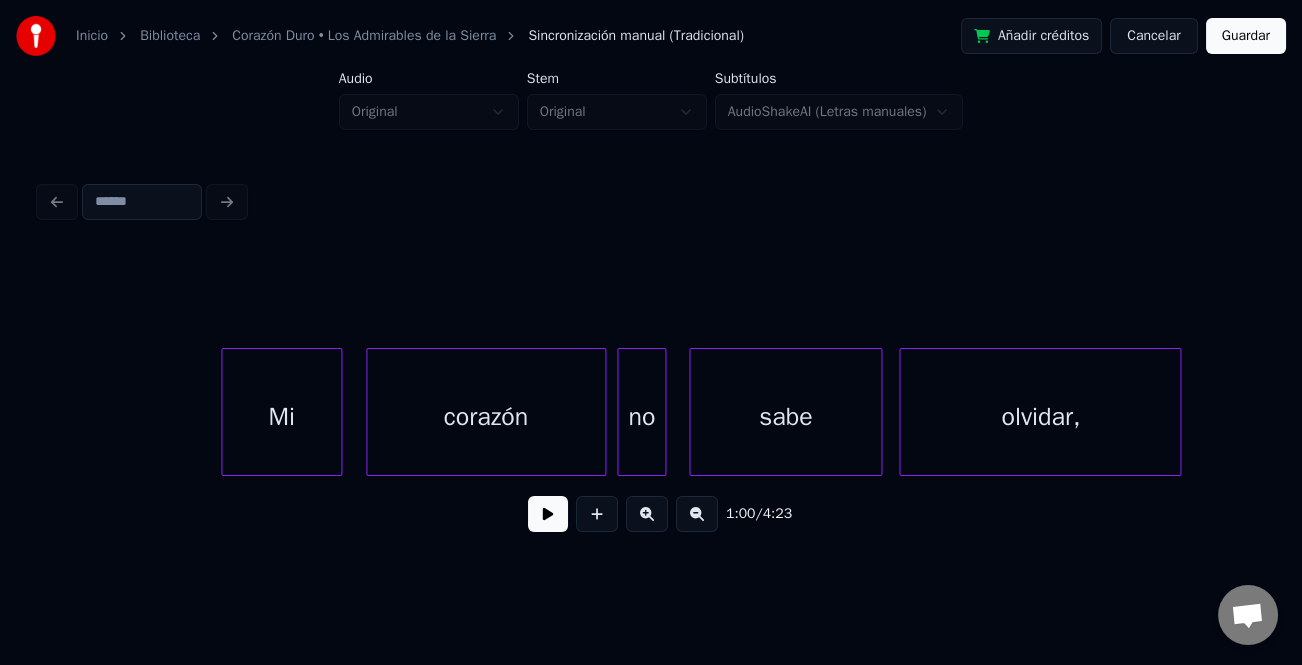 scroll, scrollTop: 0, scrollLeft: 19272, axis: horizontal 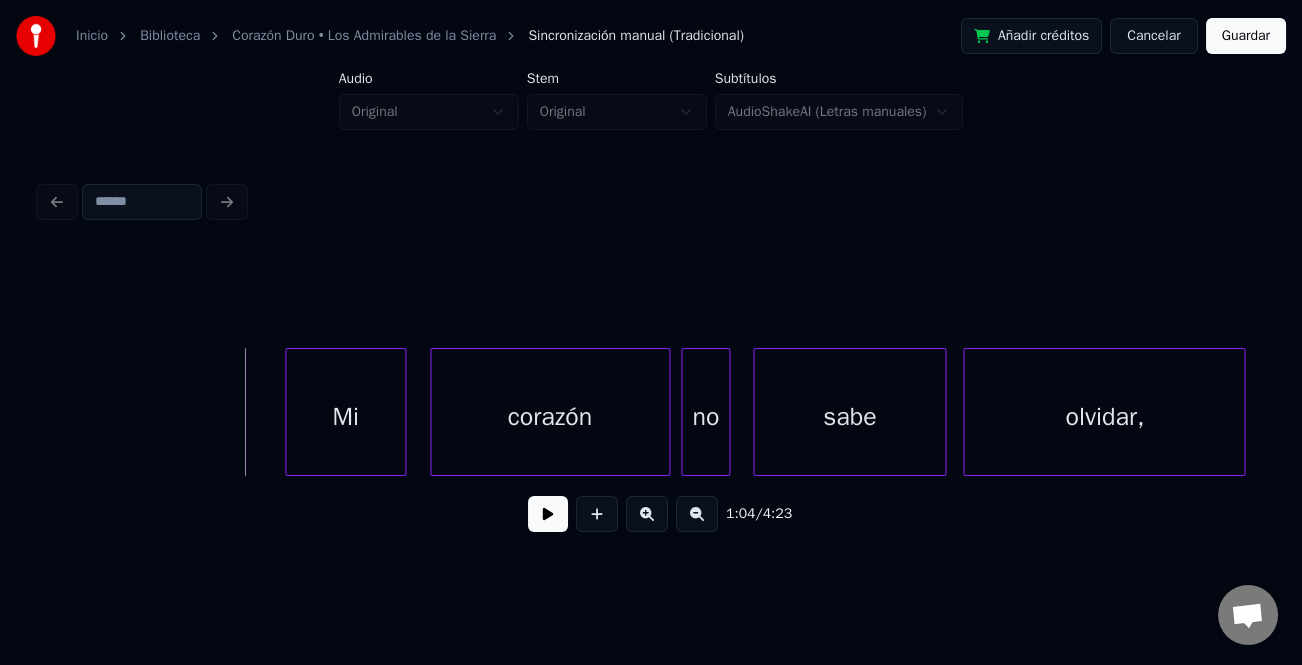 click at bounding box center (548, 514) 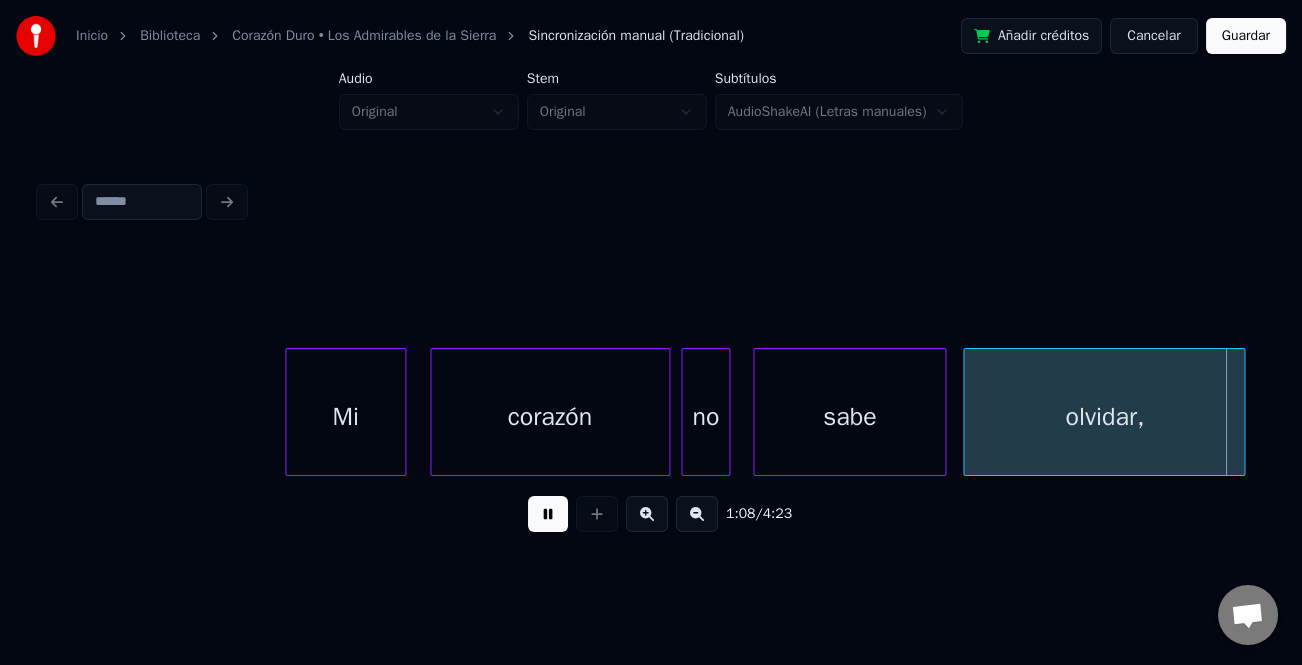 scroll, scrollTop: 0, scrollLeft: 20498, axis: horizontal 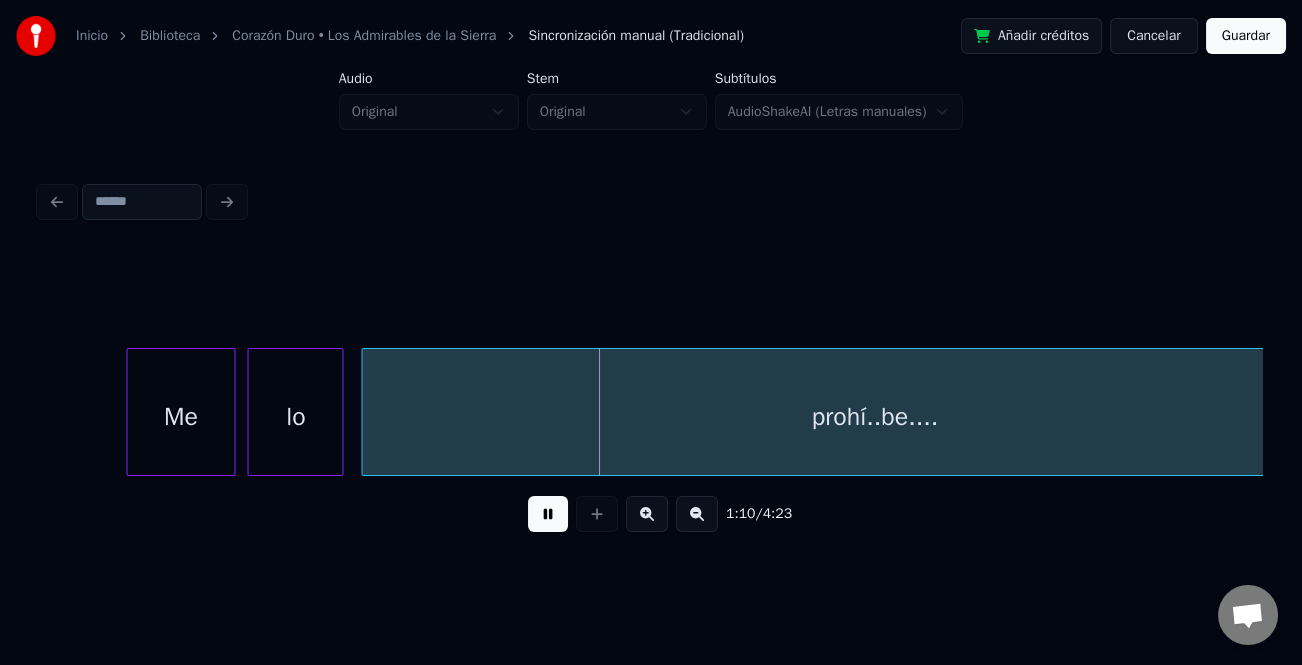 click at bounding box center [130, 412] 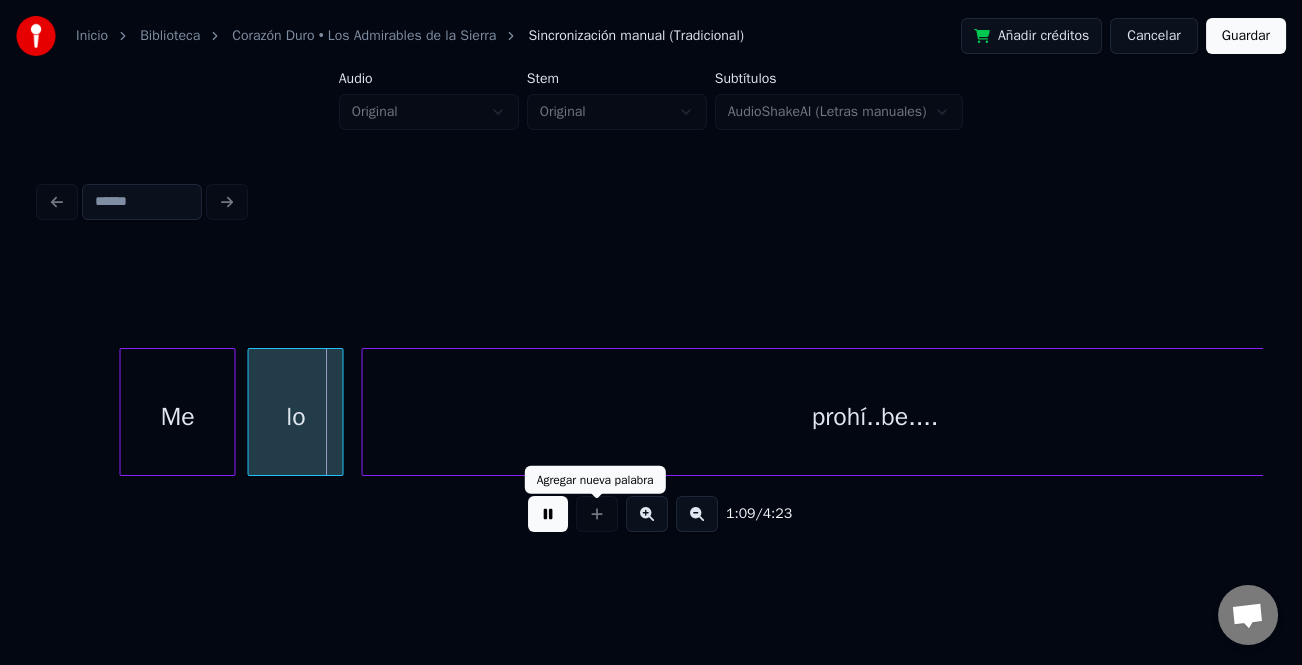 drag, startPoint x: 520, startPoint y: 523, endPoint x: 532, endPoint y: 527, distance: 12.649111 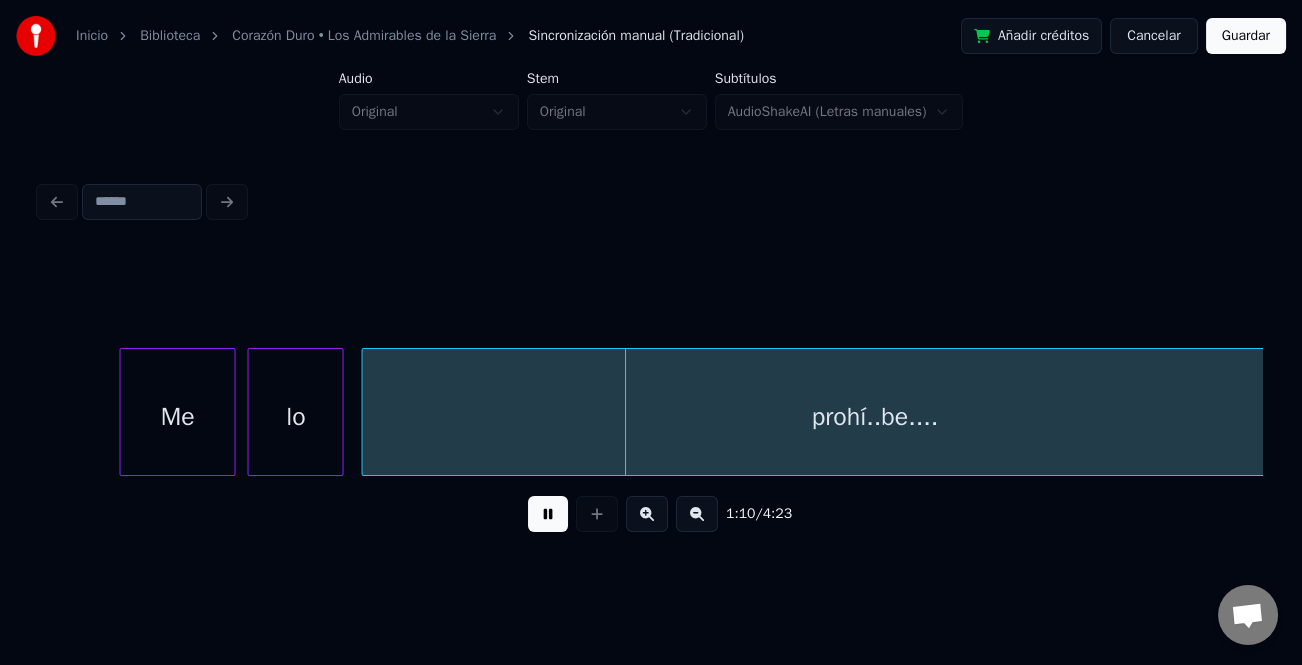 drag, startPoint x: 548, startPoint y: 522, endPoint x: 678, endPoint y: 662, distance: 191.04973 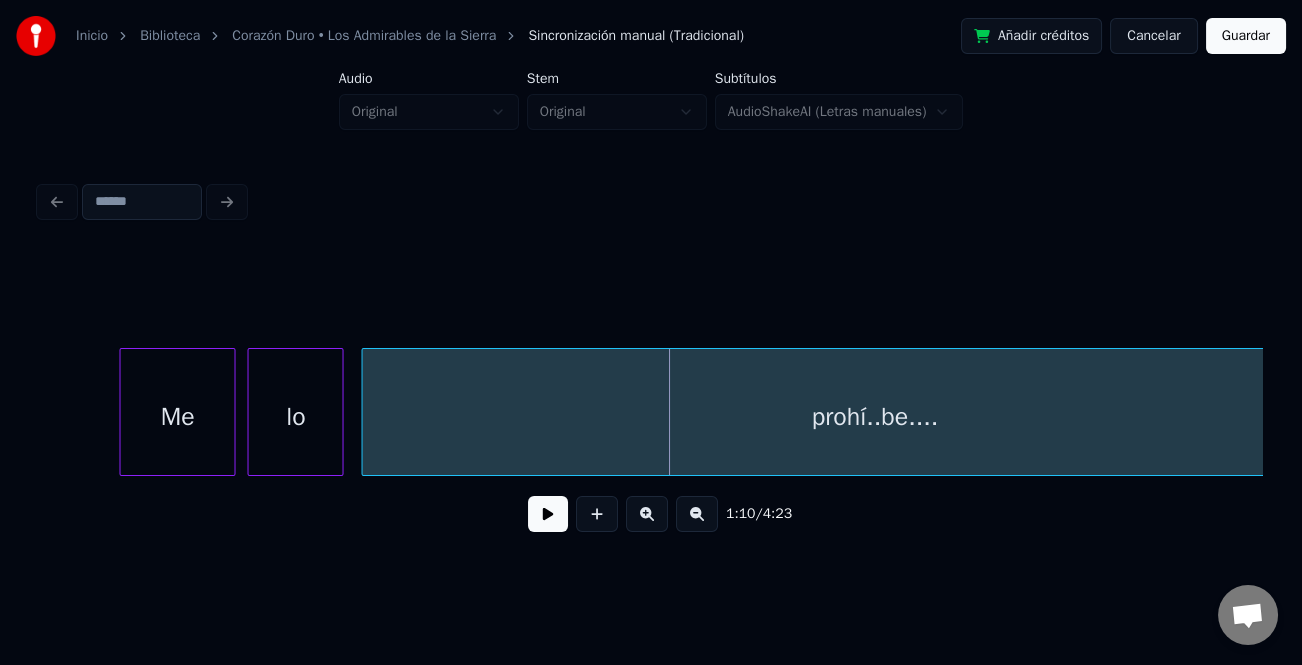click at bounding box center [548, 514] 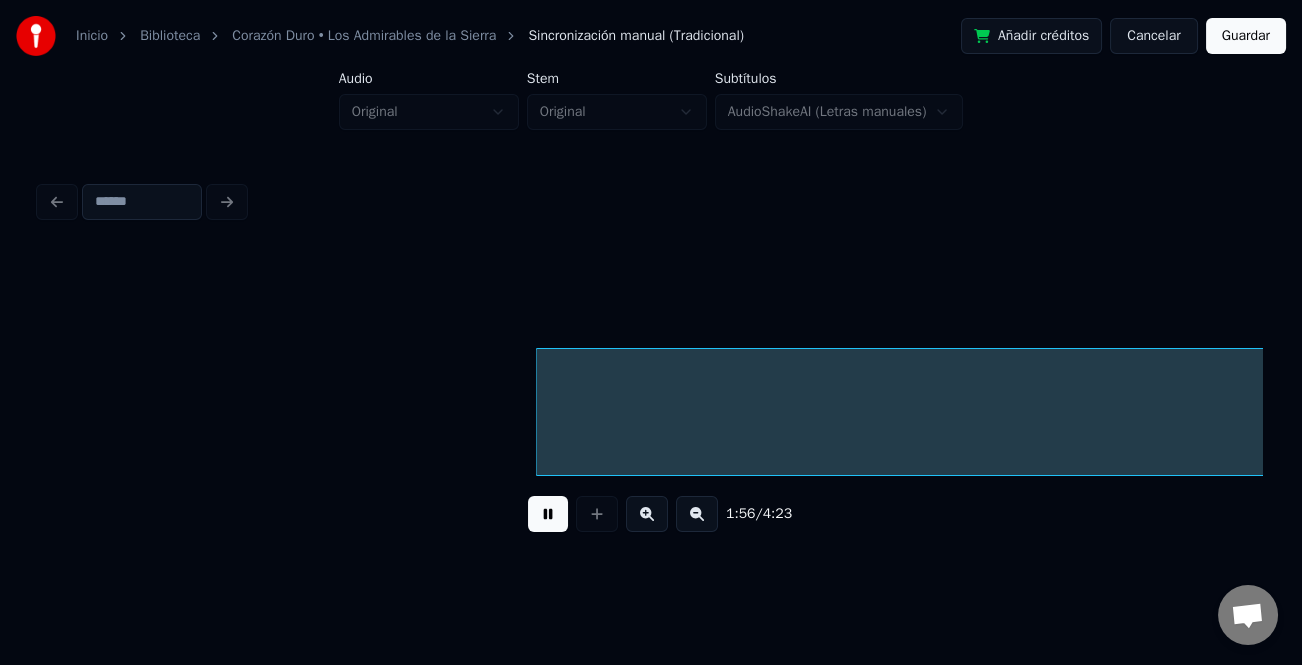 scroll, scrollTop: 0, scrollLeft: 34987, axis: horizontal 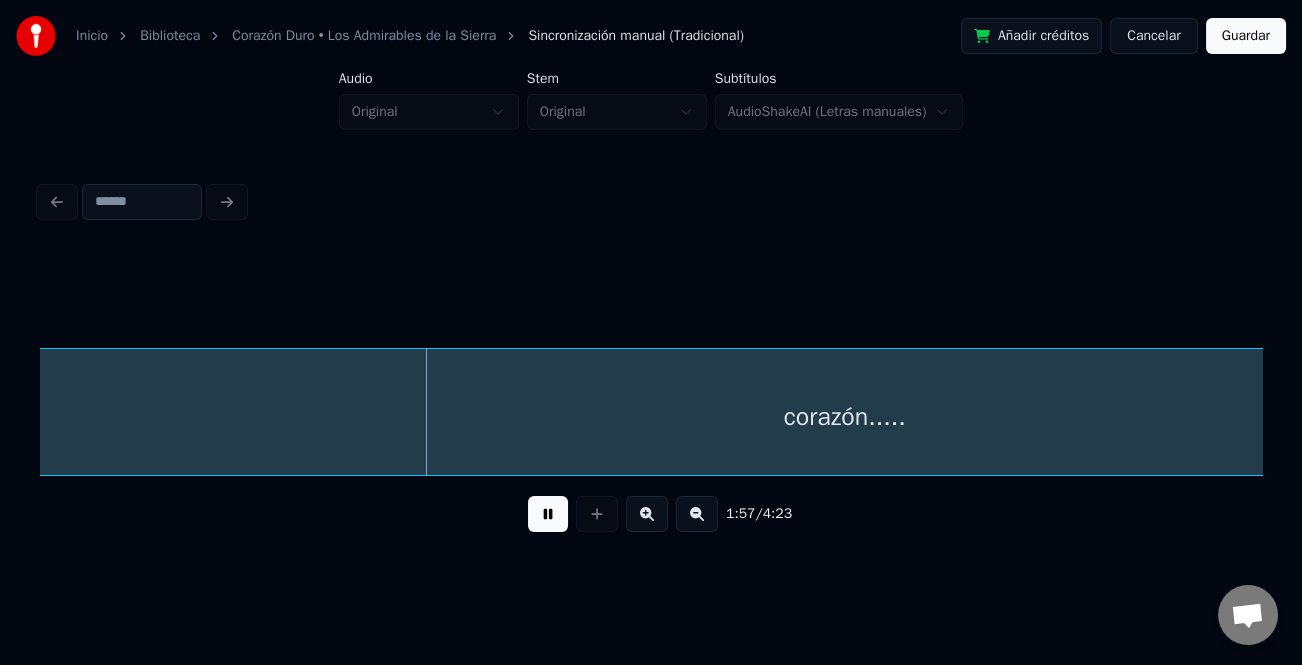 click at bounding box center (548, 514) 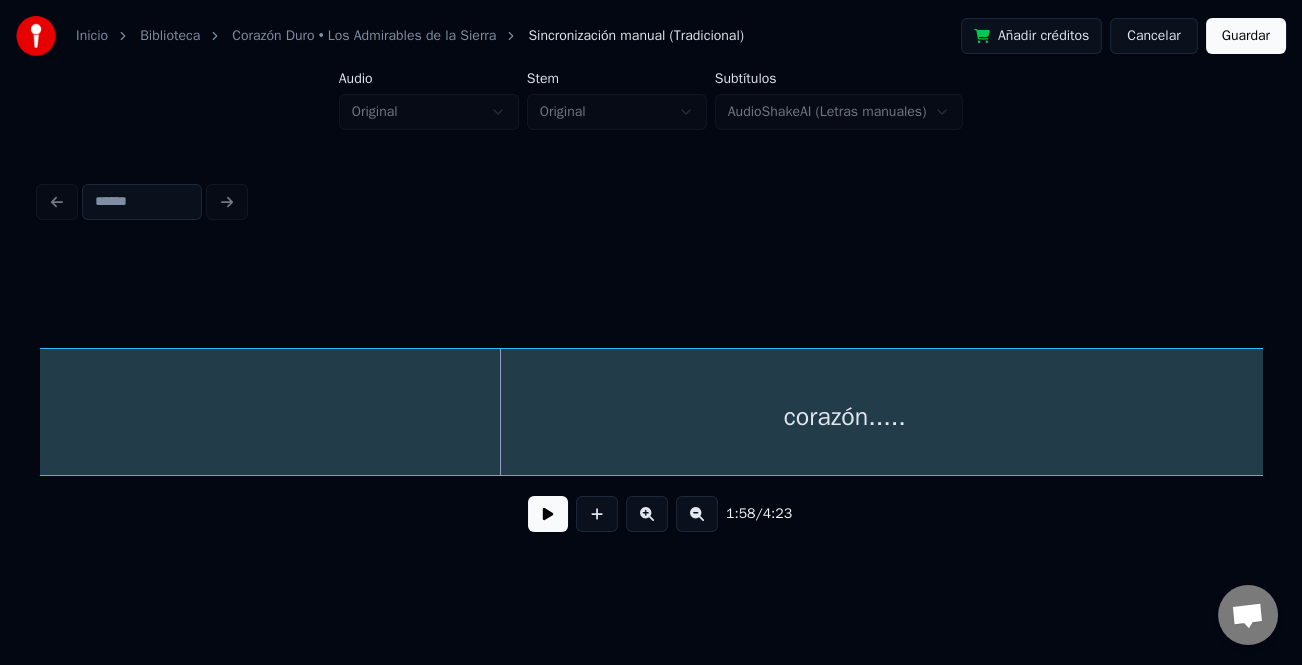 click at bounding box center (697, 514) 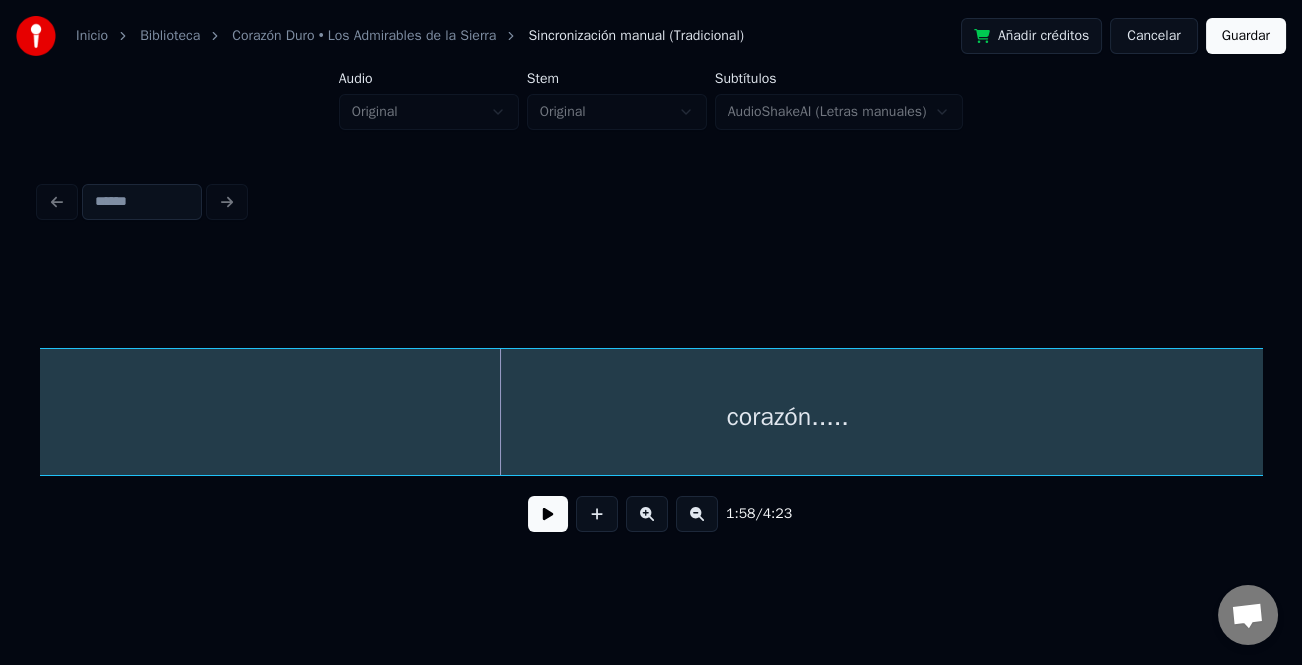 click at bounding box center [697, 514] 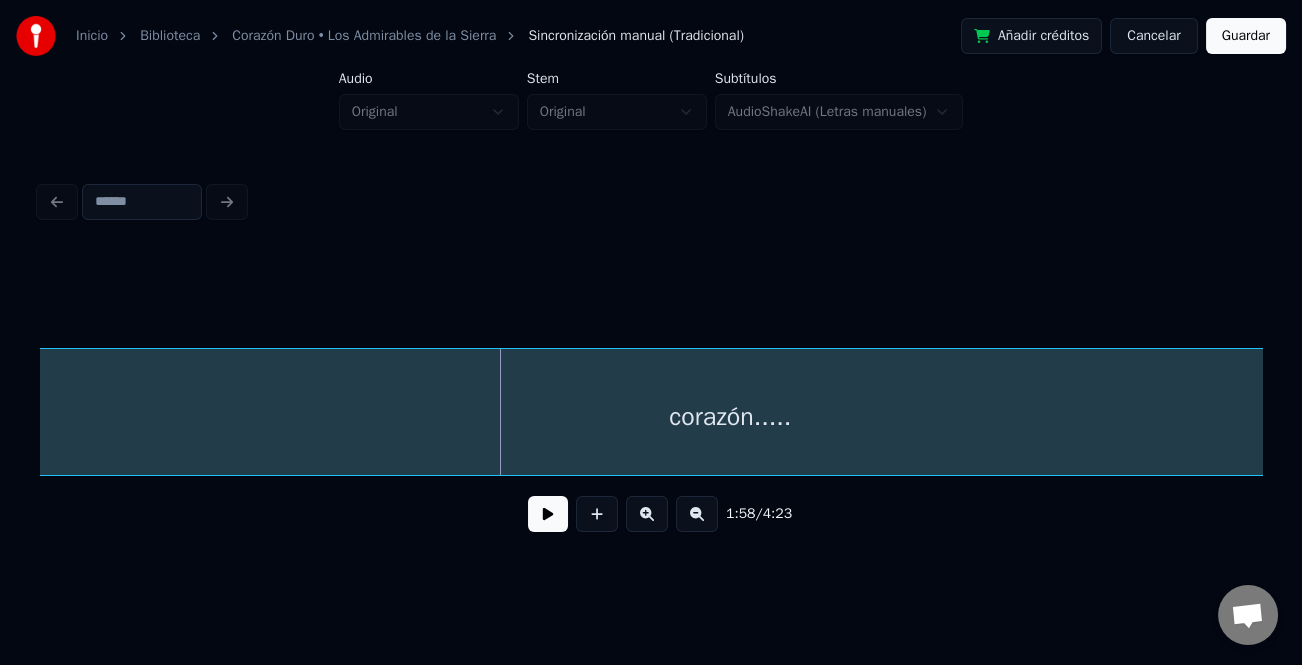 click at bounding box center [697, 514] 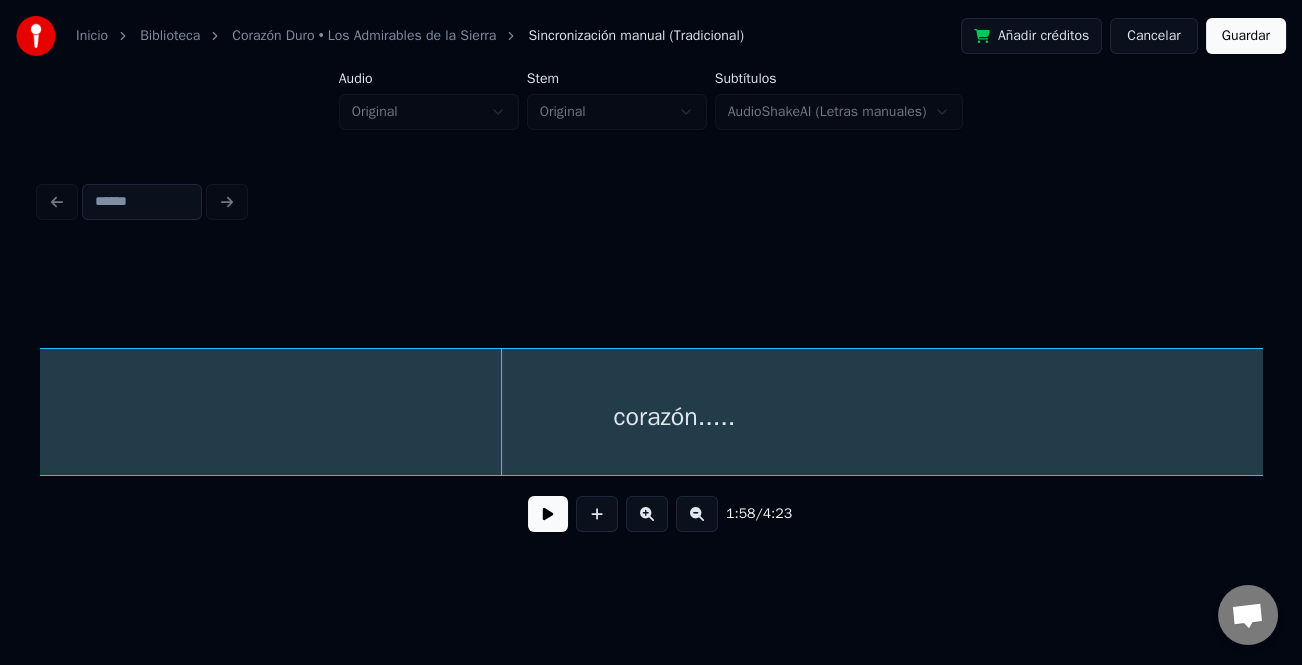 click at bounding box center (697, 514) 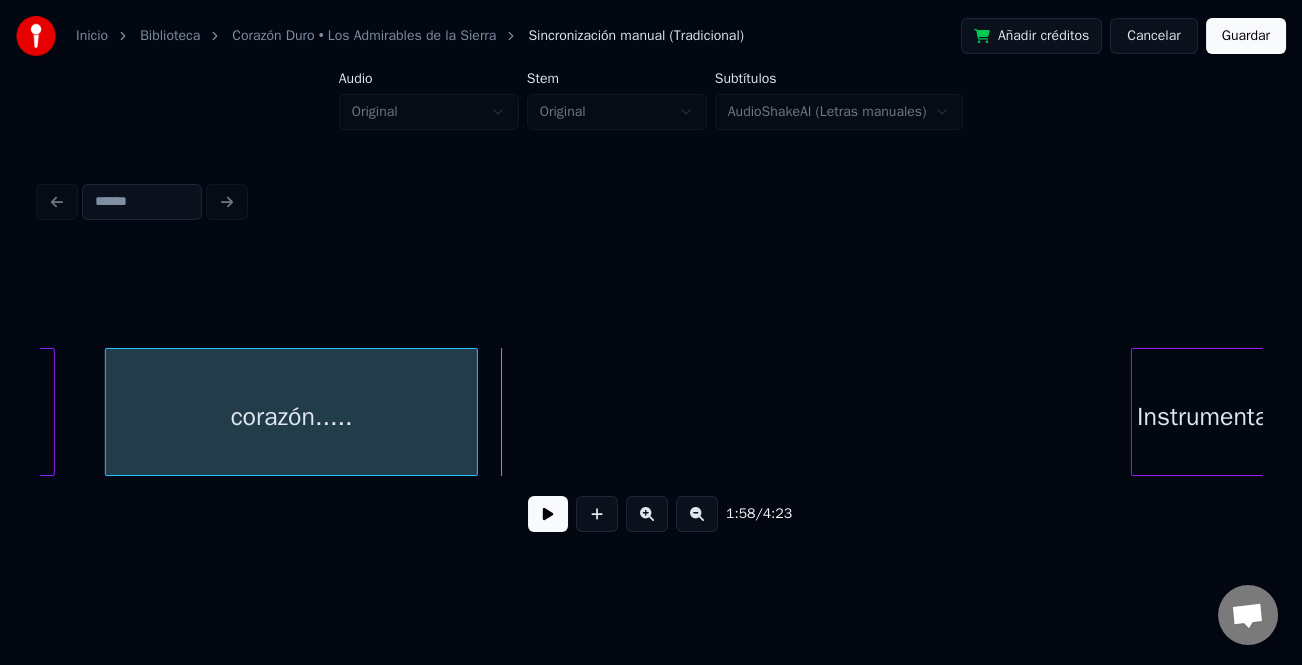 click at bounding box center [474, 412] 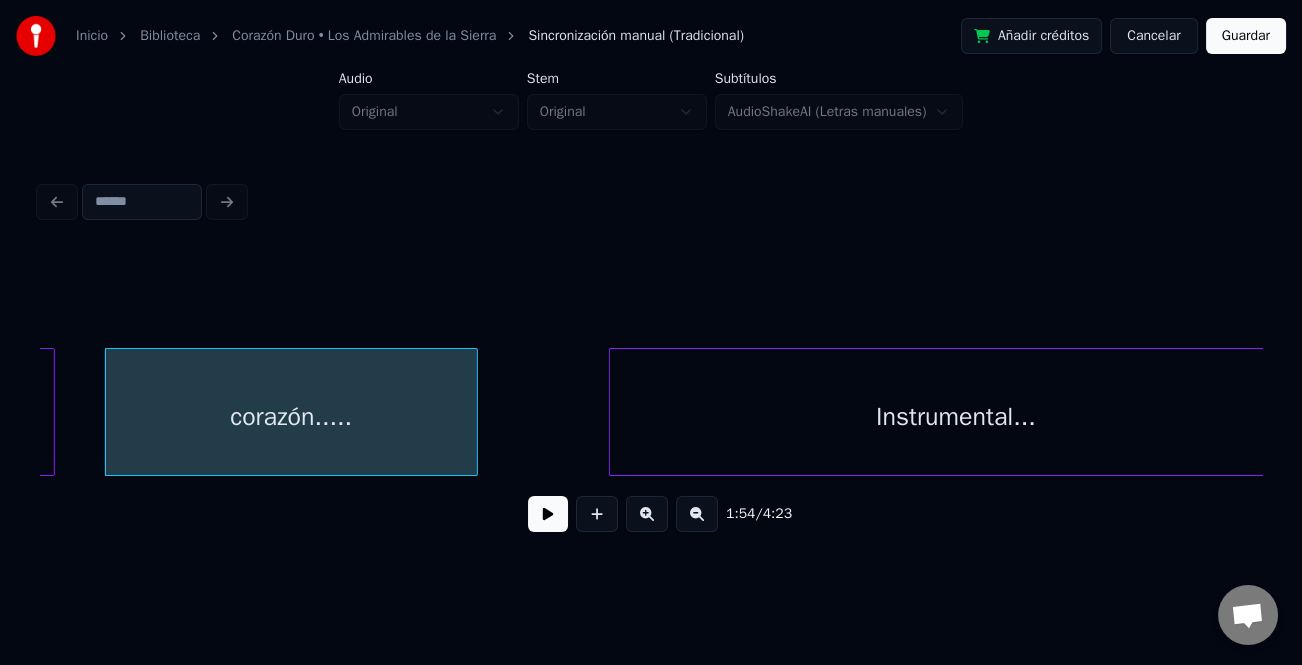 click at bounding box center (613, 412) 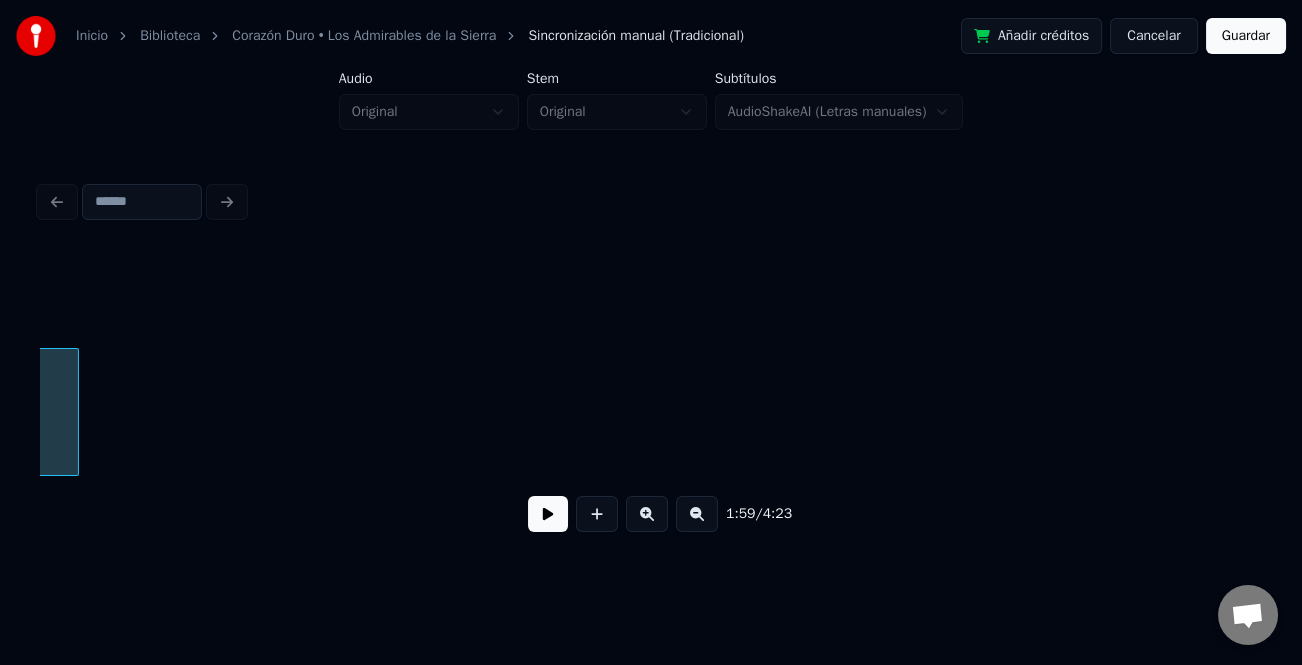 scroll, scrollTop: 0, scrollLeft: 12600, axis: horizontal 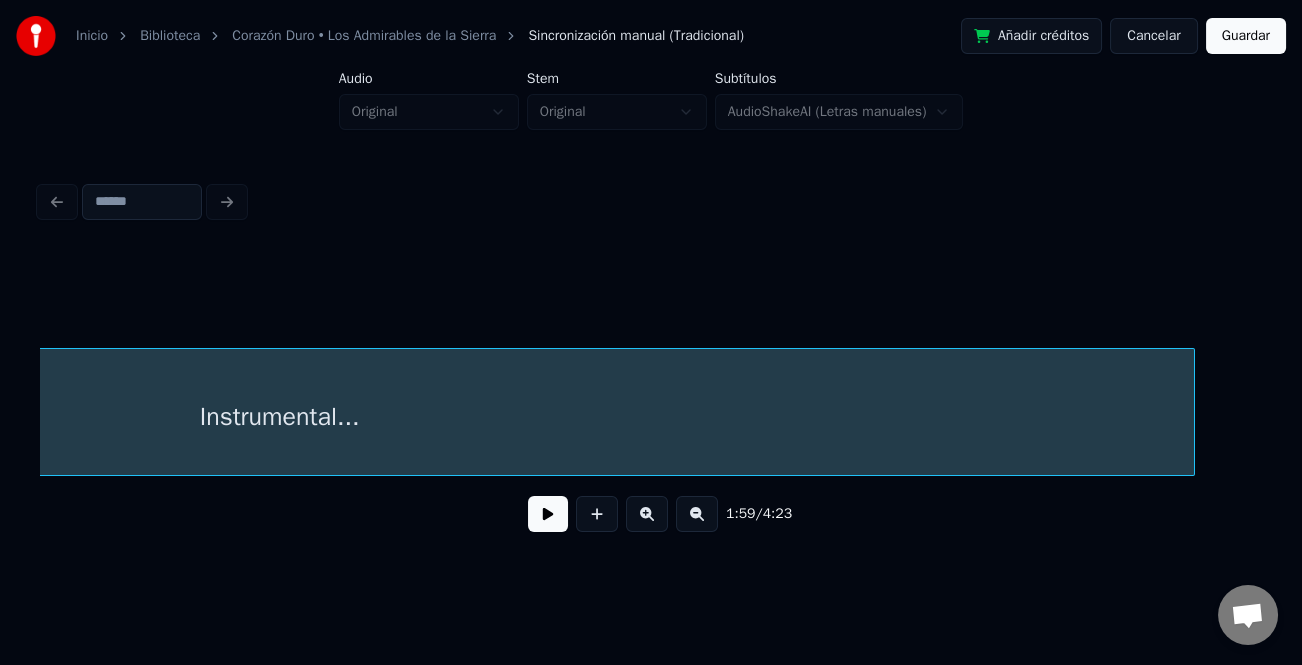 click at bounding box center [1191, 412] 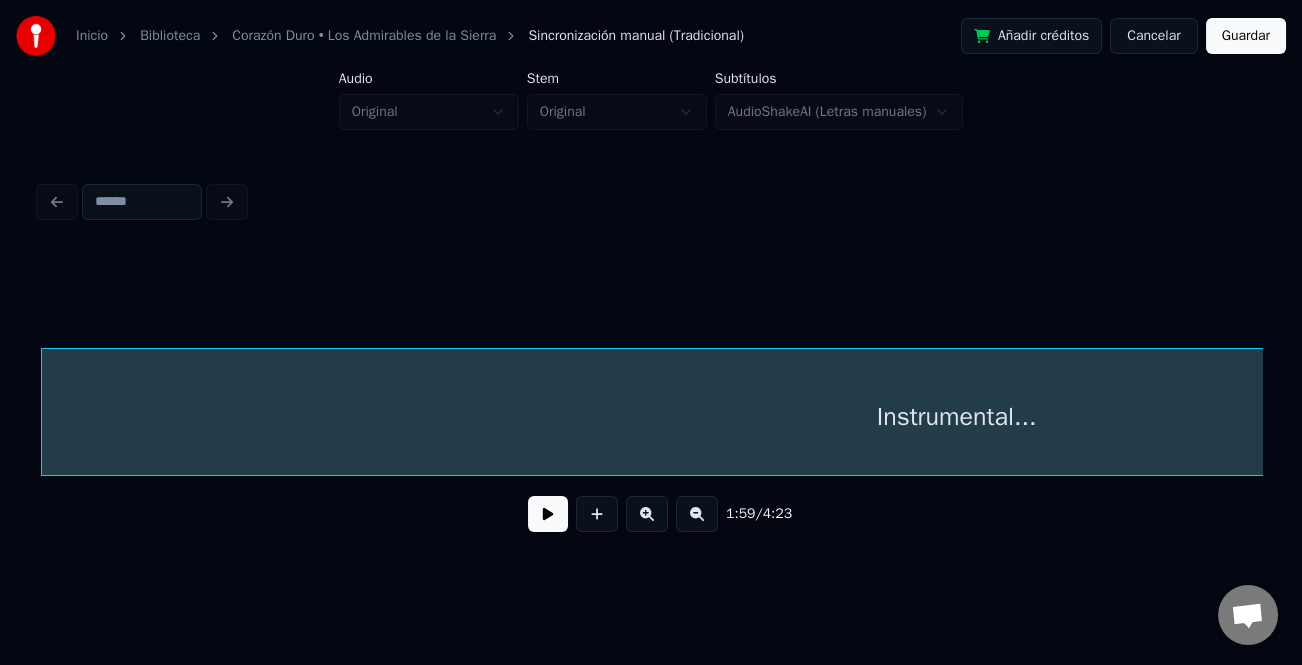 click on "1:59  /  4:23" at bounding box center [651, 514] 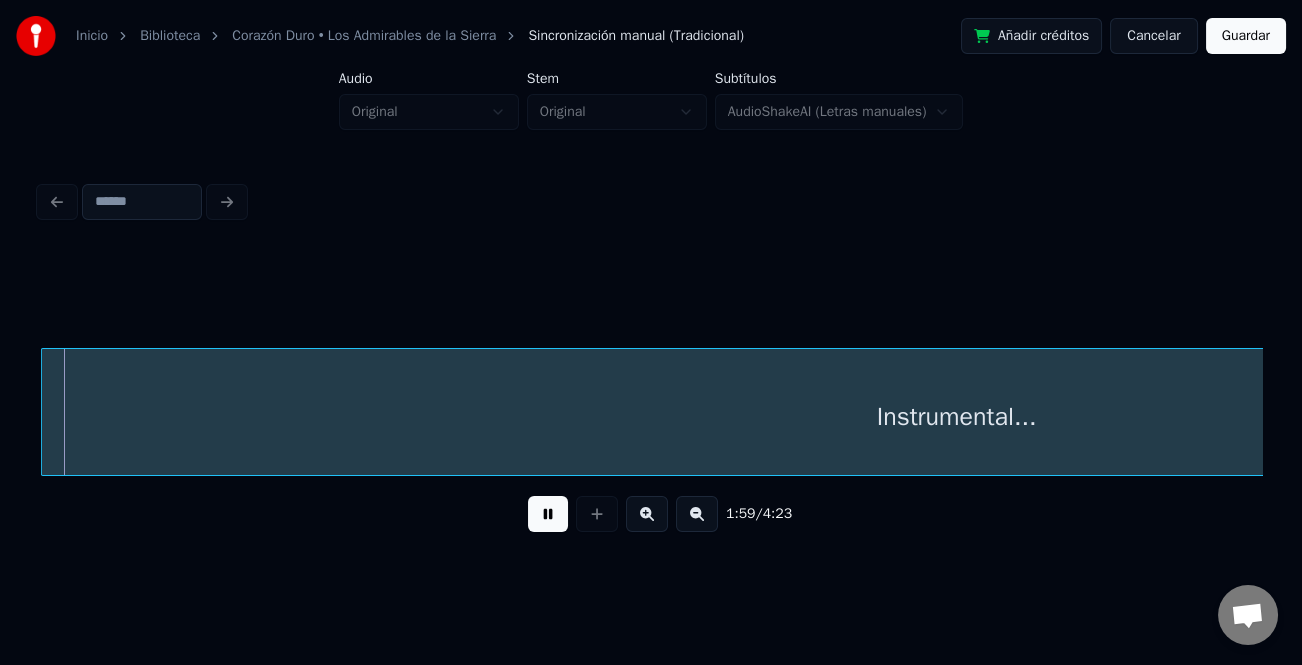 click at bounding box center [548, 514] 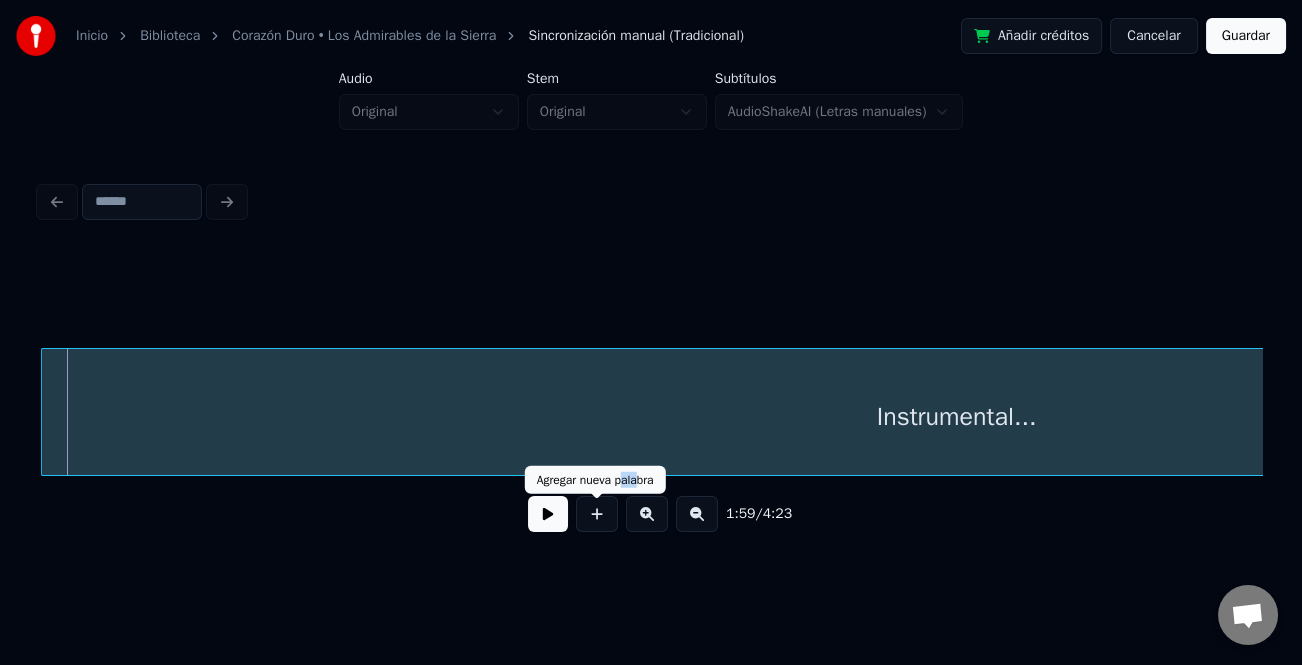 drag, startPoint x: 622, startPoint y: 478, endPoint x: 642, endPoint y: 484, distance: 20.880613 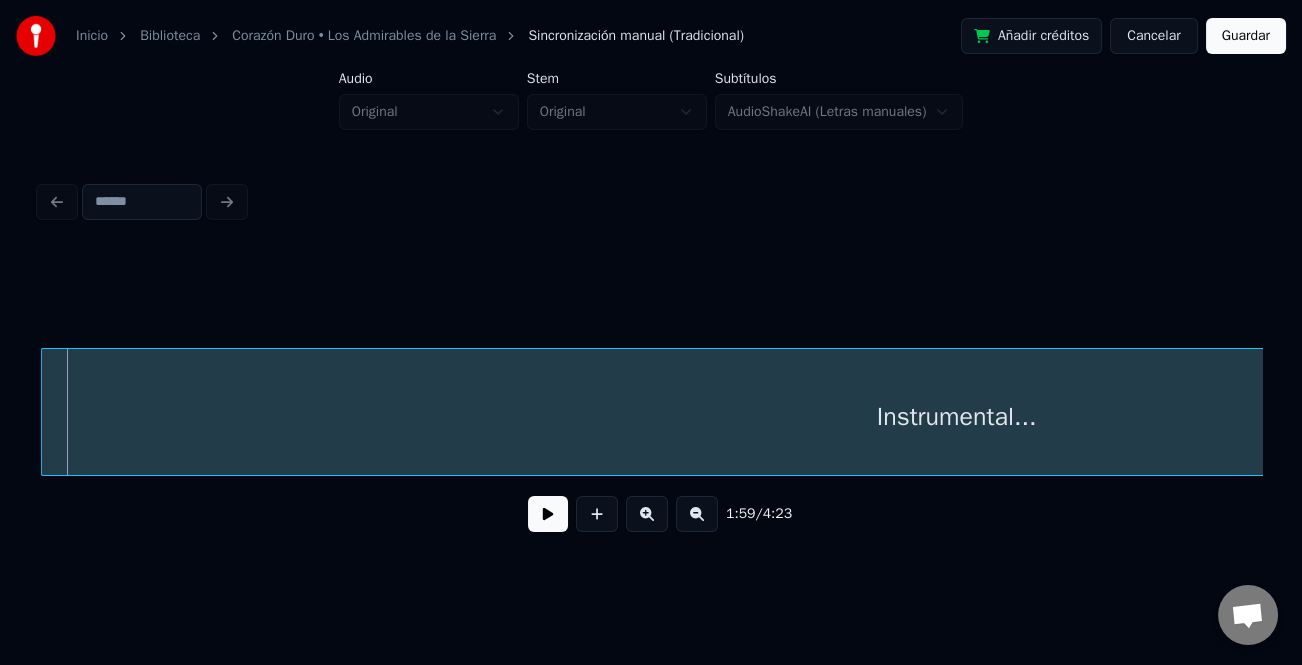 click on "1:59  /  4:23" at bounding box center (651, 362) 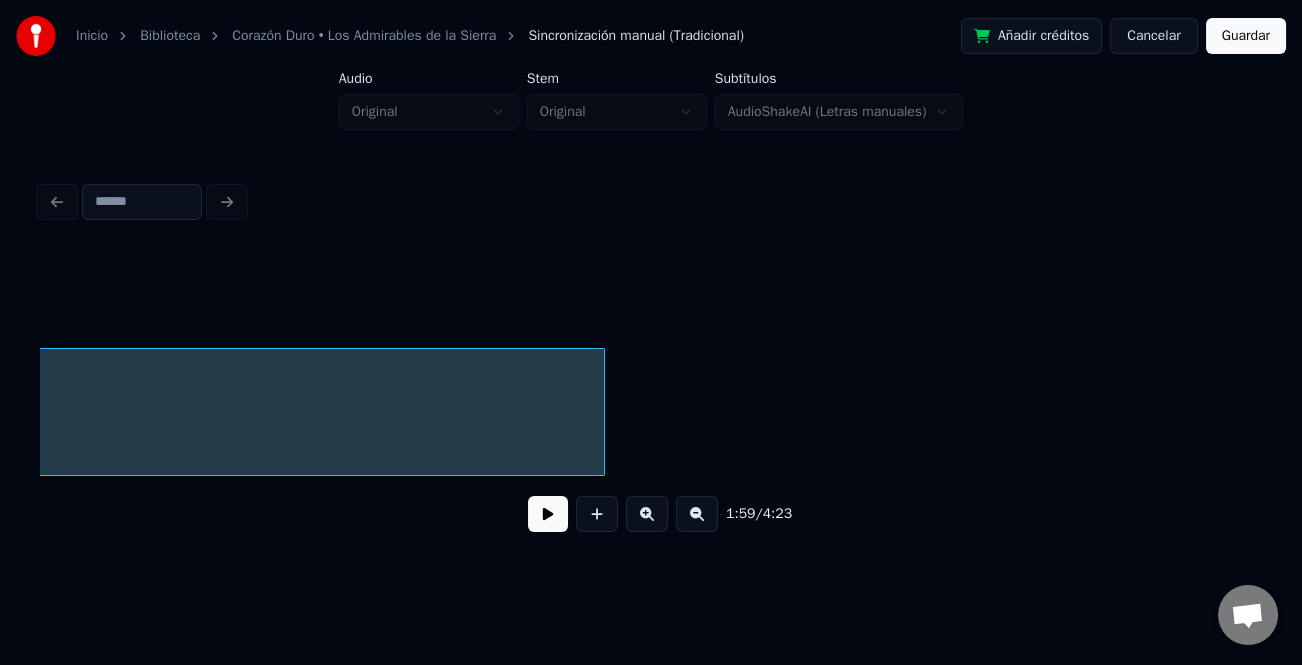 scroll, scrollTop: 0, scrollLeft: 13505, axis: horizontal 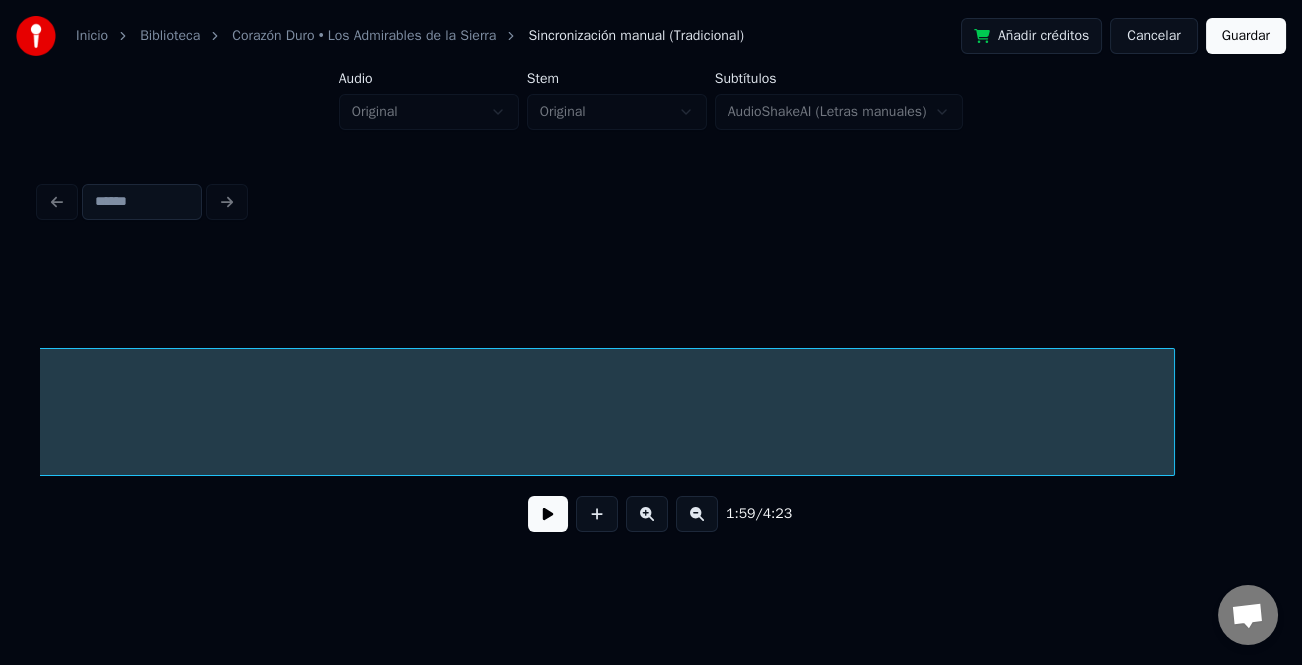 click on "1:59  /  4:23" at bounding box center (651, 400) 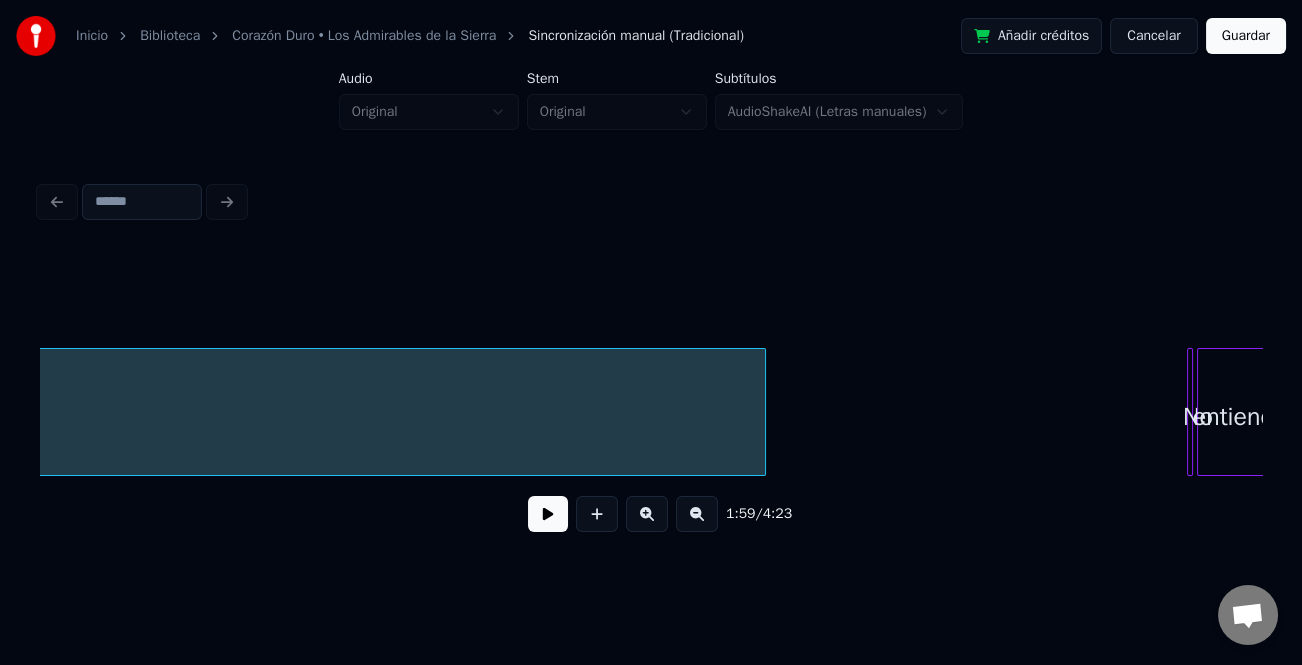 scroll, scrollTop: 0, scrollLeft: 14033, axis: horizontal 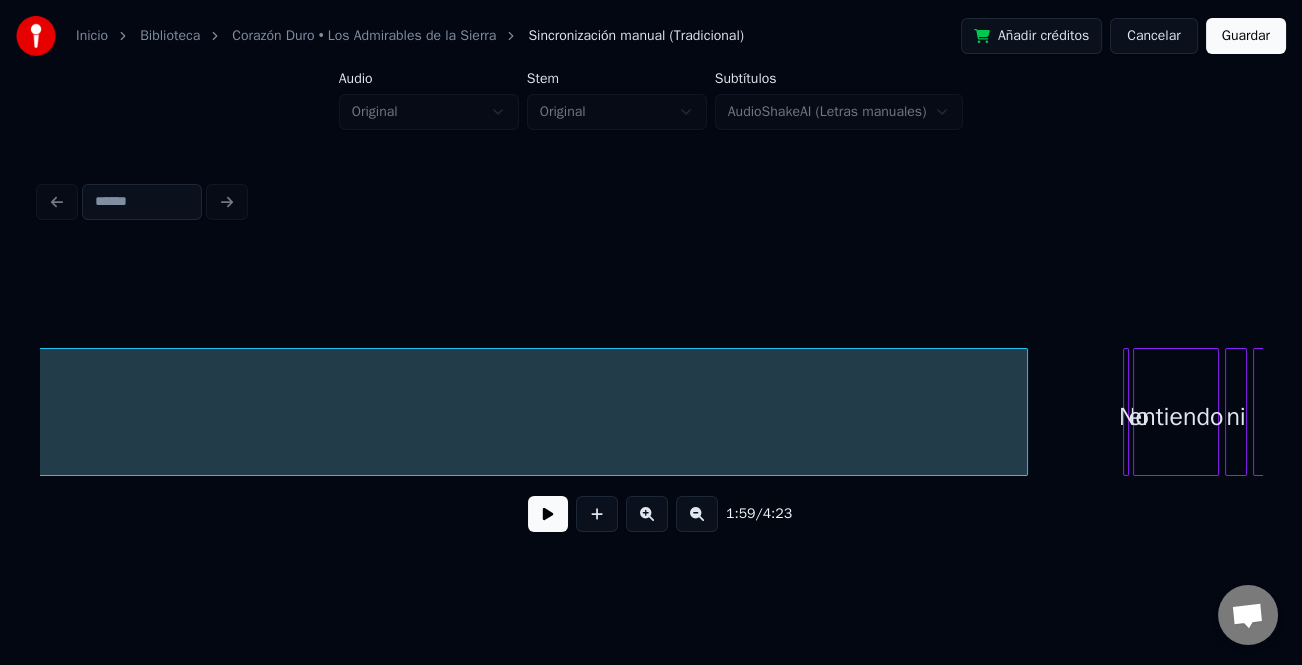 click on "Instrumental... No entiendo ni la" at bounding box center (651, 412) 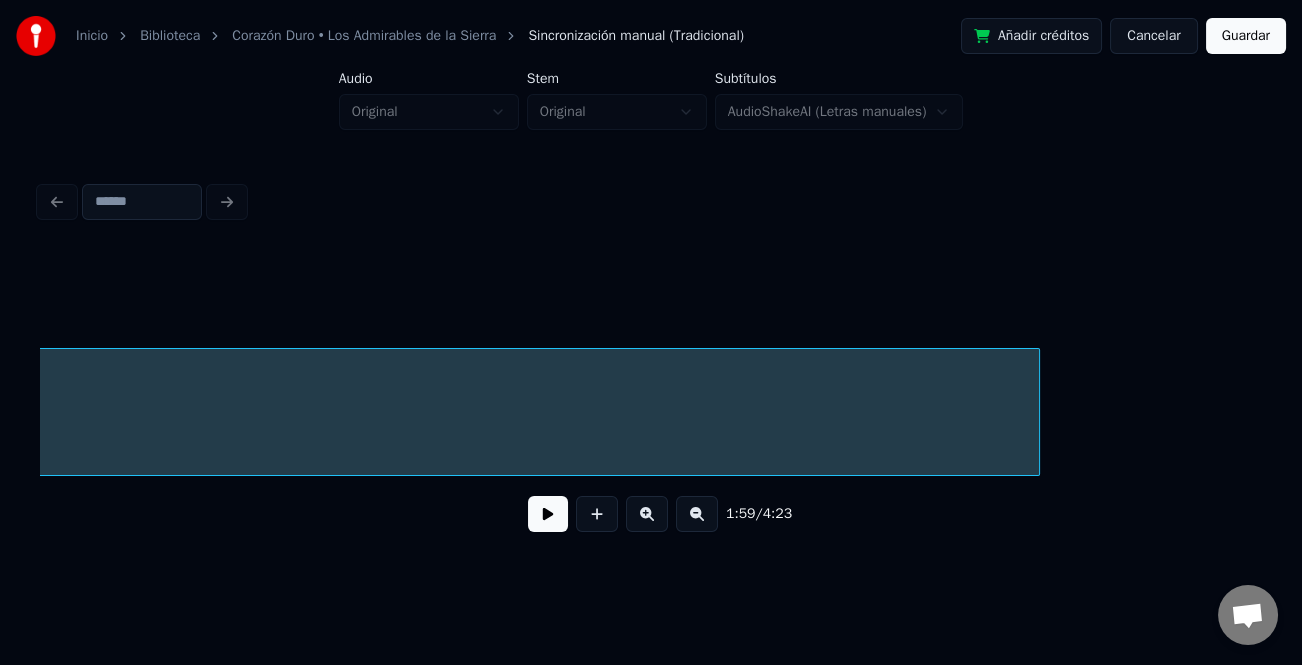 scroll, scrollTop: 0, scrollLeft: 11923, axis: horizontal 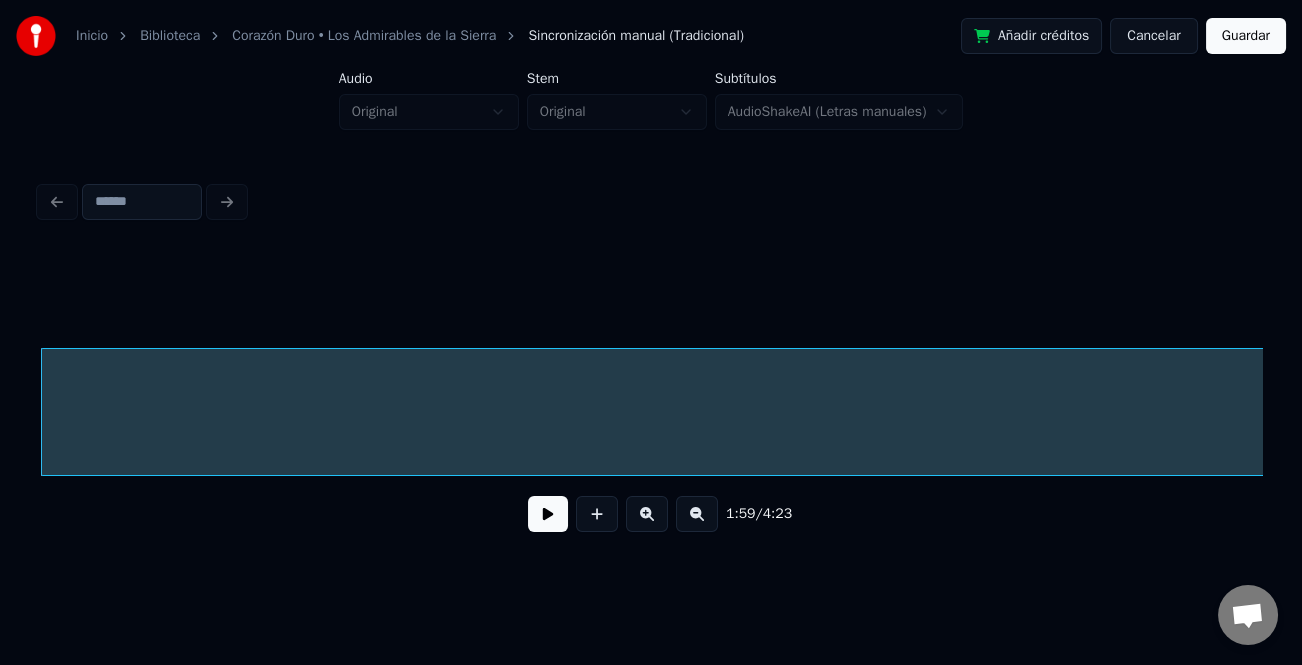 click at bounding box center [548, 514] 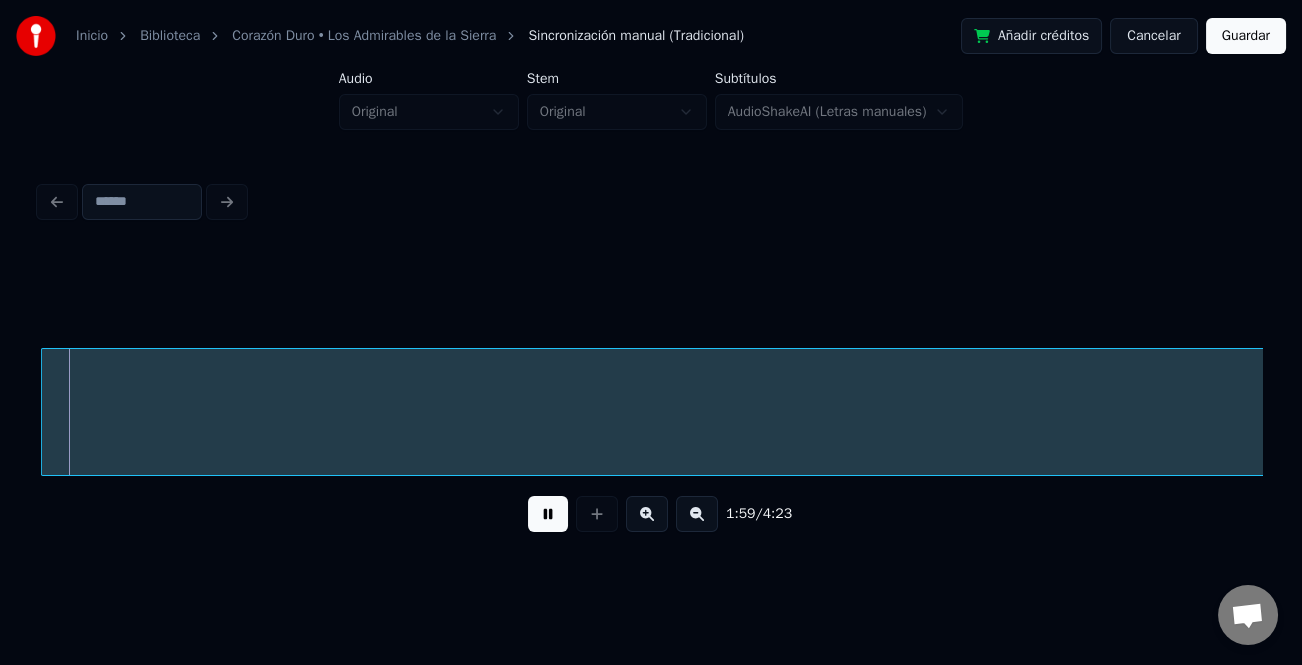click at bounding box center [548, 514] 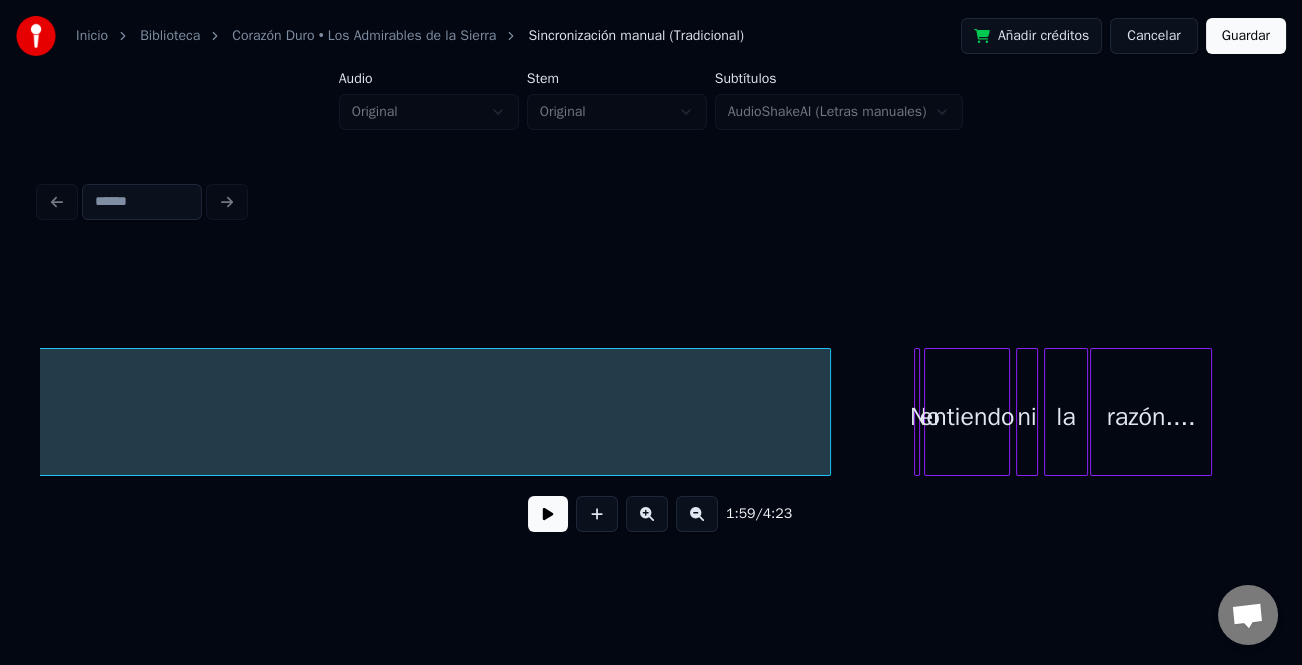 scroll, scrollTop: 0, scrollLeft: 14390, axis: horizontal 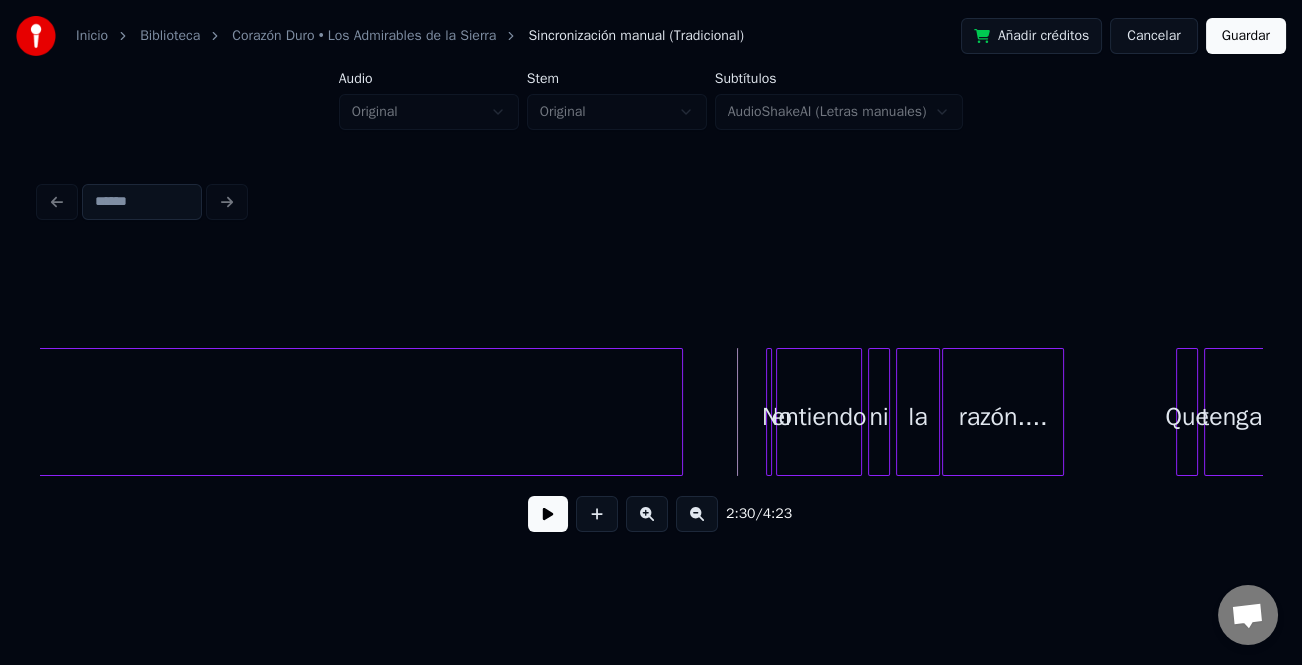 click at bounding box center [548, 514] 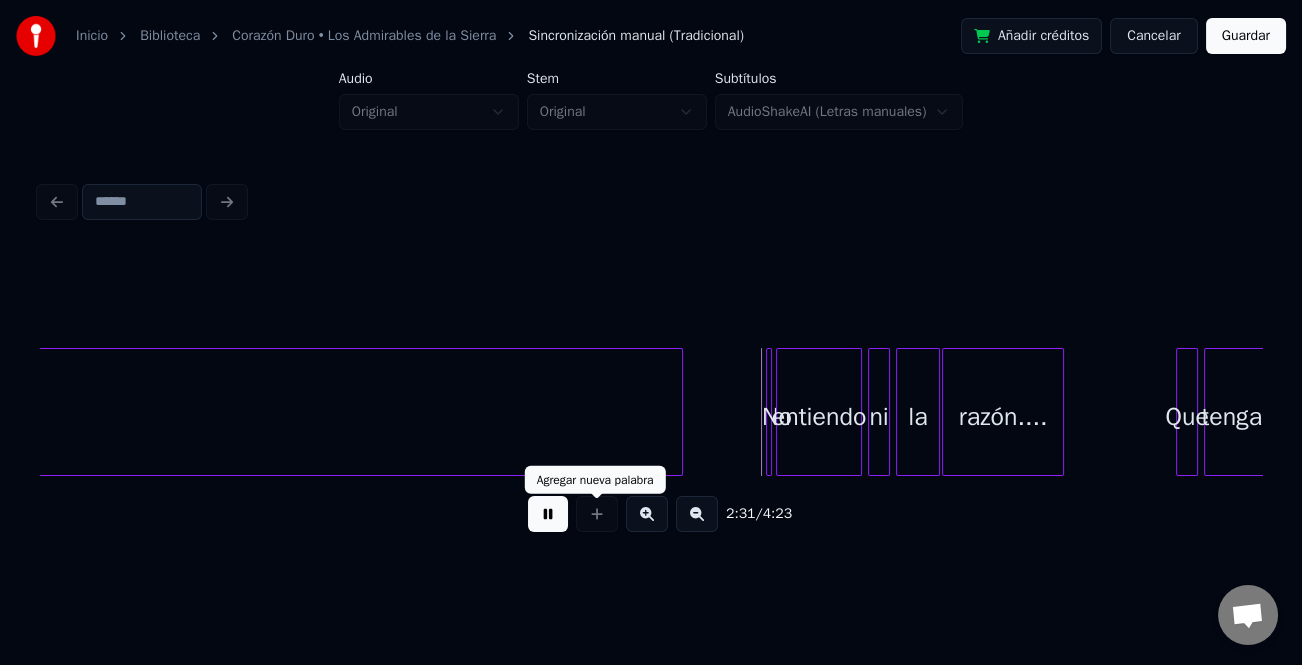 click at bounding box center [647, 514] 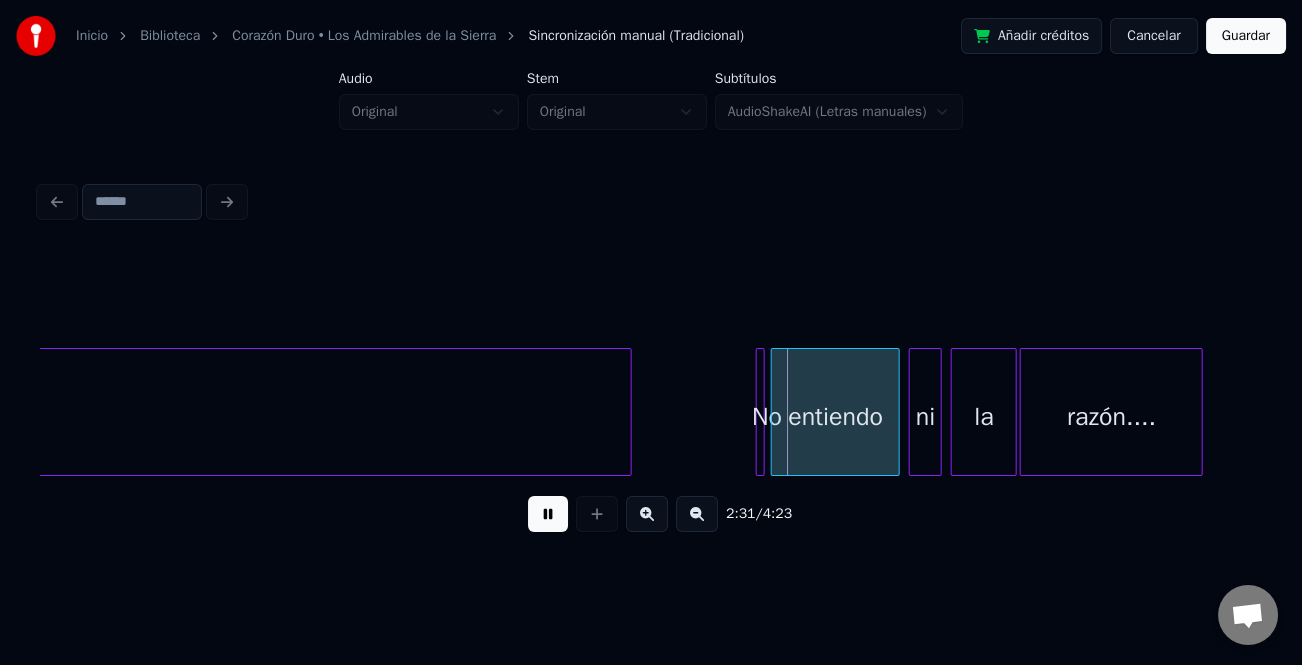 click at bounding box center [647, 514] 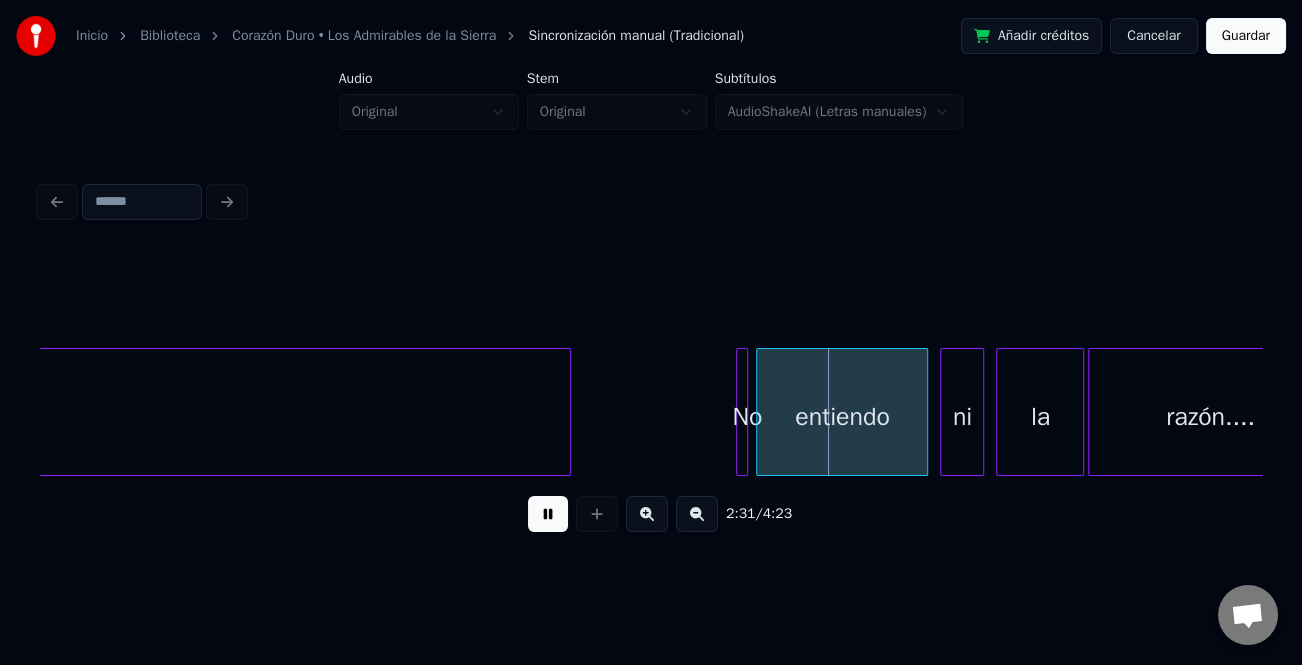 click at bounding box center [647, 514] 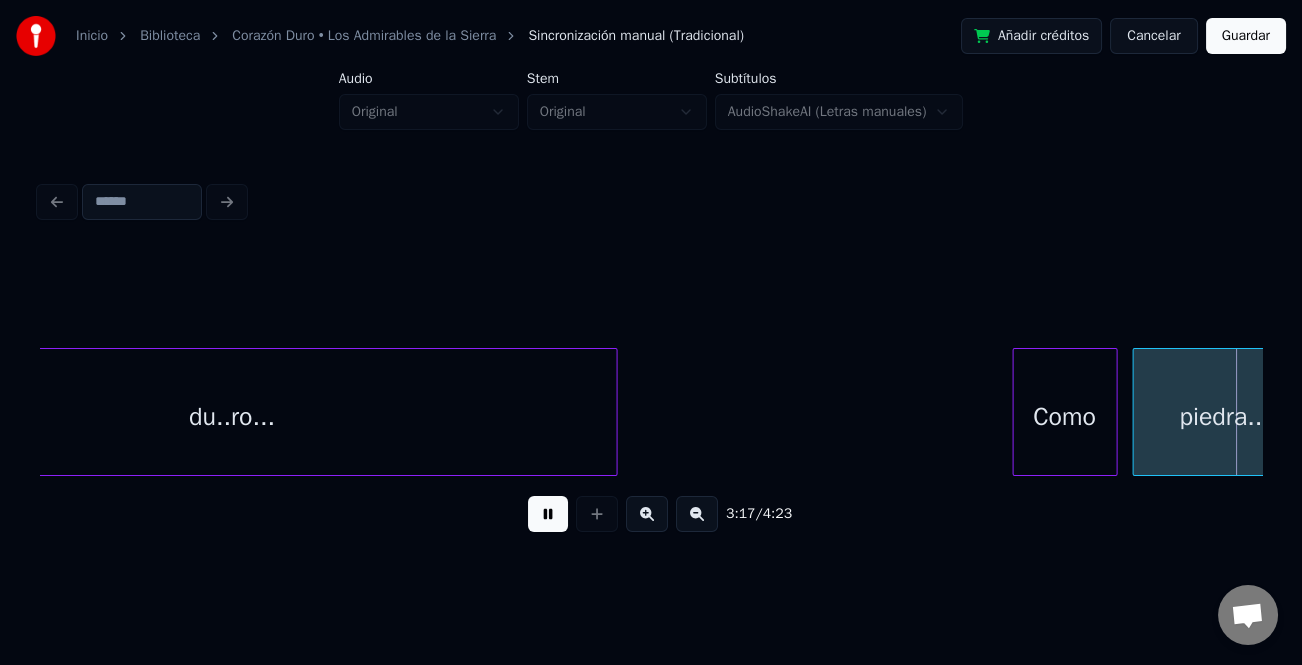 scroll, scrollTop: 0, scrollLeft: 49357, axis: horizontal 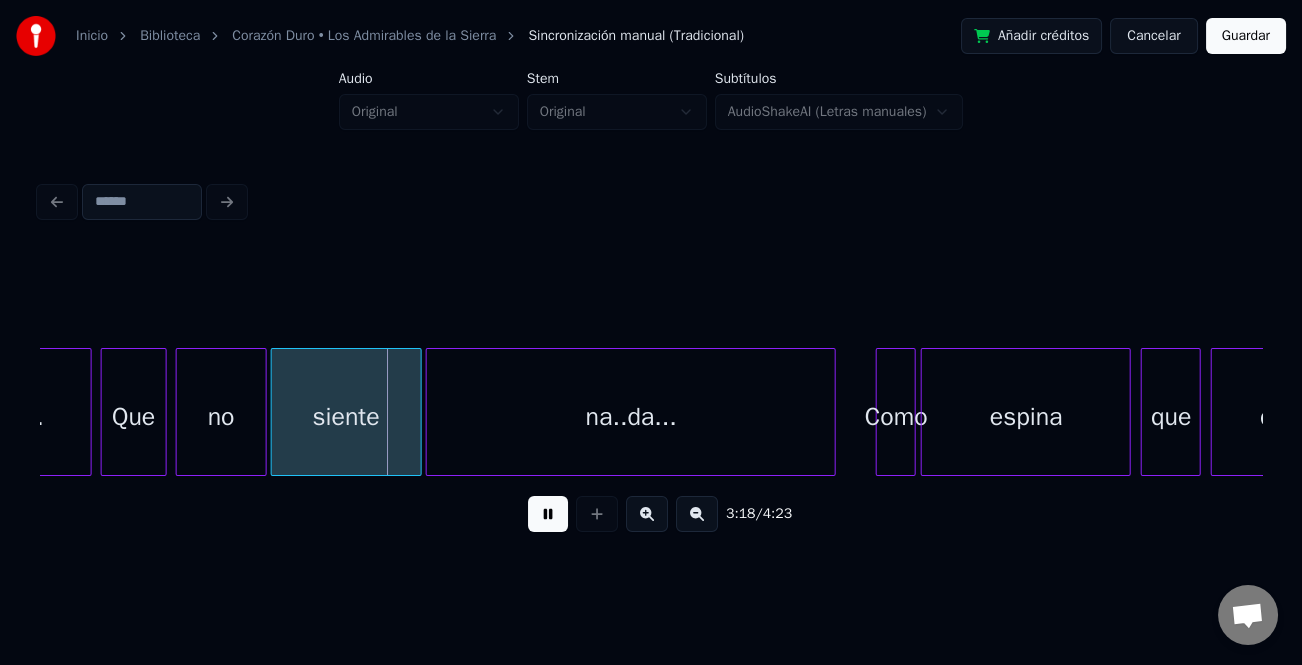 click on "Como" at bounding box center (896, 417) 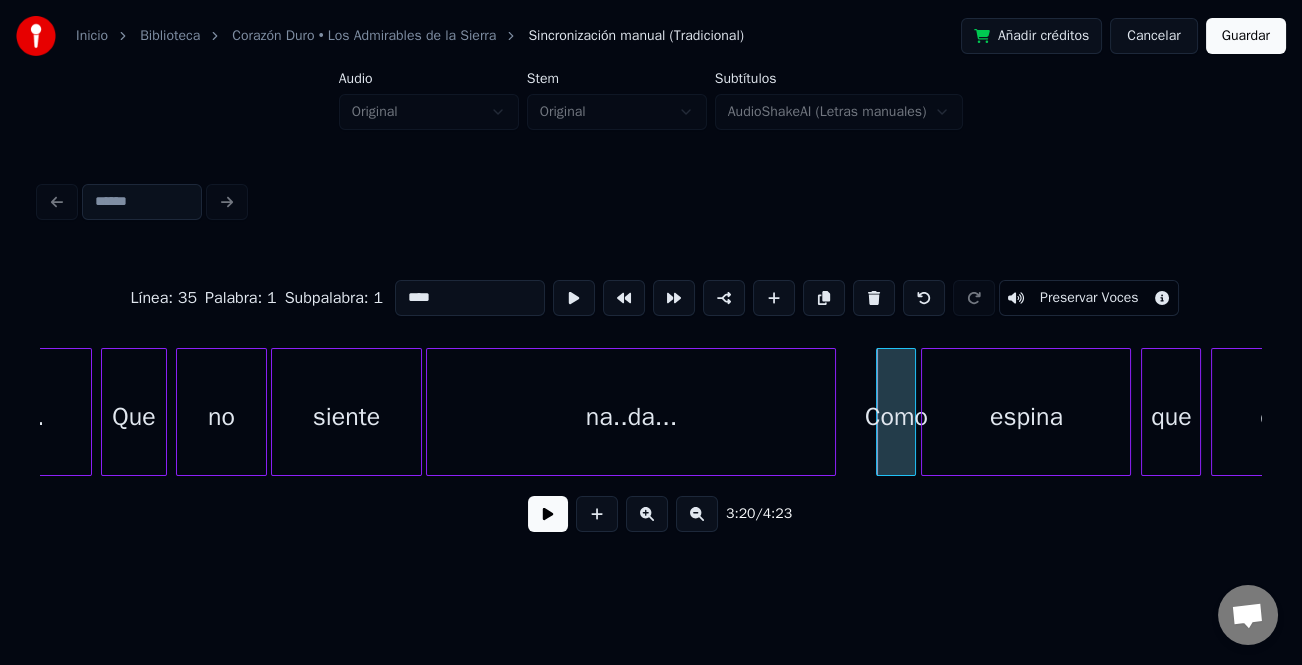 click on "Como" at bounding box center [896, 417] 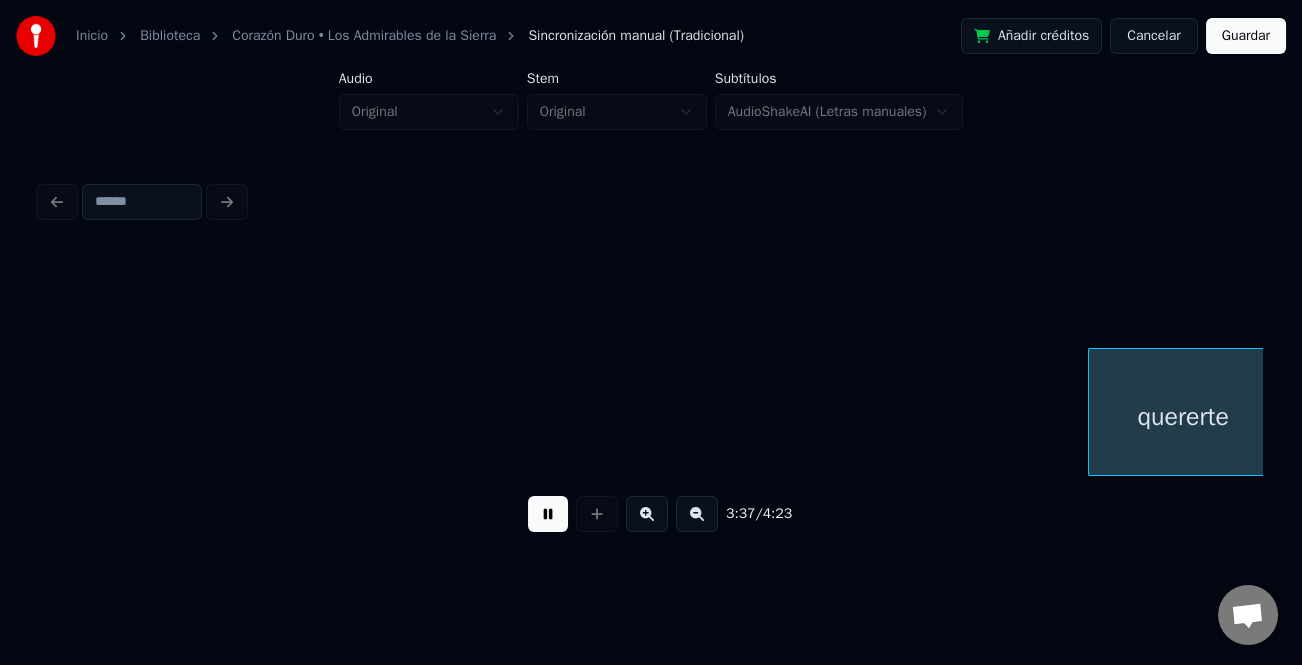 scroll, scrollTop: 0, scrollLeft: 54251, axis: horizontal 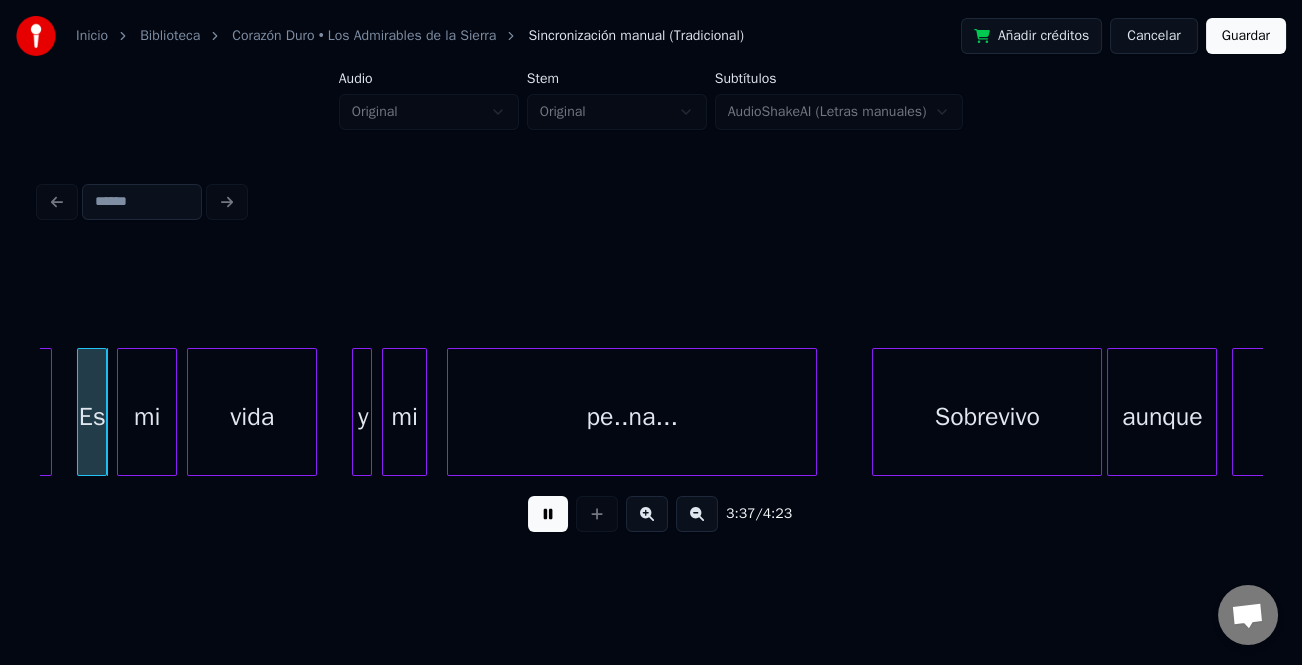 click on "Sobrevivo" at bounding box center (987, 417) 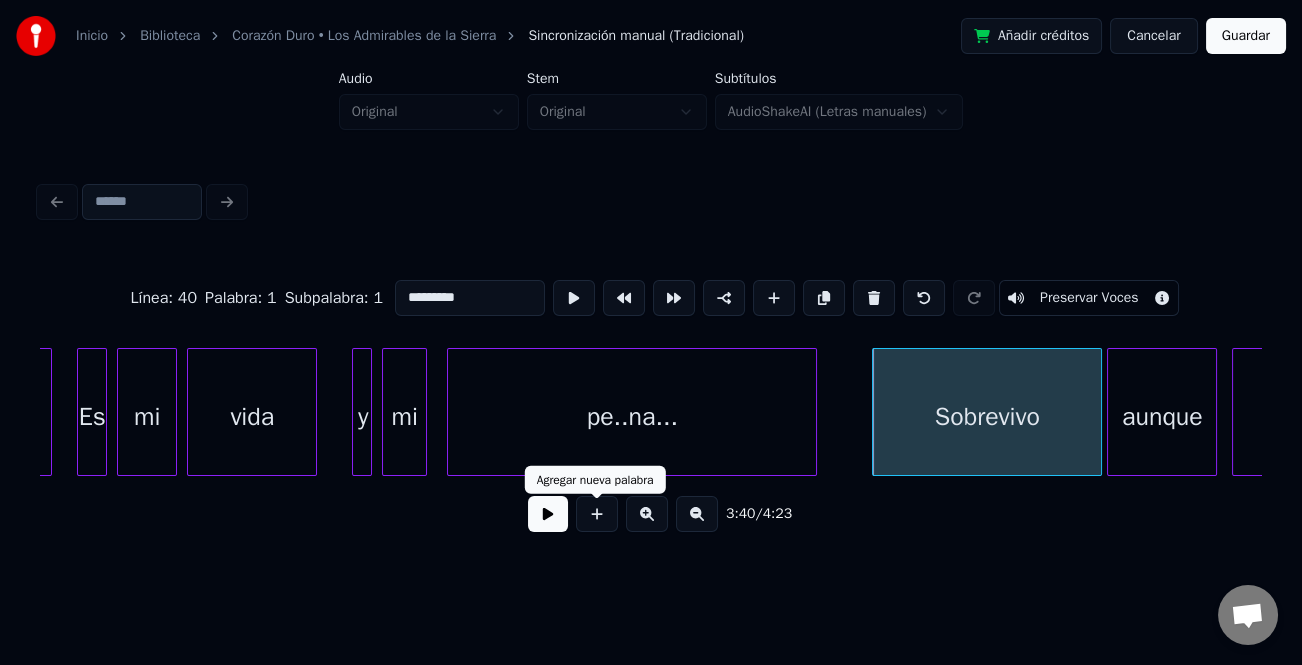 click at bounding box center (548, 514) 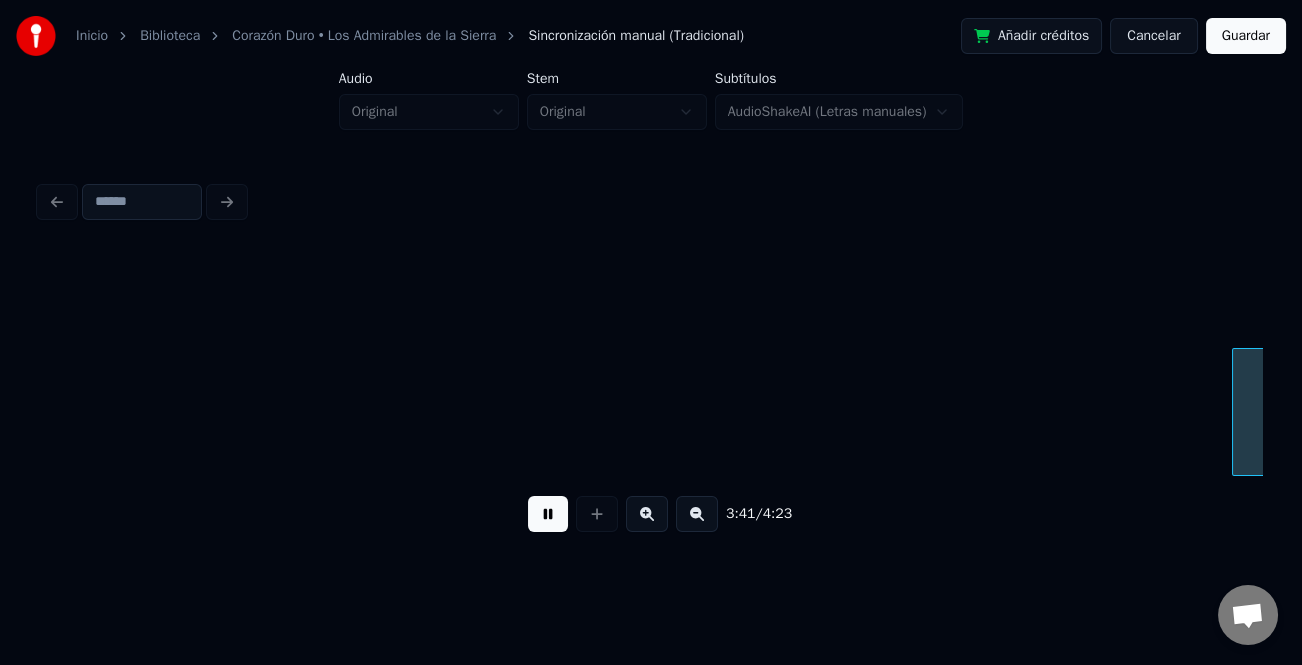 scroll, scrollTop: 0, scrollLeft: 55473, axis: horizontal 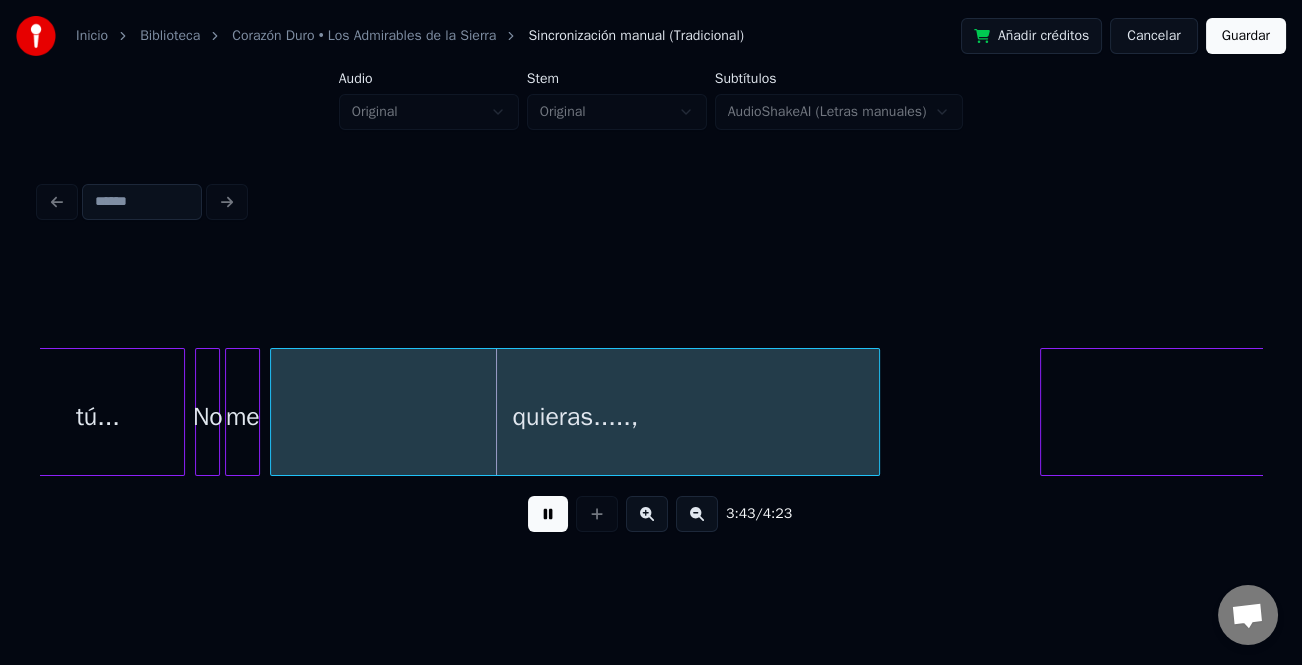 click at bounding box center [1044, 412] 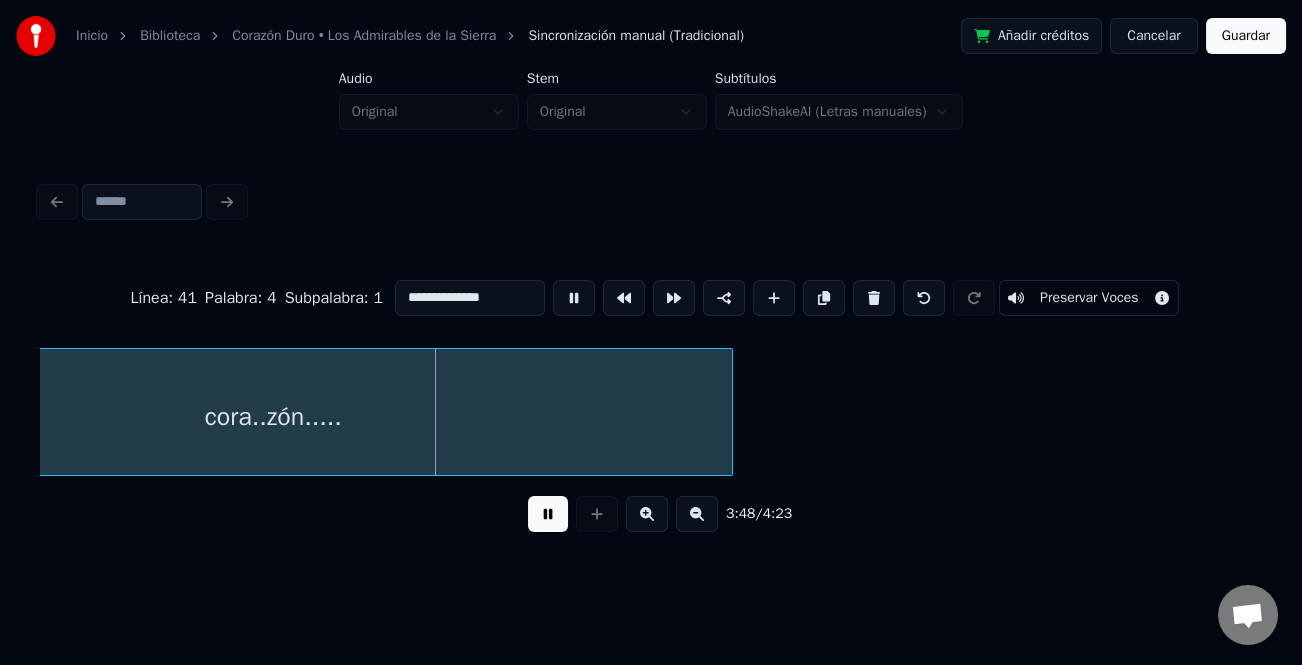 scroll, scrollTop: 0, scrollLeft: 56473, axis: horizontal 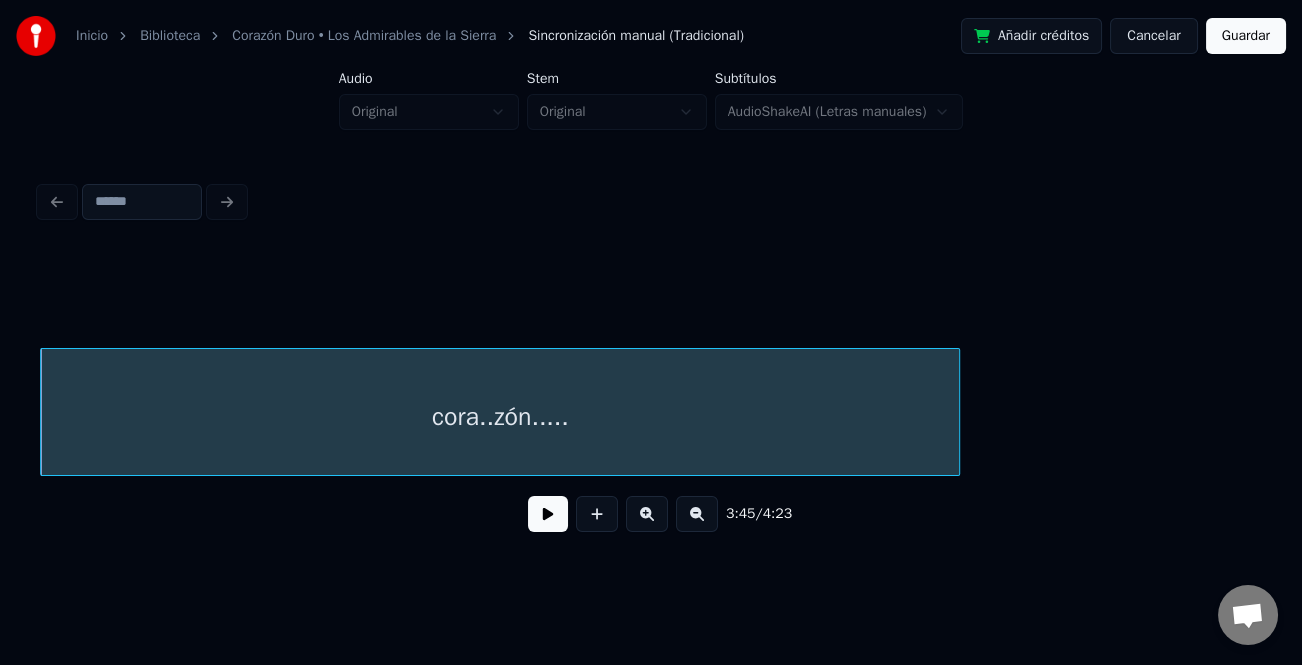 click at bounding box center [548, 514] 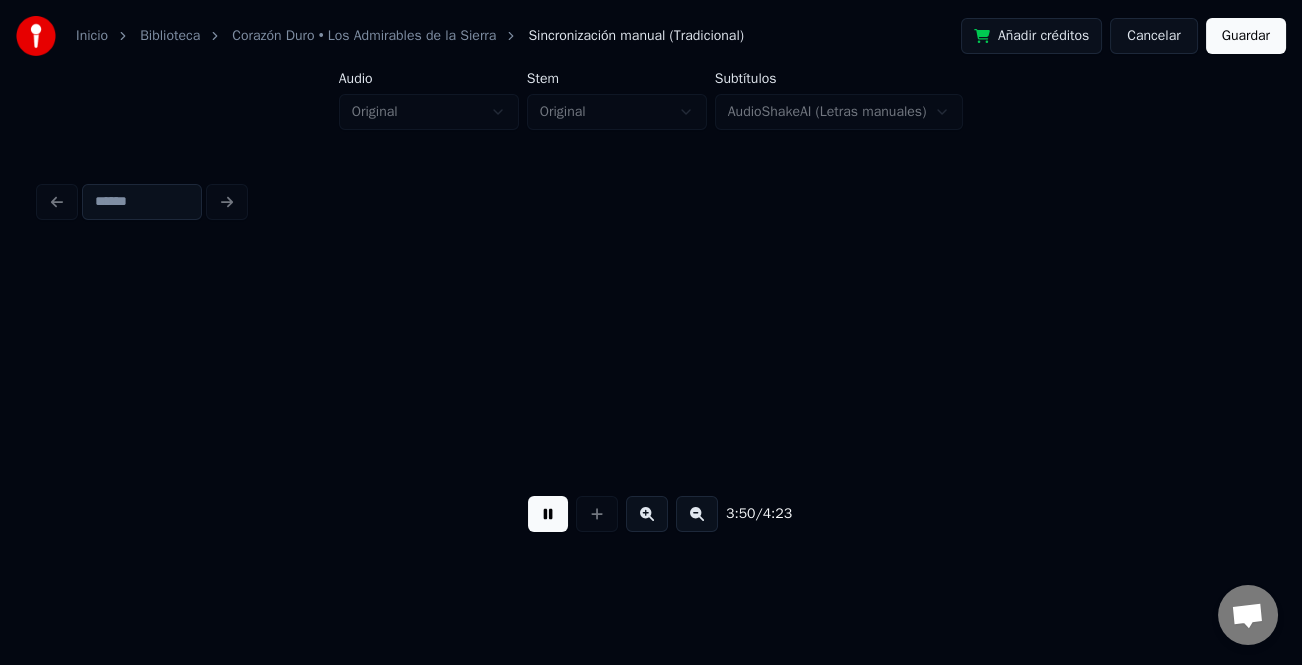 scroll, scrollTop: 0, scrollLeft: 57699, axis: horizontal 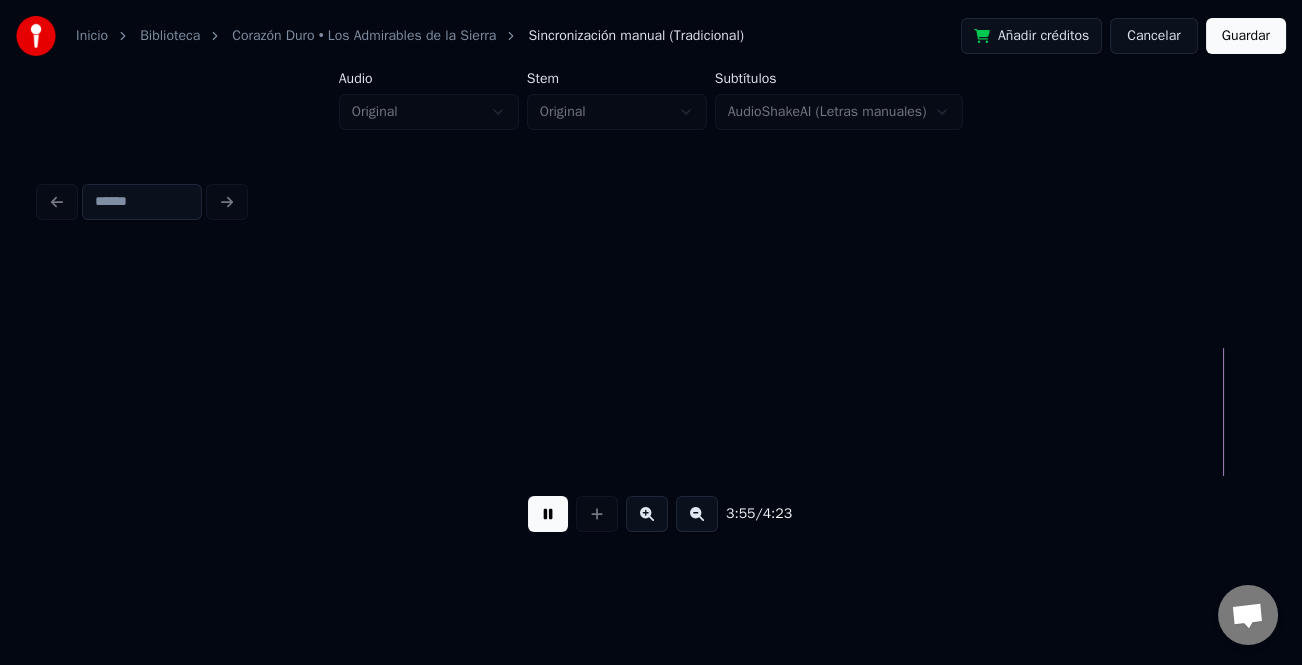 click at bounding box center (-24765, 412) 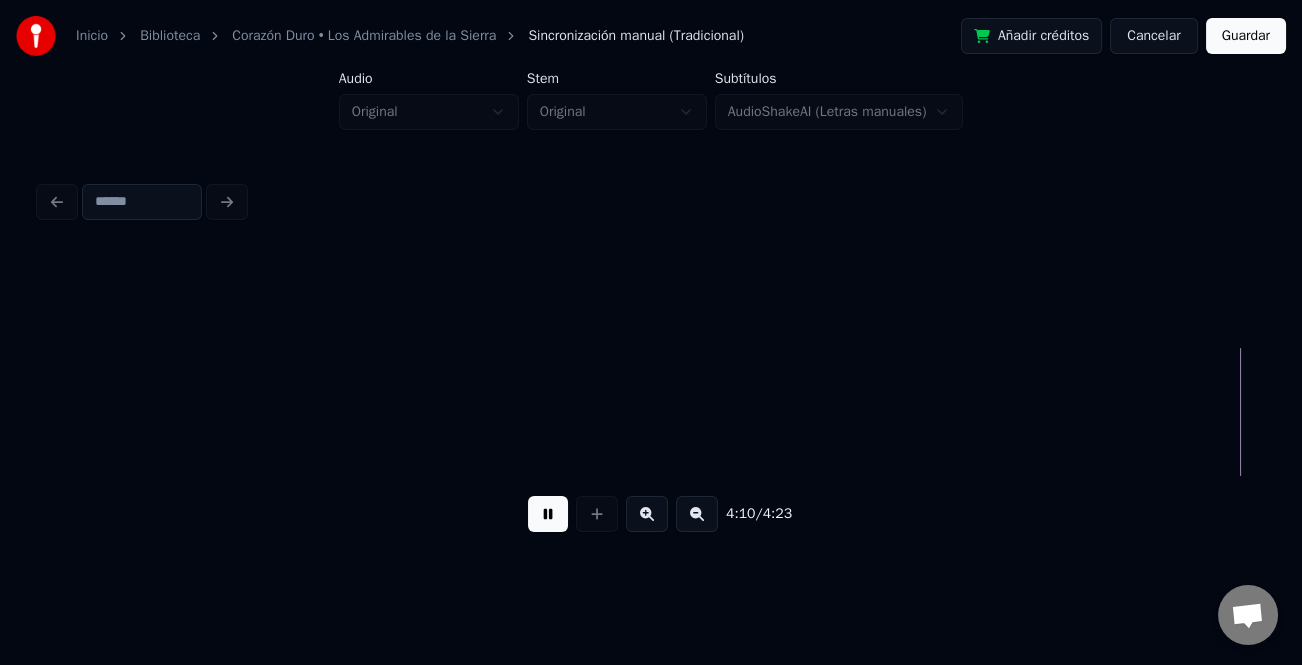 scroll, scrollTop: 0, scrollLeft: 62596, axis: horizontal 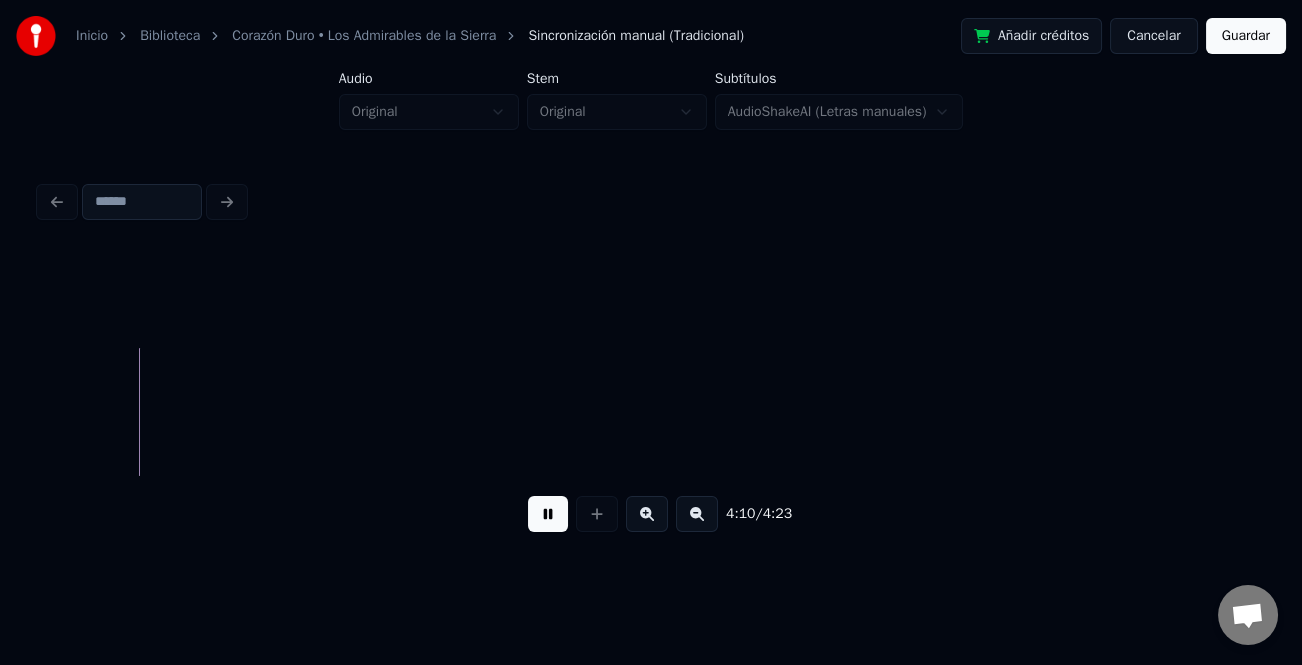 click on "Guardar" at bounding box center (1246, 36) 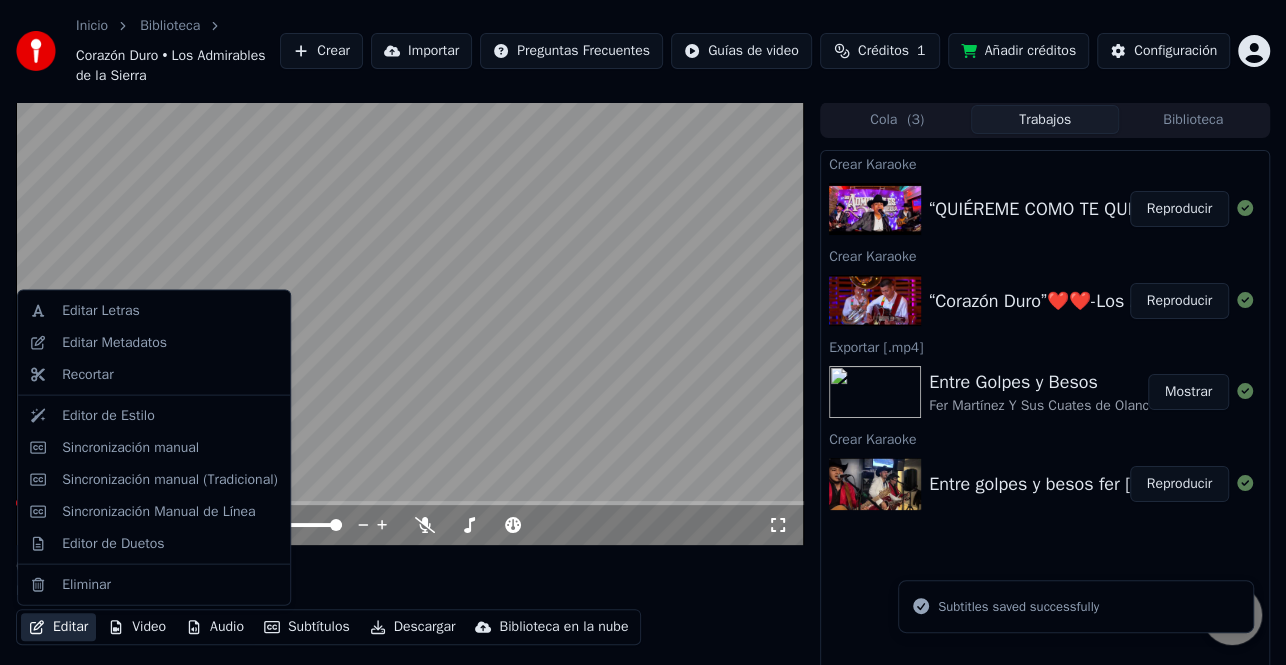 click on "Editar" at bounding box center (58, 627) 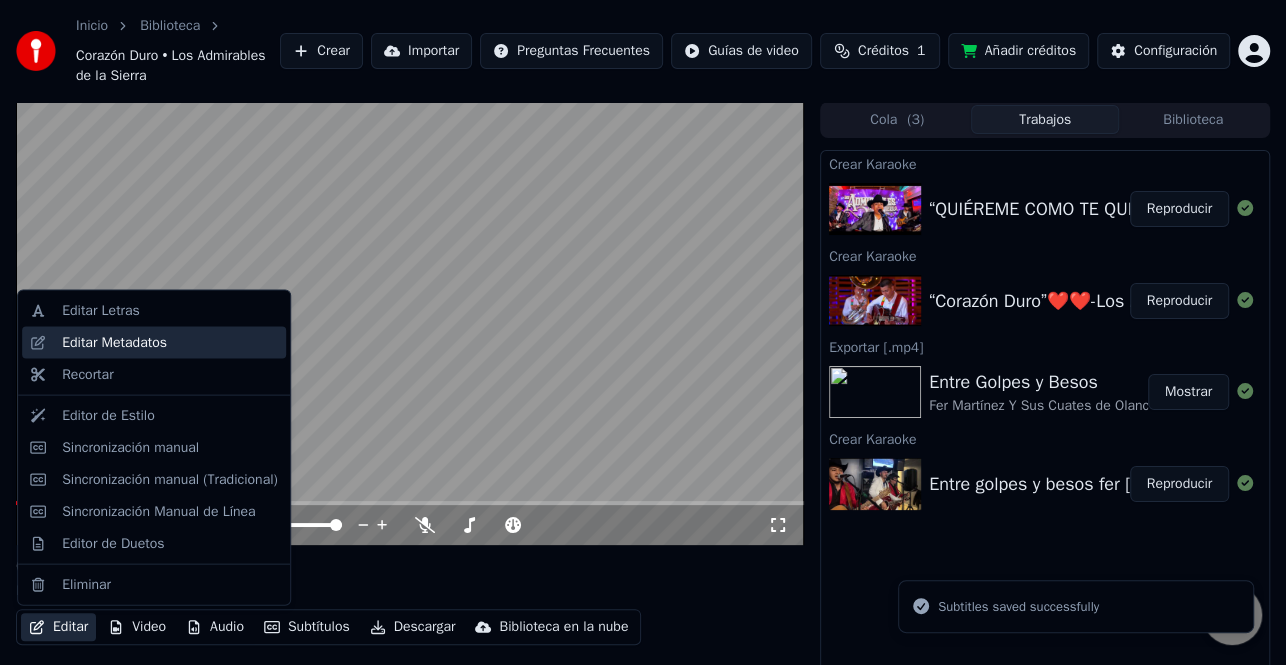click on "Editar Metadatos" at bounding box center [114, 343] 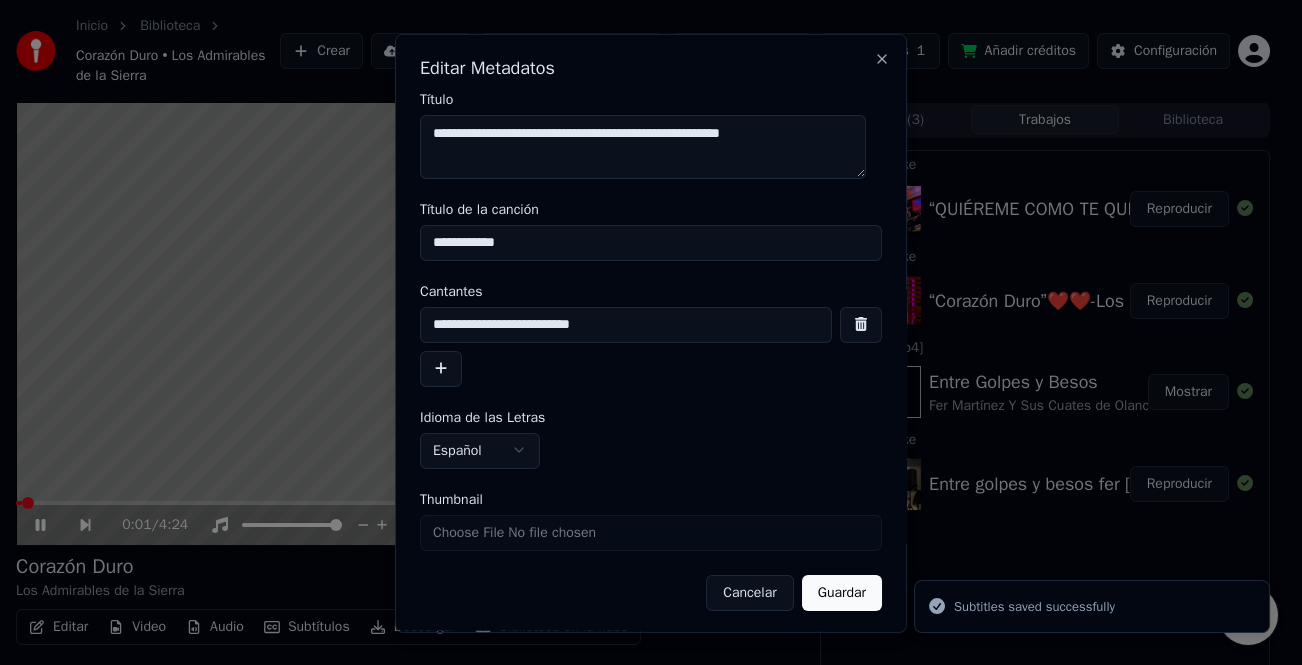 click at bounding box center [441, 368] 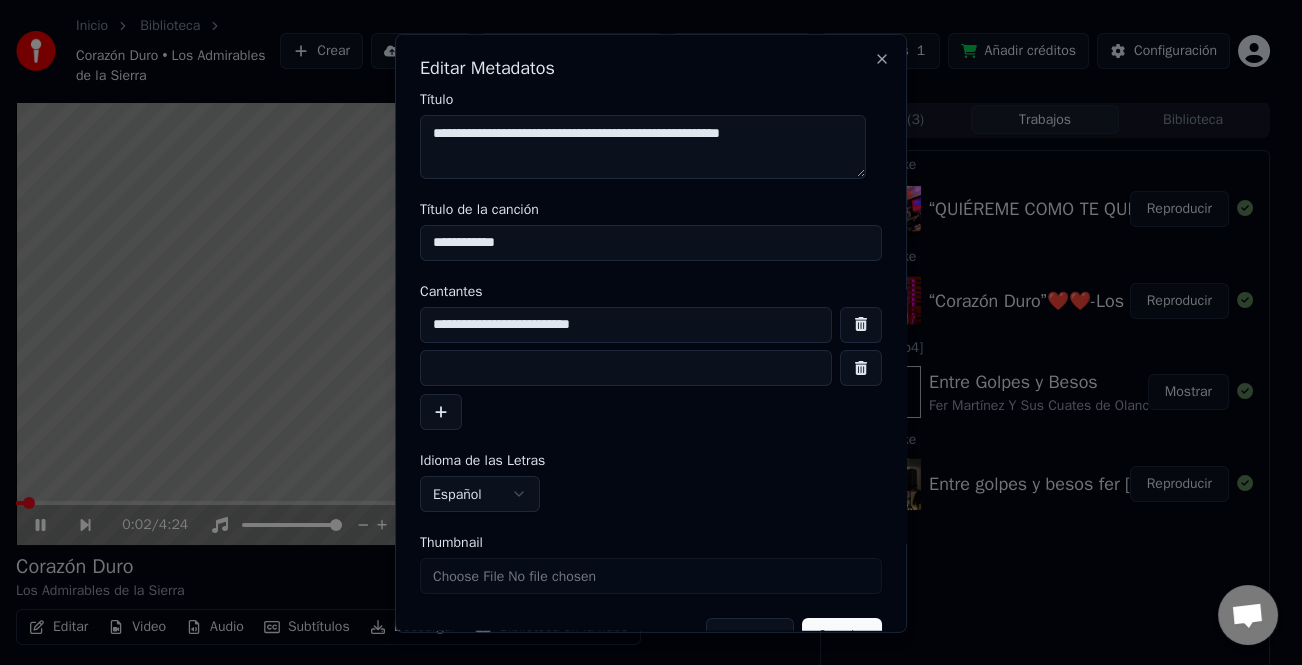 click at bounding box center [626, 368] 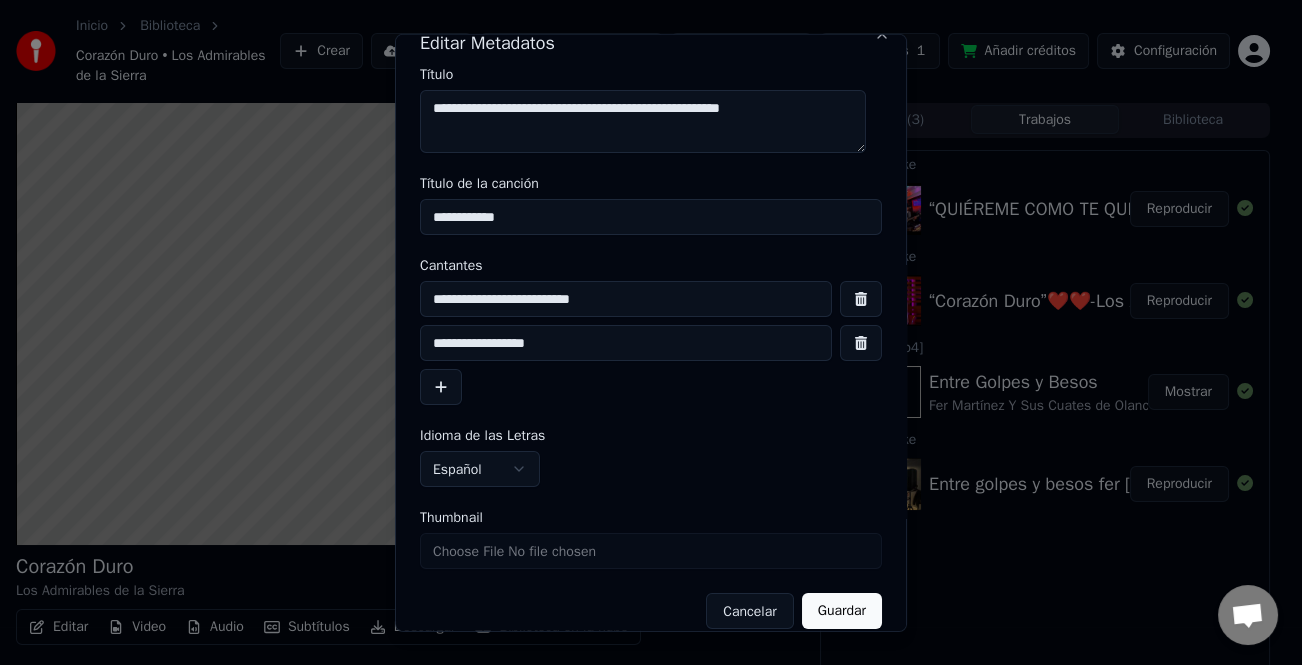 scroll, scrollTop: 47, scrollLeft: 0, axis: vertical 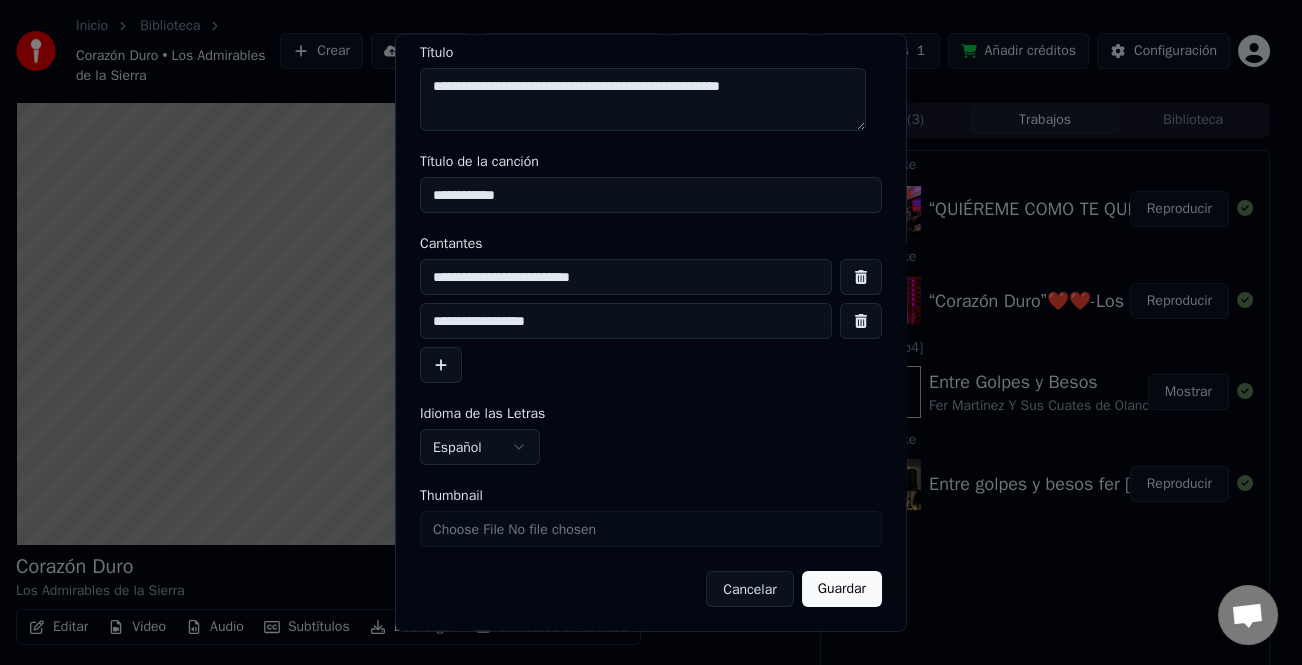 type on "**********" 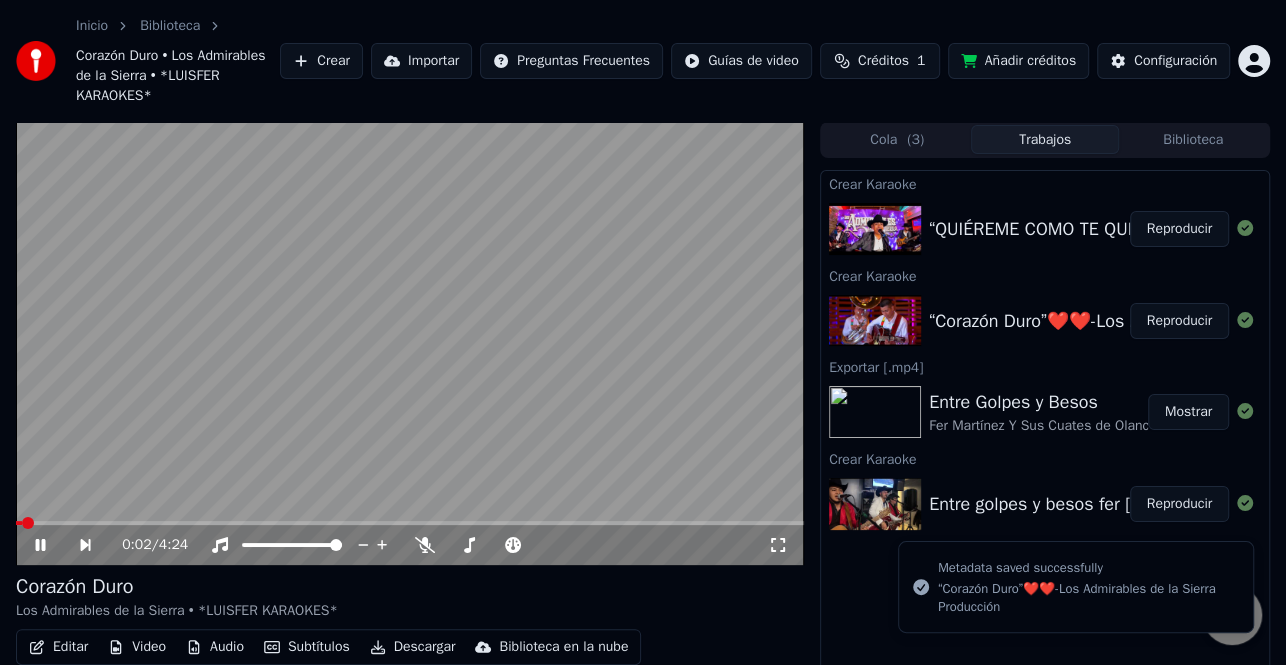 click at bounding box center [19, 523] 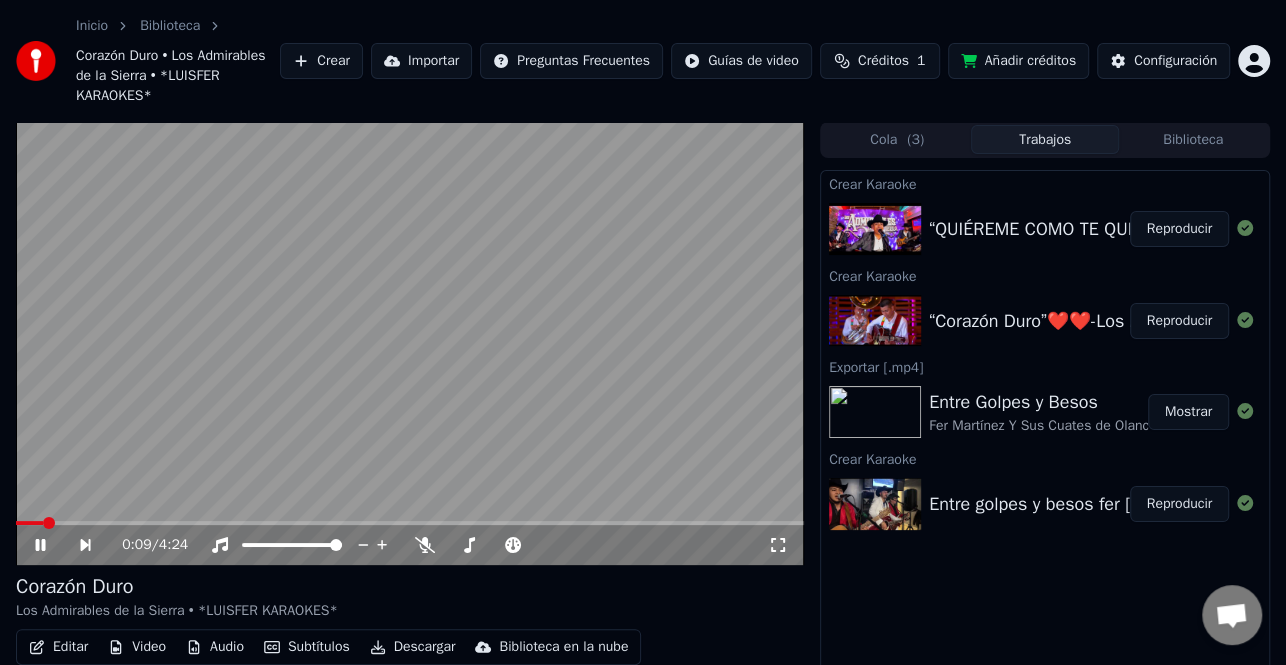 click at bounding box center [29, 523] 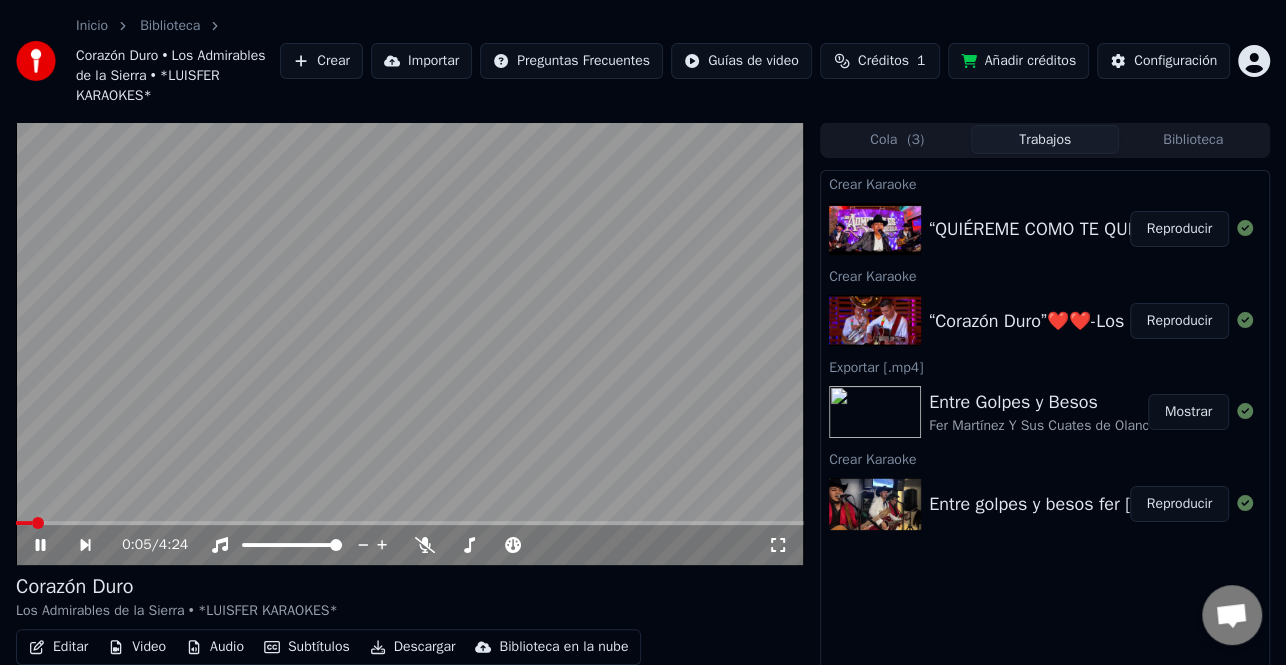 click on "Reproducir" at bounding box center [1179, 321] 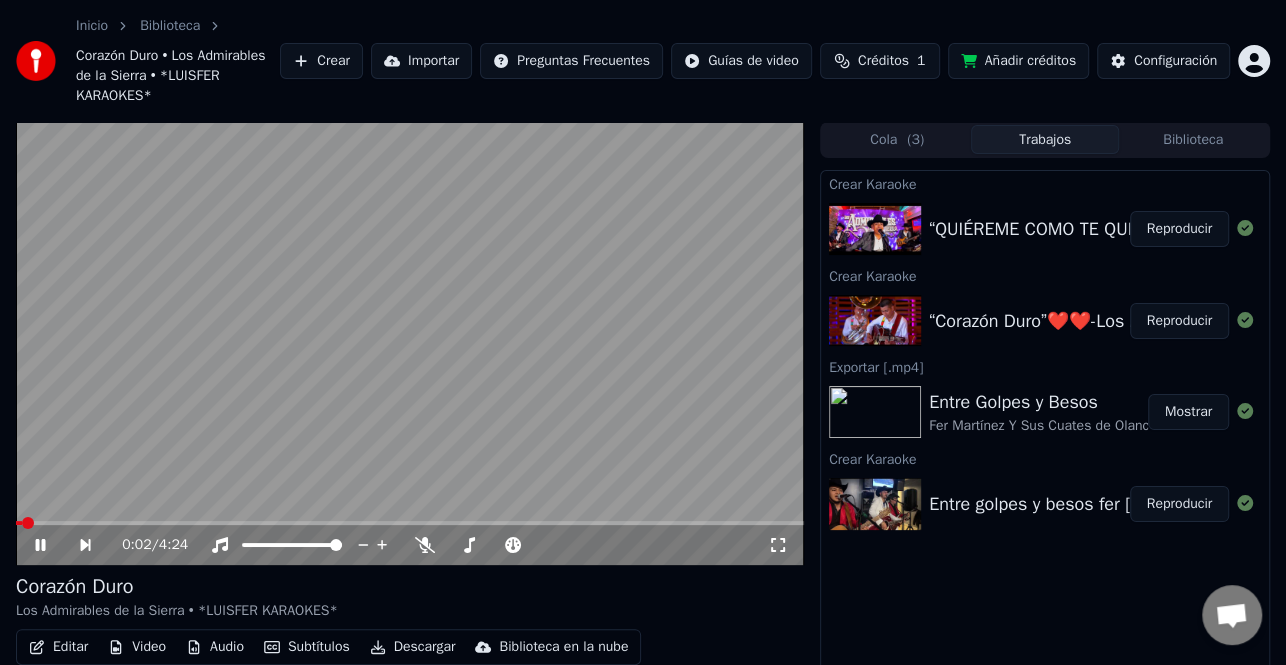 click 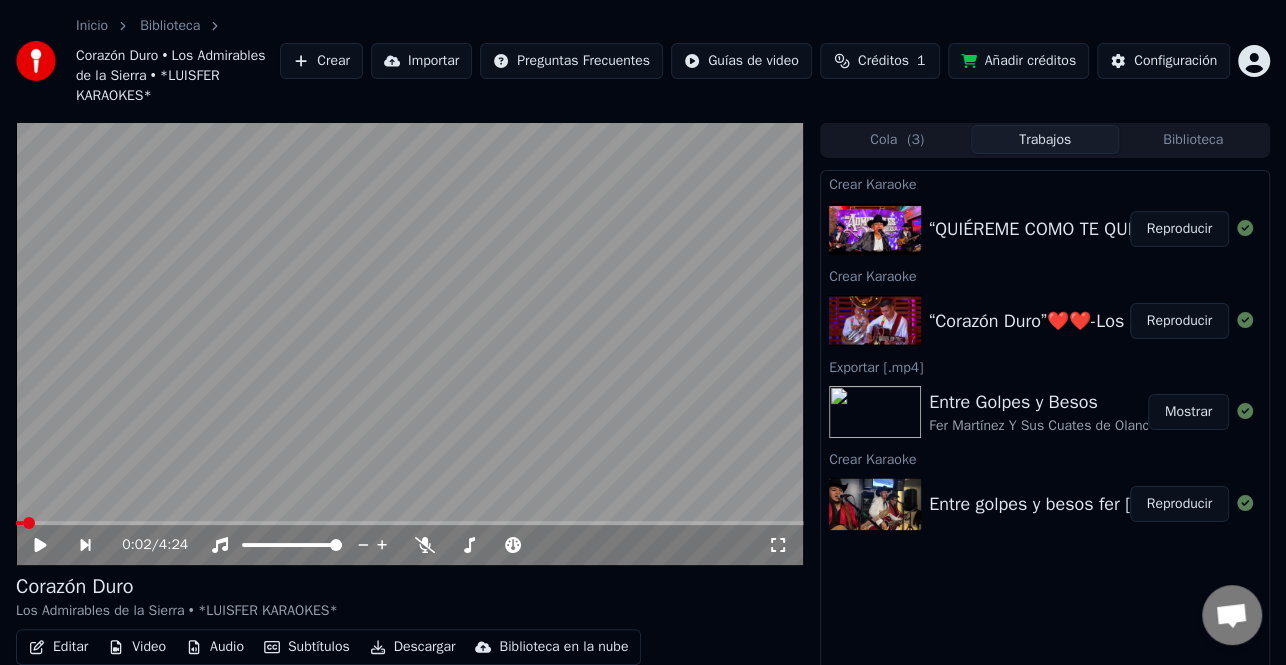click 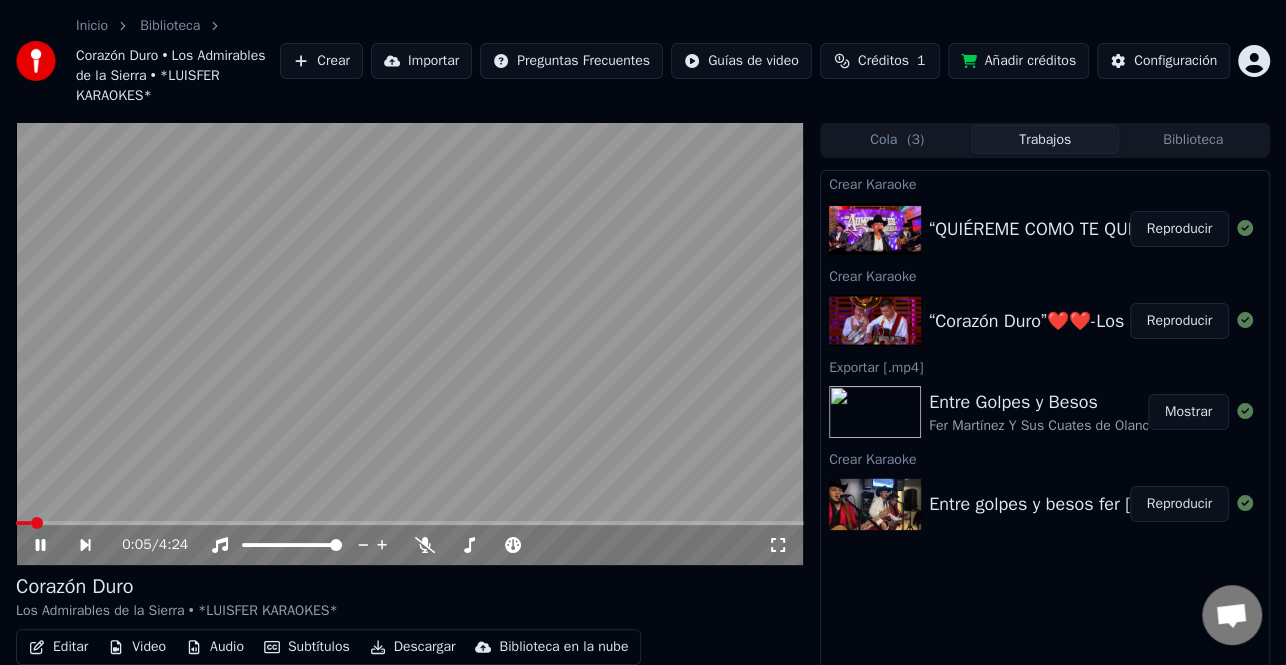 click at bounding box center (410, 343) 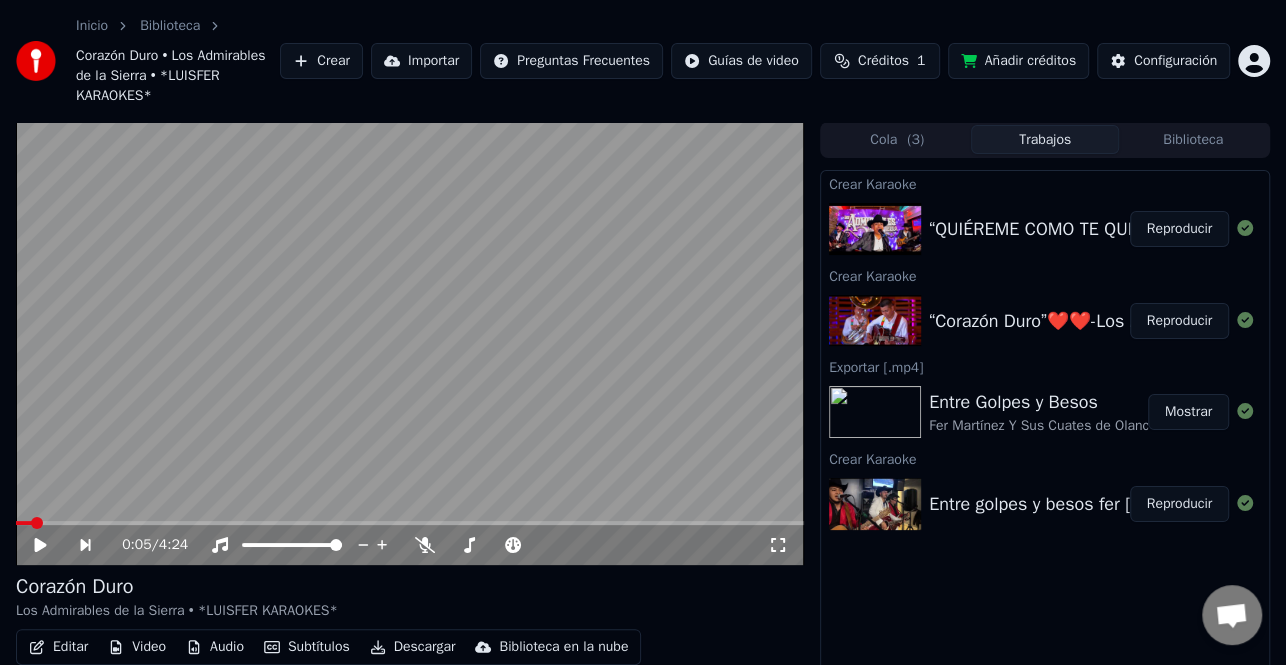 click at bounding box center [410, 523] 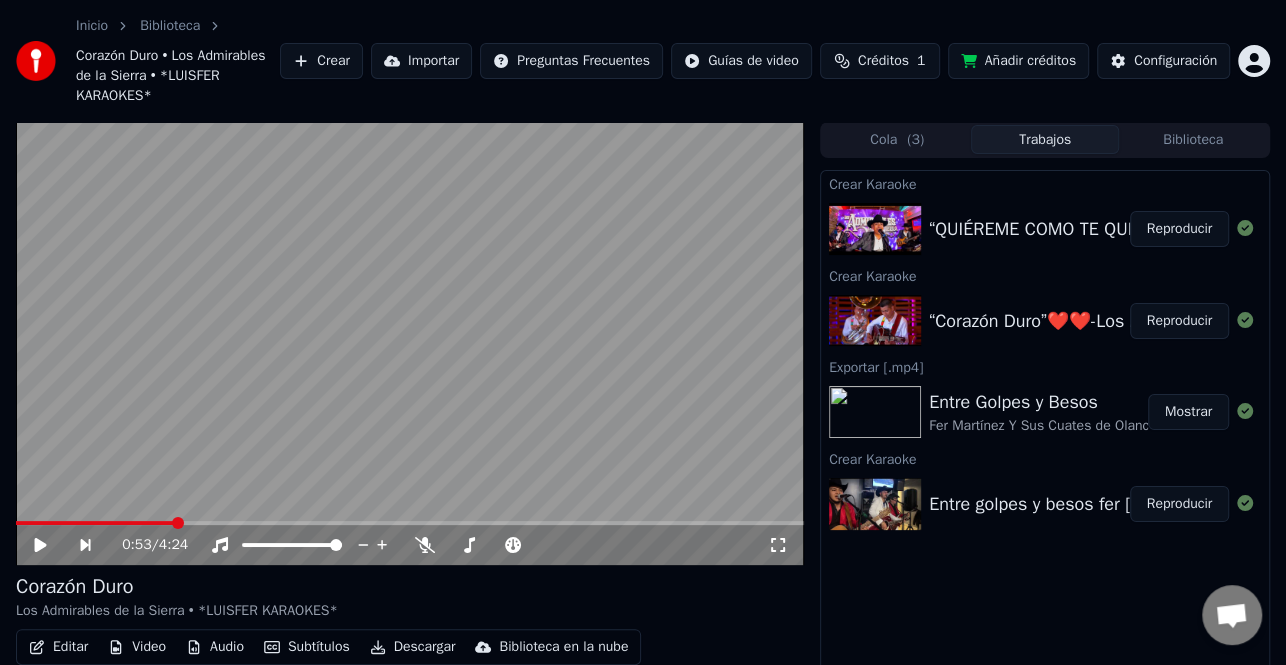 click 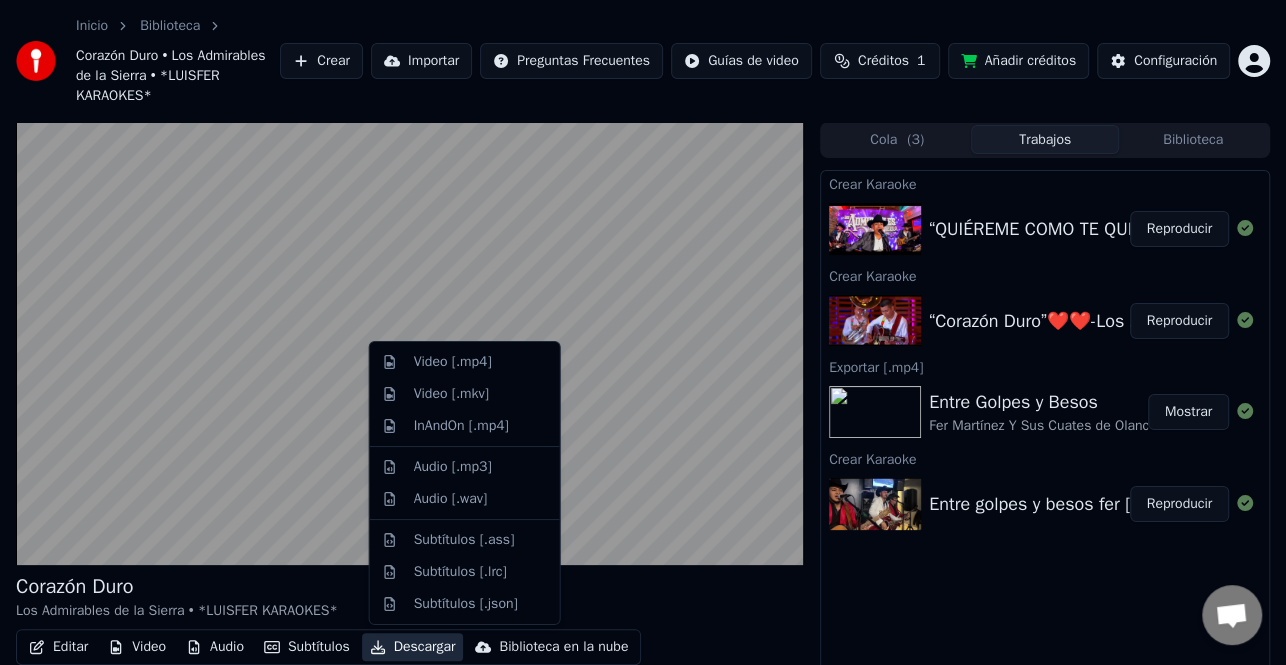 click on "Descargar" at bounding box center [413, 647] 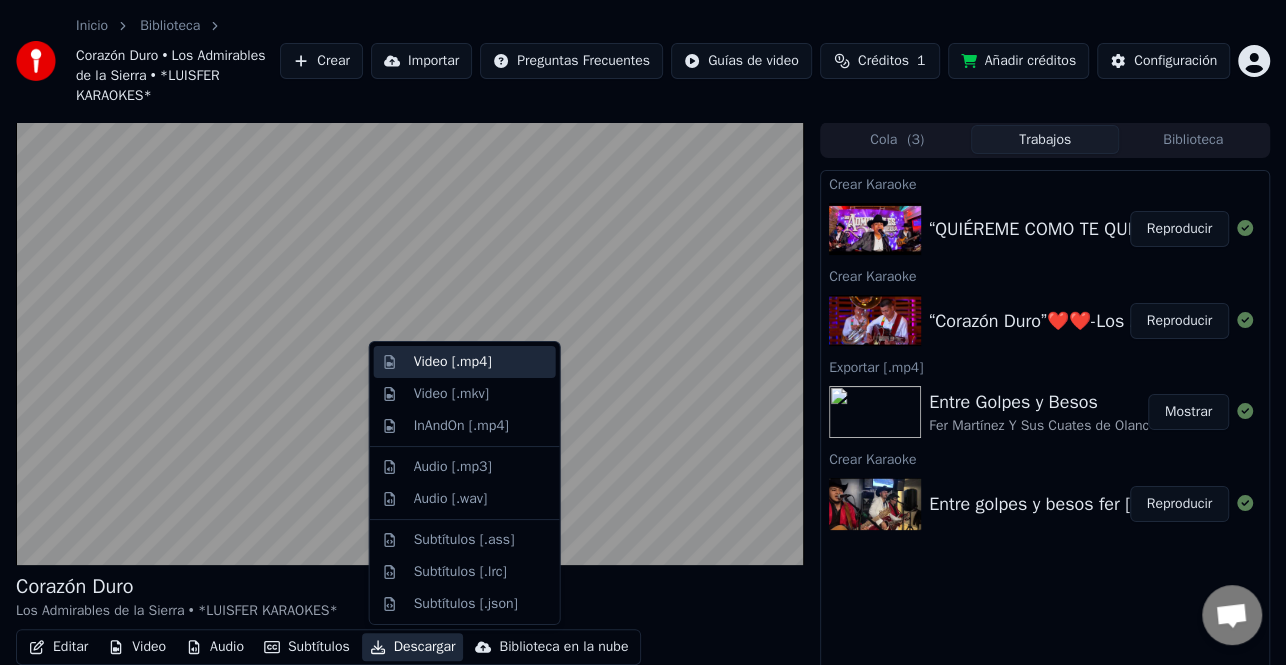 click on "Video [.mp4]" at bounding box center (453, 362) 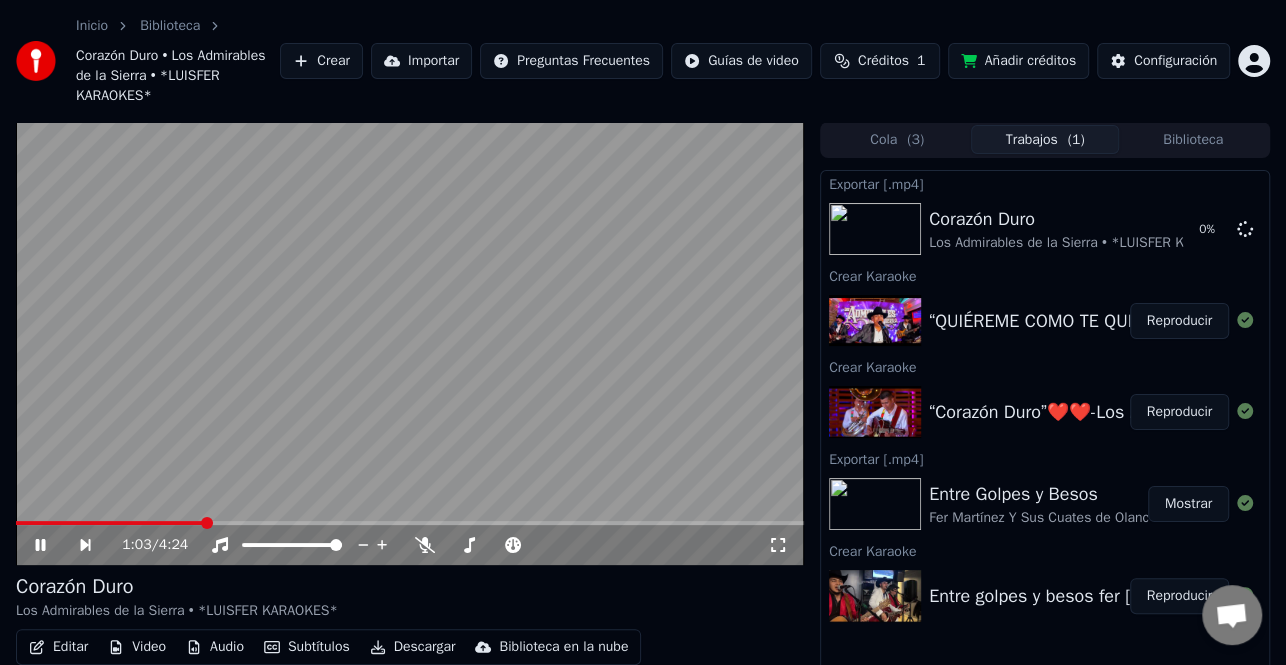 click 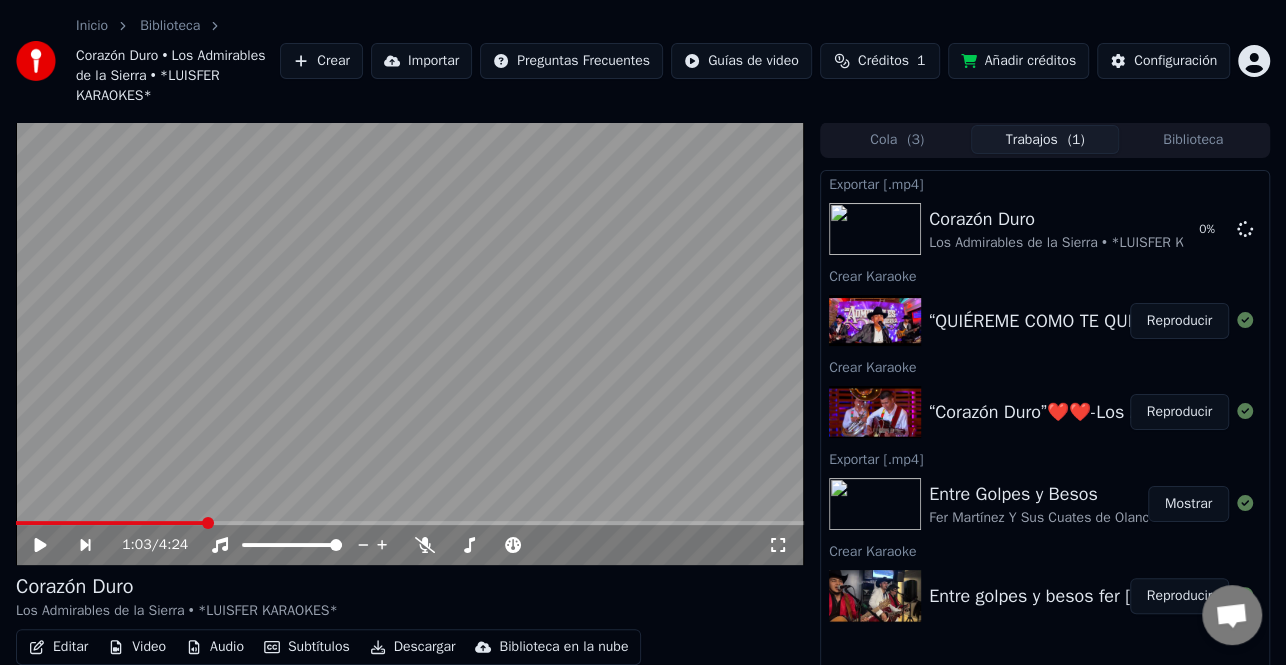 click on "Reproducir" at bounding box center (1179, 321) 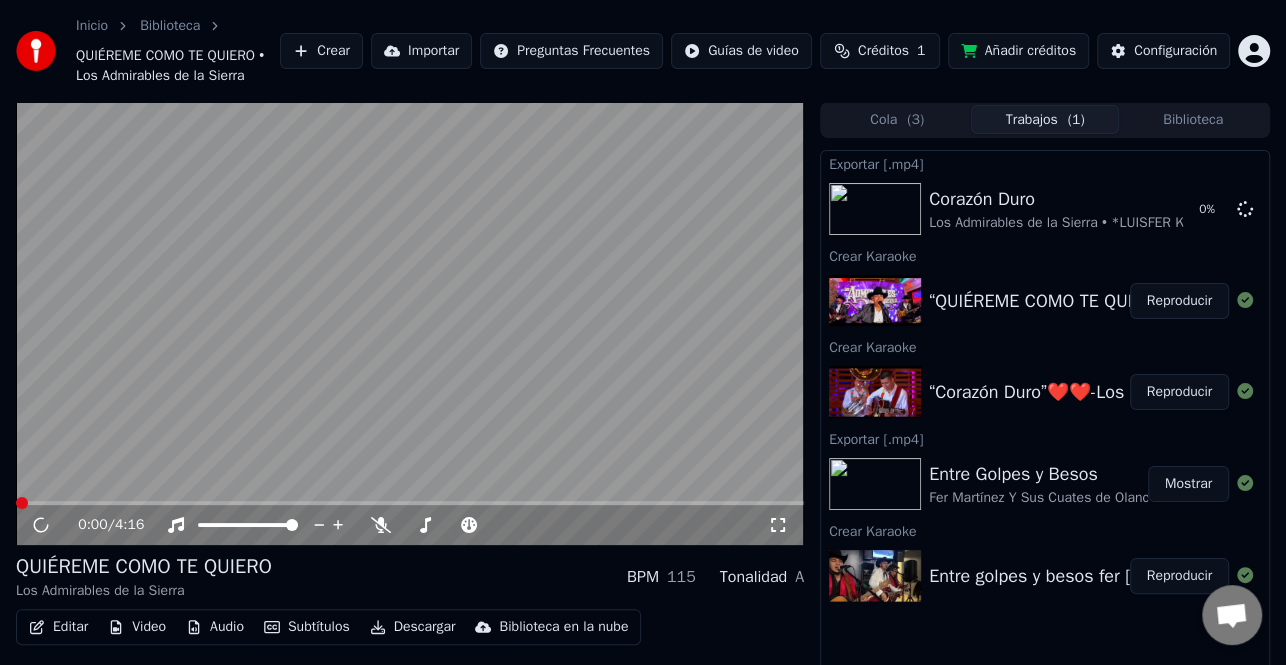 click on "Editar" at bounding box center (58, 627) 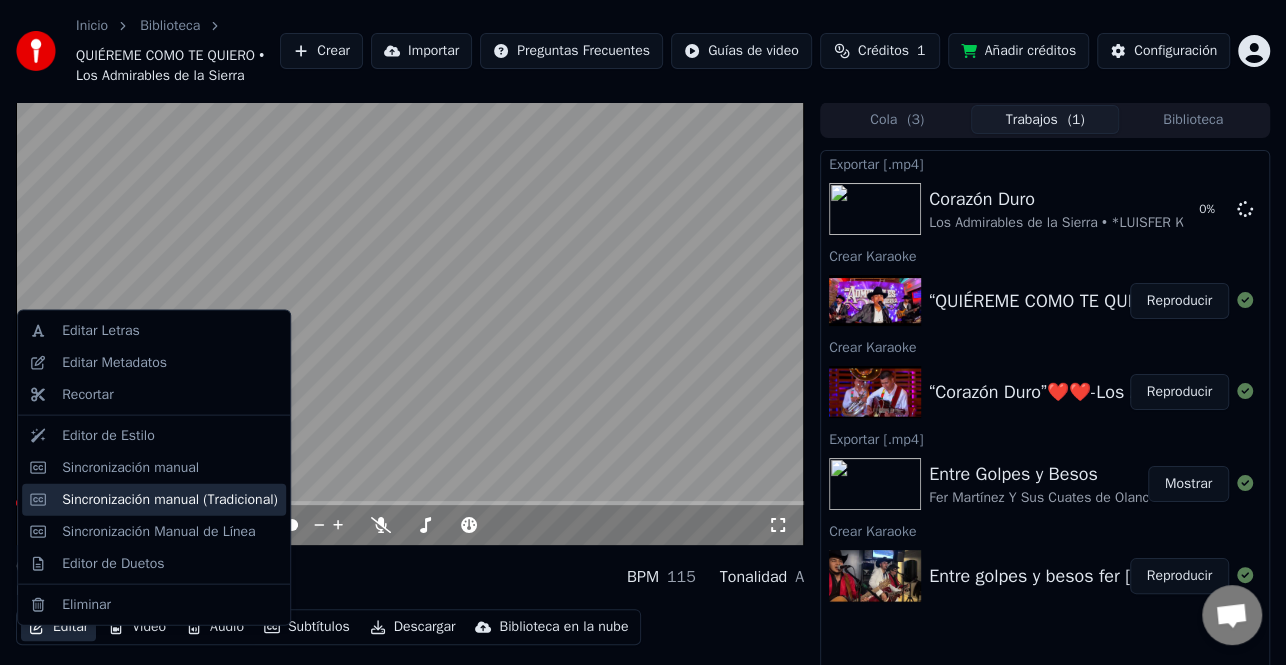 click on "Sincronización manual (Tradicional)" at bounding box center (170, 499) 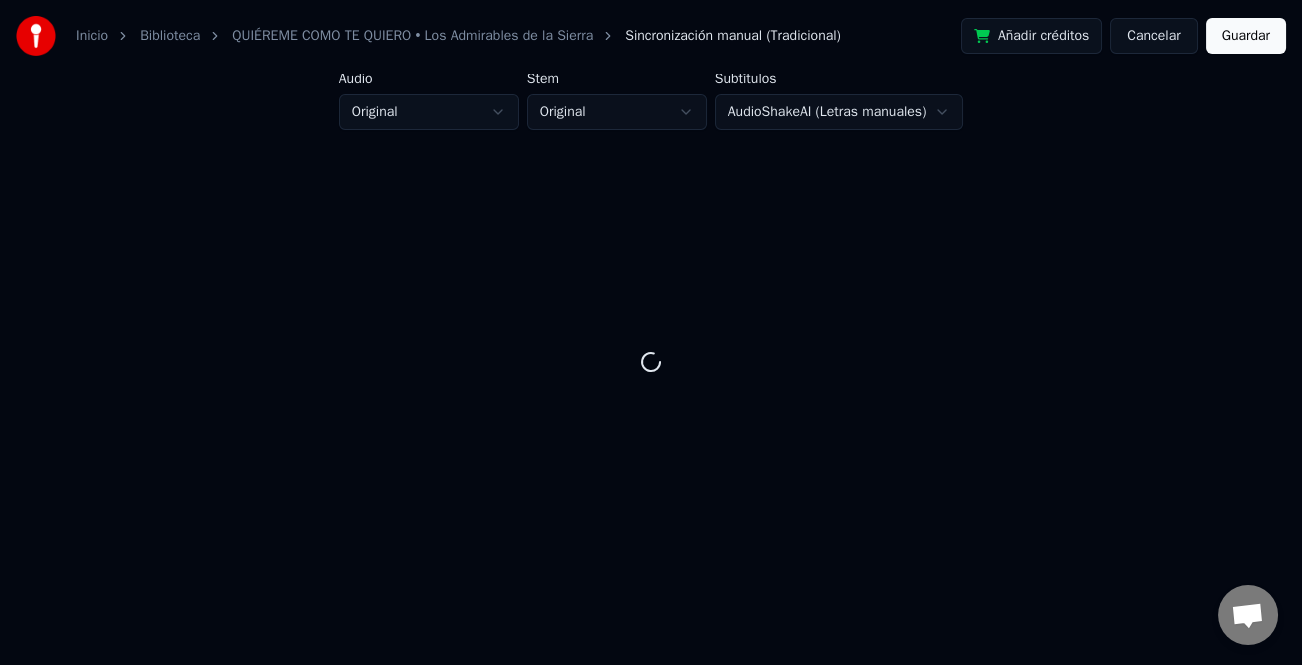 click on "Cancelar" at bounding box center [1153, 36] 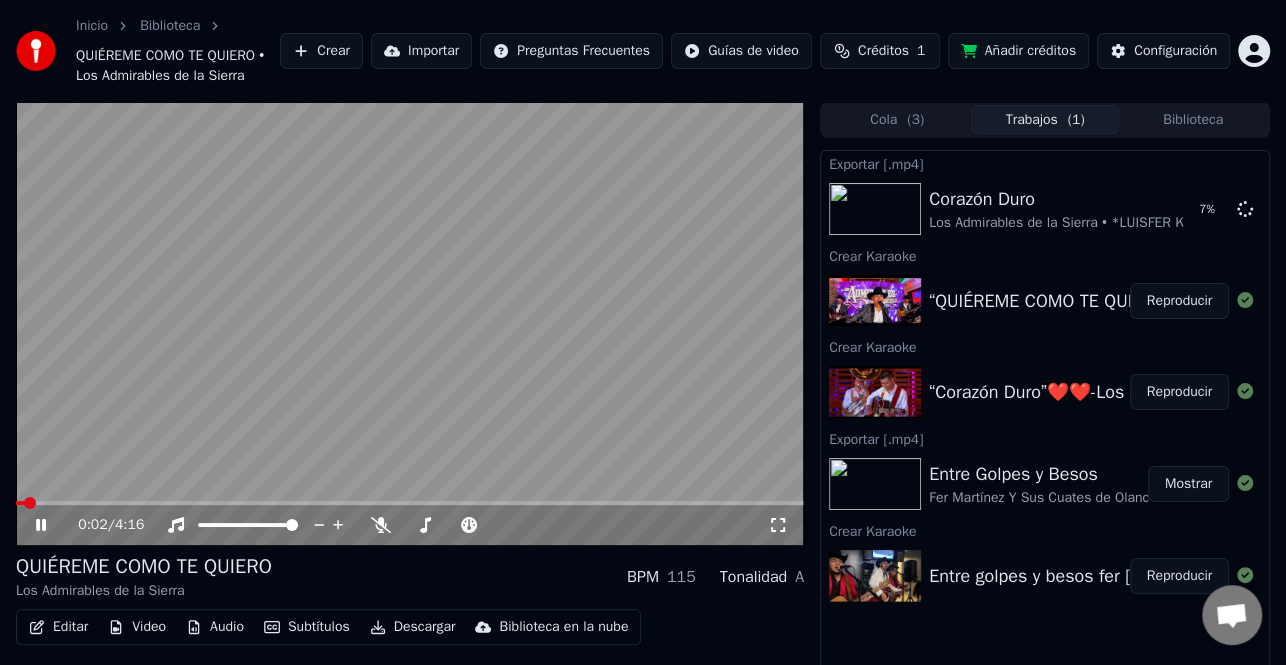 click 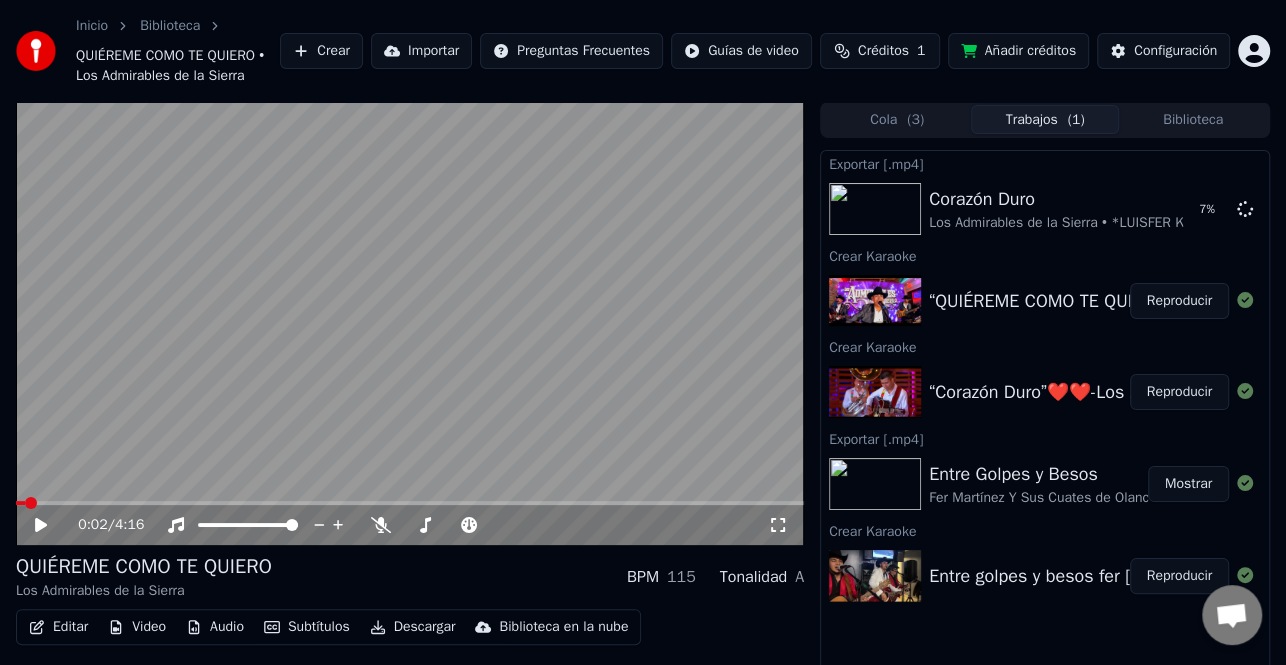 click on "Editar" at bounding box center [58, 627] 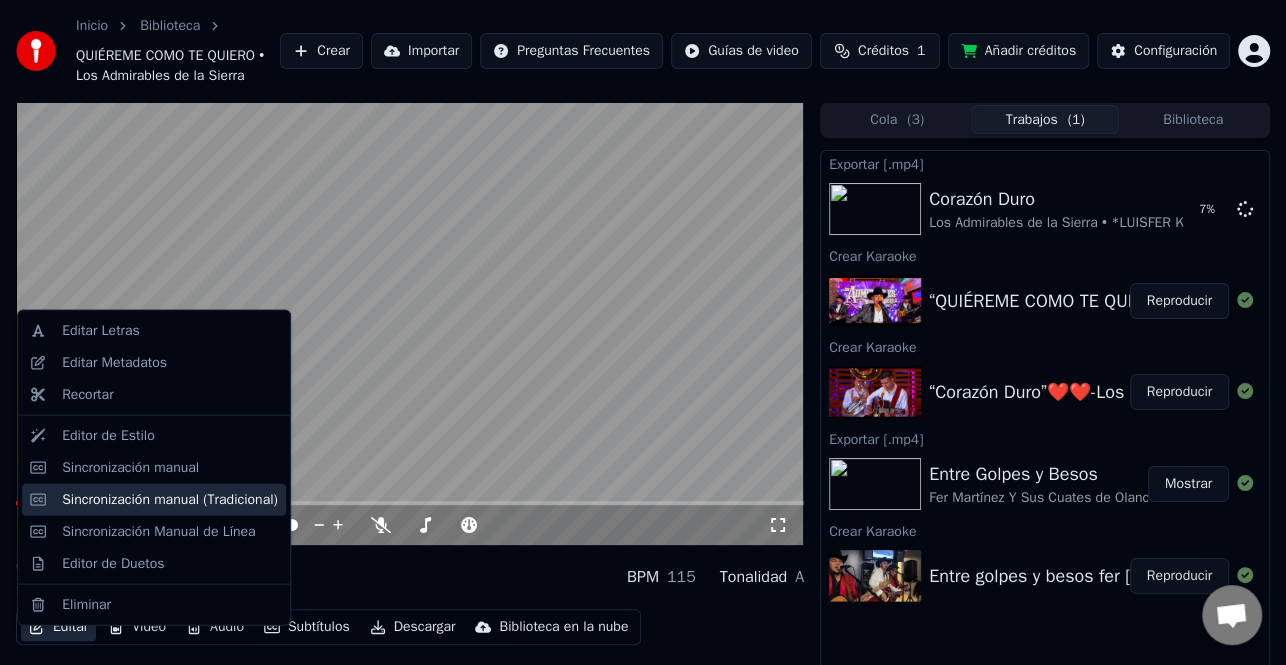 click on "Sincronización manual (Tradicional)" at bounding box center (170, 499) 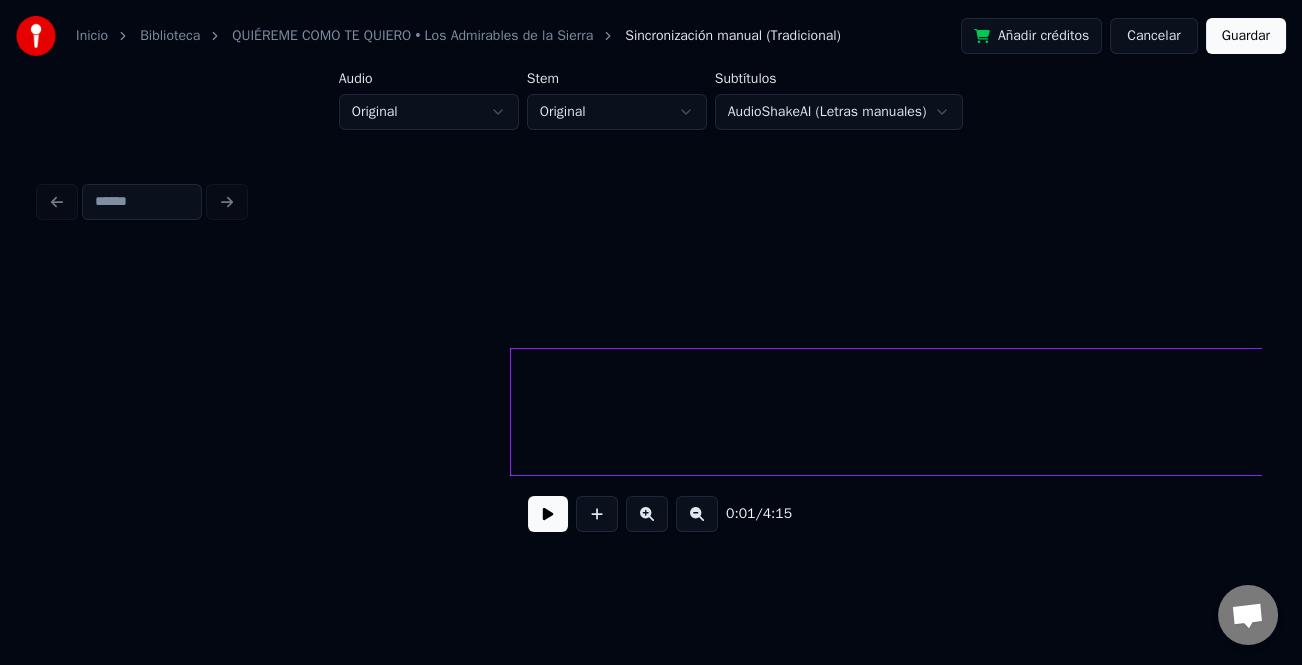 click at bounding box center (548, 514) 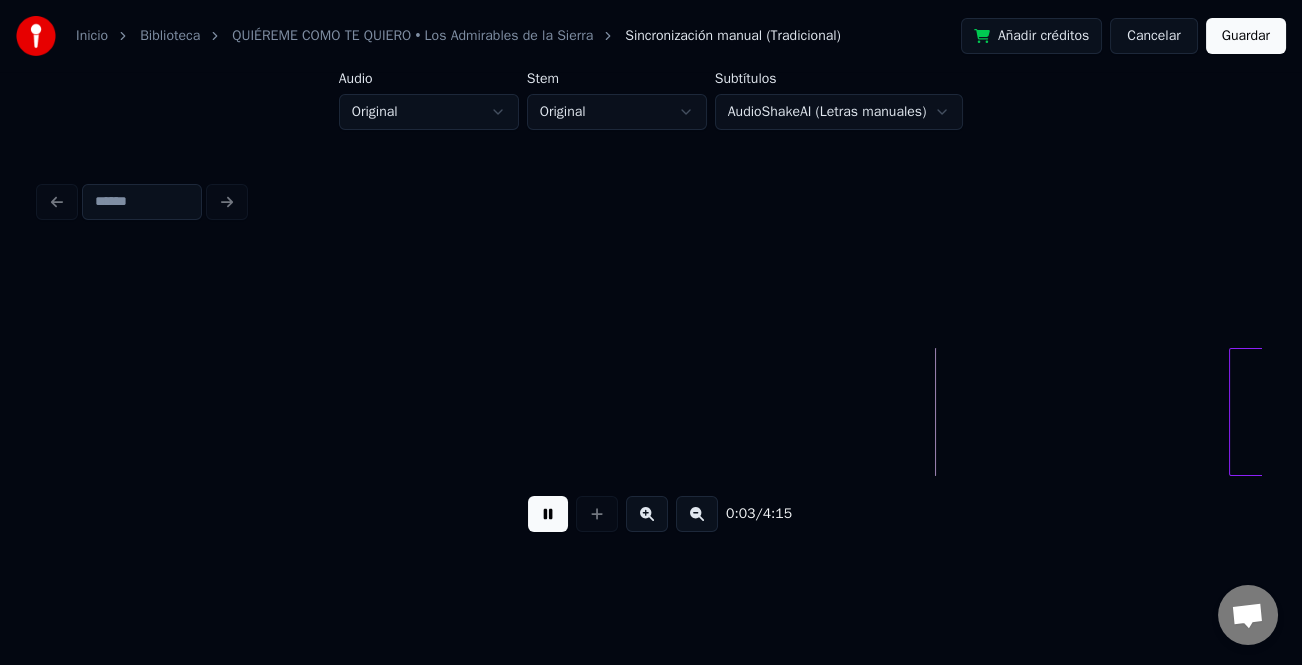 click at bounding box center [1233, 412] 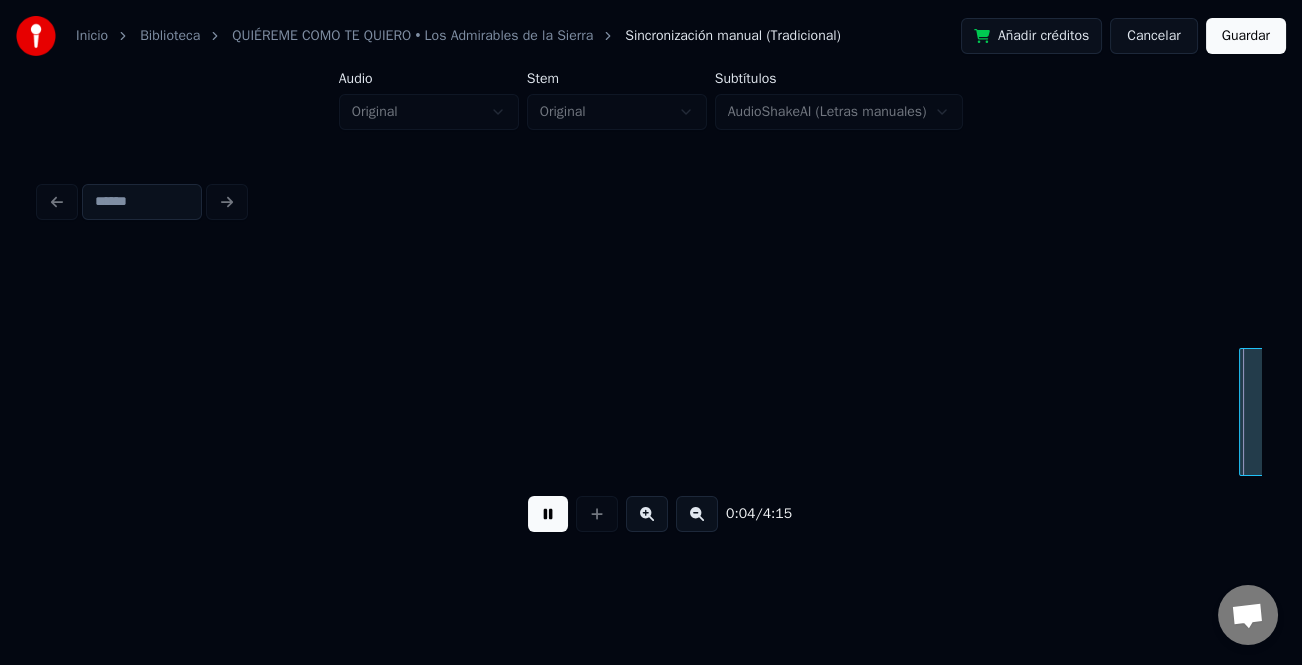 scroll, scrollTop: 0, scrollLeft: 1225, axis: horizontal 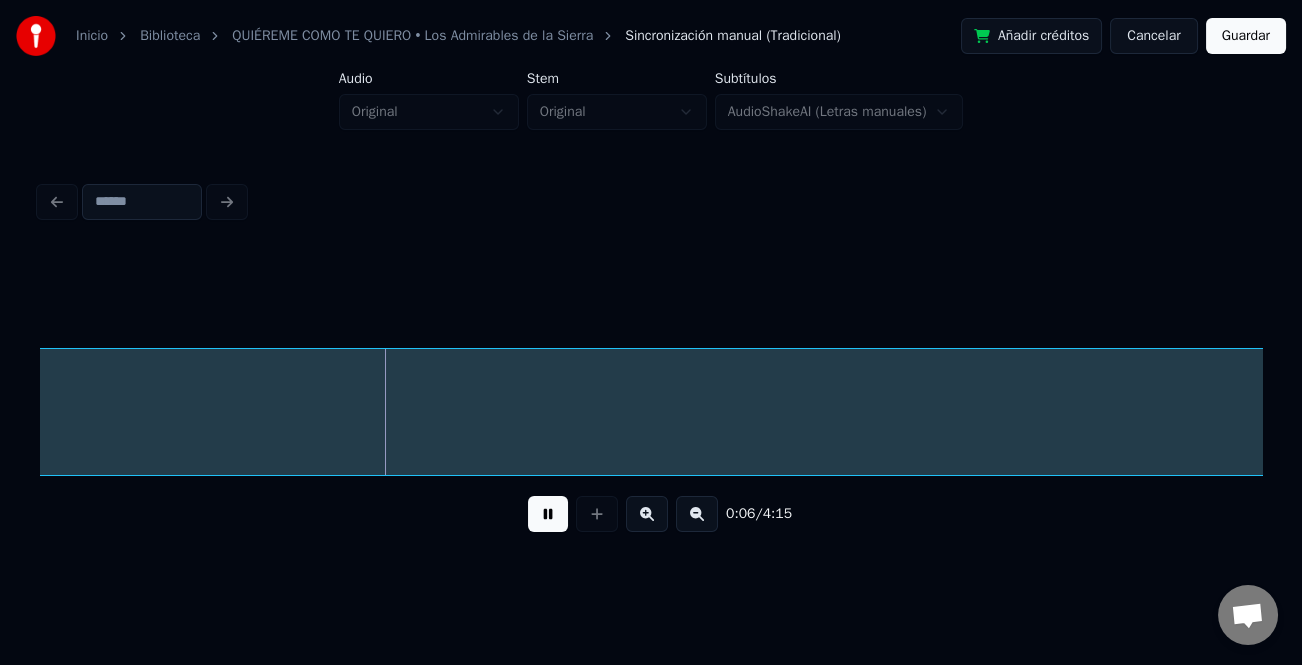 click at bounding box center (697, 514) 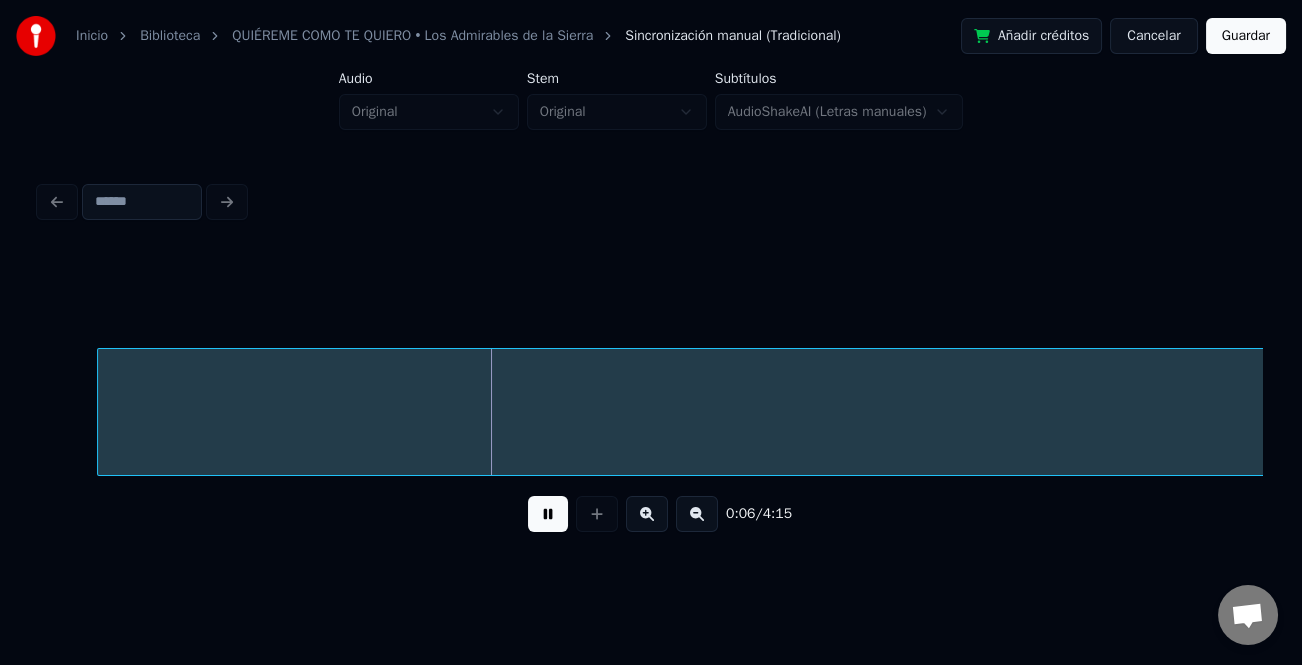 click at bounding box center [697, 514] 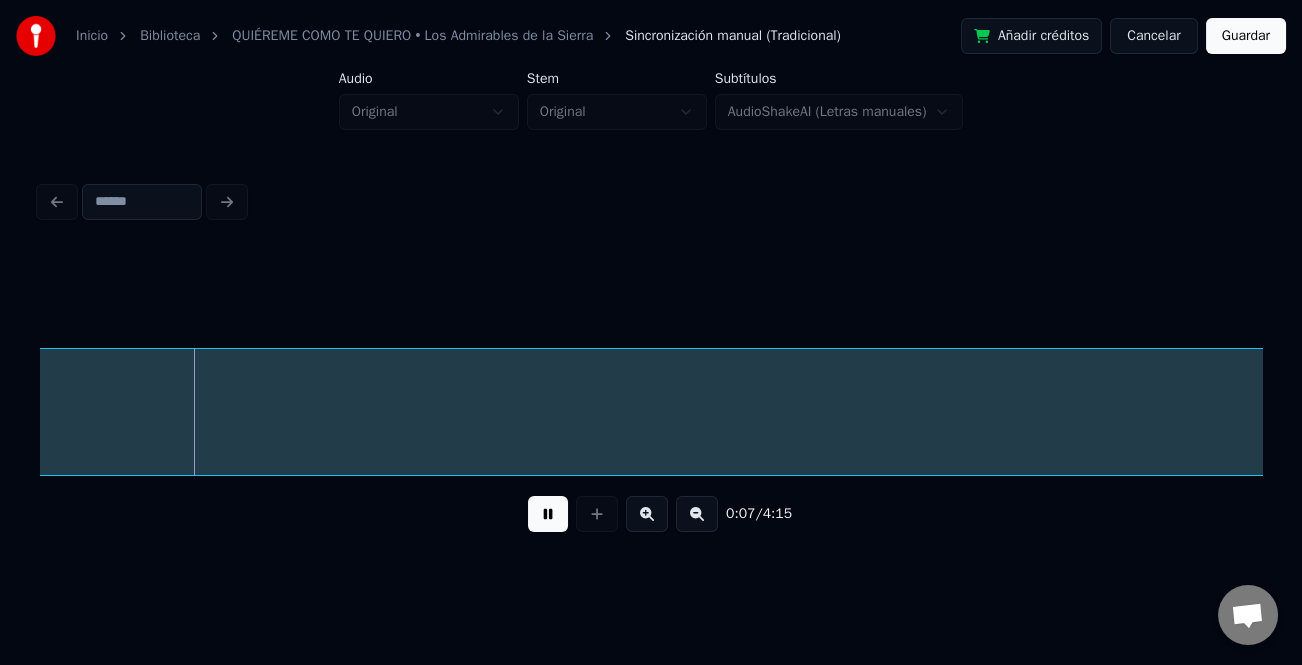 scroll, scrollTop: 0, scrollLeft: 553, axis: horizontal 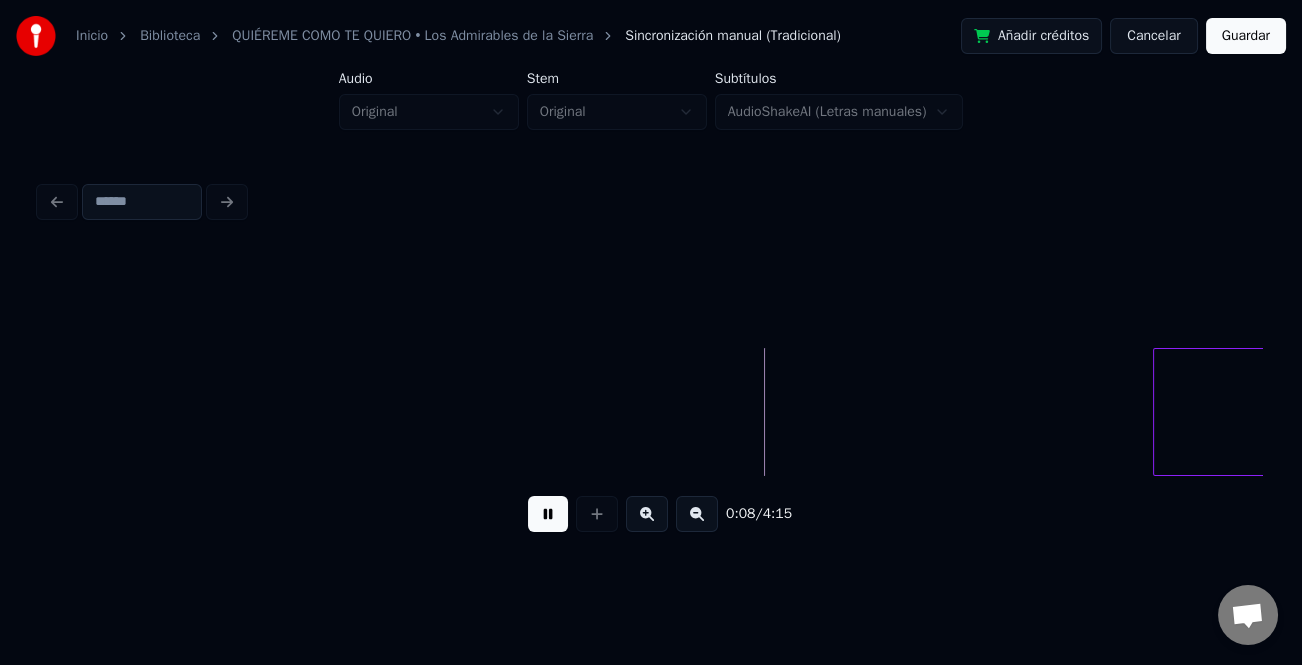 click at bounding box center [1157, 412] 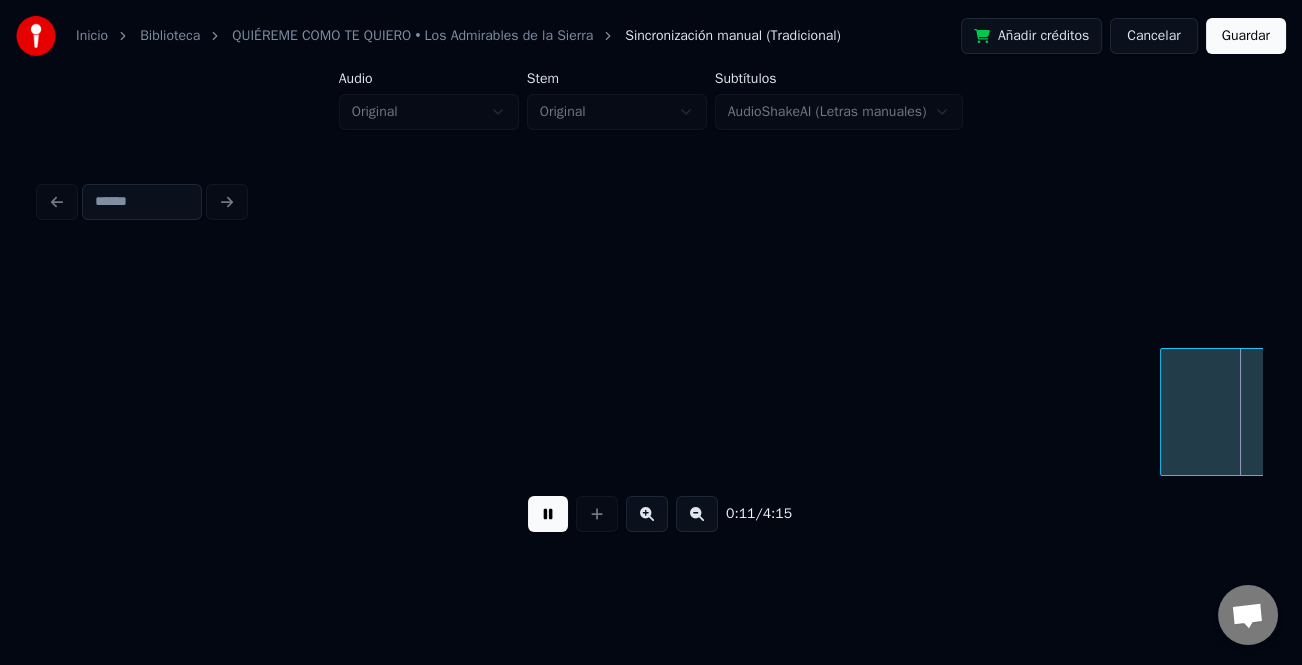 click at bounding box center [548, 514] 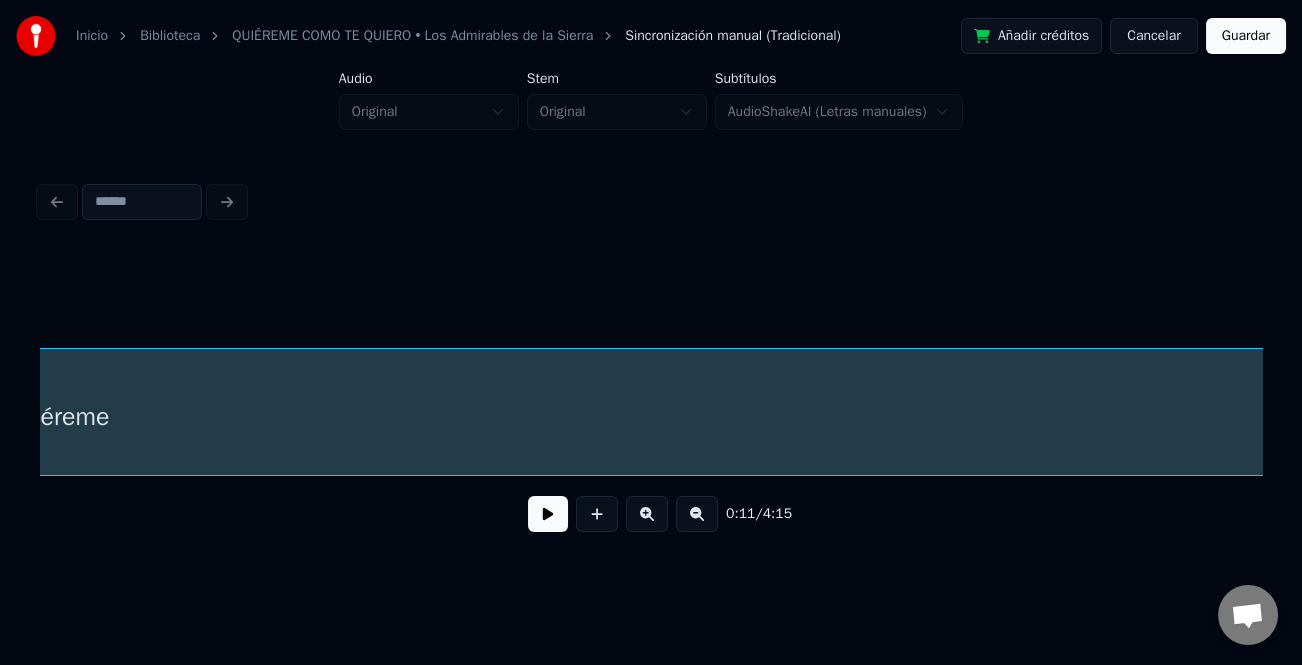 scroll, scrollTop: 0, scrollLeft: 3531, axis: horizontal 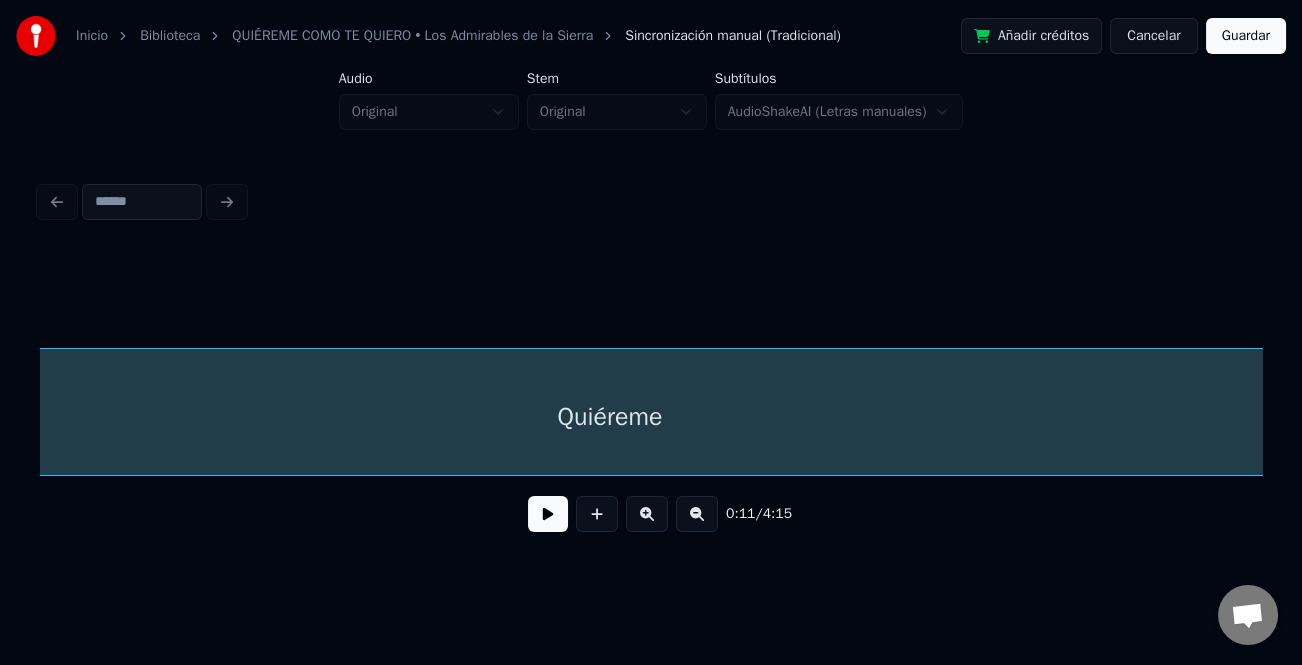 click at bounding box center [697, 514] 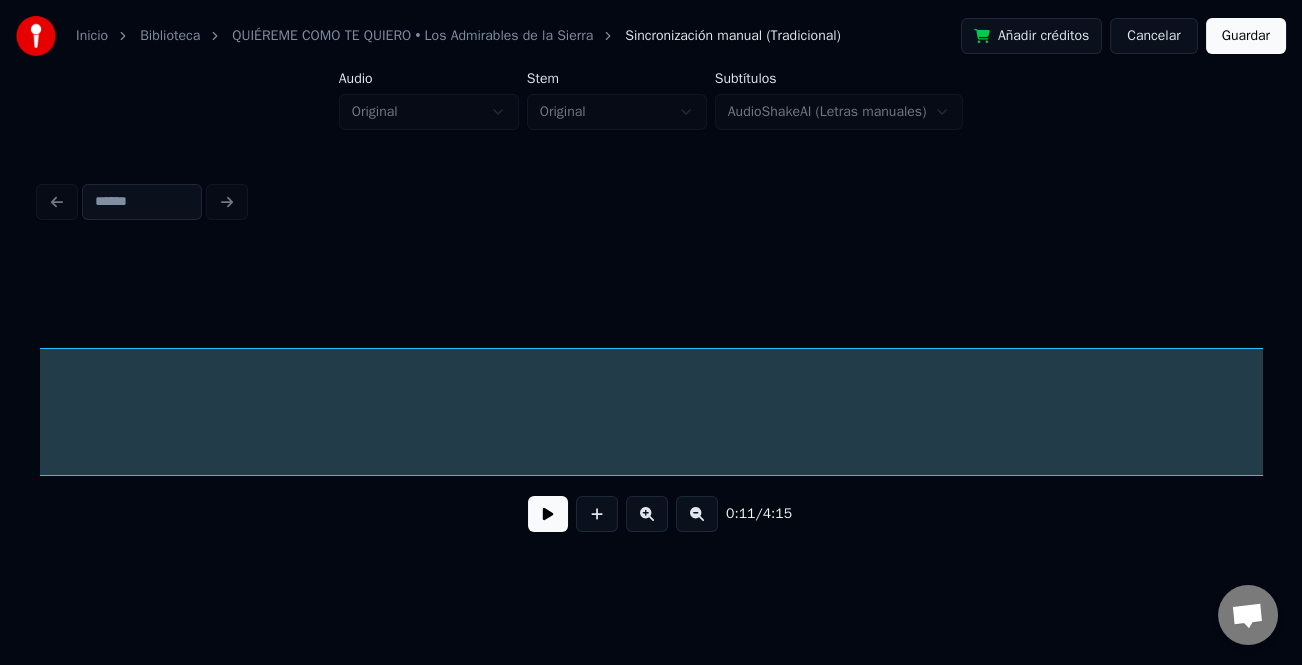 click at bounding box center (697, 514) 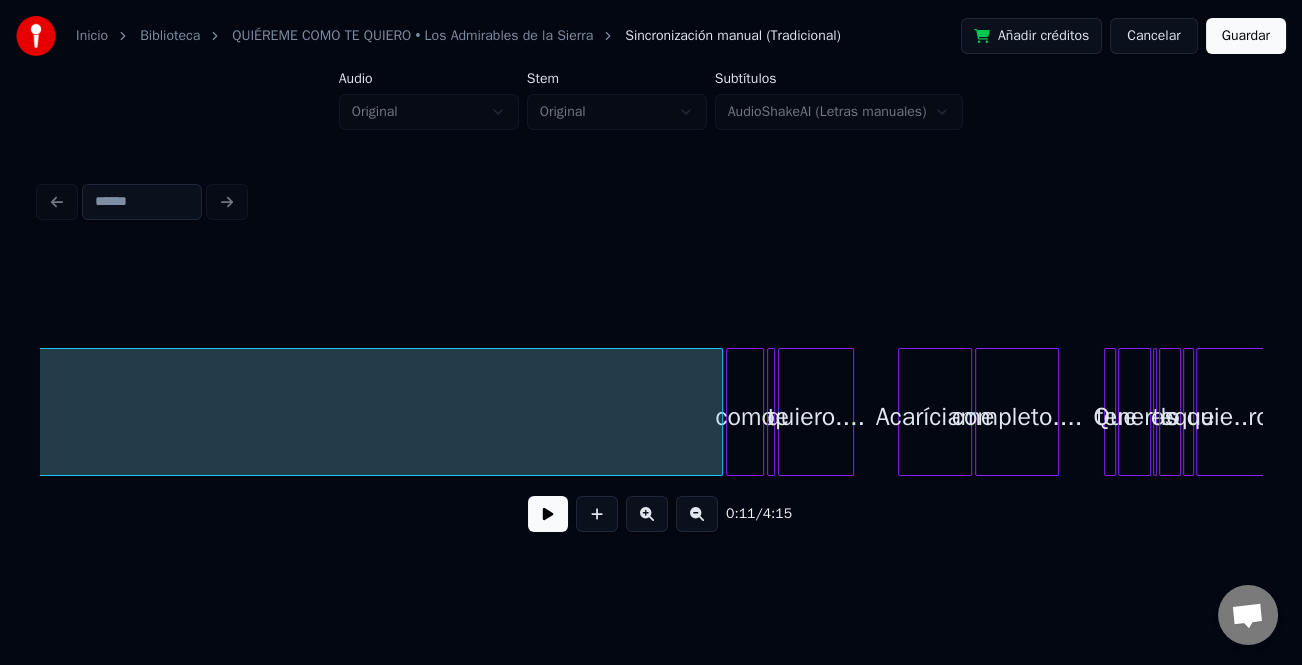 scroll, scrollTop: 0, scrollLeft: 1206, axis: horizontal 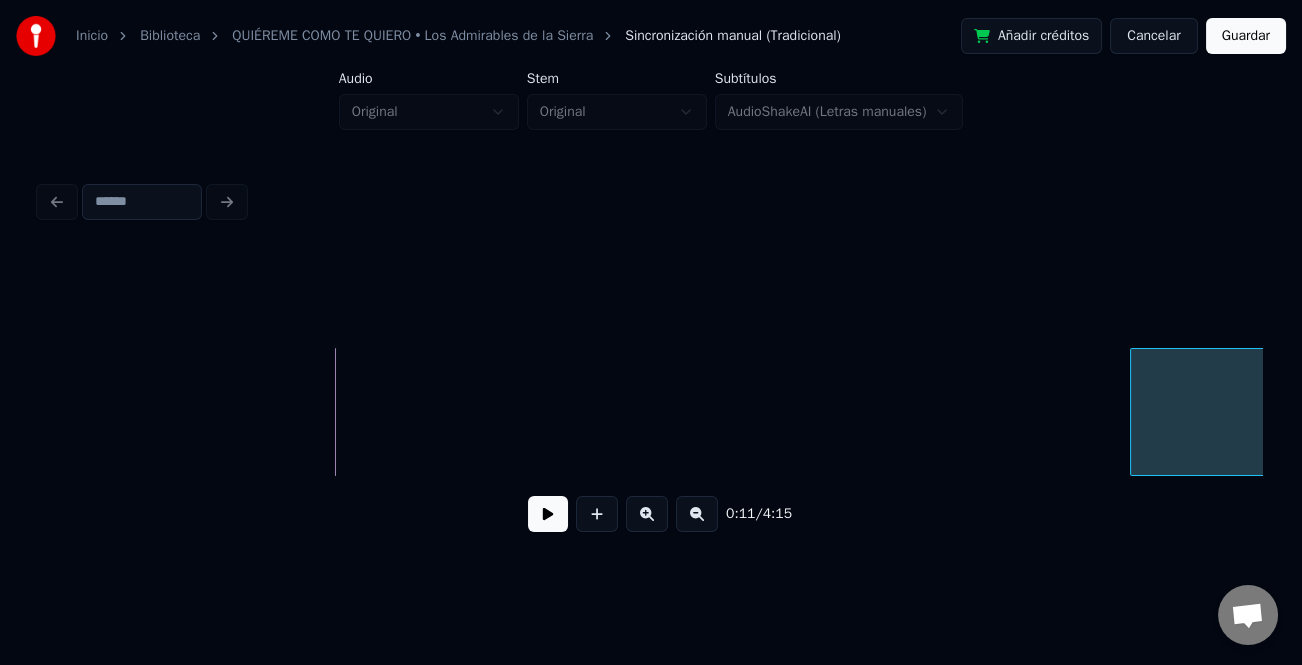 click at bounding box center (1134, 412) 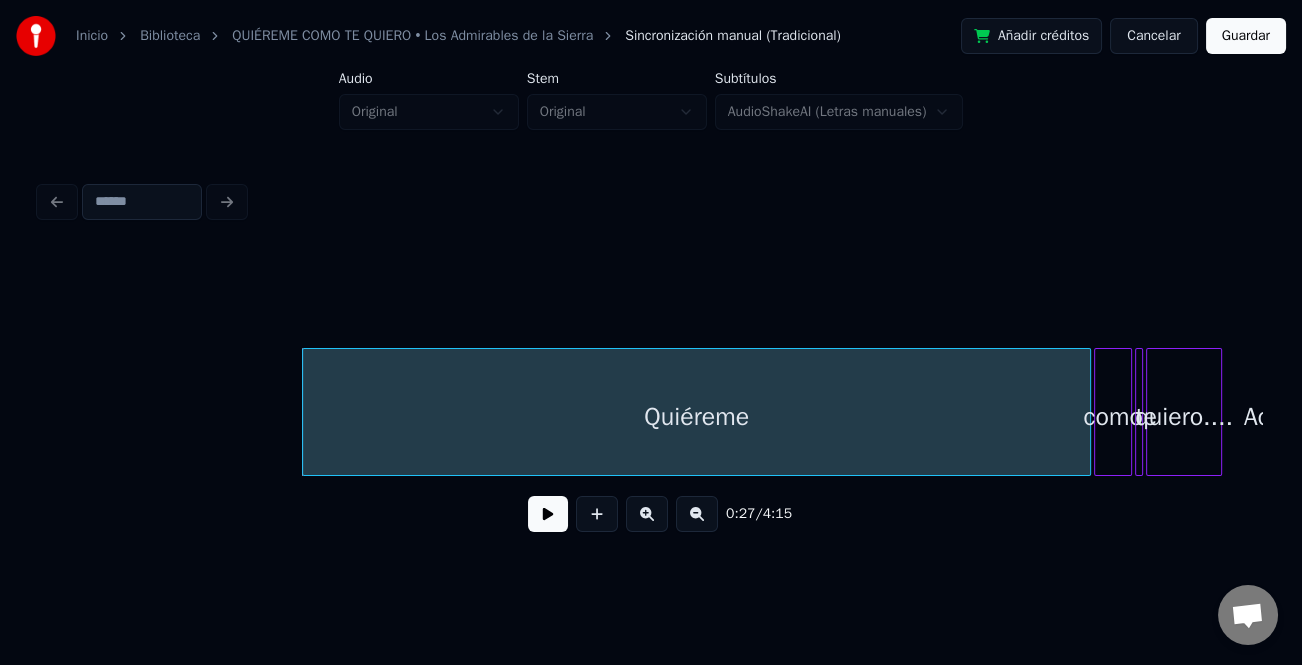 scroll, scrollTop: 0, scrollLeft: 1259, axis: horizontal 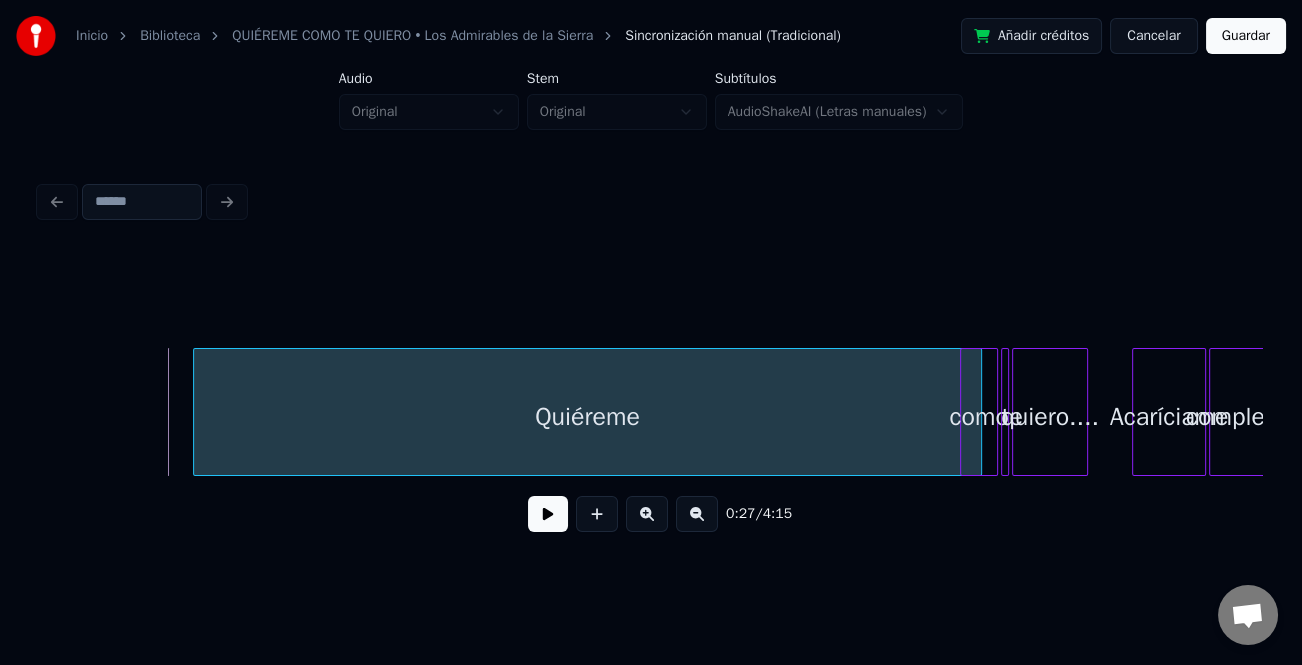 click on "Quiéreme" at bounding box center [587, 412] 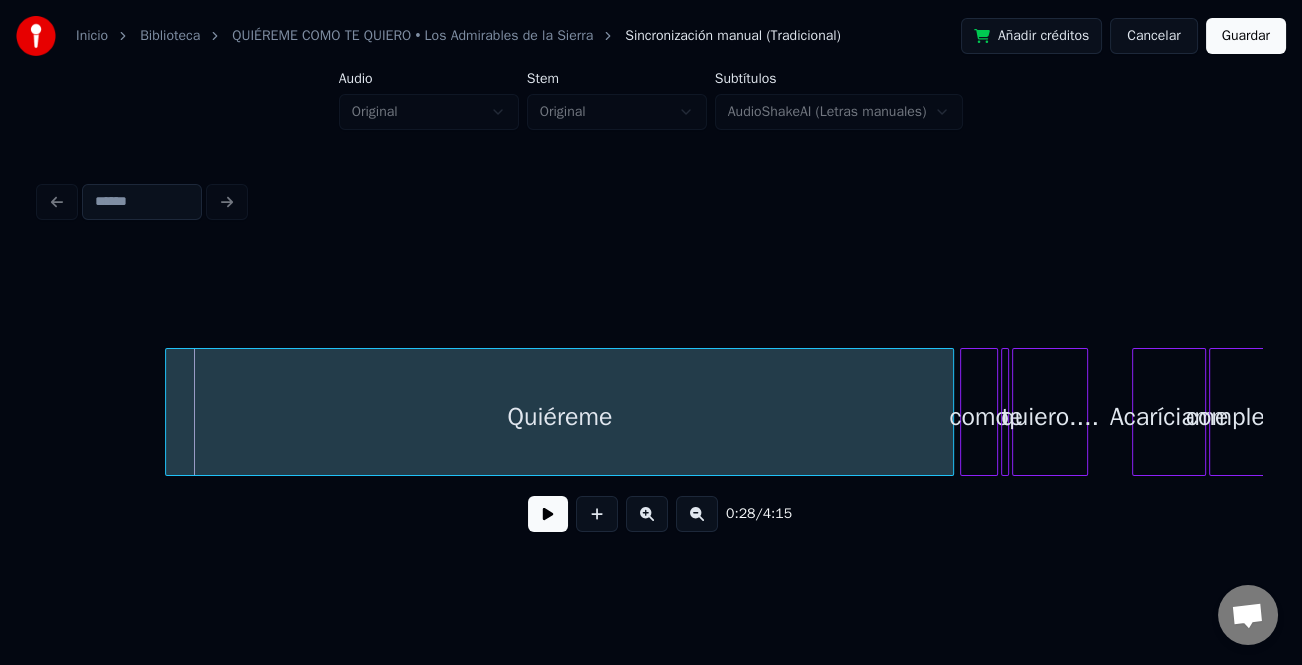 click on "Quiéreme" at bounding box center [559, 417] 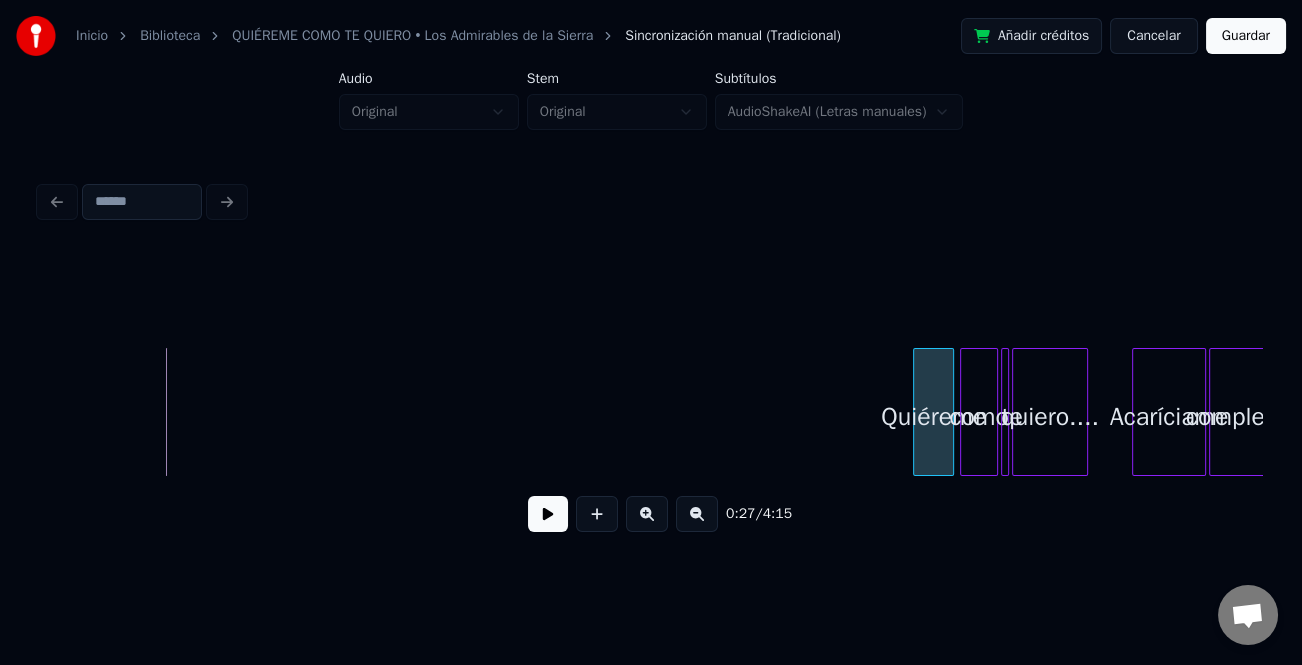 click at bounding box center [917, 412] 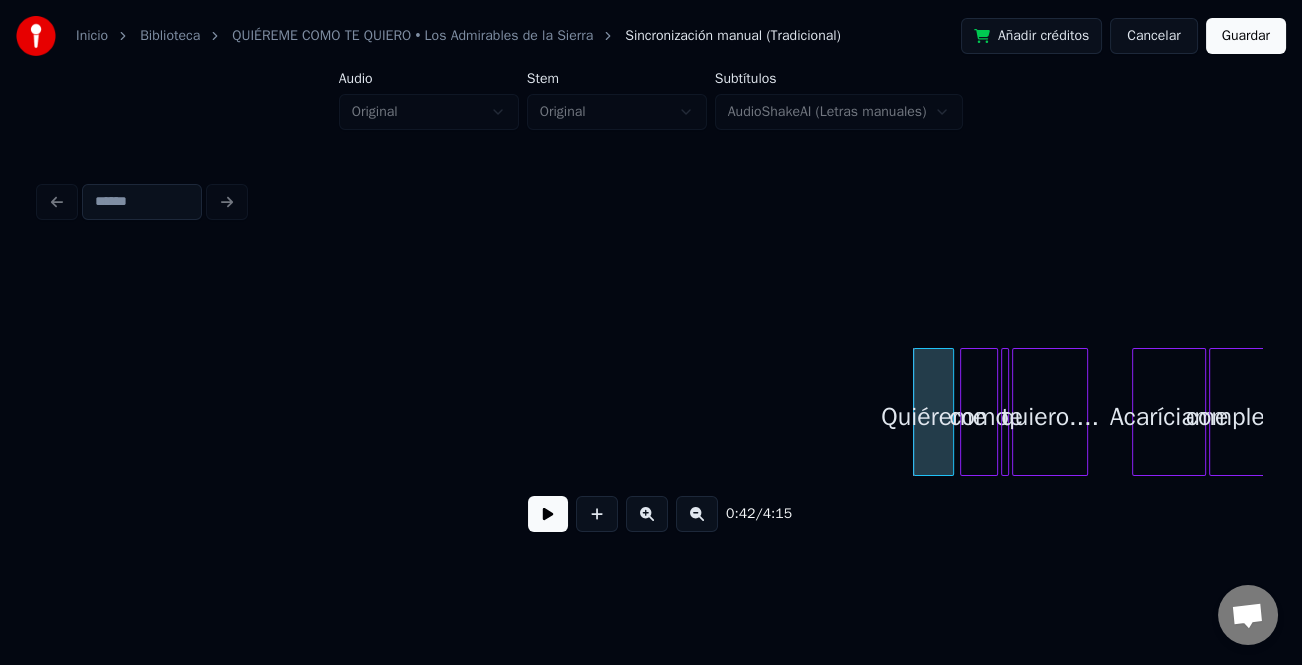 drag, startPoint x: 549, startPoint y: 521, endPoint x: 770, endPoint y: 468, distance: 227.26636 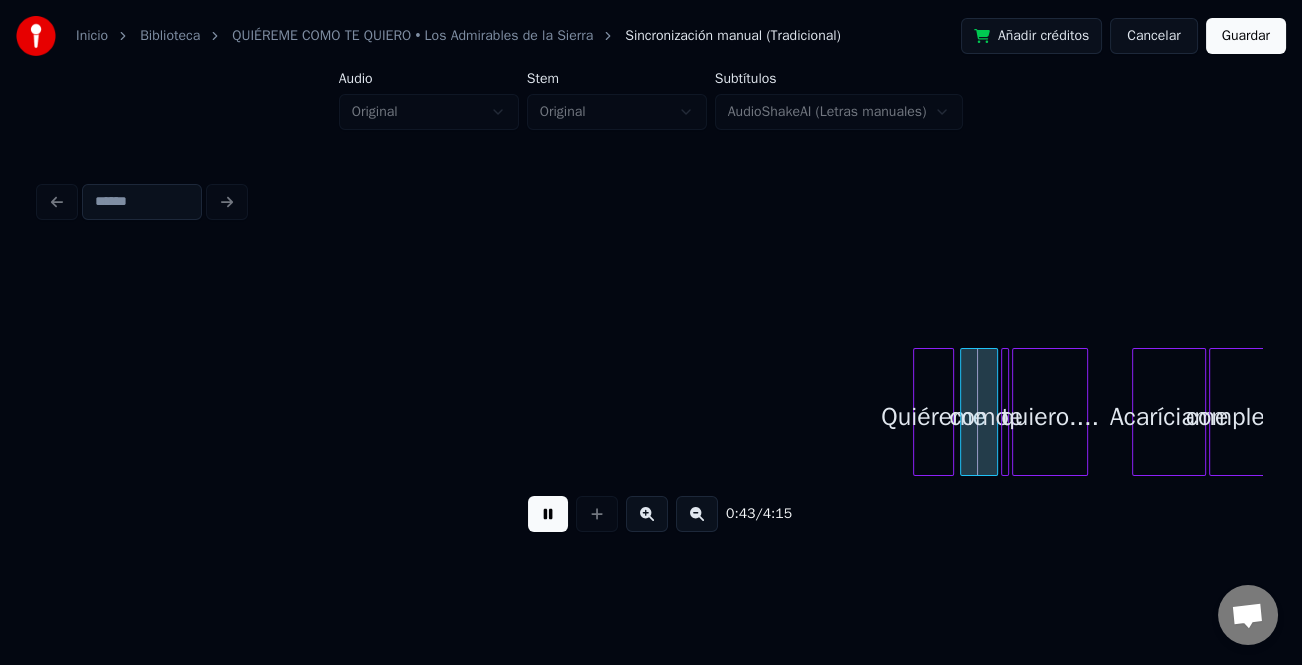 click at bounding box center [647, 514] 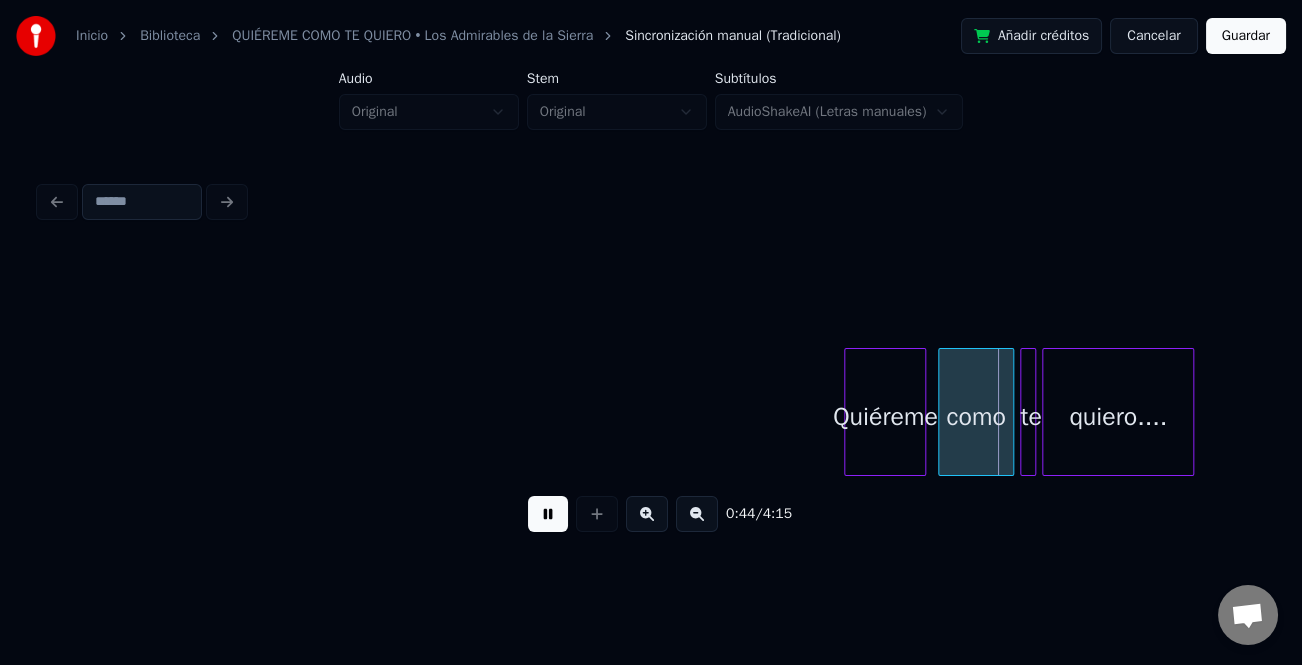 click at bounding box center [647, 514] 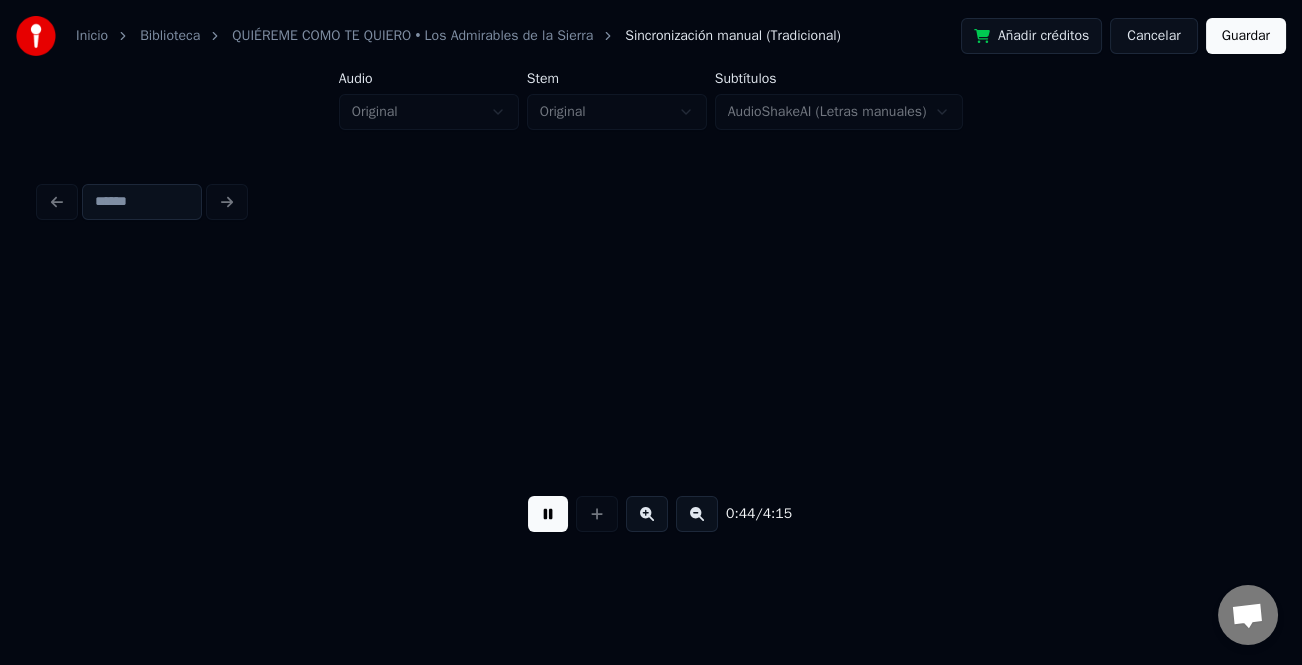 scroll, scrollTop: 0, scrollLeft: 5679, axis: horizontal 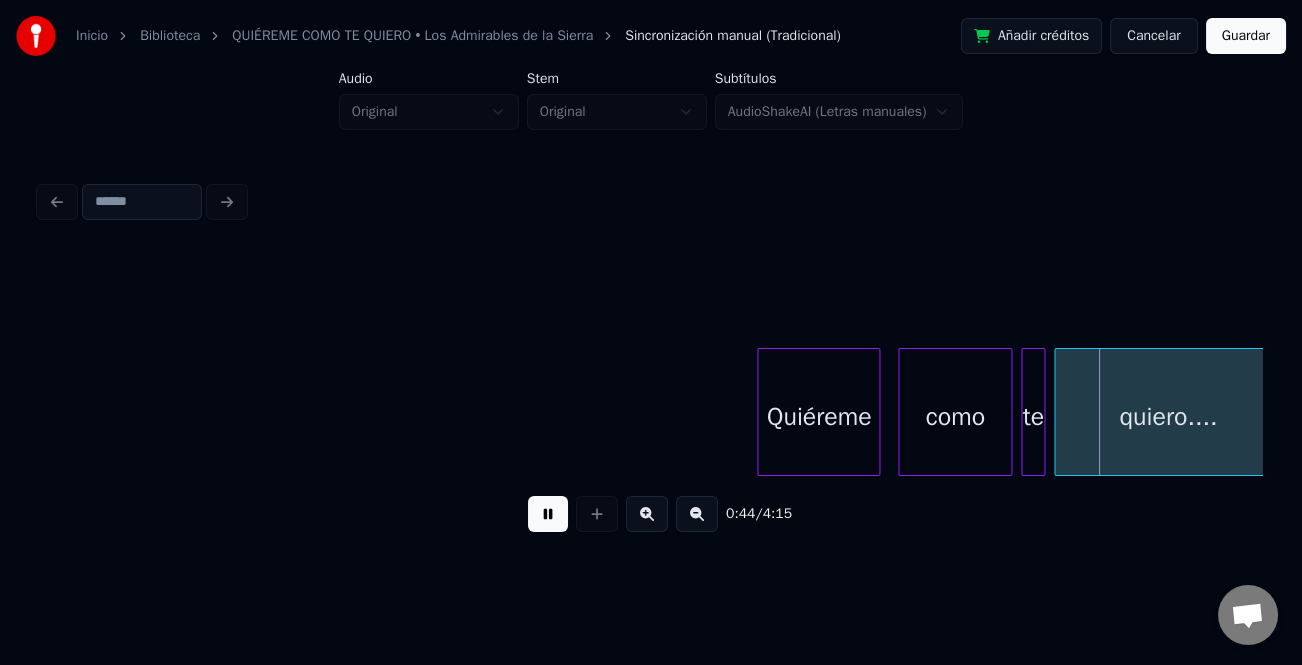 click at bounding box center [548, 514] 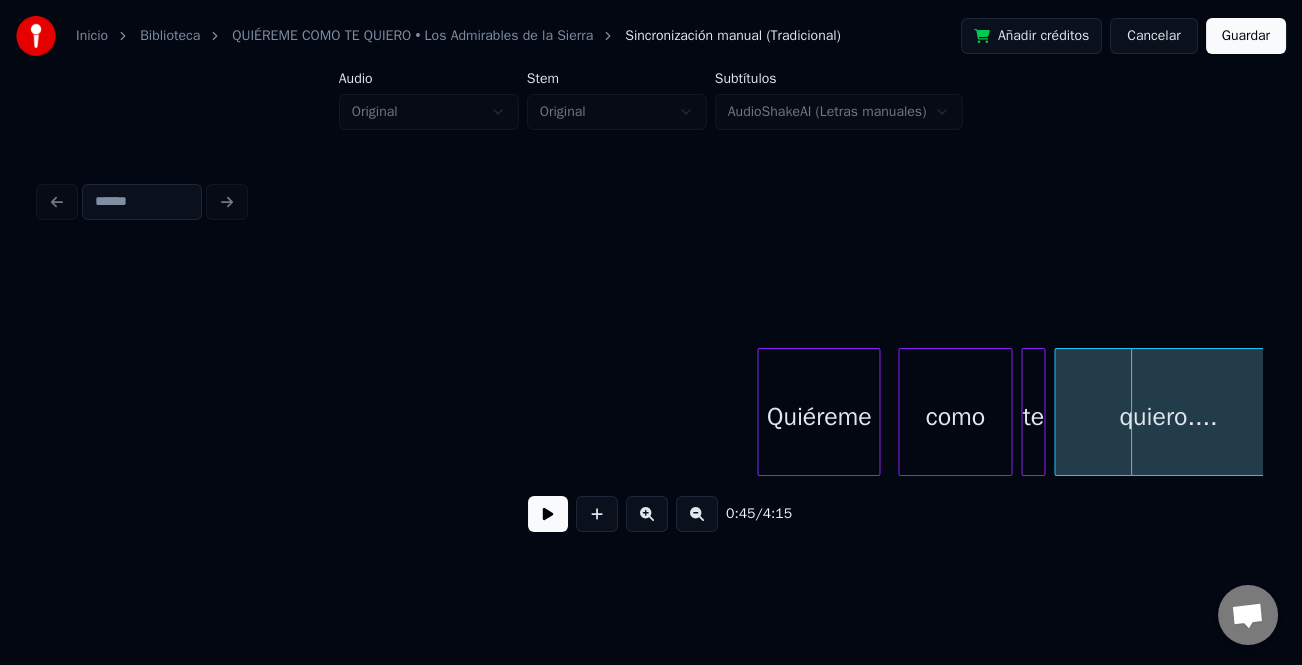 click on "Quiéreme como te quiero...." at bounding box center (13538, 412) 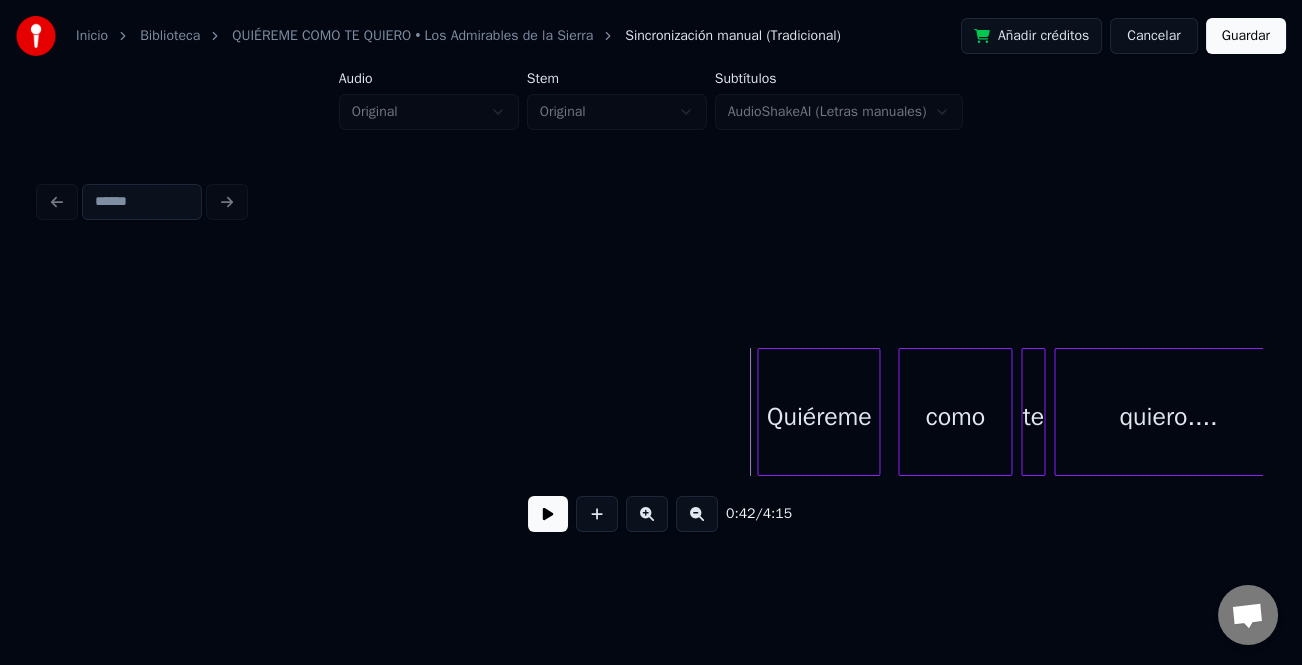 click at bounding box center (548, 514) 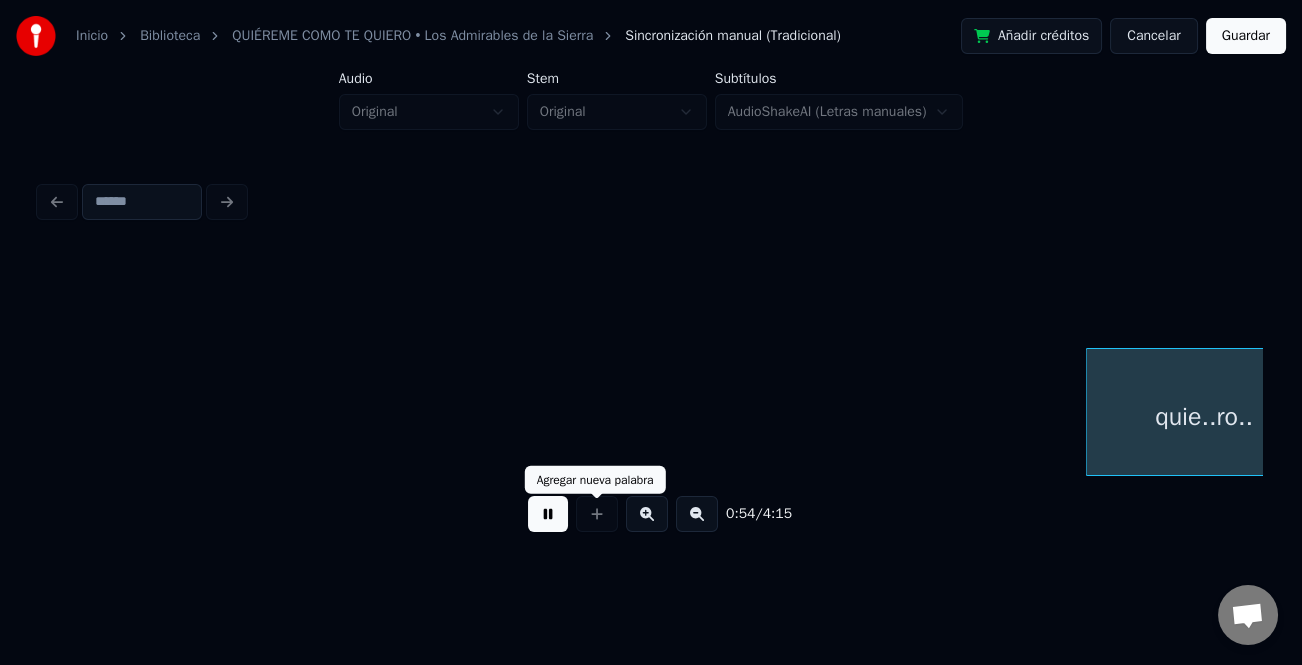 scroll, scrollTop: 0, scrollLeft: 8123, axis: horizontal 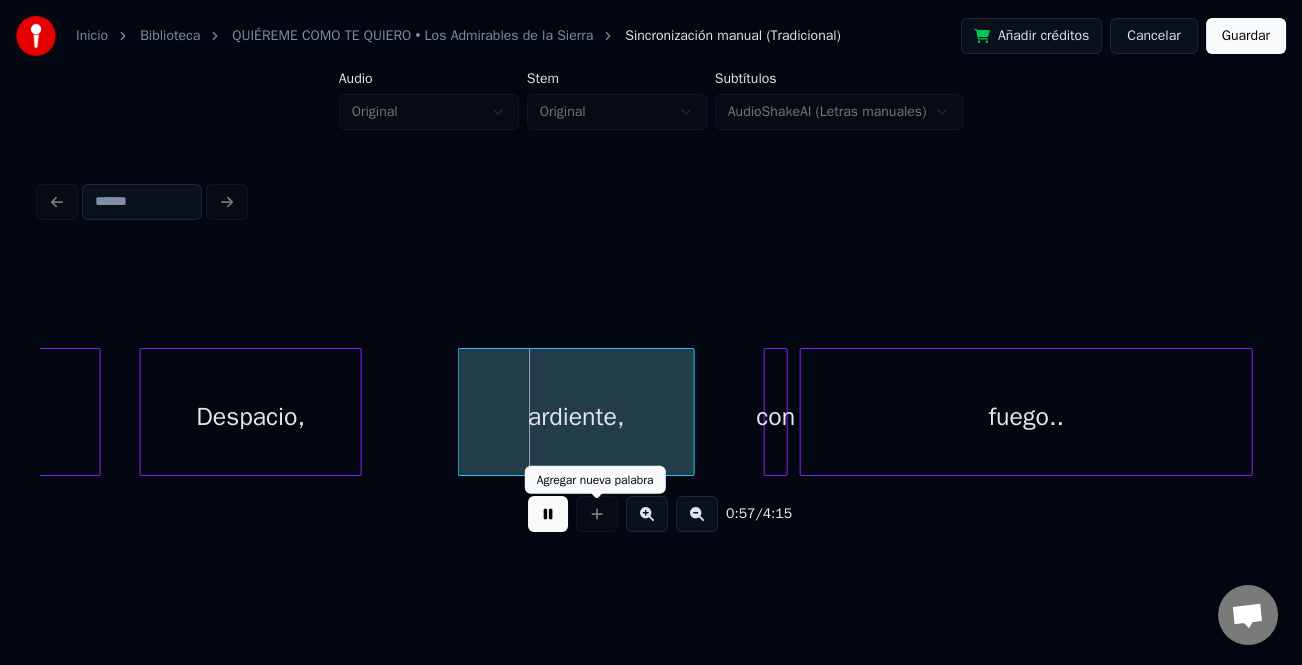 click at bounding box center [548, 514] 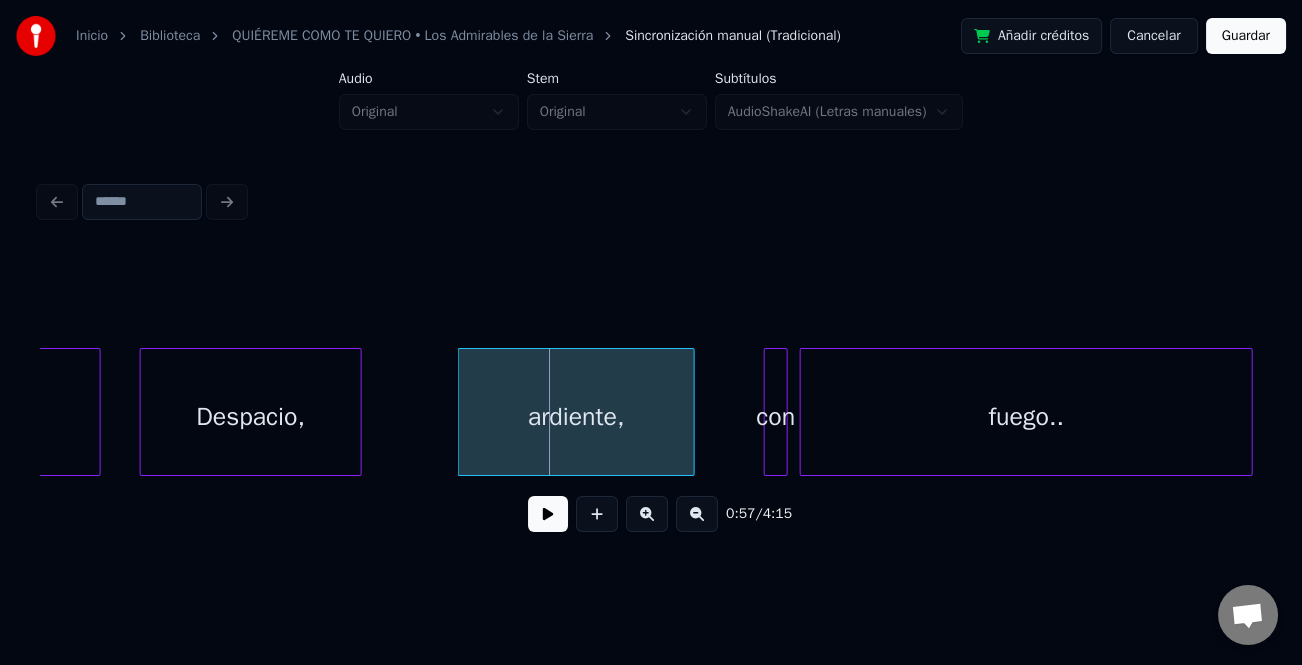 click on "ardiente," at bounding box center (576, 417) 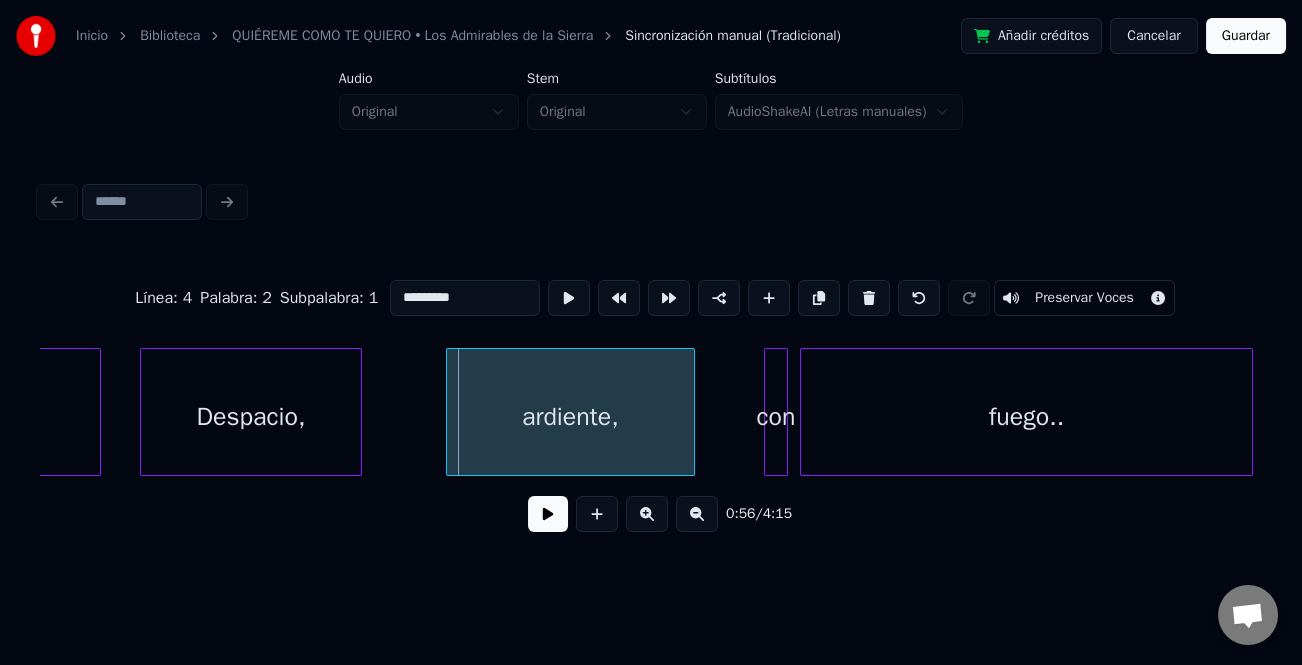 click at bounding box center [450, 412] 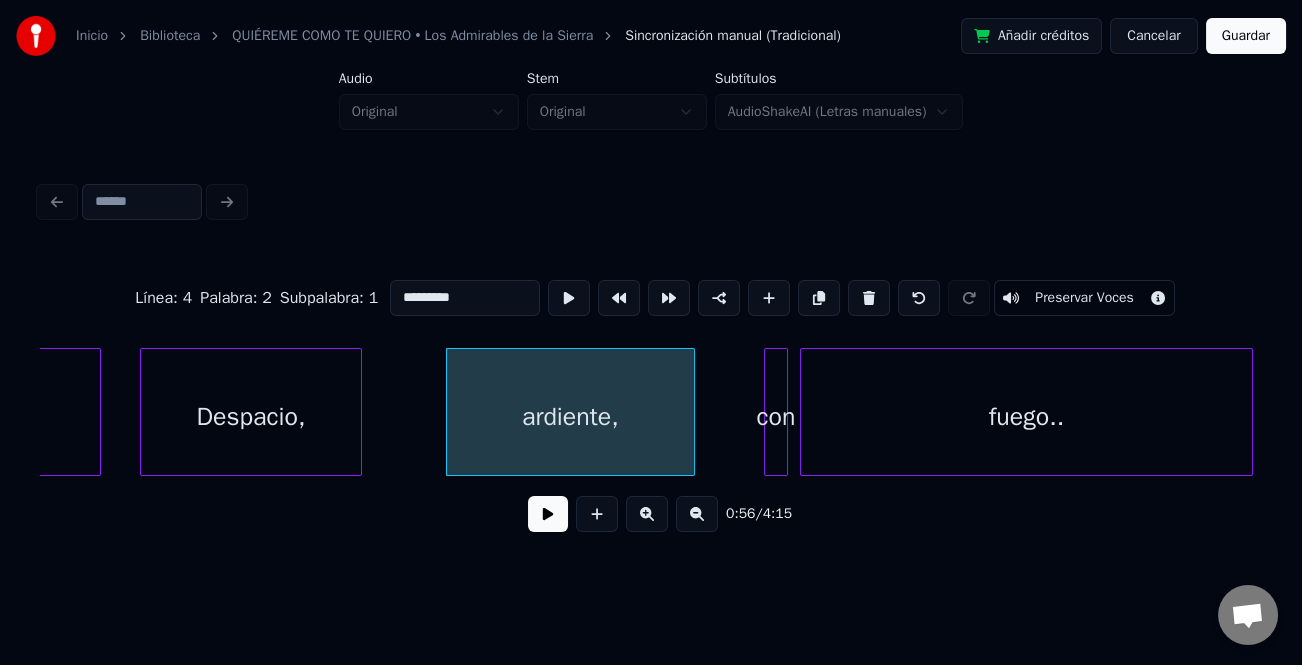 click on "ardiente," at bounding box center (570, 417) 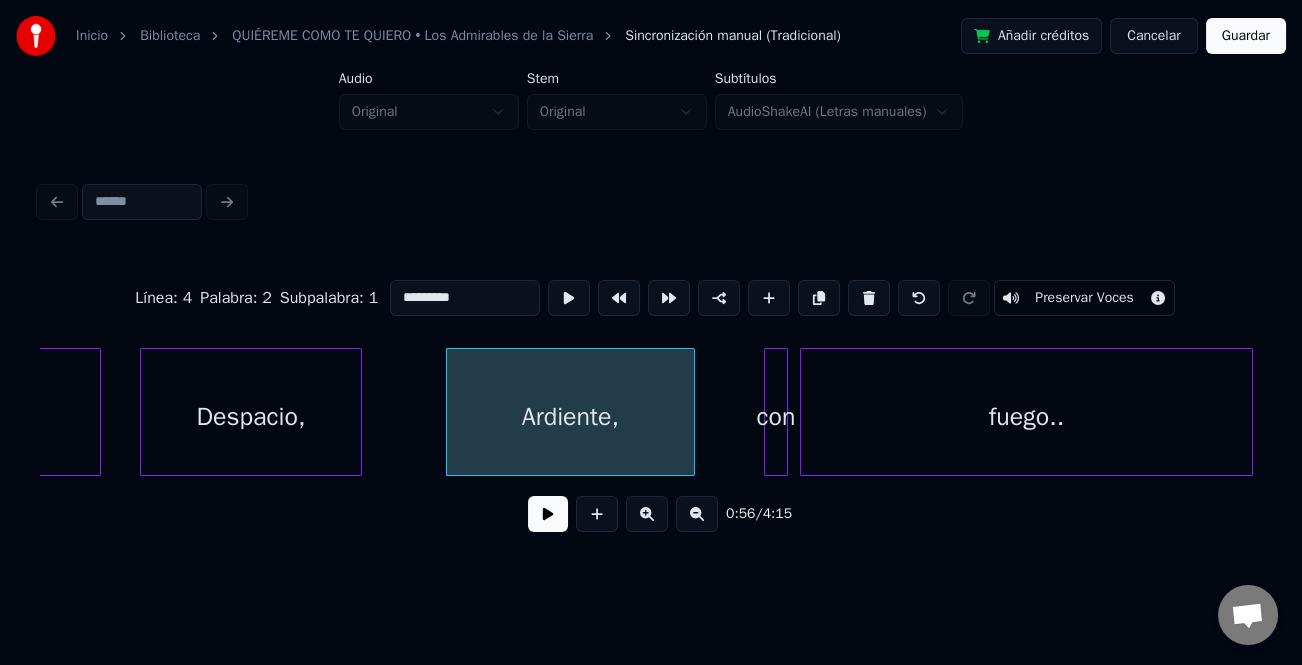 click on "fuego.." at bounding box center (1026, 417) 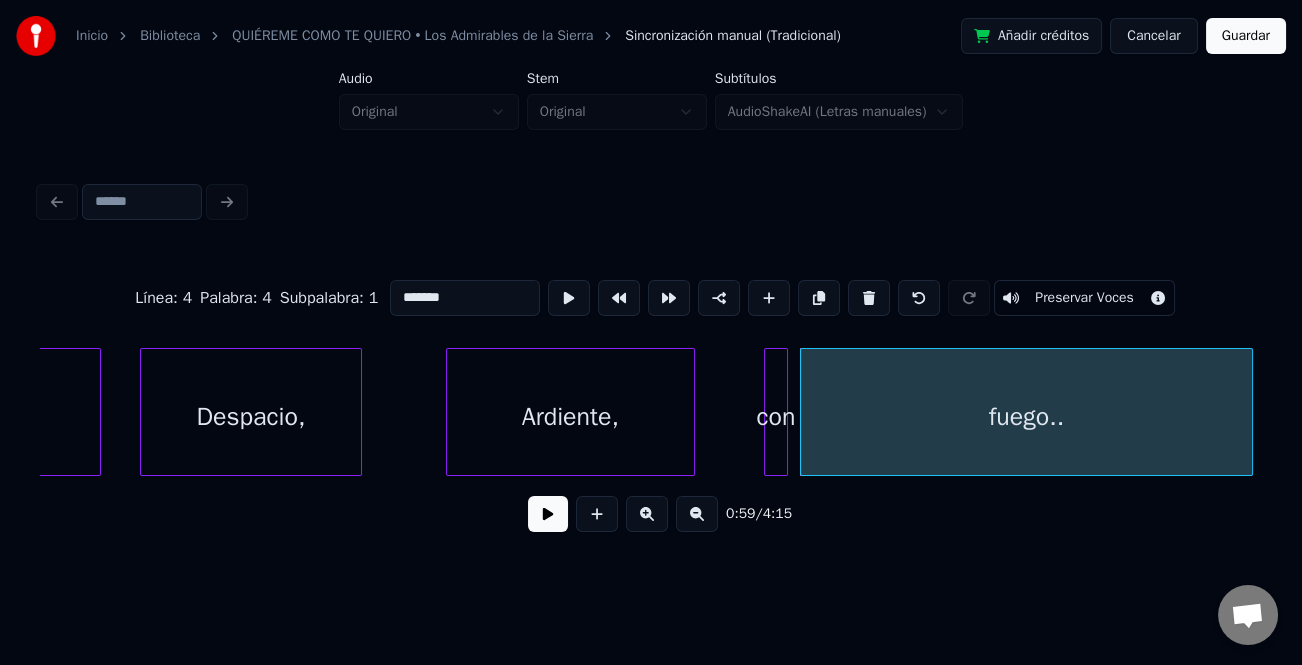 click on "*******" at bounding box center (465, 298) 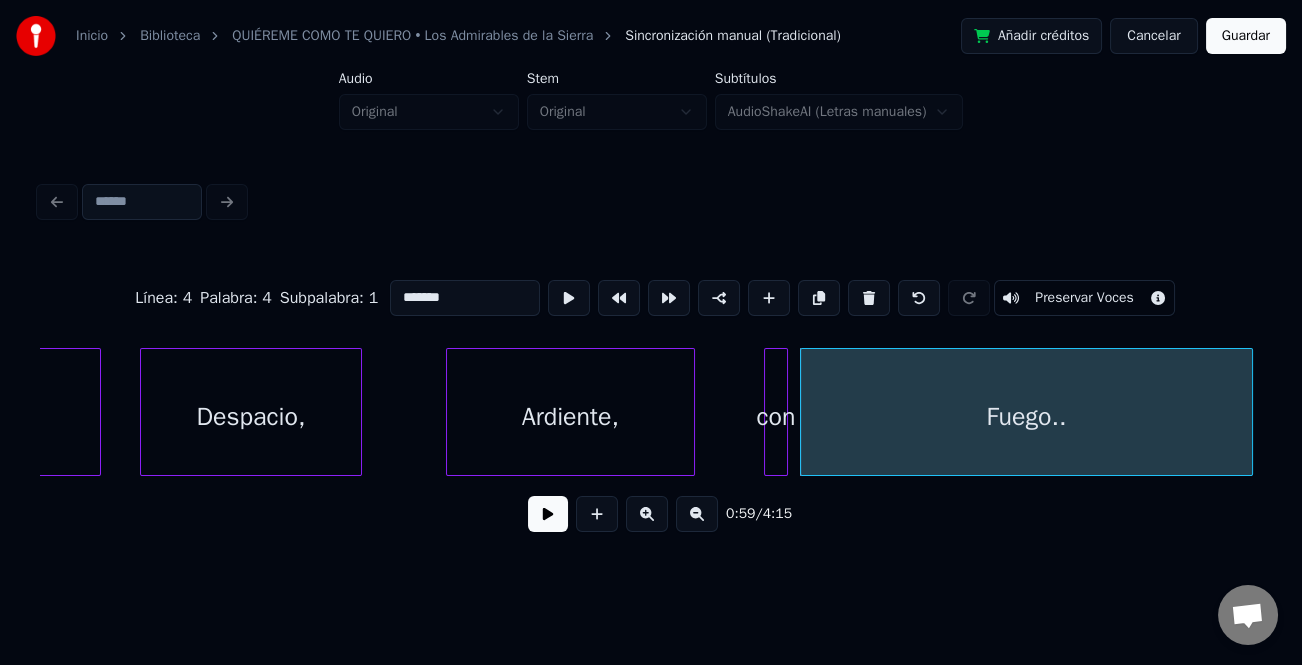 type on "*******" 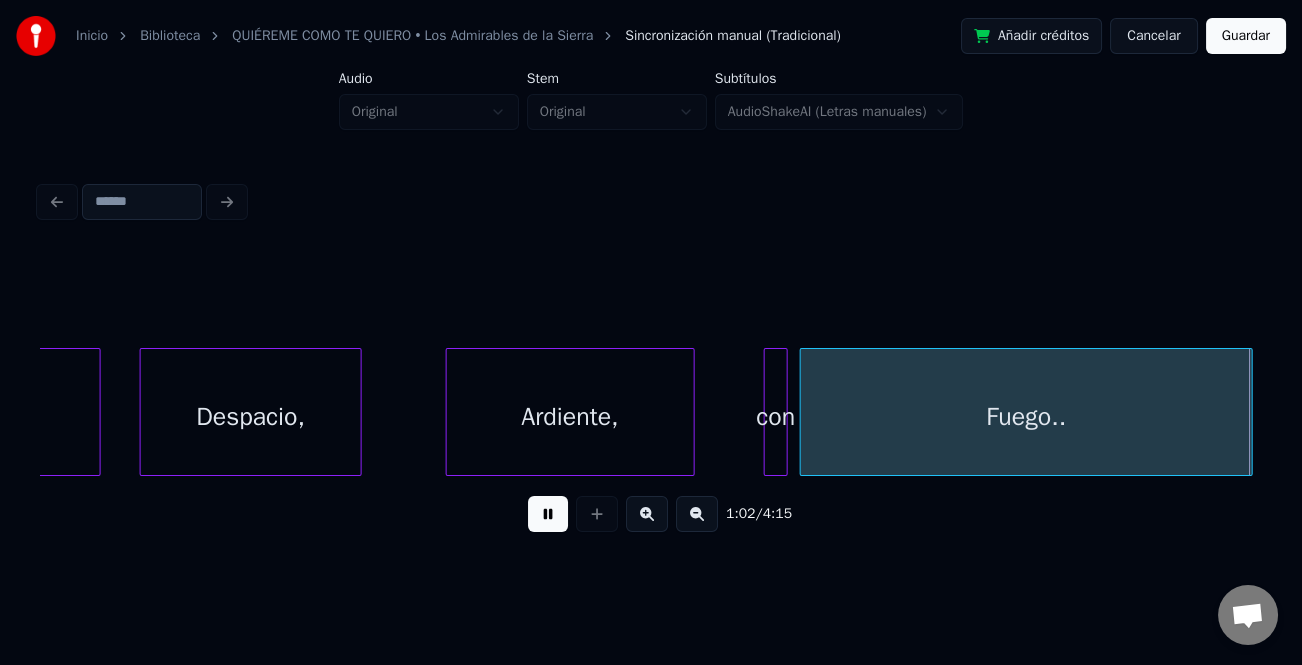scroll, scrollTop: 0, scrollLeft: 9345, axis: horizontal 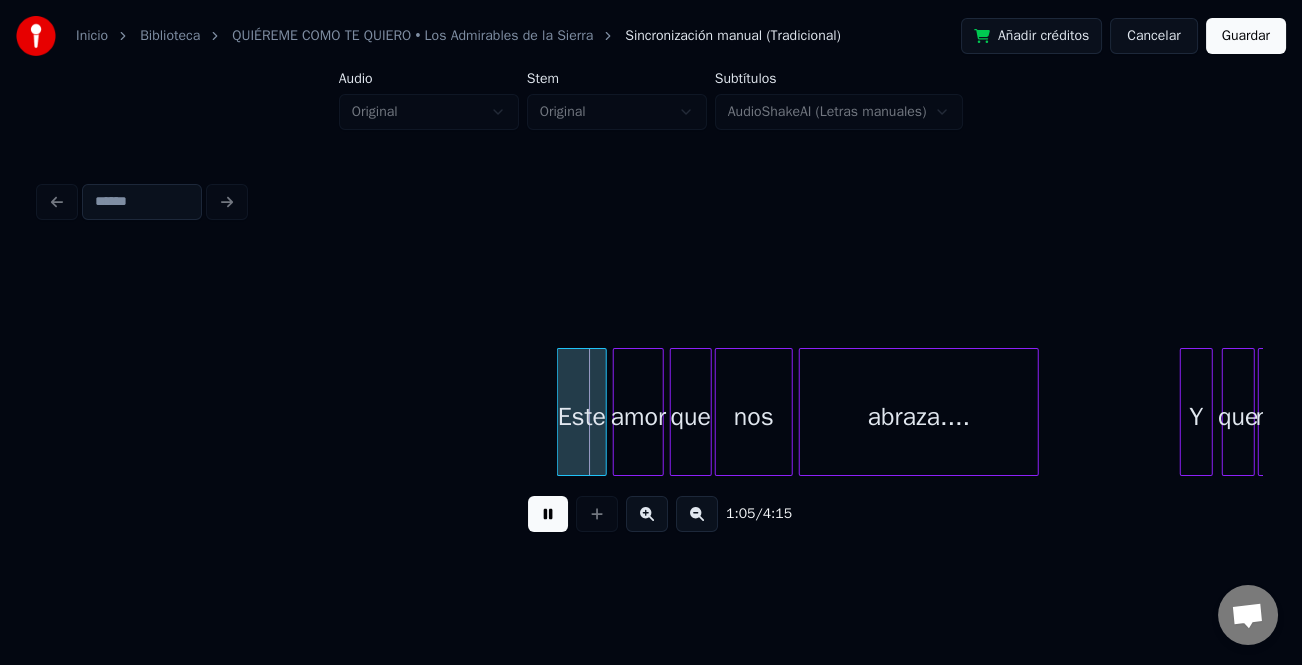click at bounding box center (561, 412) 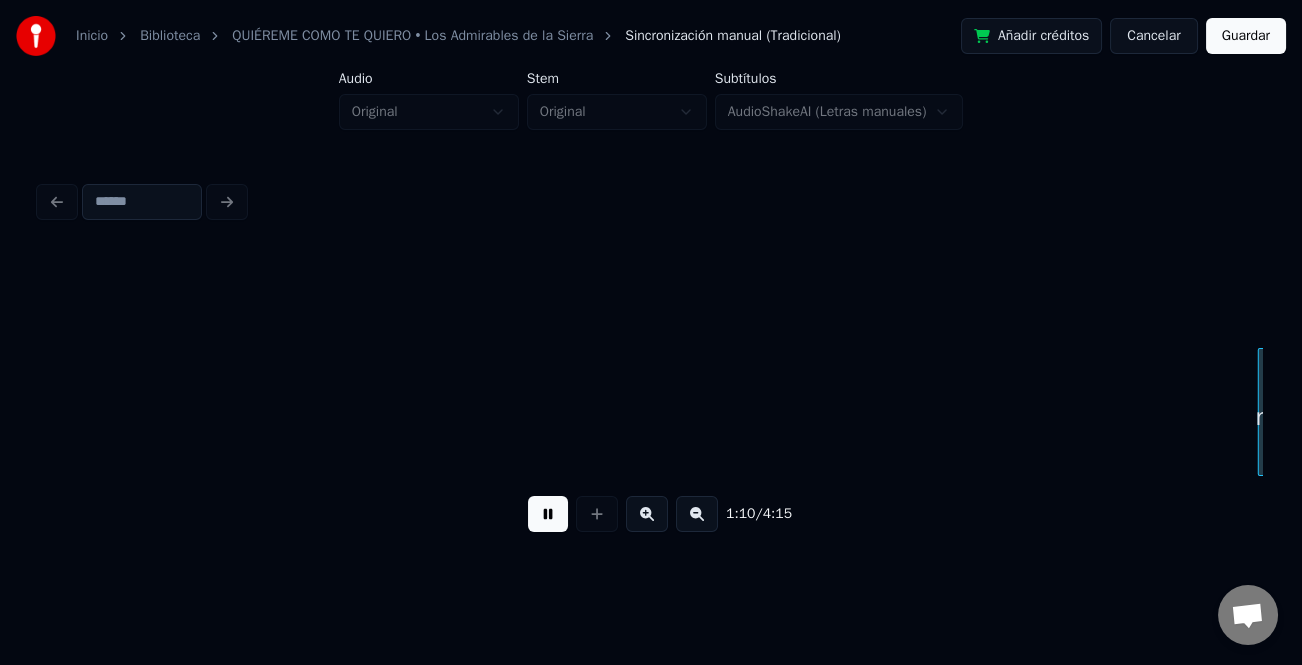 scroll, scrollTop: 0, scrollLeft: 10568, axis: horizontal 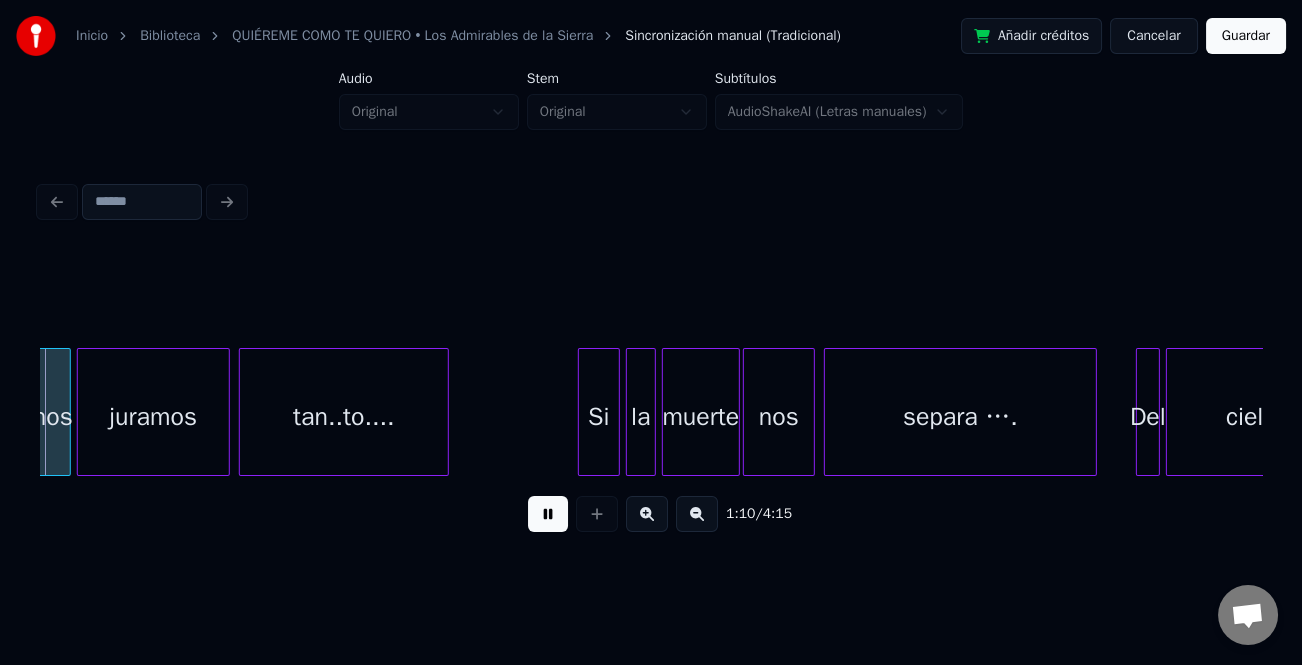 click on "cielo...." at bounding box center (1266, 417) 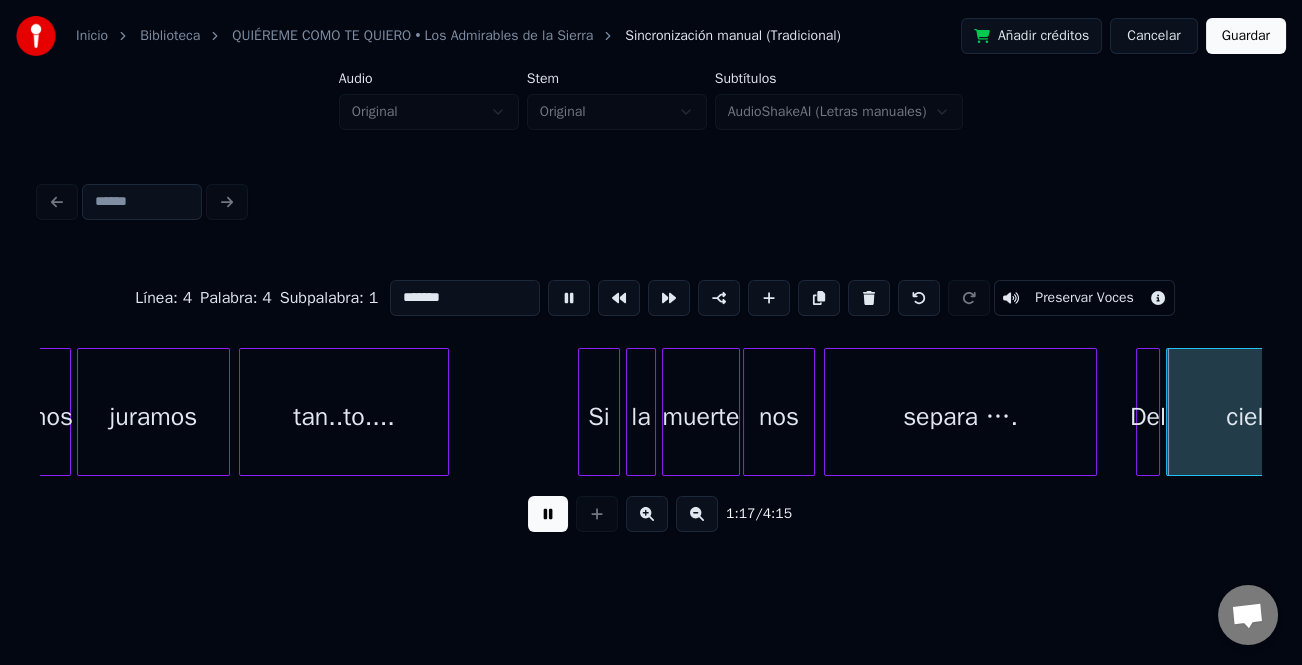 type on "*********" 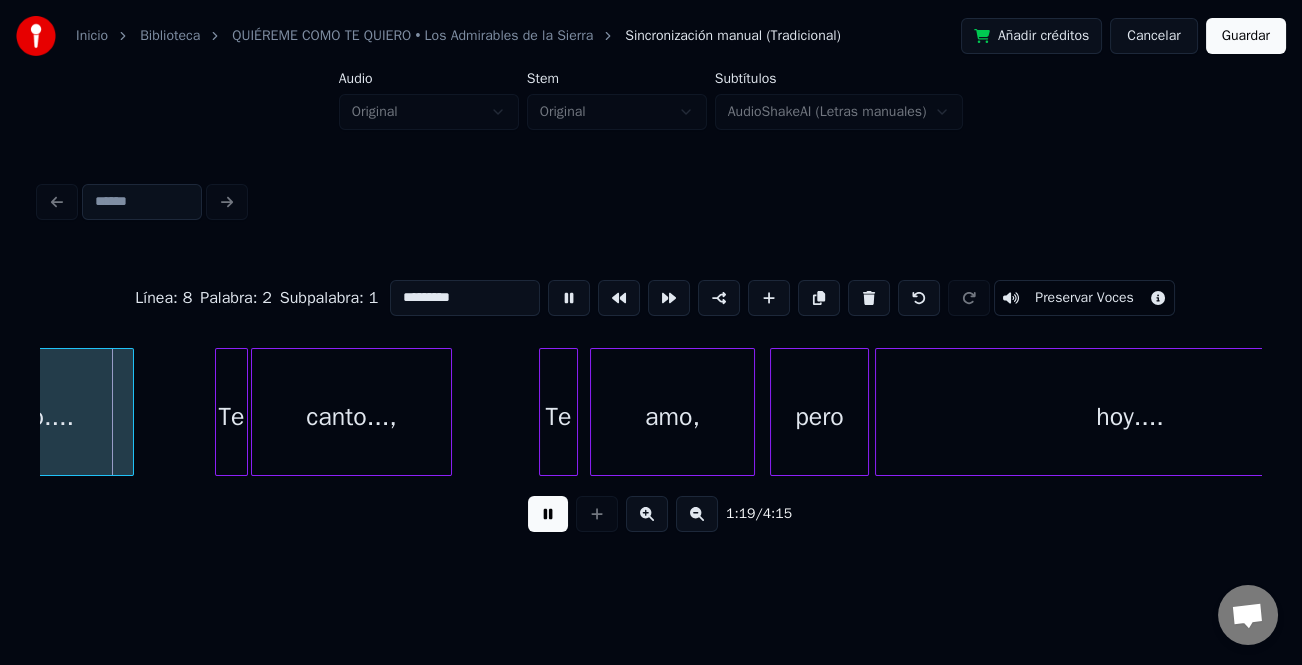 click at bounding box center [647, 514] 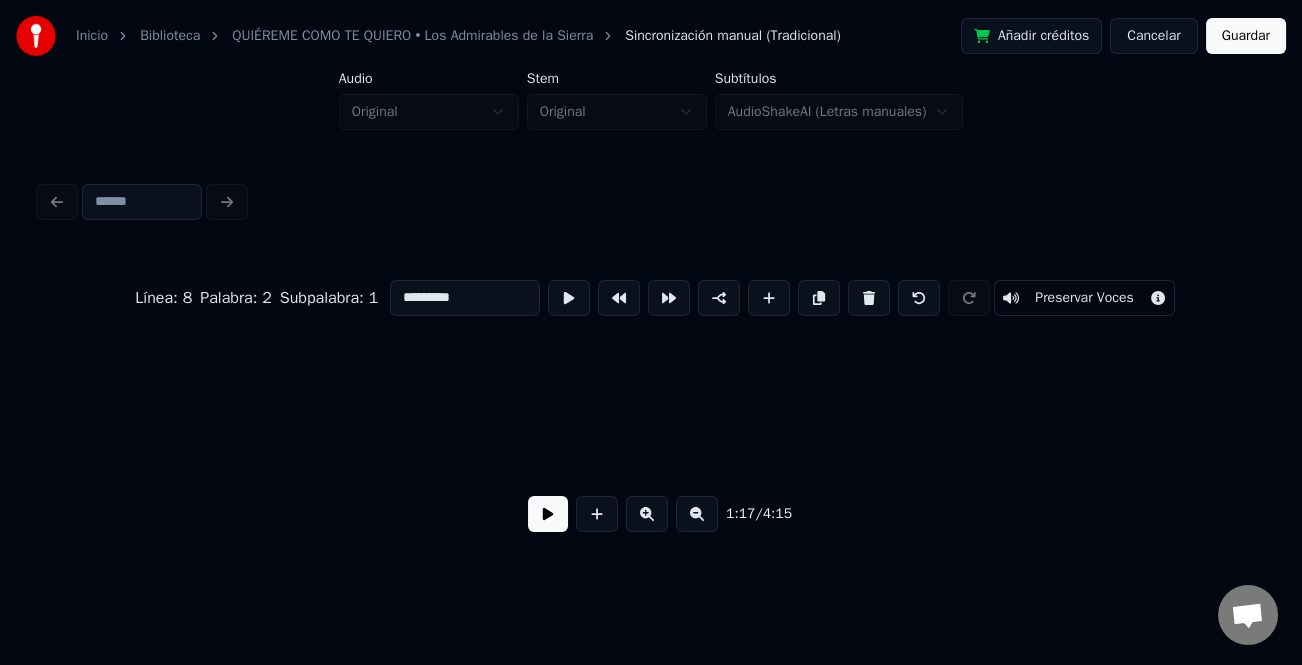 scroll, scrollTop: 0, scrollLeft: 15591, axis: horizontal 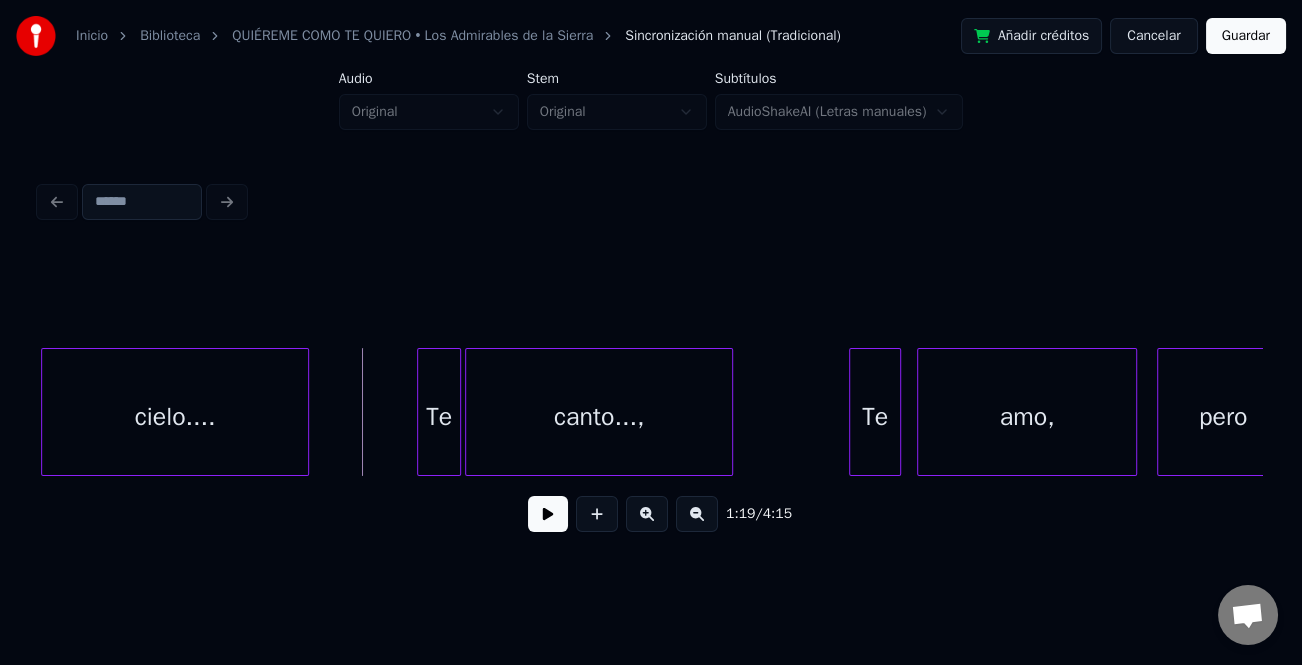 click at bounding box center [548, 514] 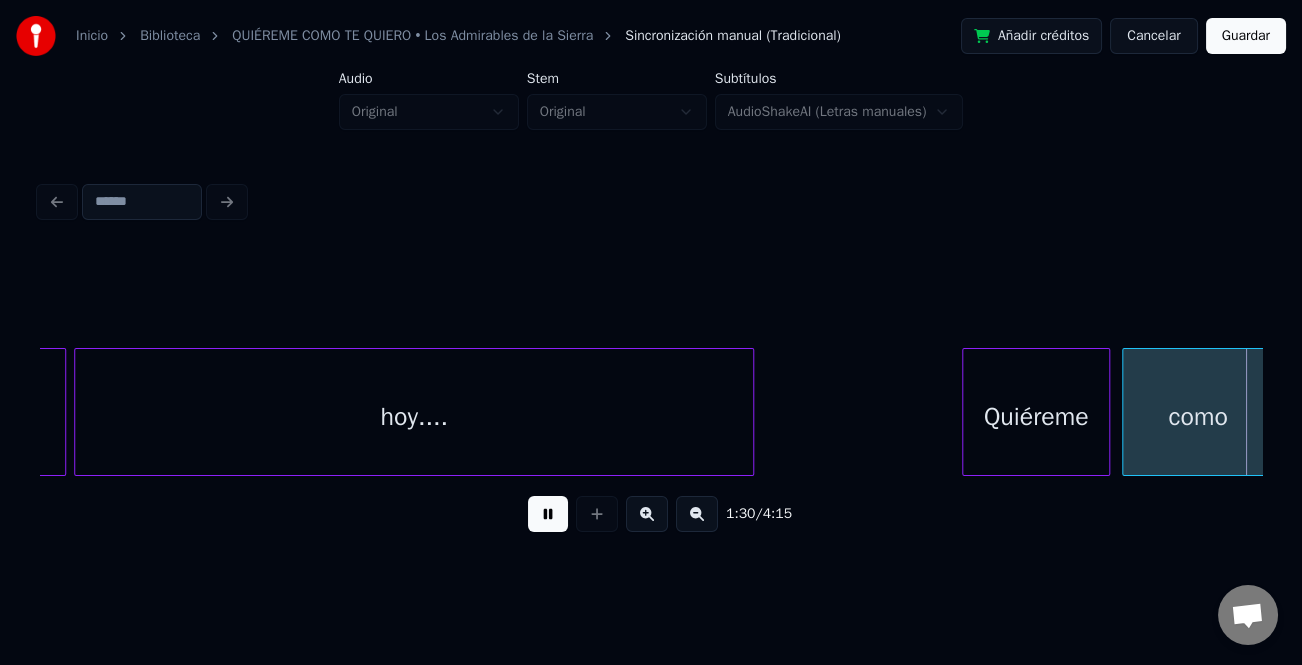 scroll, scrollTop: 0, scrollLeft: 18040, axis: horizontal 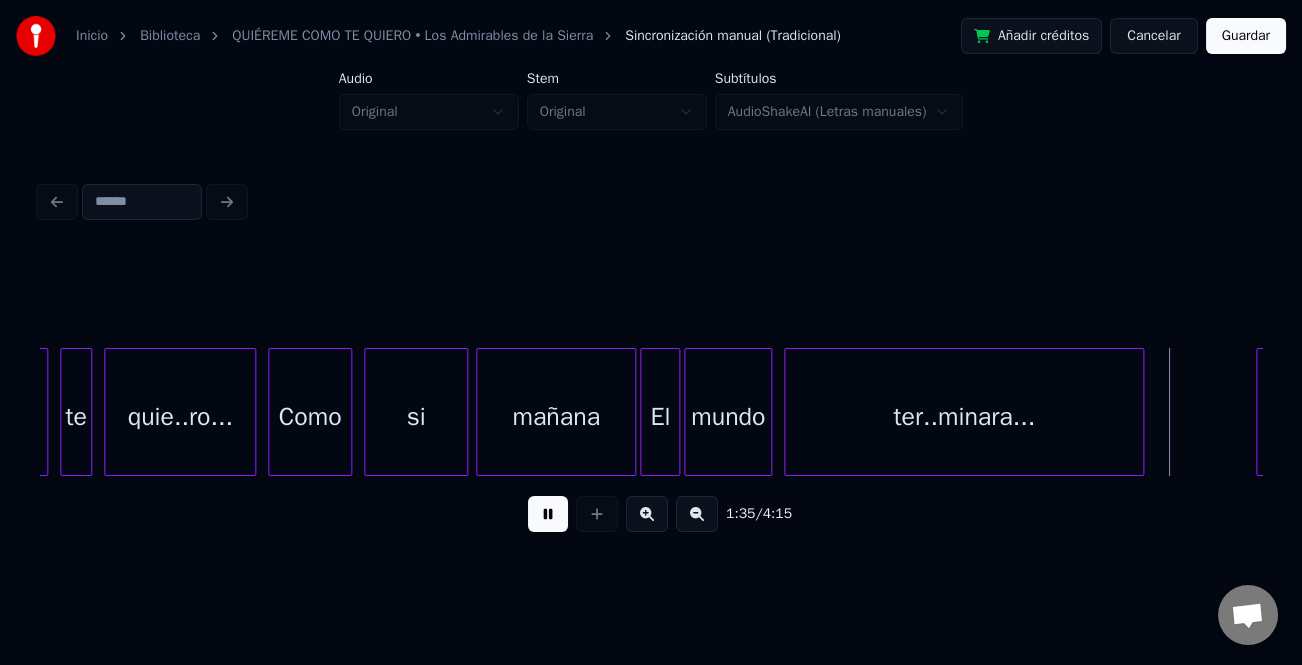 click at bounding box center [548, 514] 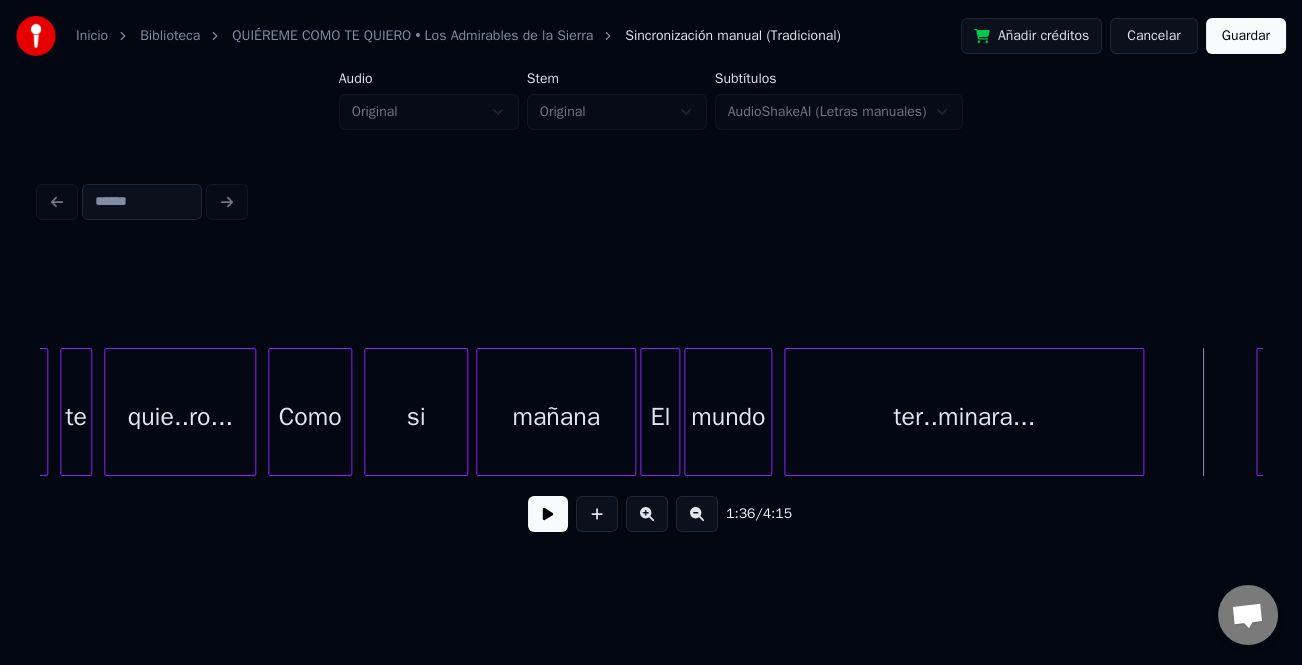 click at bounding box center [548, 514] 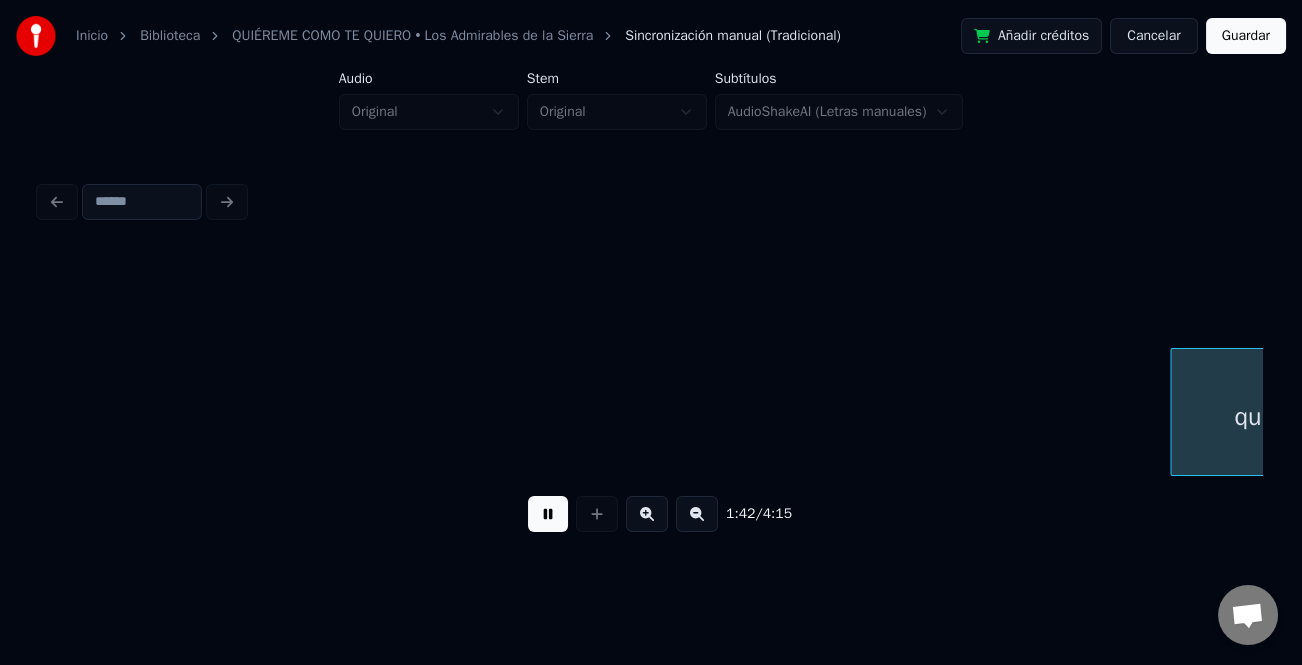 scroll, scrollTop: 0, scrollLeft: 20485, axis: horizontal 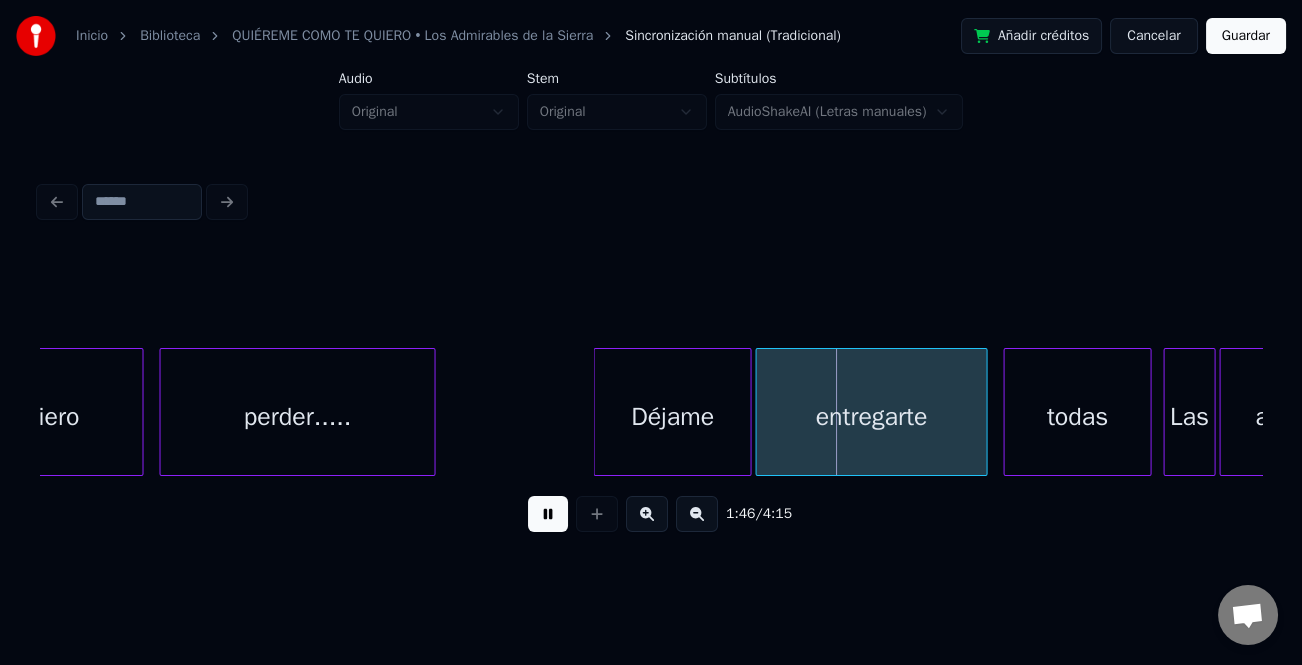 click at bounding box center (597, 412) 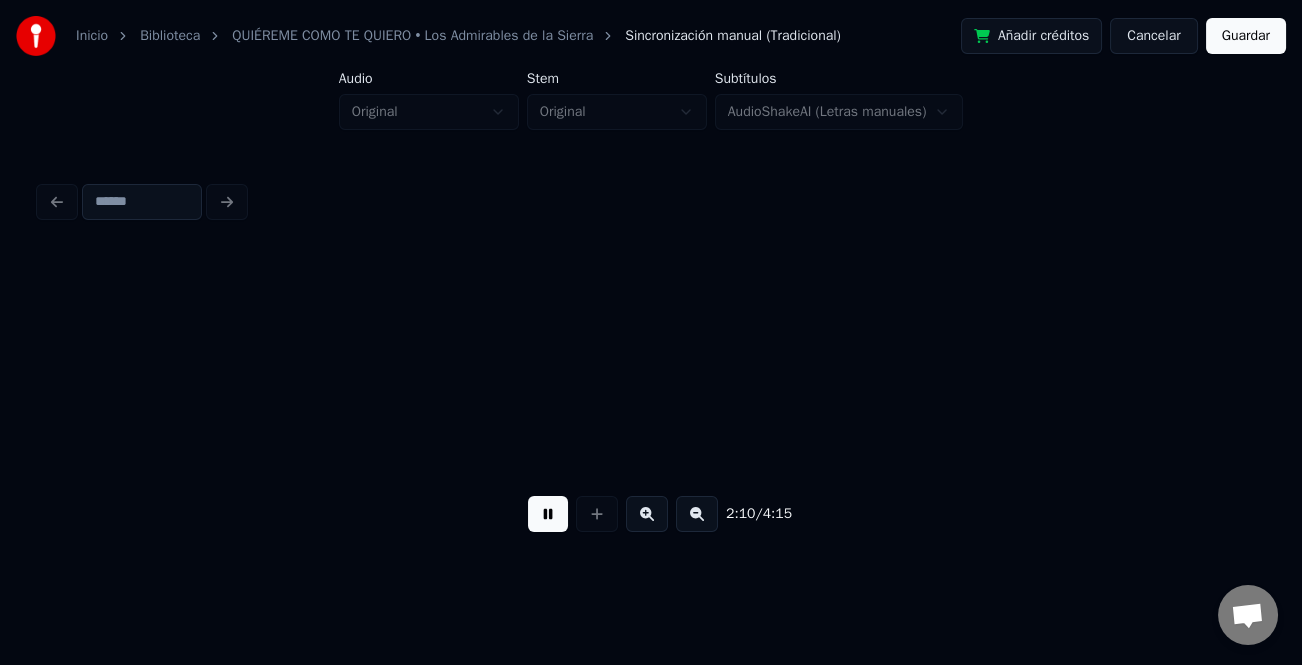 scroll, scrollTop: 0, scrollLeft: 25455, axis: horizontal 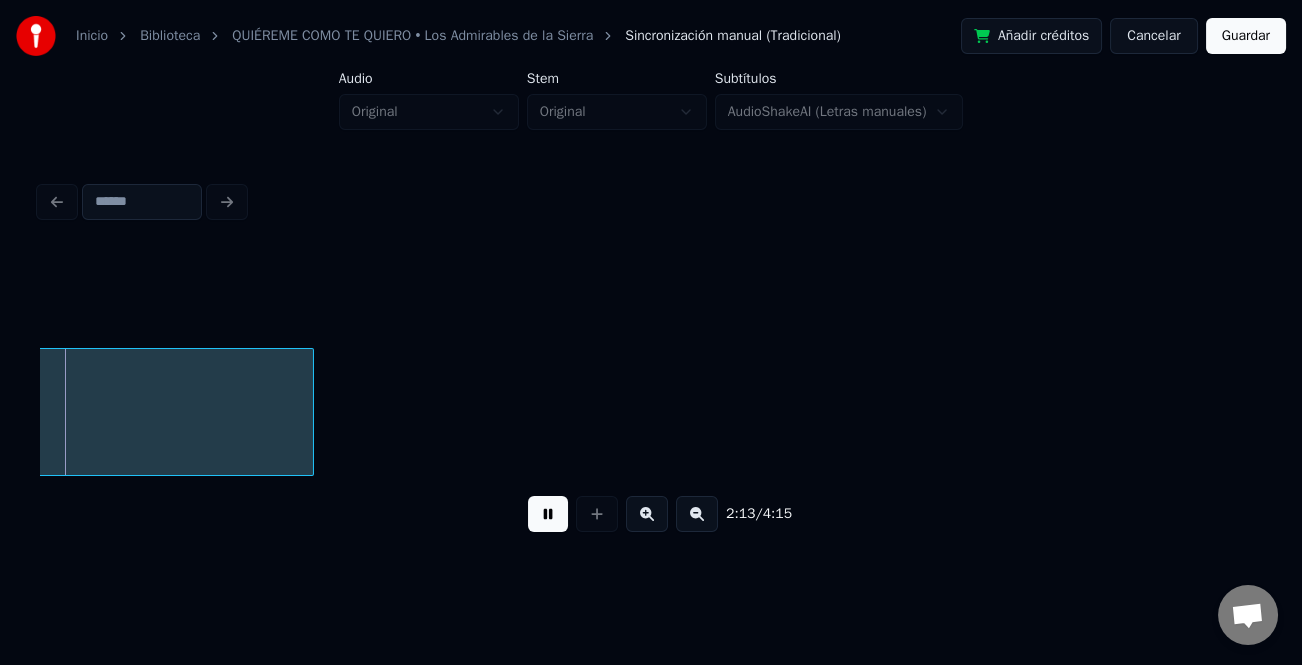 click at bounding box center [548, 514] 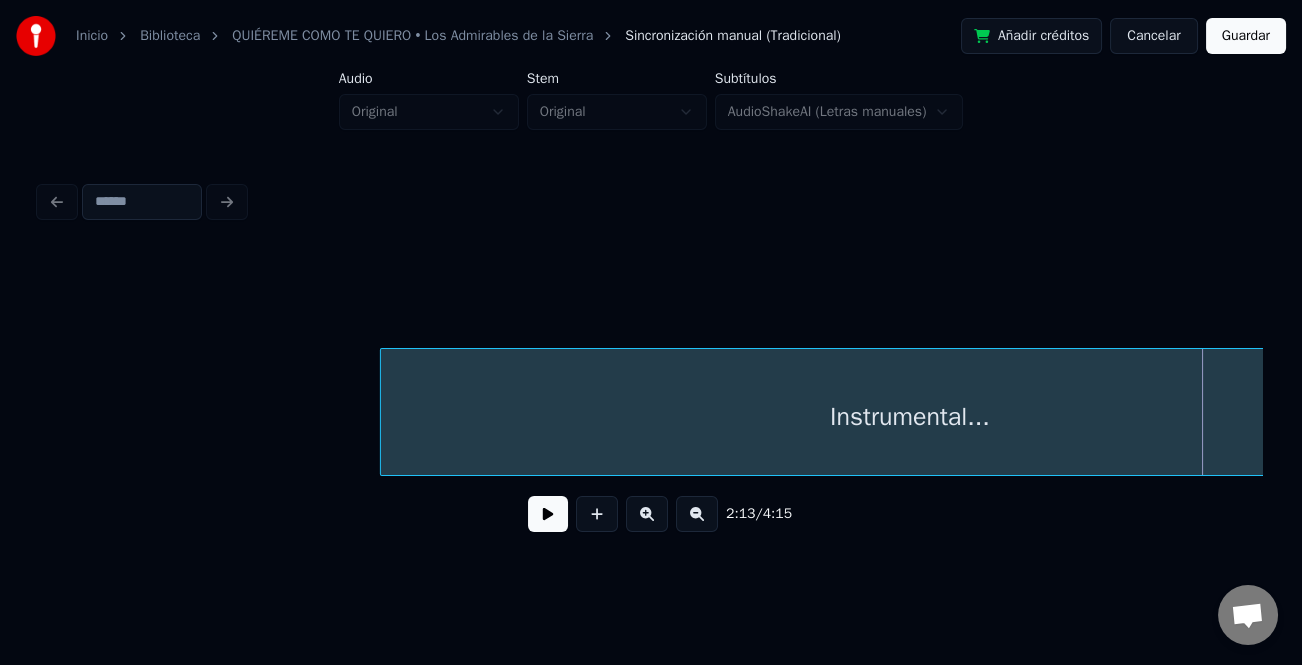 scroll, scrollTop: 0, scrollLeft: 24979, axis: horizontal 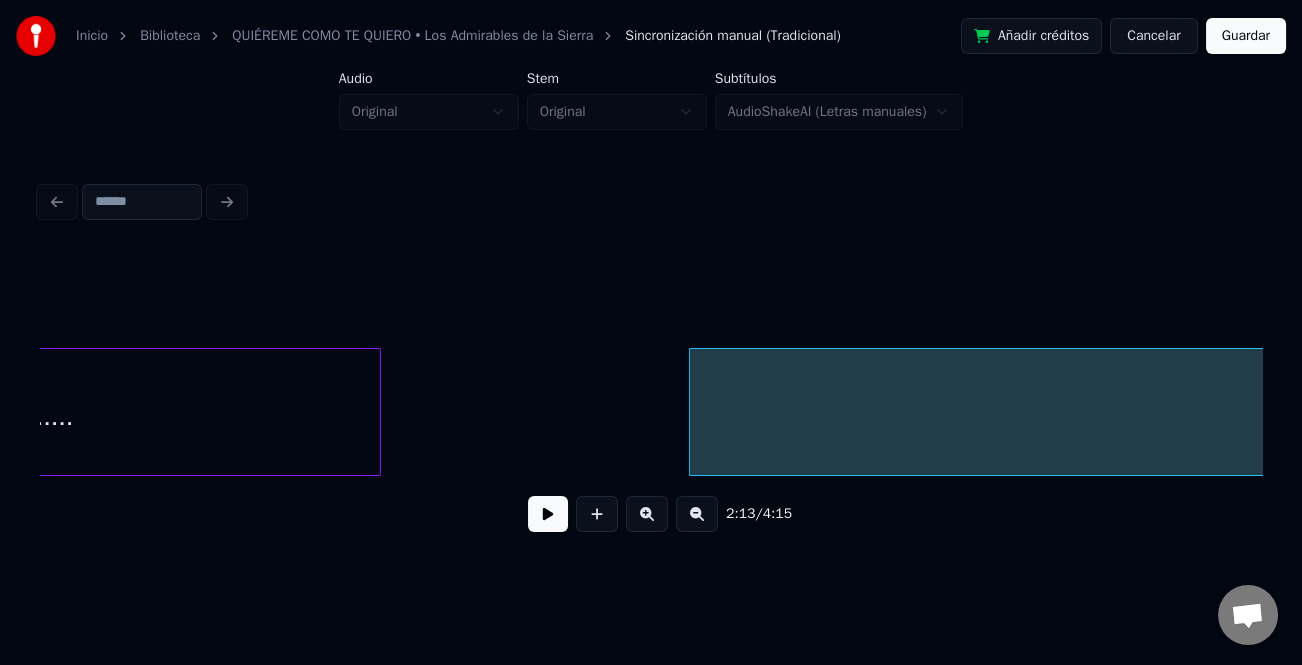 click at bounding box center (693, 412) 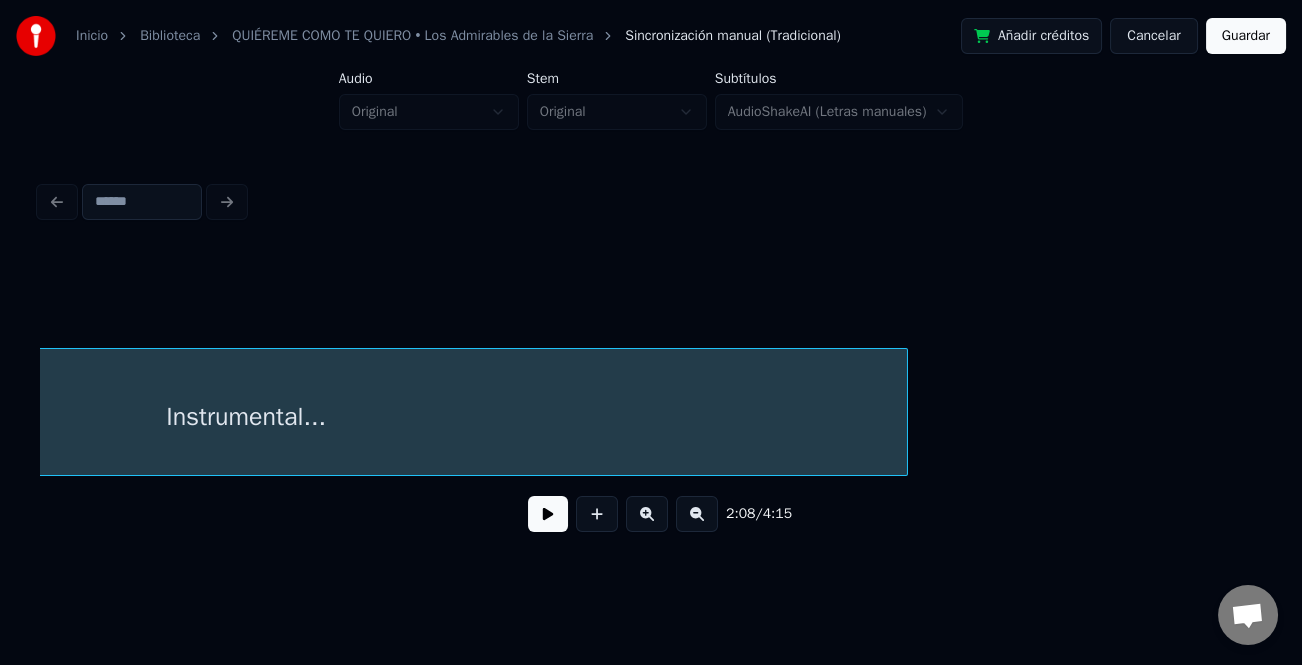scroll, scrollTop: 0, scrollLeft: 26822, axis: horizontal 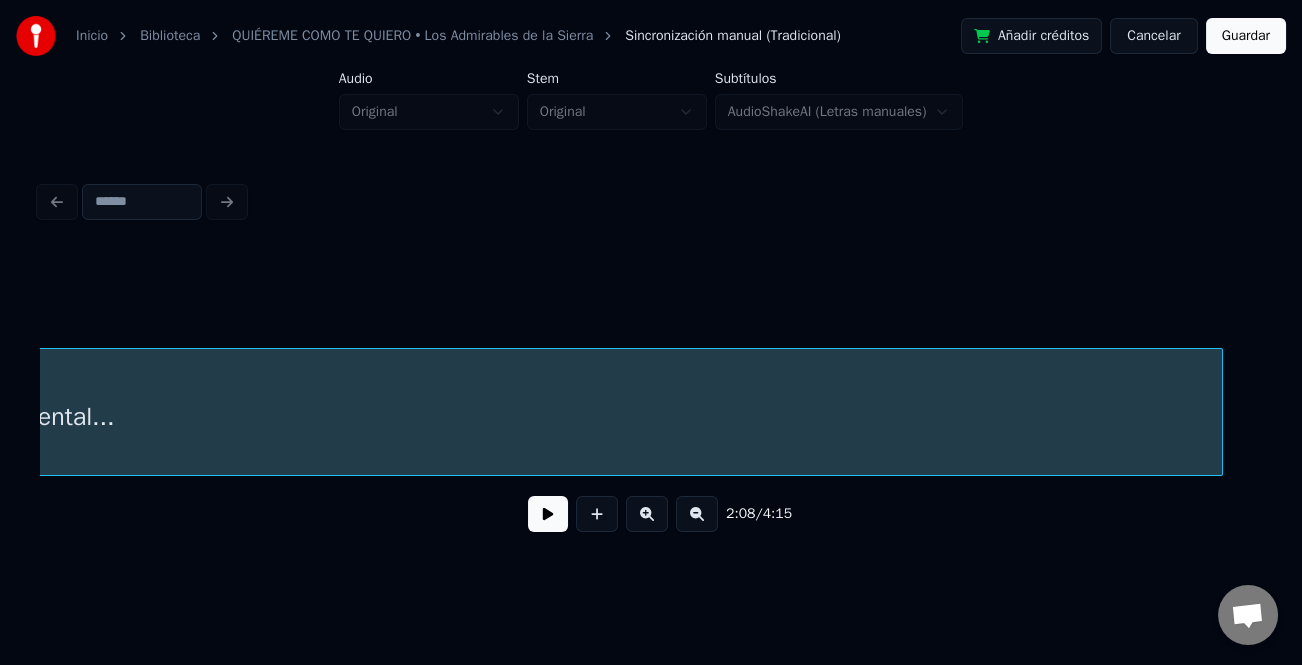 click at bounding box center [1219, 412] 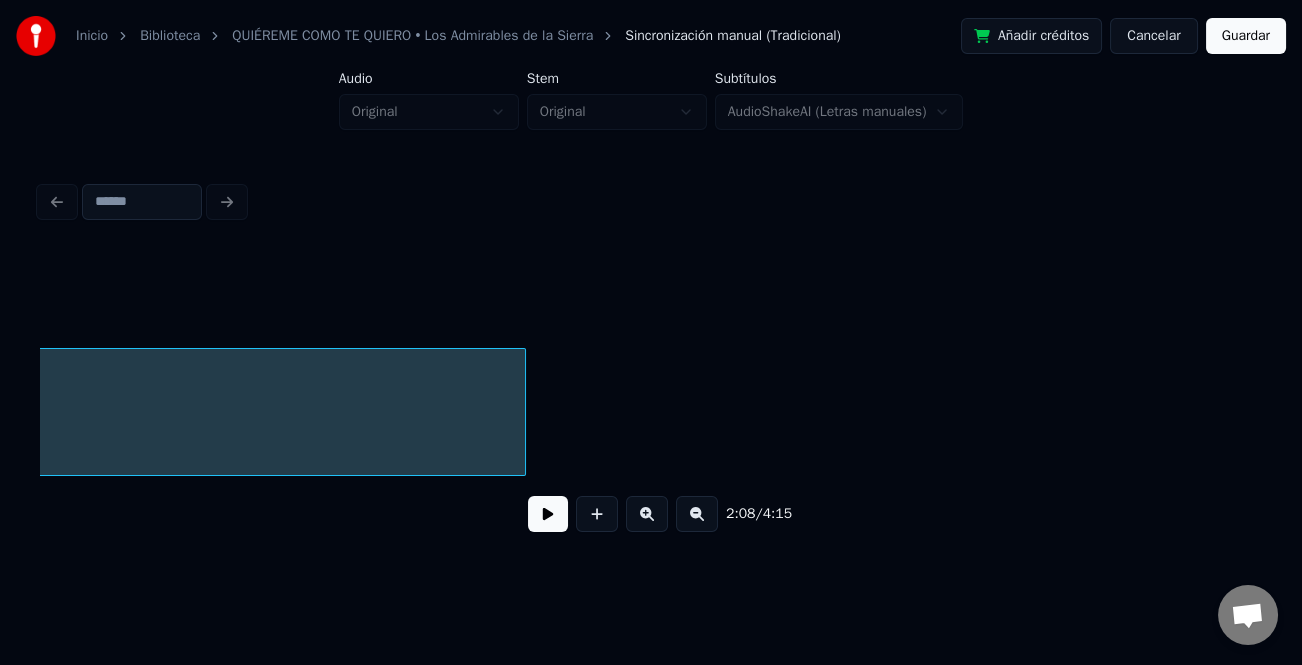 scroll, scrollTop: 0, scrollLeft: 27722, axis: horizontal 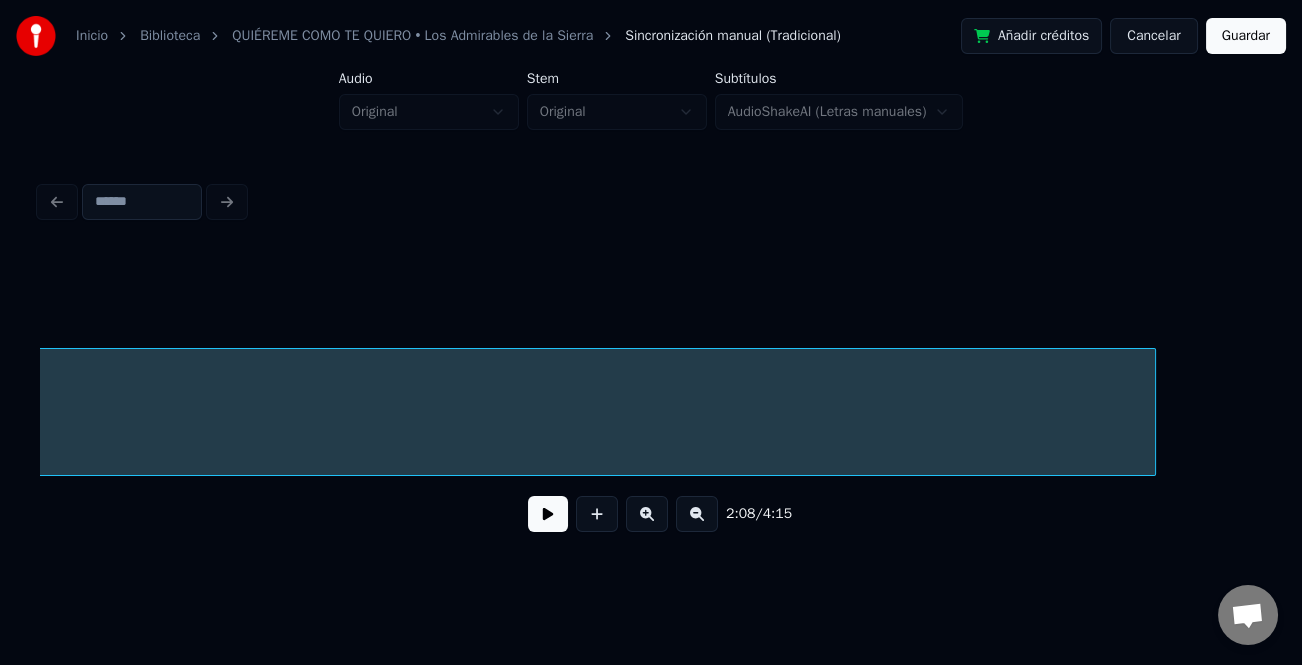 click at bounding box center [1152, 412] 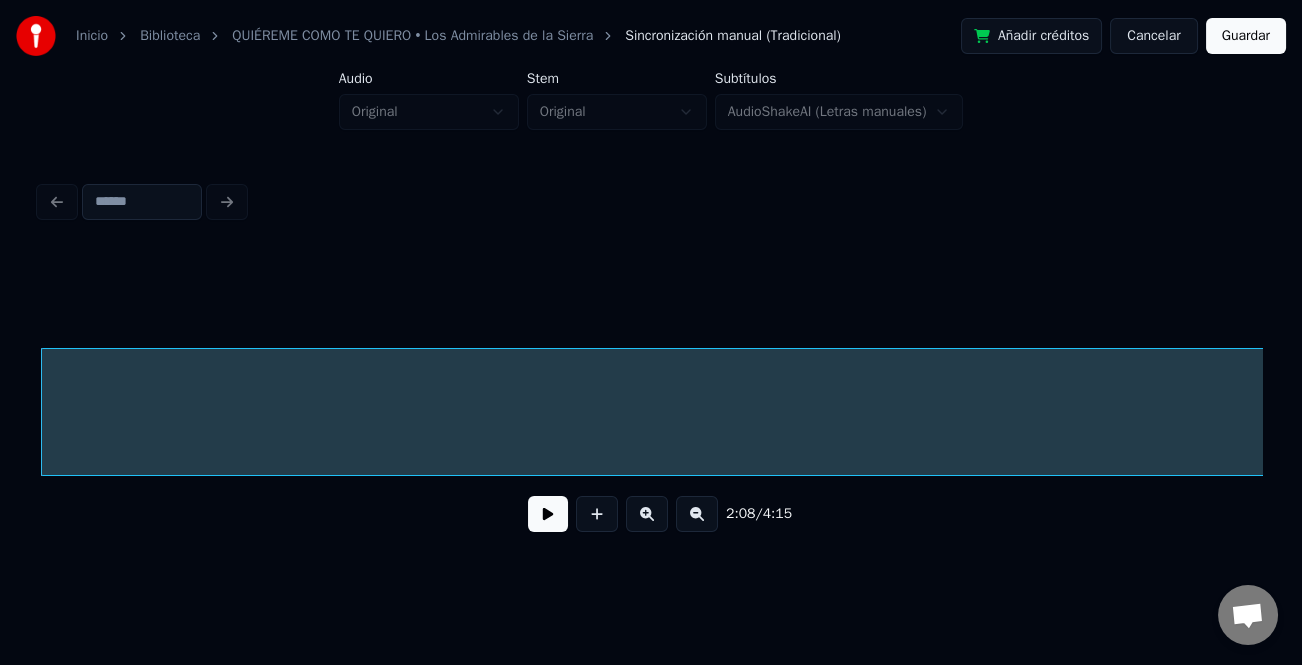drag, startPoint x: 666, startPoint y: 482, endPoint x: 699, endPoint y: 482, distance: 33 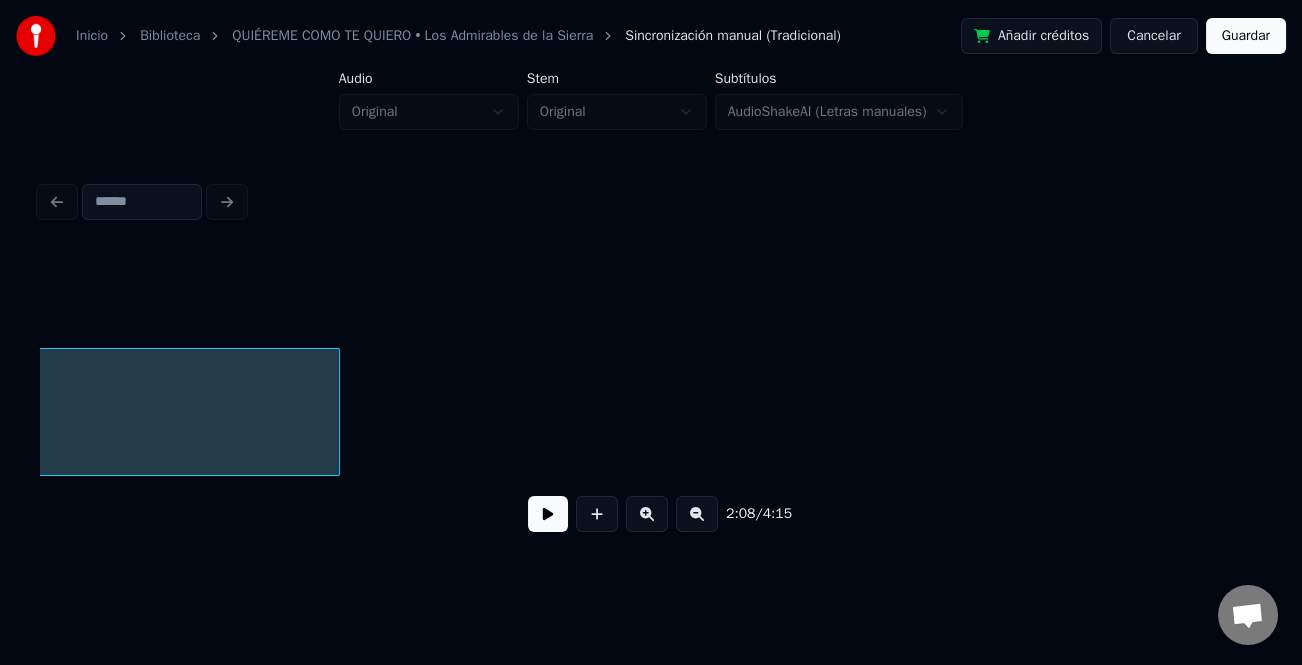 scroll, scrollTop: 0, scrollLeft: 28582, axis: horizontal 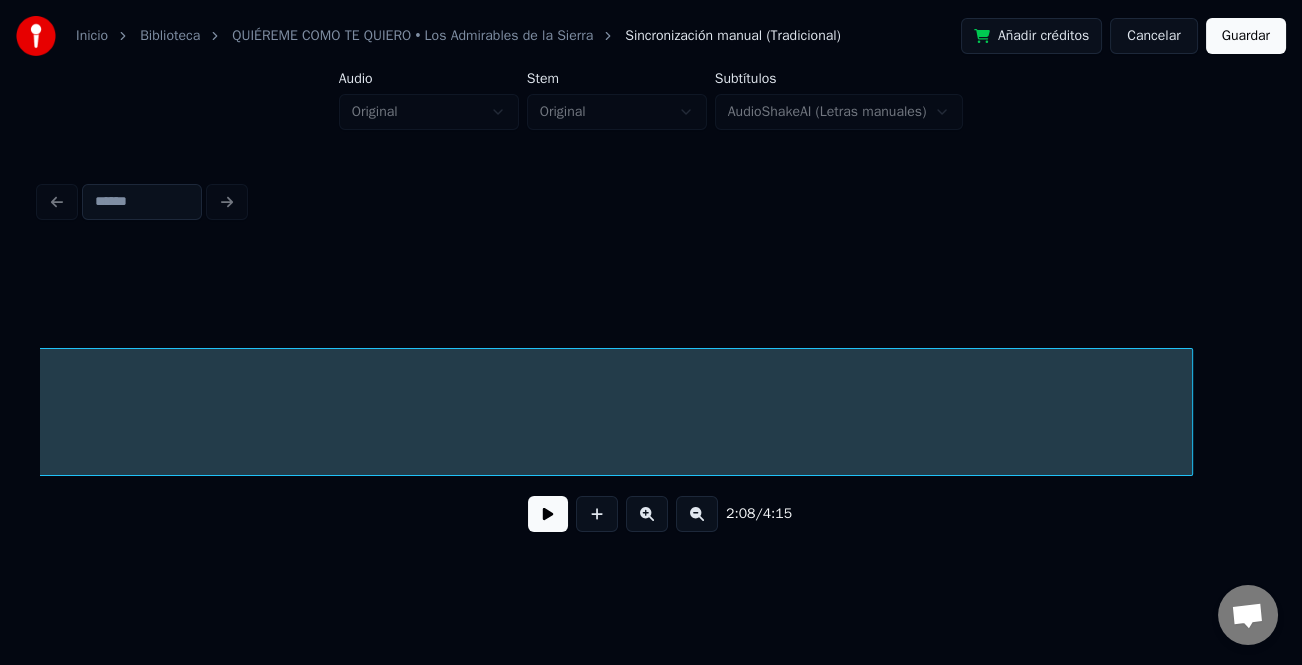 click at bounding box center (1189, 412) 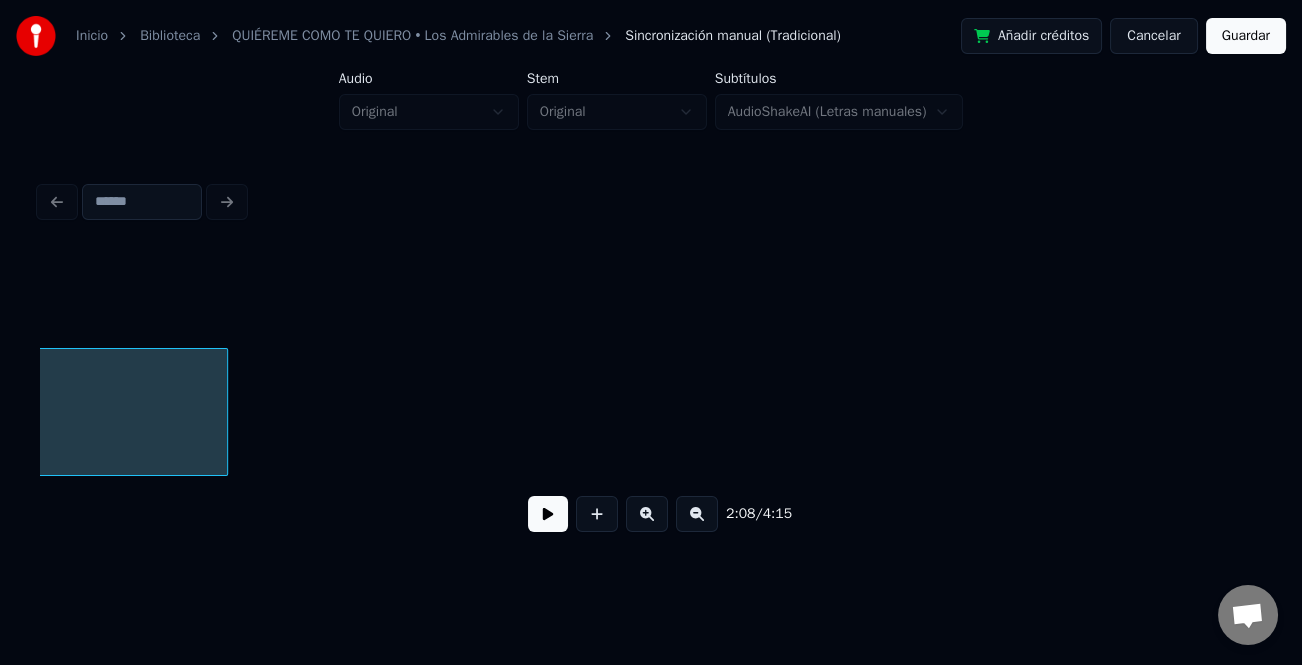 scroll, scrollTop: 0, scrollLeft: 29566, axis: horizontal 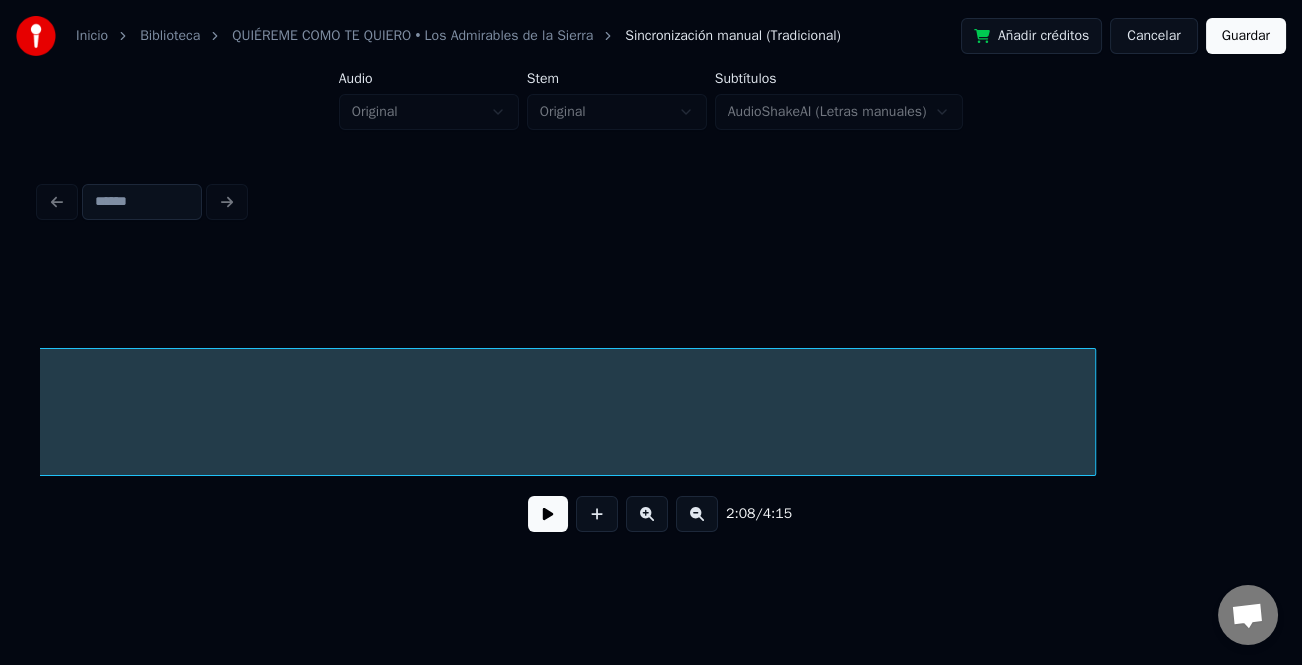 click at bounding box center [1092, 412] 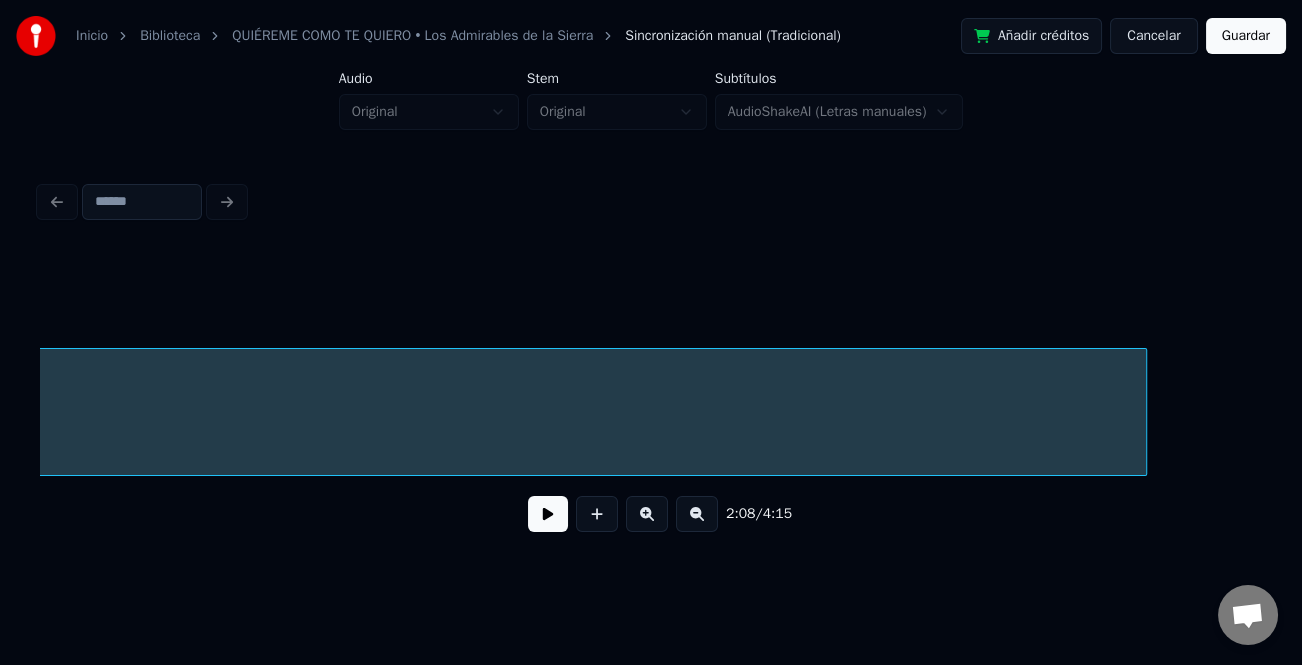 scroll, scrollTop: 0, scrollLeft: 25627, axis: horizontal 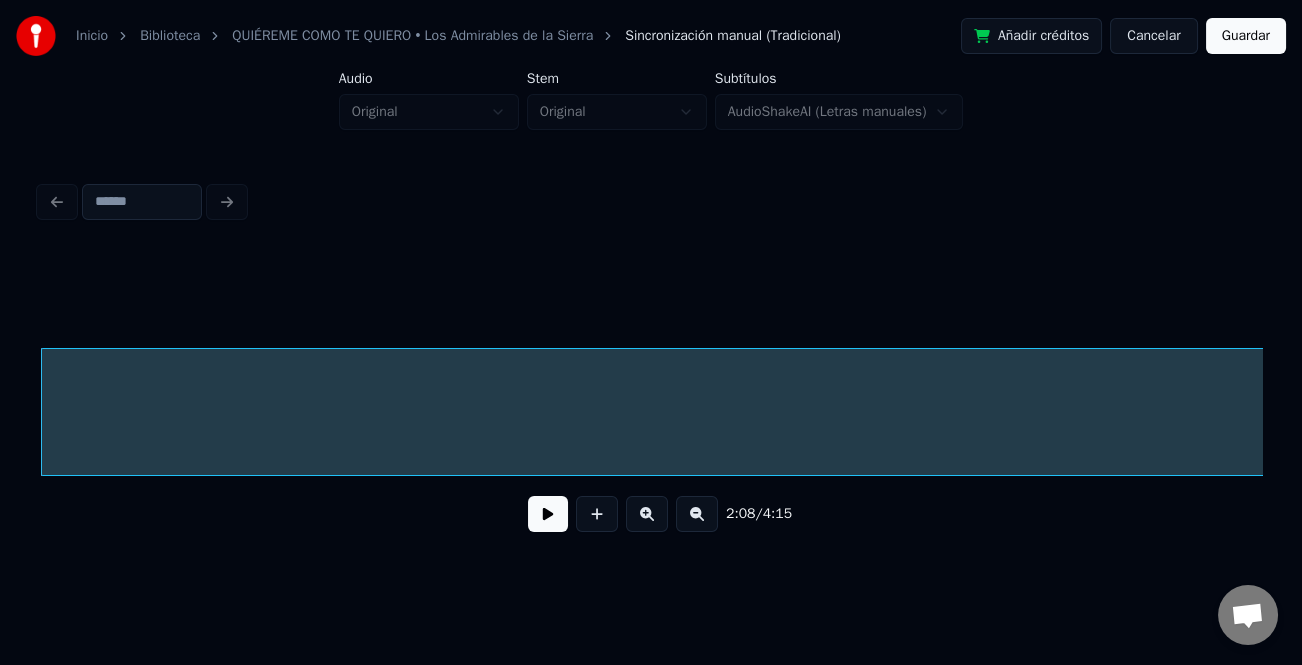 click at bounding box center (548, 514) 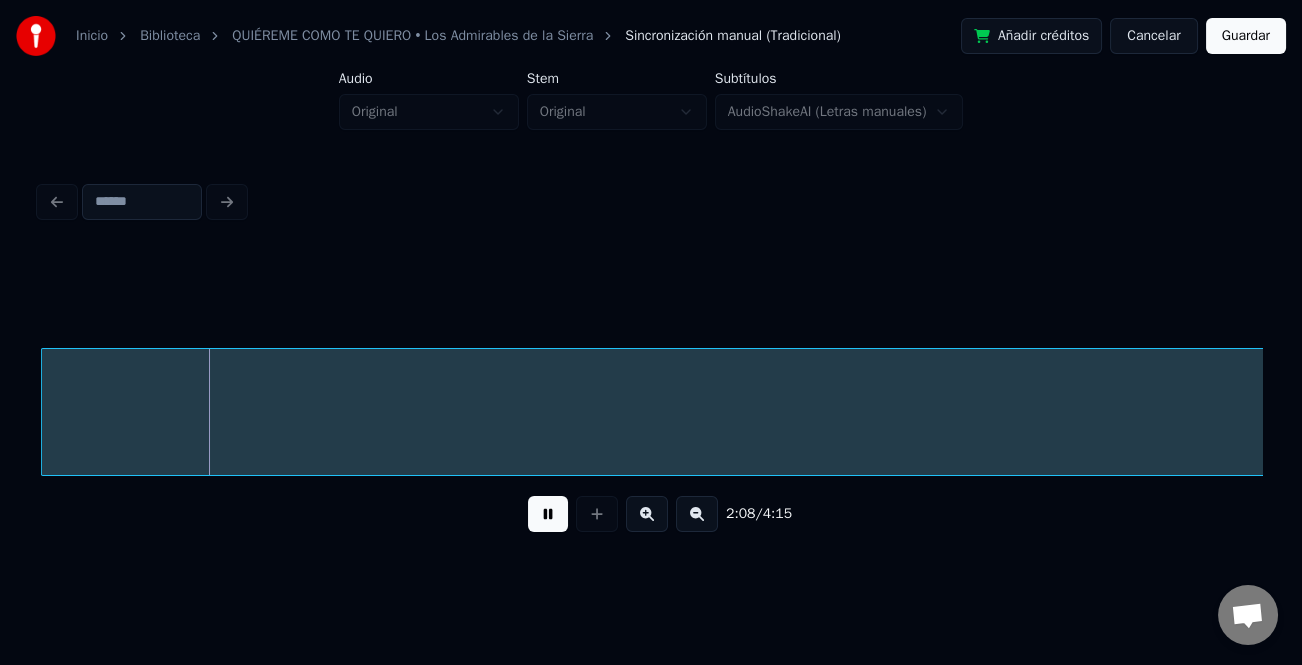 drag, startPoint x: 550, startPoint y: 527, endPoint x: 635, endPoint y: 503, distance: 88.32327 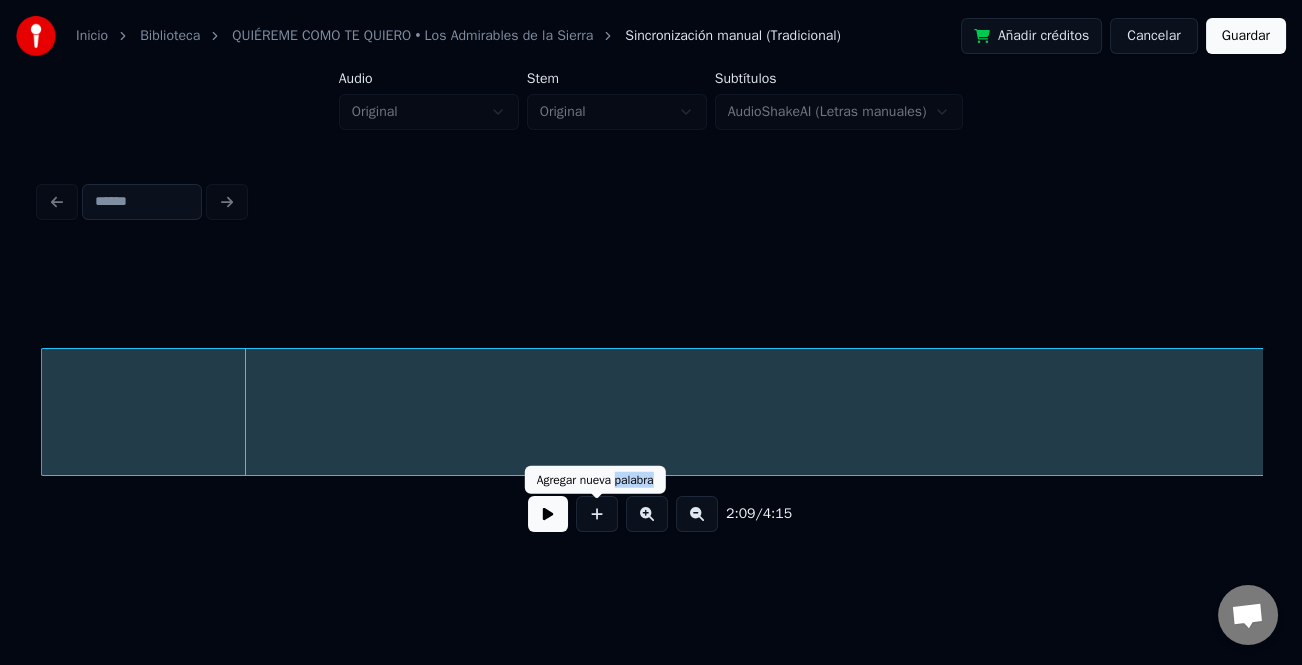 drag, startPoint x: 664, startPoint y: 475, endPoint x: 638, endPoint y: 477, distance: 26.076809 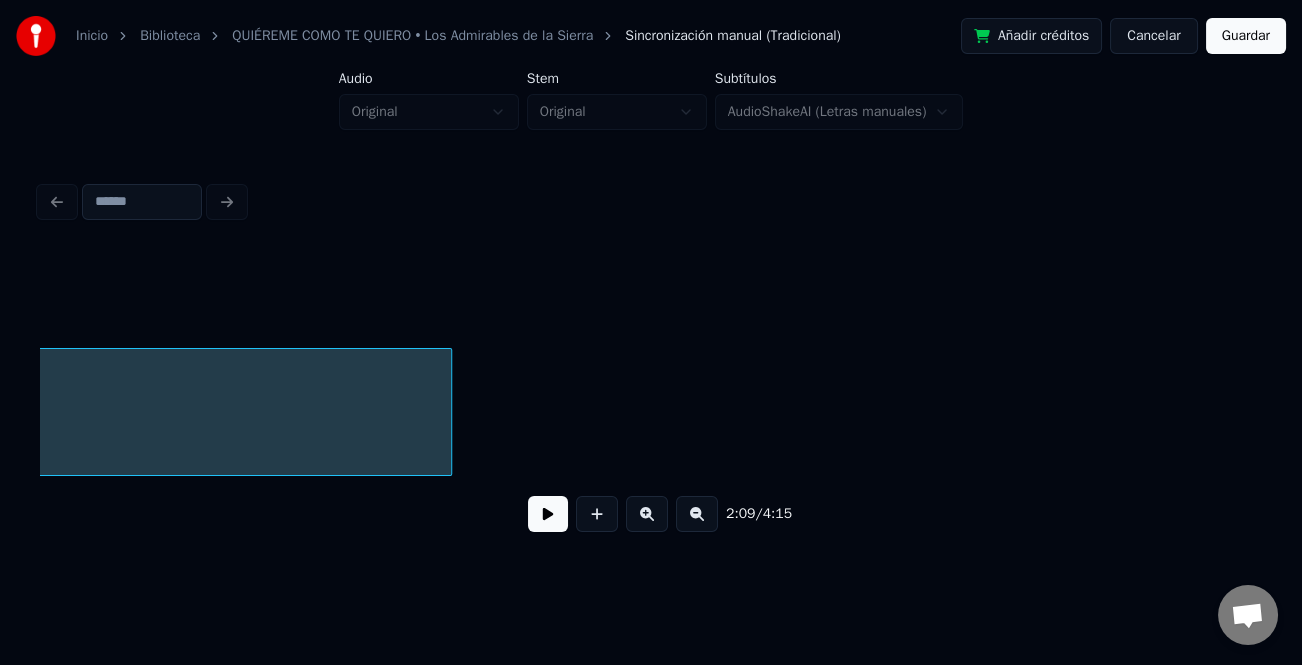 scroll, scrollTop: 0, scrollLeft: 30343, axis: horizontal 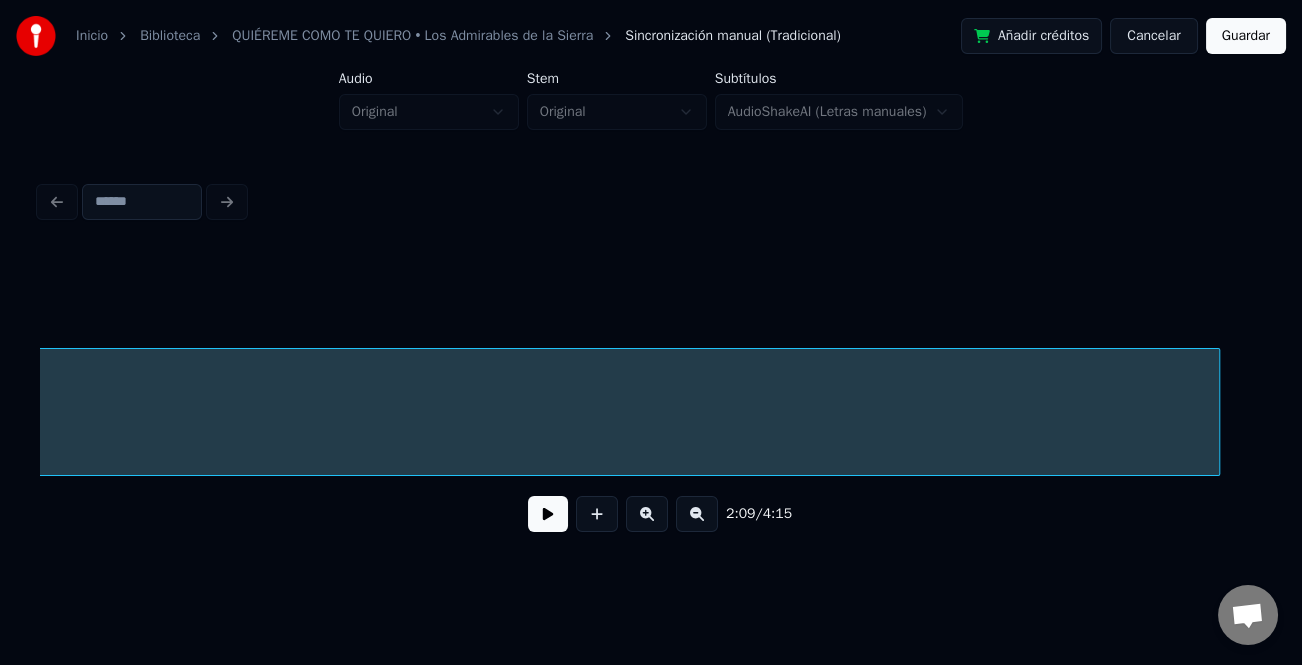 click at bounding box center [1216, 412] 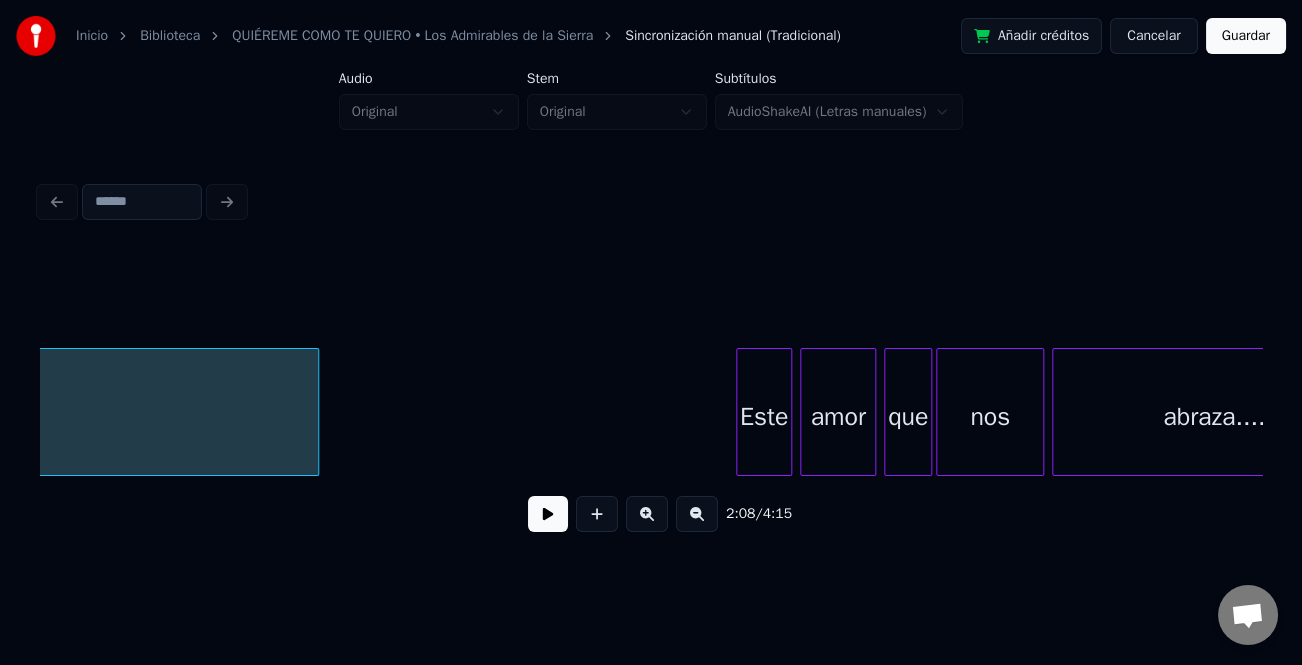 scroll, scrollTop: 0, scrollLeft: 31285, axis: horizontal 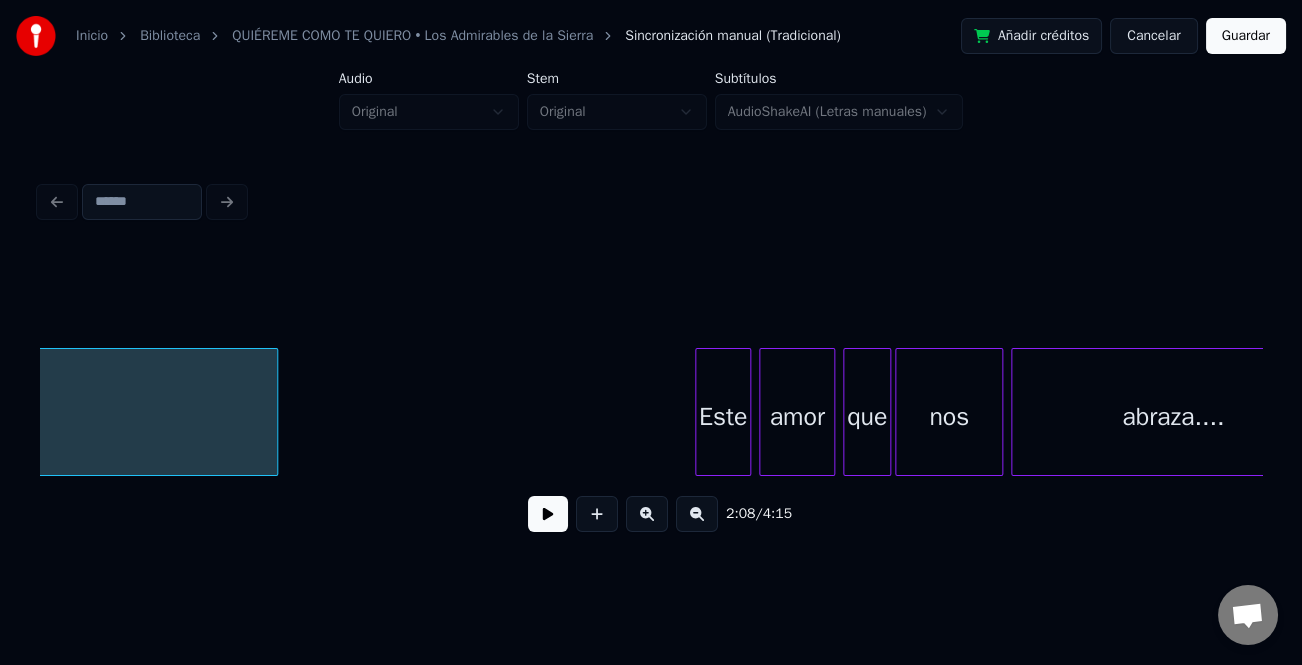 click on "Instrumental... Este amor que nos abraza...." at bounding box center (-5675, 412) 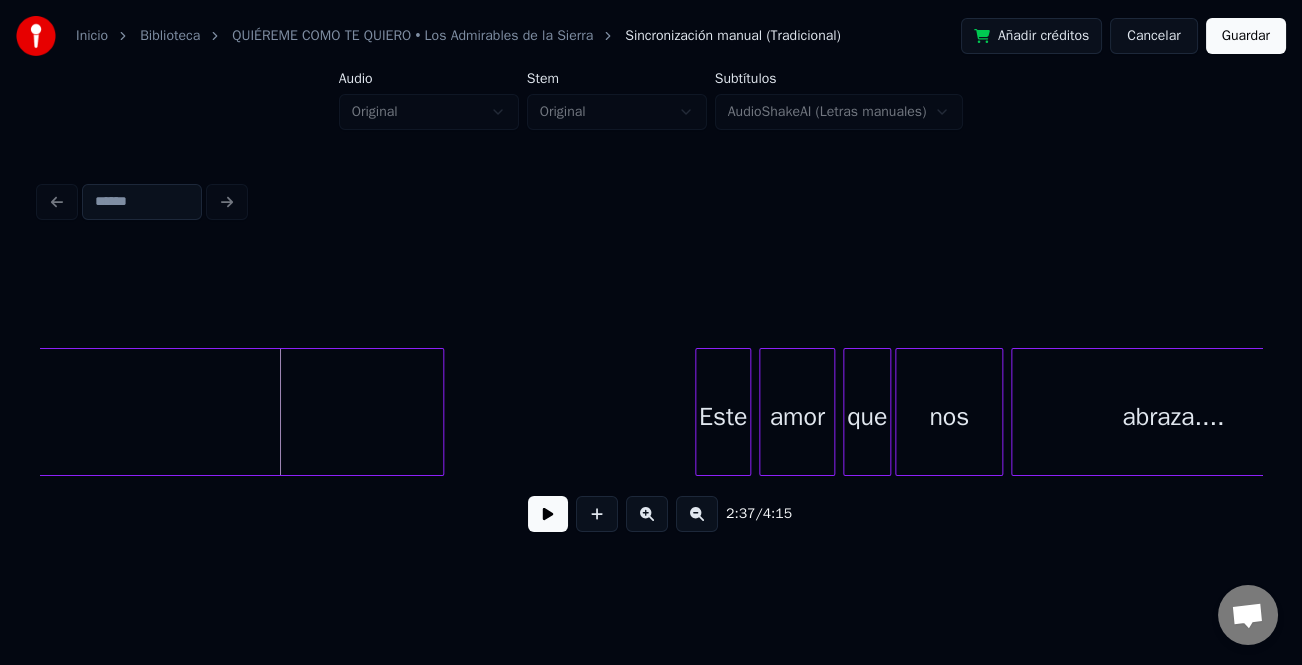 click at bounding box center (440, 412) 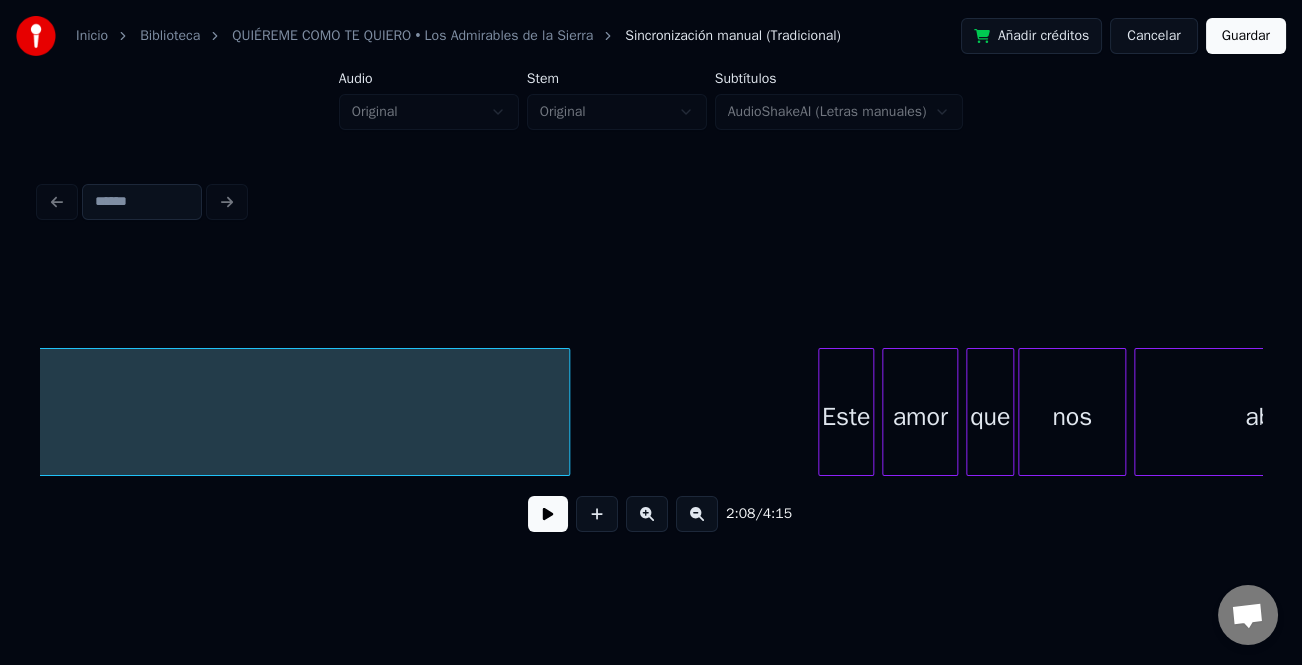scroll, scrollTop: 0, scrollLeft: 31367, axis: horizontal 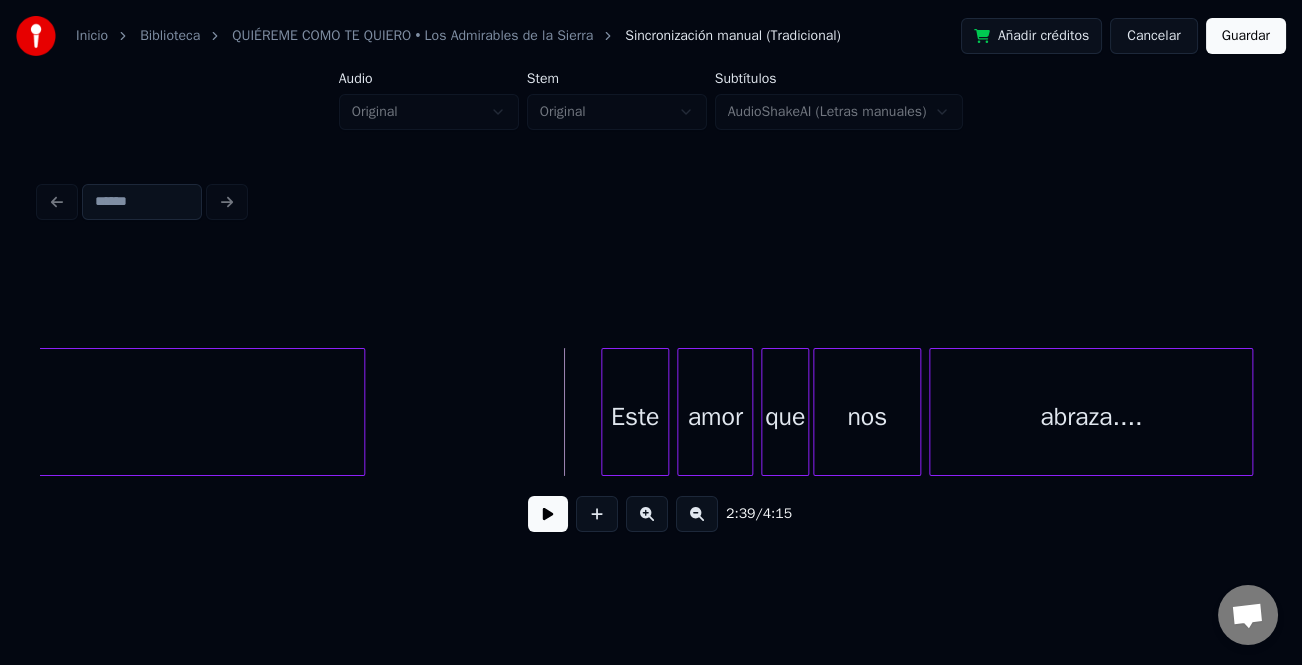 click at bounding box center [605, 412] 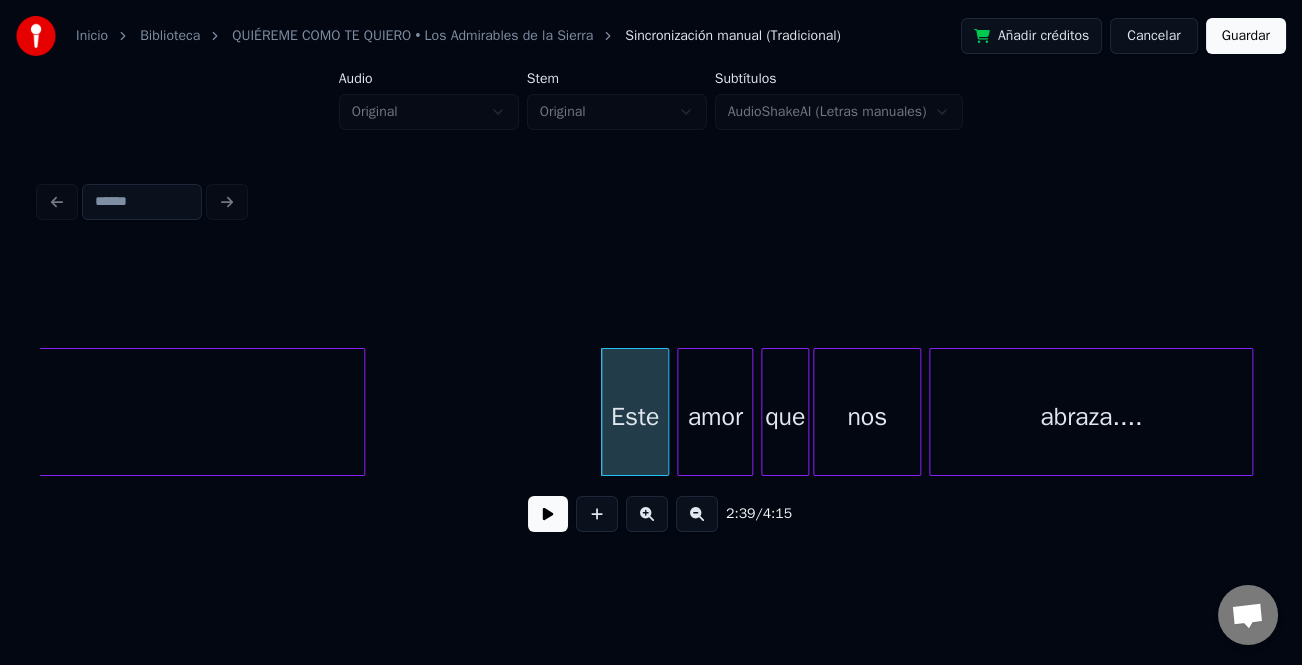 click at bounding box center [548, 514] 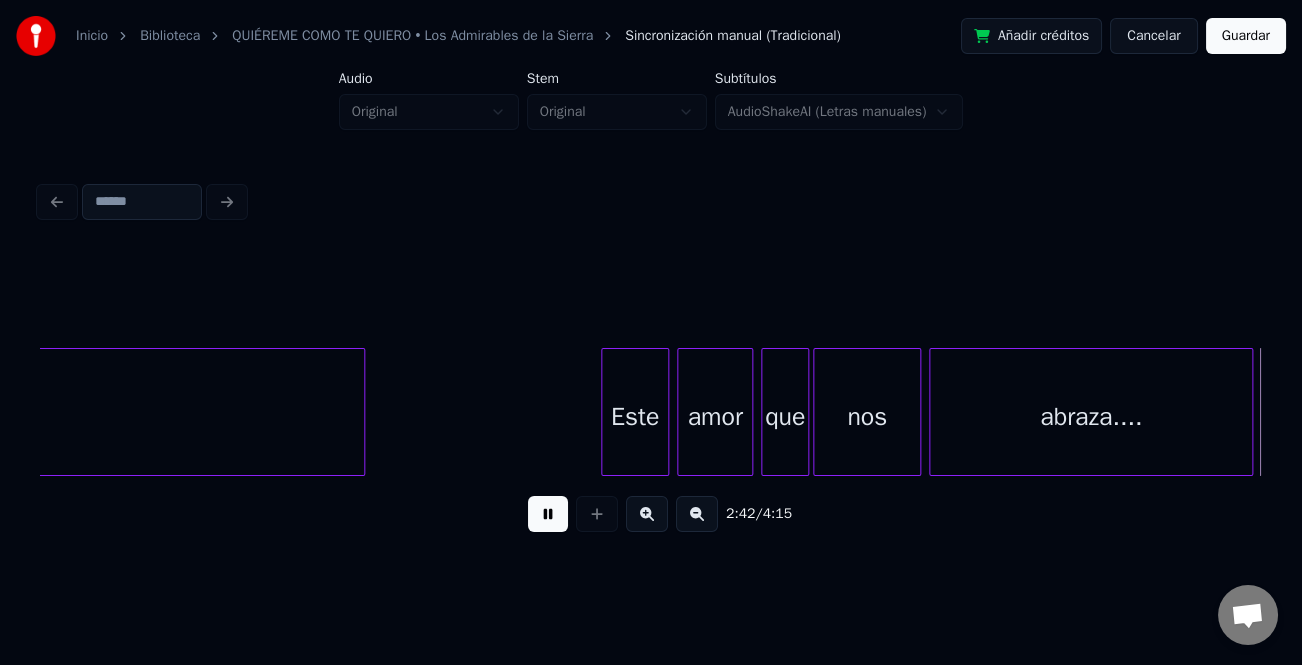 scroll, scrollTop: 0, scrollLeft: 32590, axis: horizontal 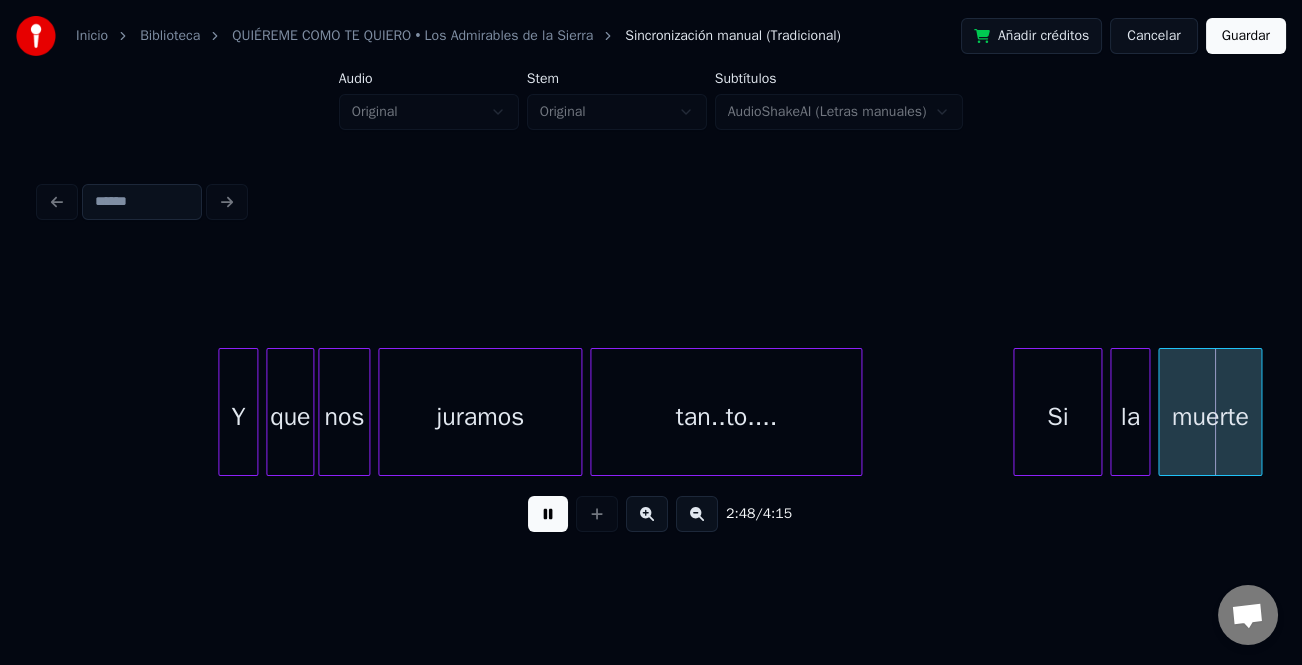 click at bounding box center [1017, 412] 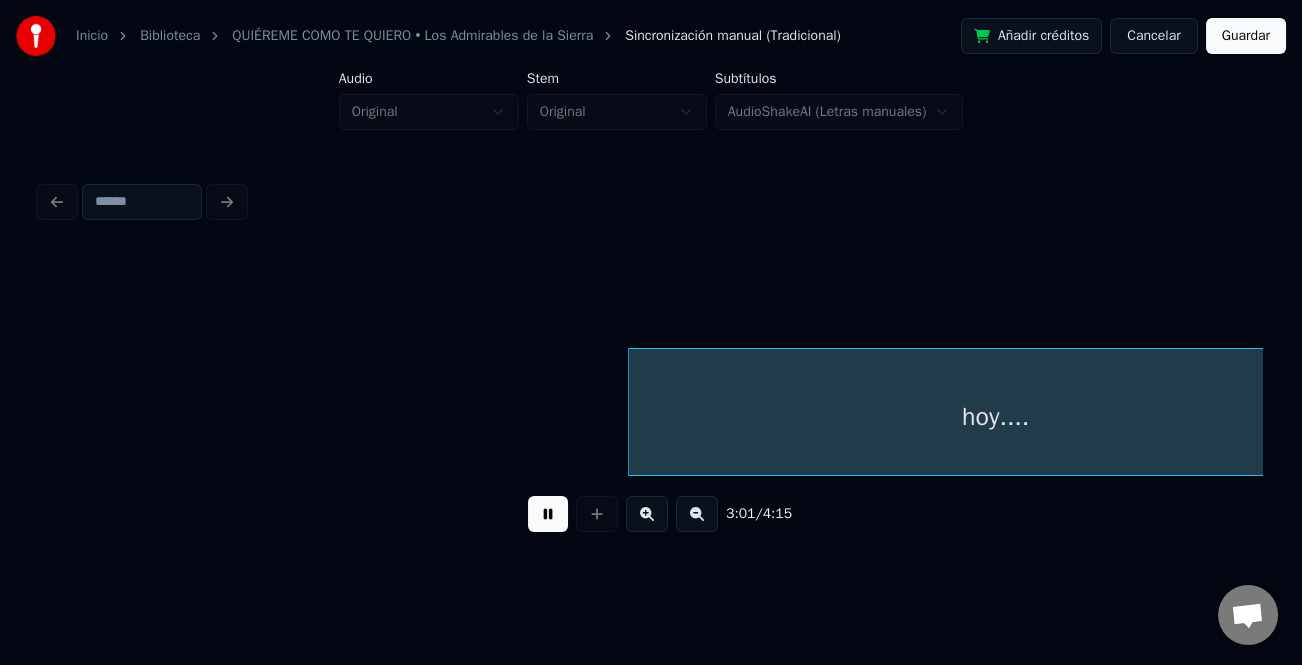 scroll, scrollTop: 0, scrollLeft: 36262, axis: horizontal 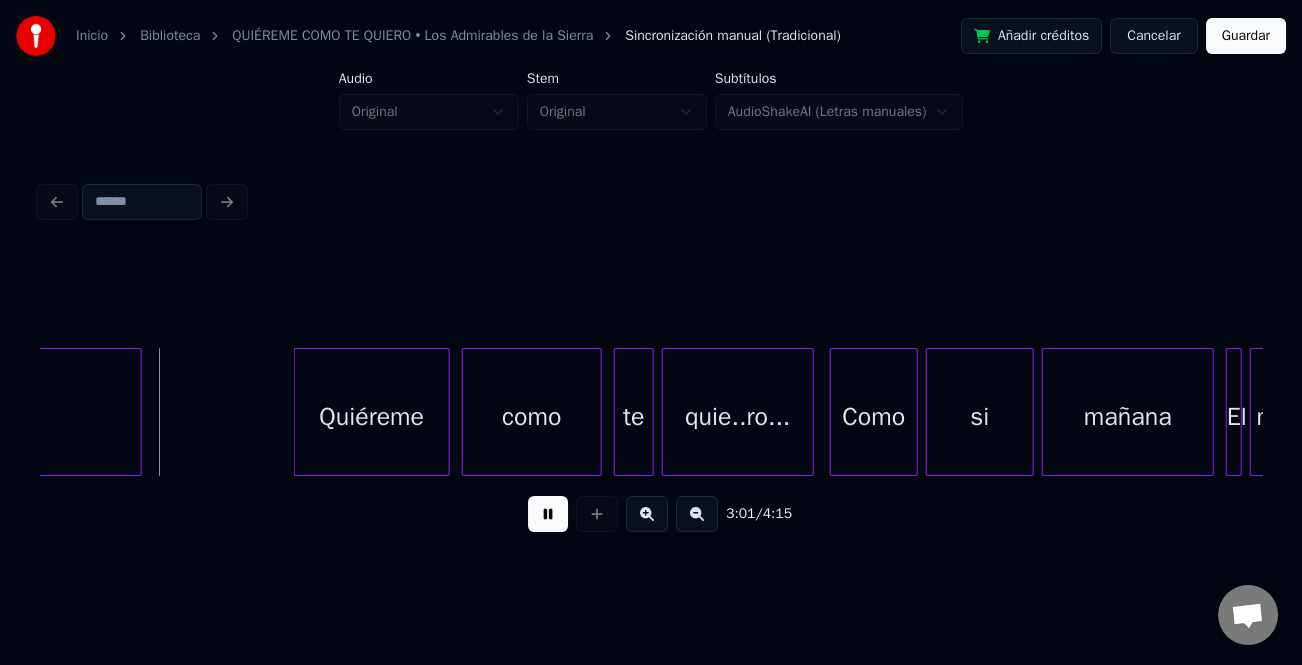 drag, startPoint x: 540, startPoint y: 517, endPoint x: 481, endPoint y: 500, distance: 61.400326 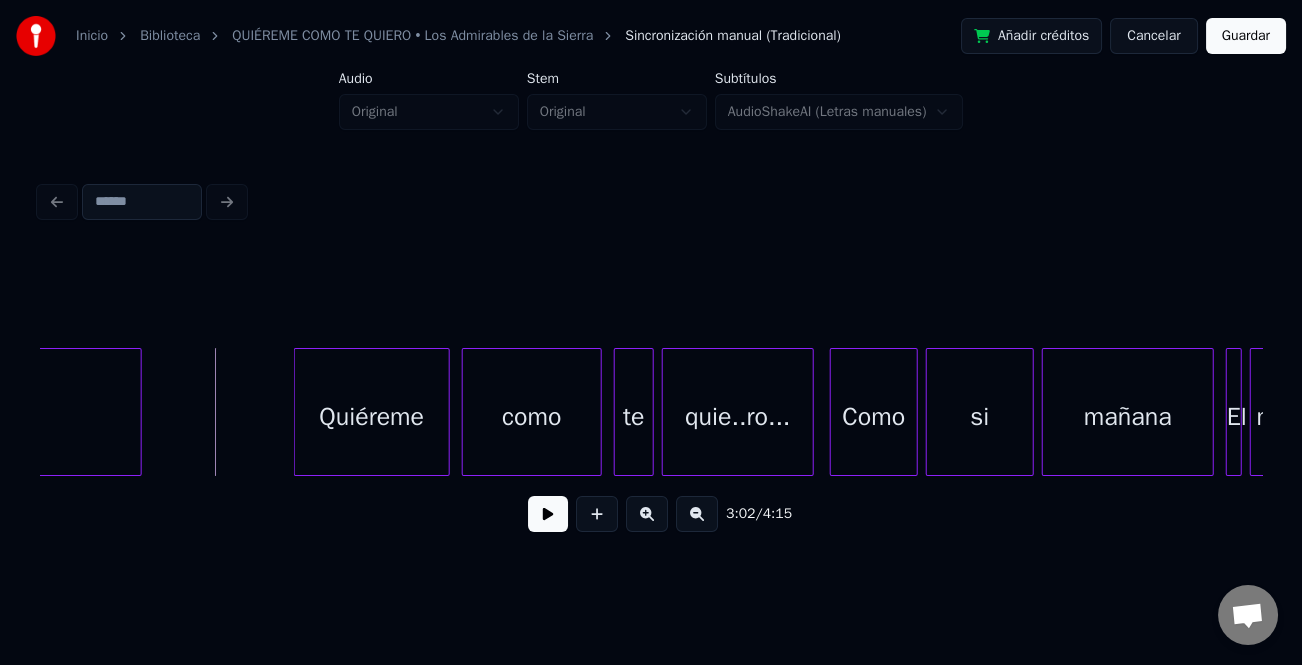click on "hoy...." at bounding box center [-226, 417] 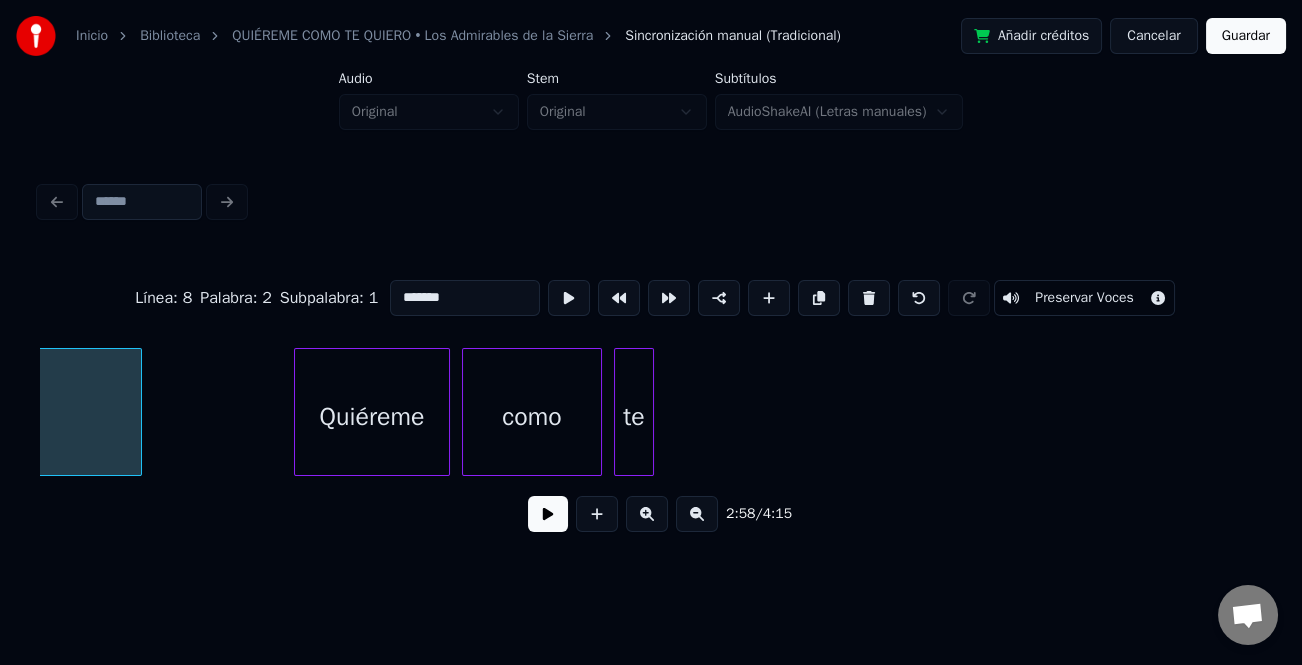 scroll, scrollTop: 0, scrollLeft: 35627, axis: horizontal 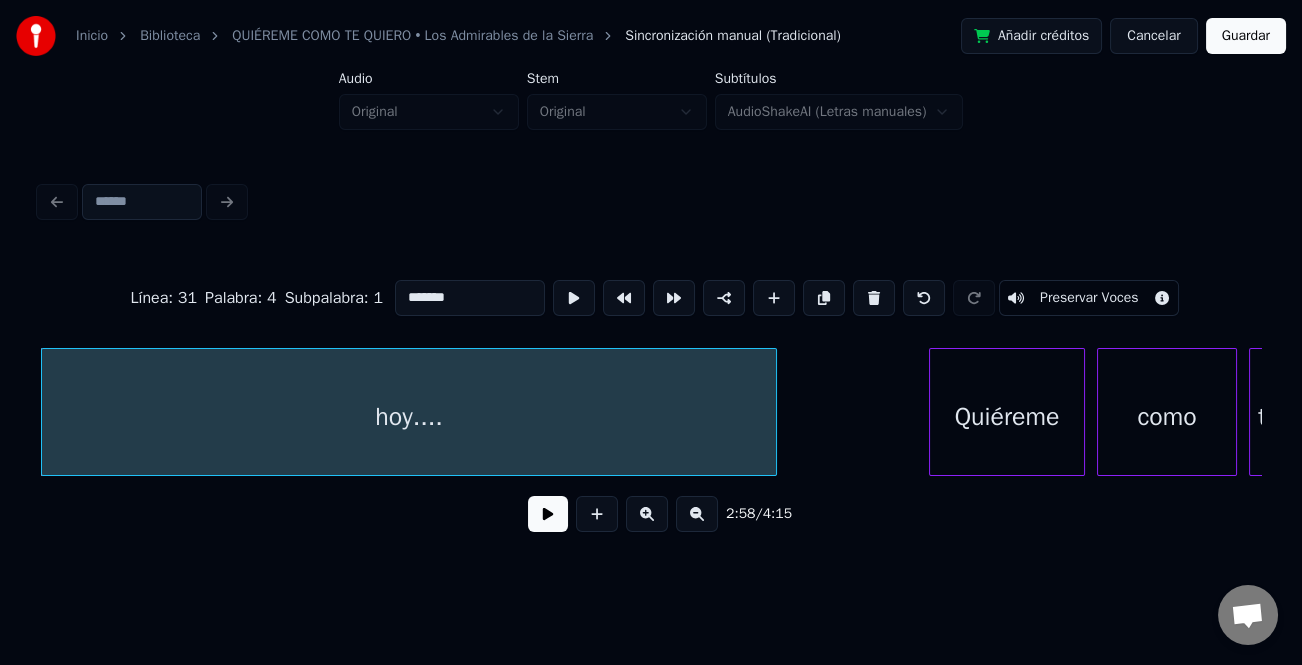 click on "Línea :   31 Palabra :   4 Subpalabra :   1 ******* Preservar Voces" at bounding box center (651, 298) 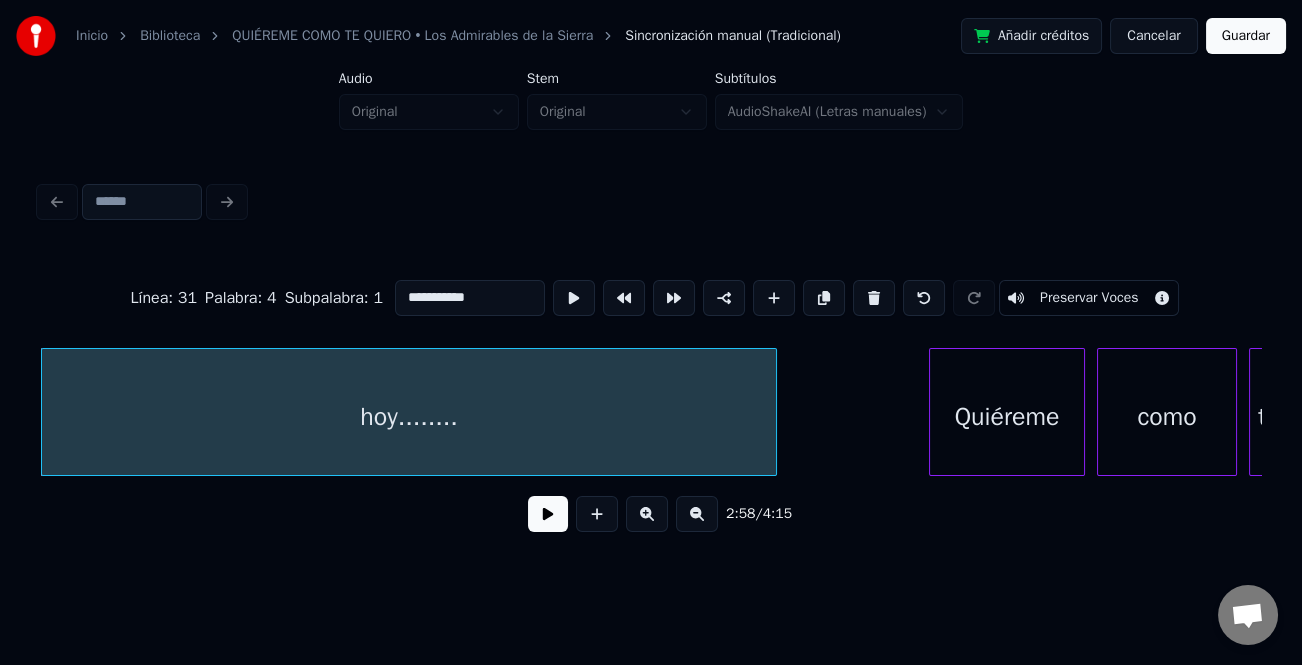 type on "**********" 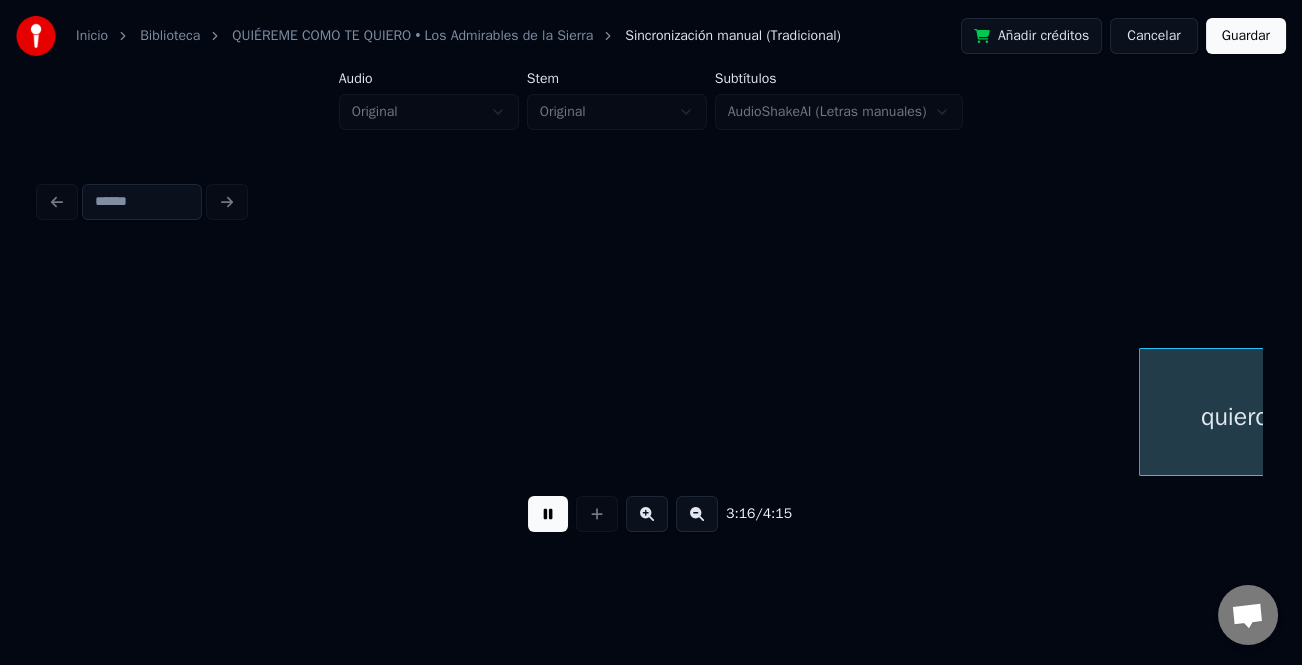 scroll, scrollTop: 0, scrollLeft: 39302, axis: horizontal 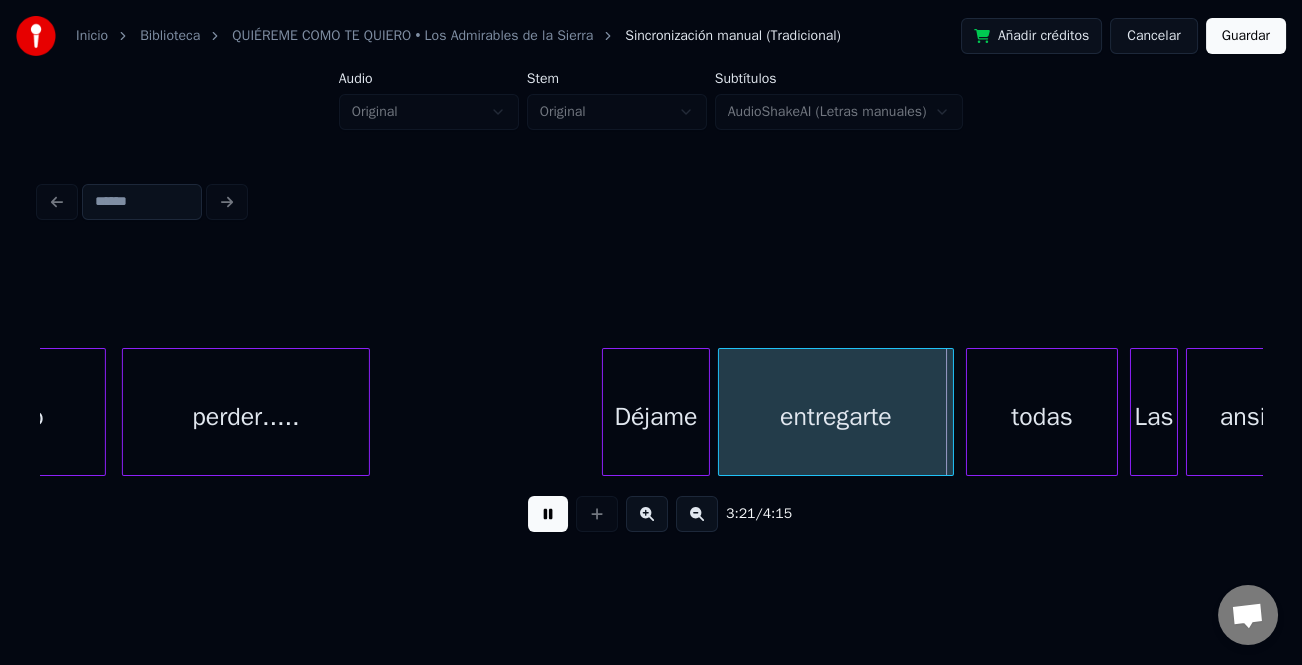 drag, startPoint x: 600, startPoint y: 388, endPoint x: 578, endPoint y: 396, distance: 23.409399 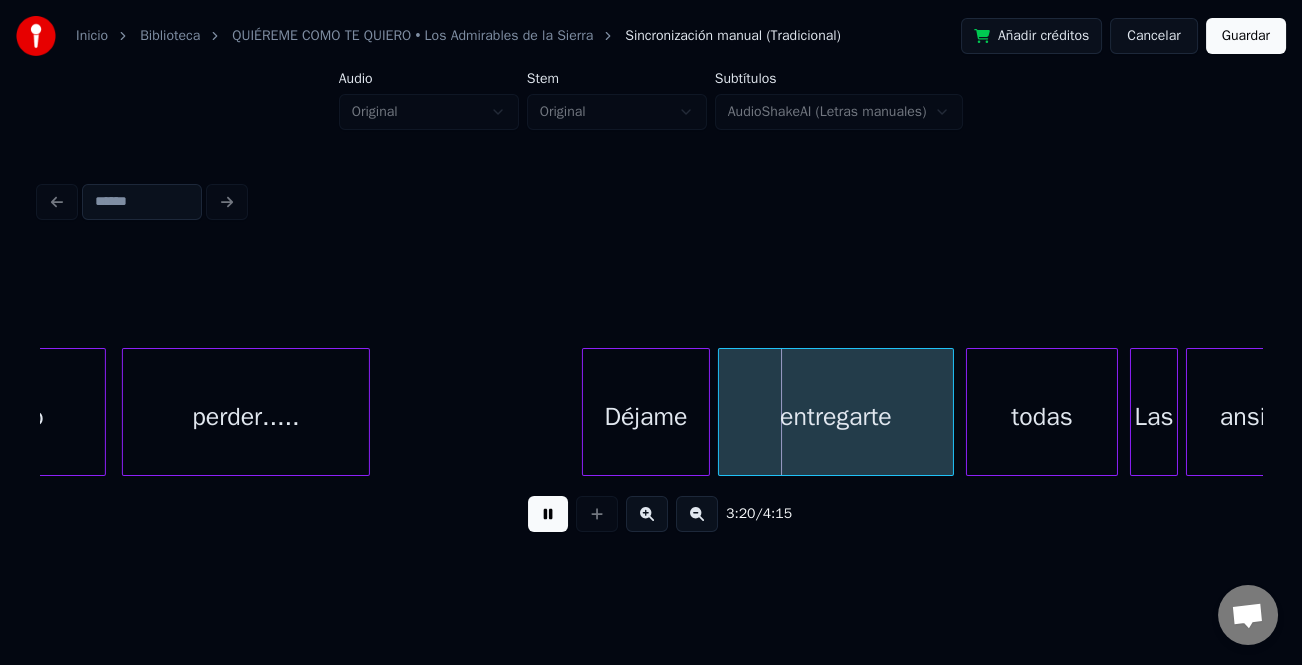 click at bounding box center (586, 412) 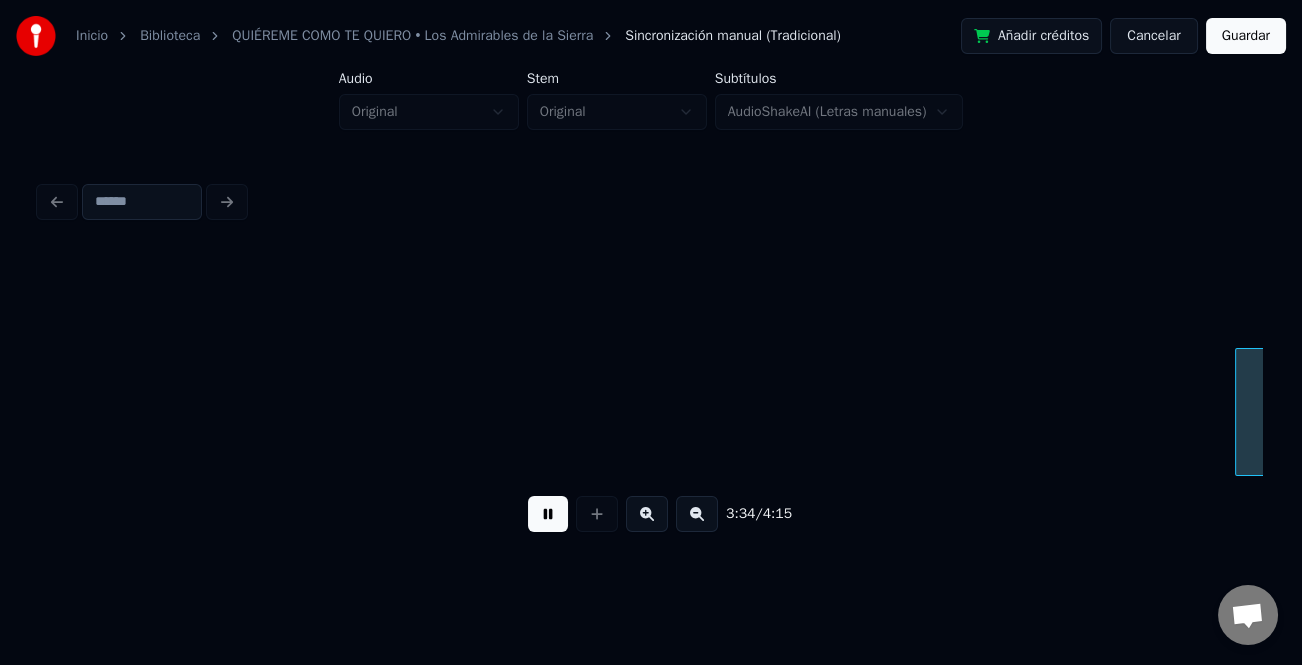 scroll, scrollTop: 0, scrollLeft: 42972, axis: horizontal 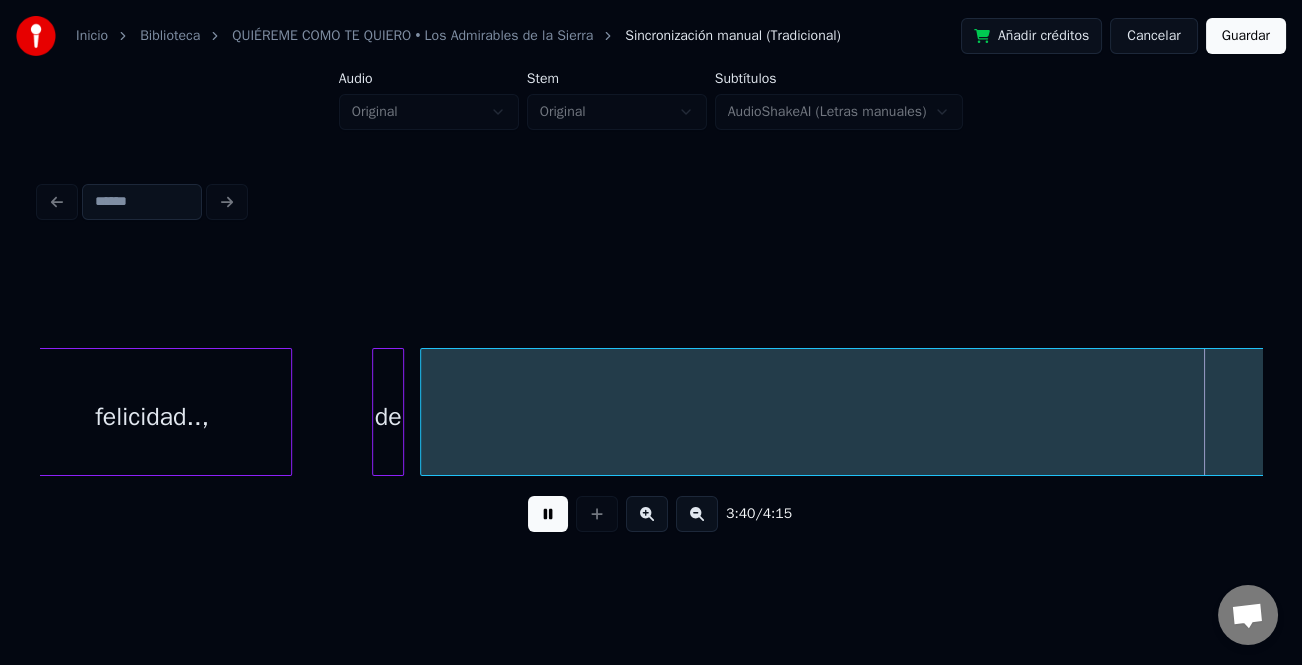 click at bounding box center [548, 514] 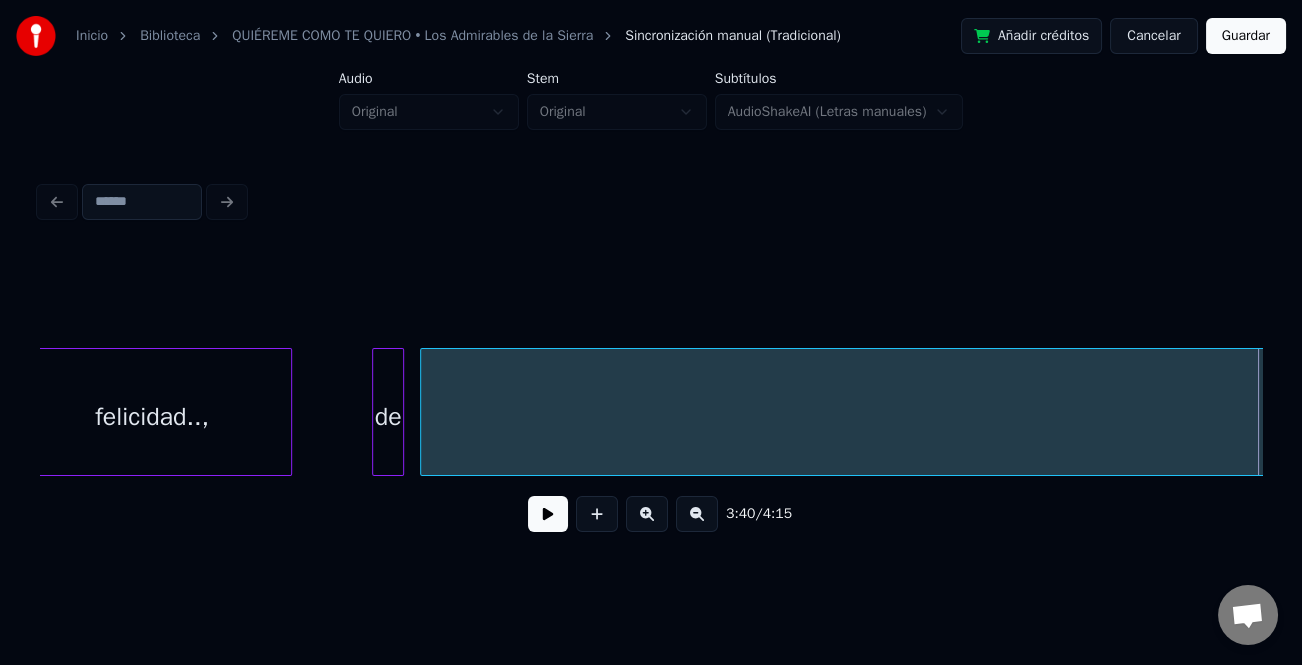 click at bounding box center [697, 514] 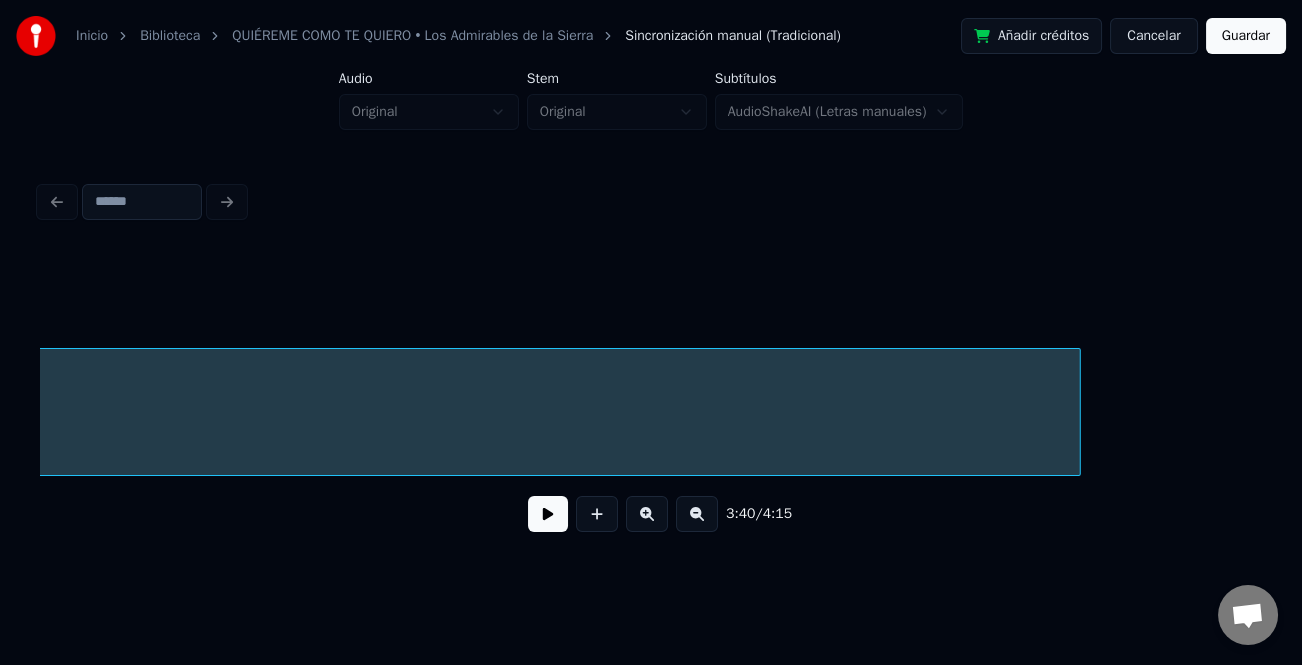 scroll, scrollTop: 0, scrollLeft: 37102, axis: horizontal 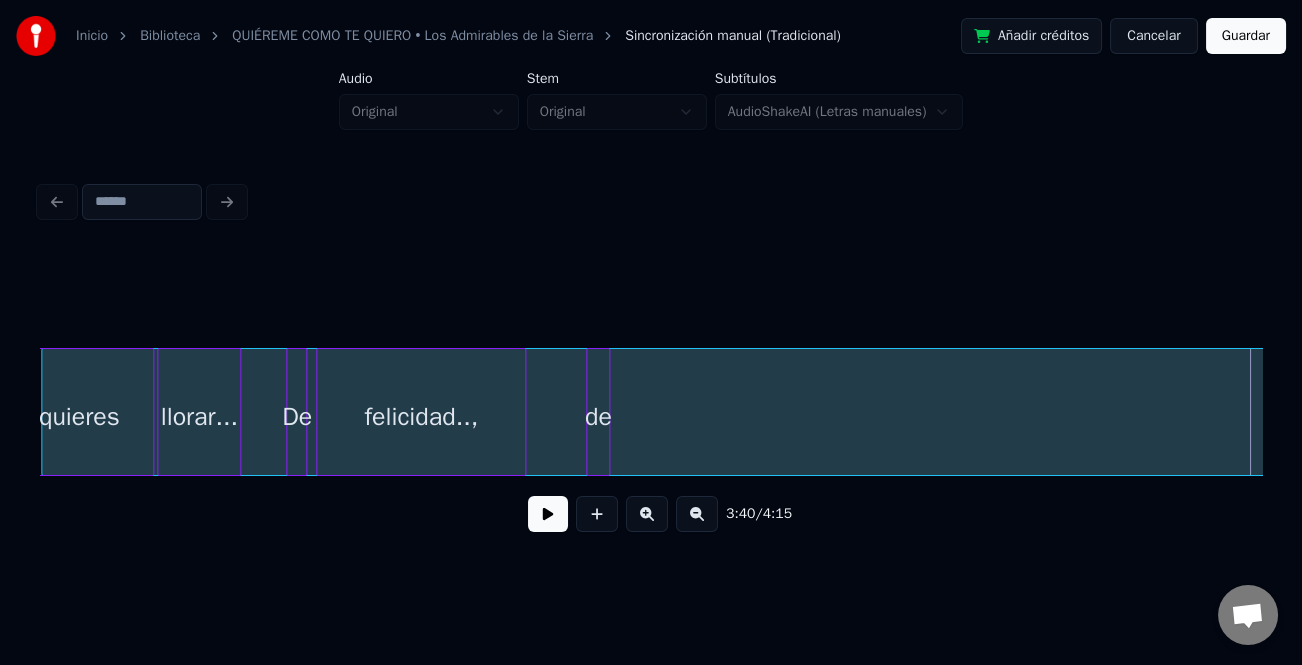 click on "felicidad....." at bounding box center (2640, 412) 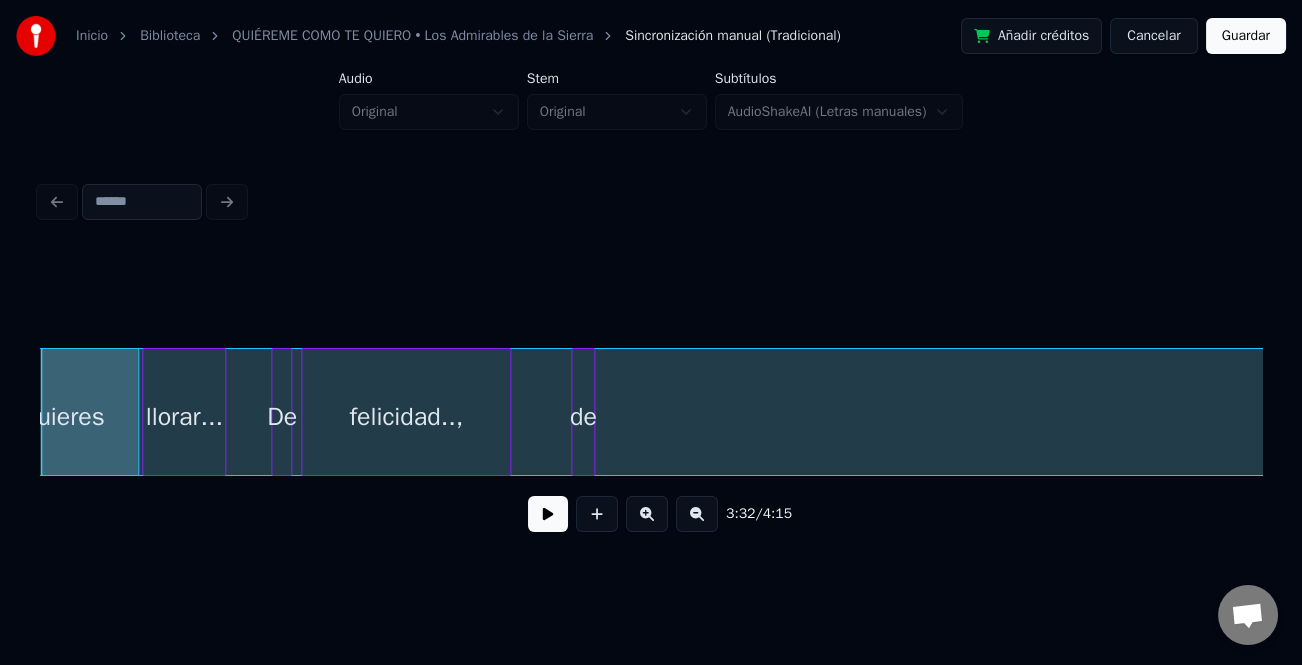 click at bounding box center [697, 514] 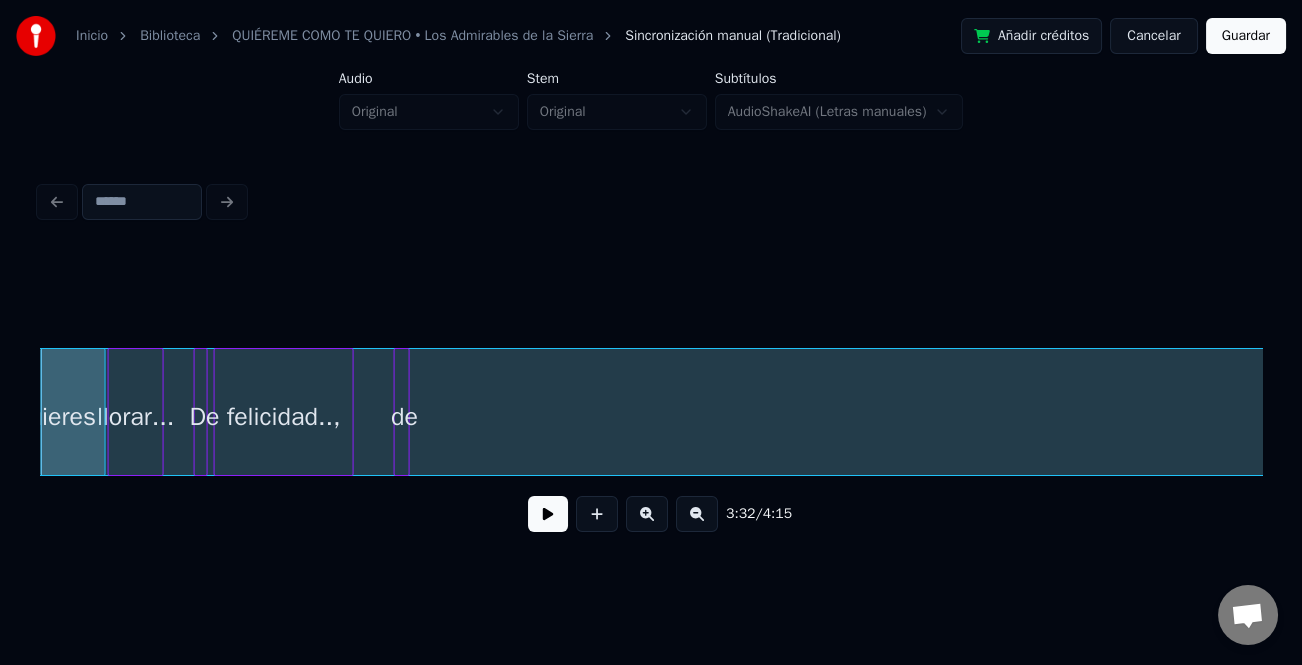 click at bounding box center (697, 514) 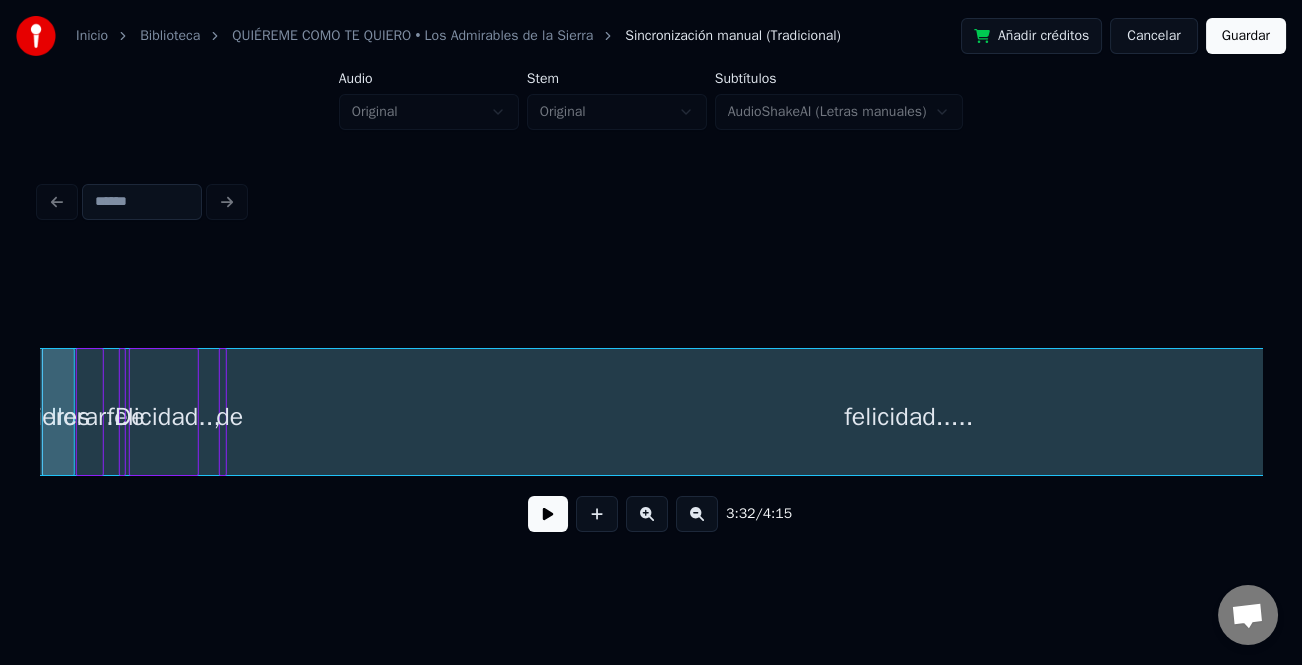click at bounding box center (697, 514) 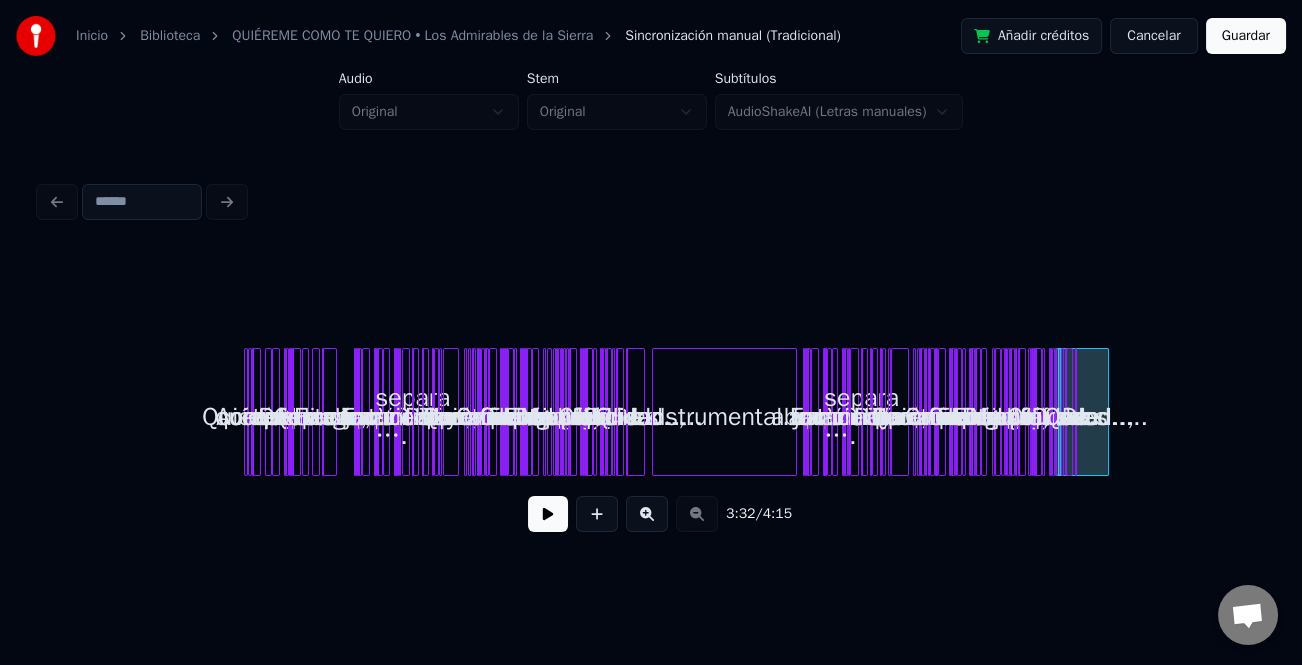 click on "3:32  /  4:15" at bounding box center (651, 400) 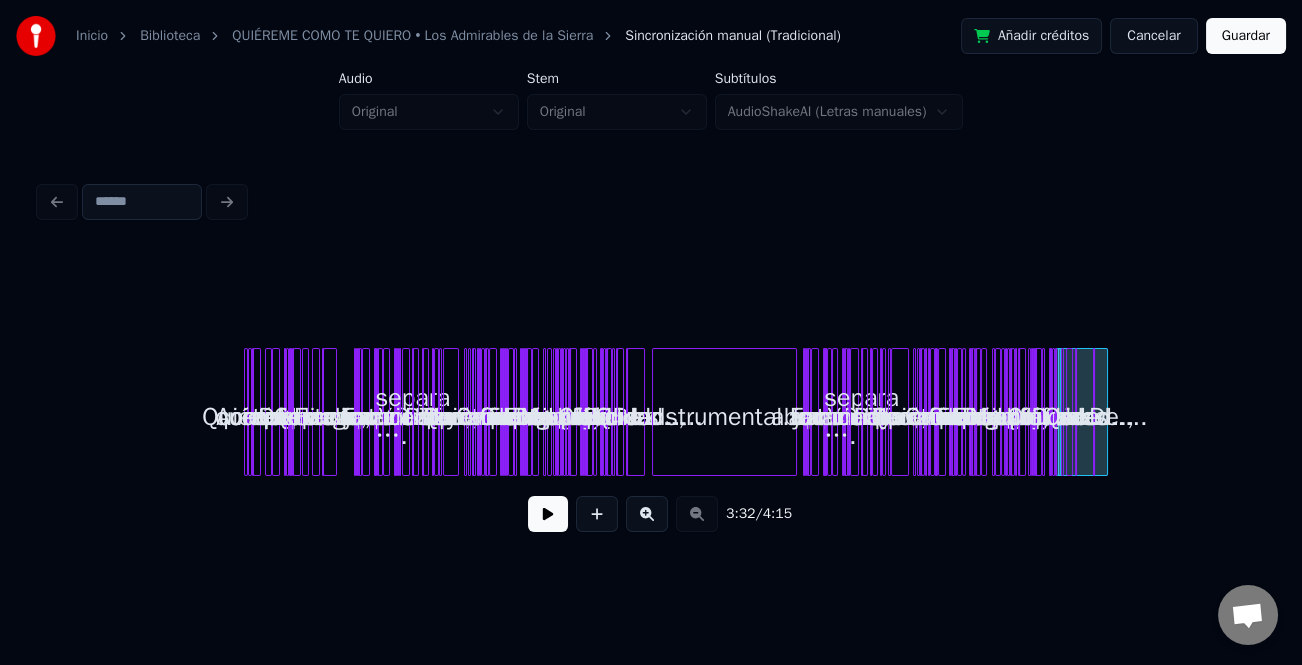 click on "De" at bounding box center (1104, 417) 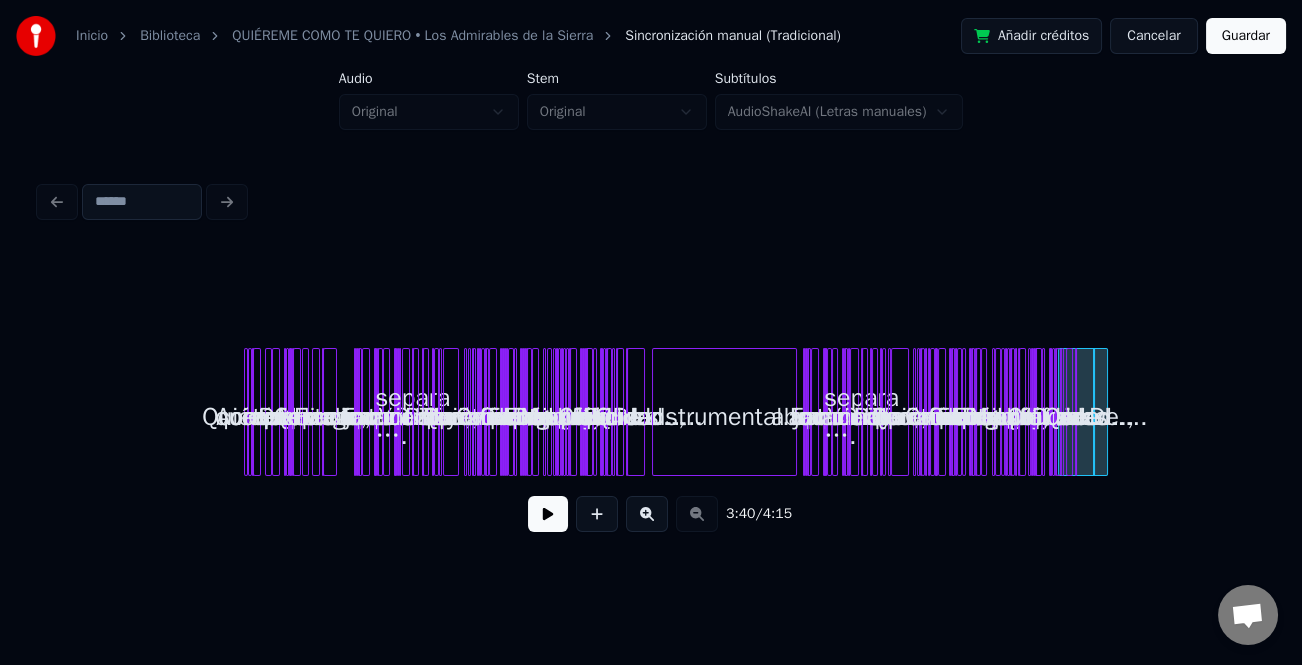click at bounding box center (647, 514) 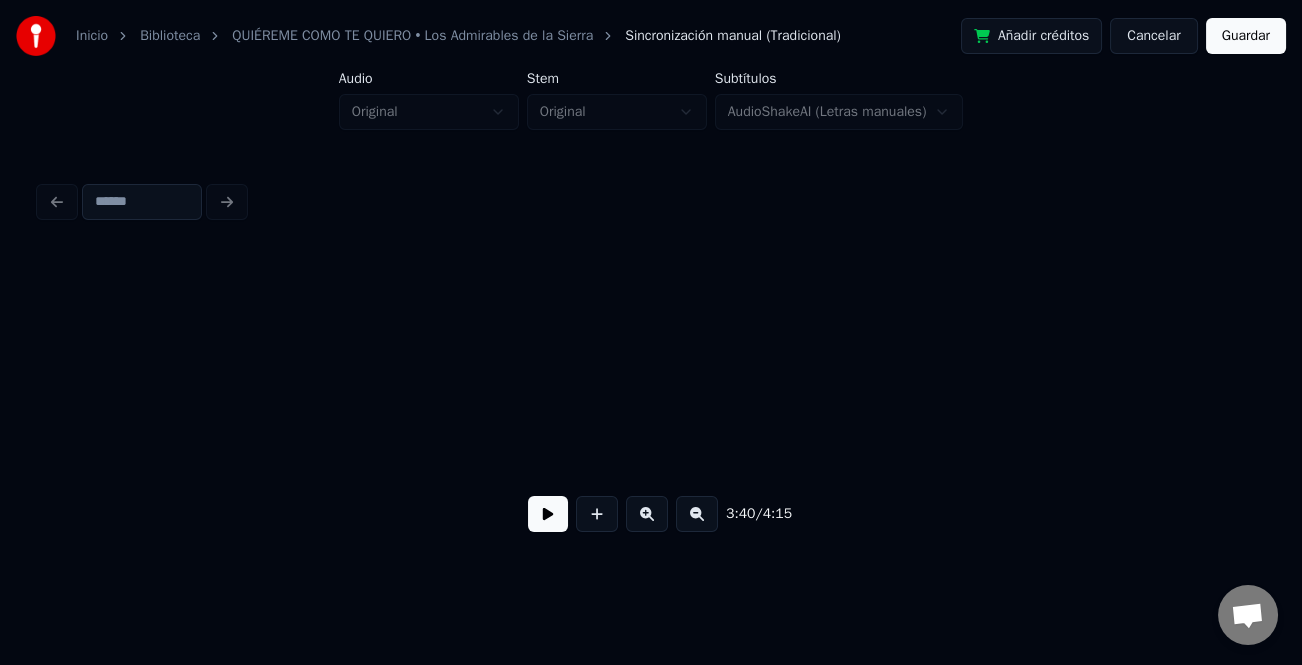 scroll, scrollTop: 0, scrollLeft: 20977, axis: horizontal 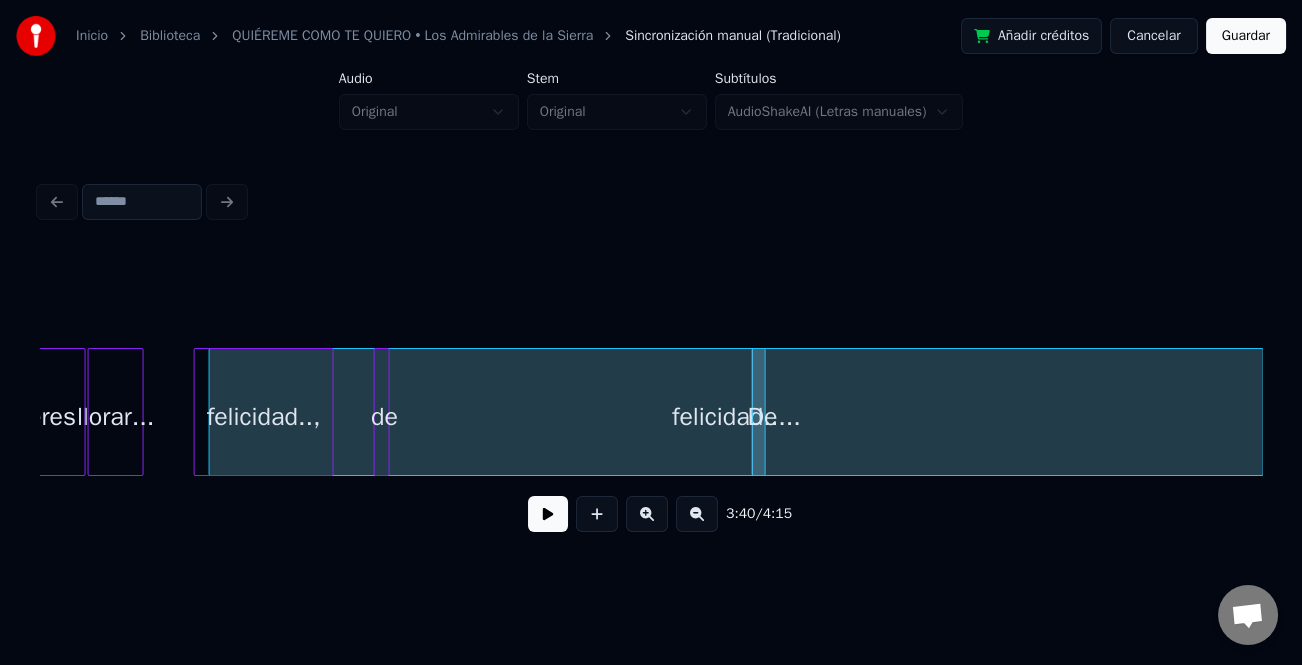 click on "felicidad....." at bounding box center [736, 417] 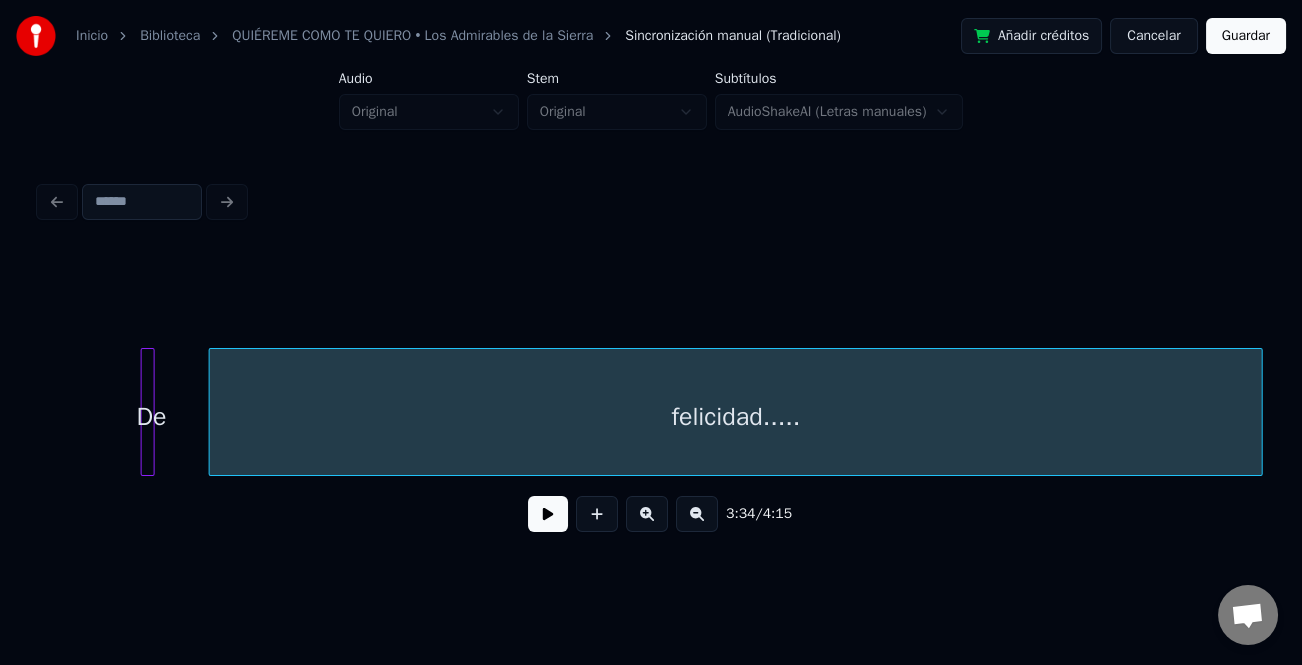 click on "felicidad....." at bounding box center [736, 417] 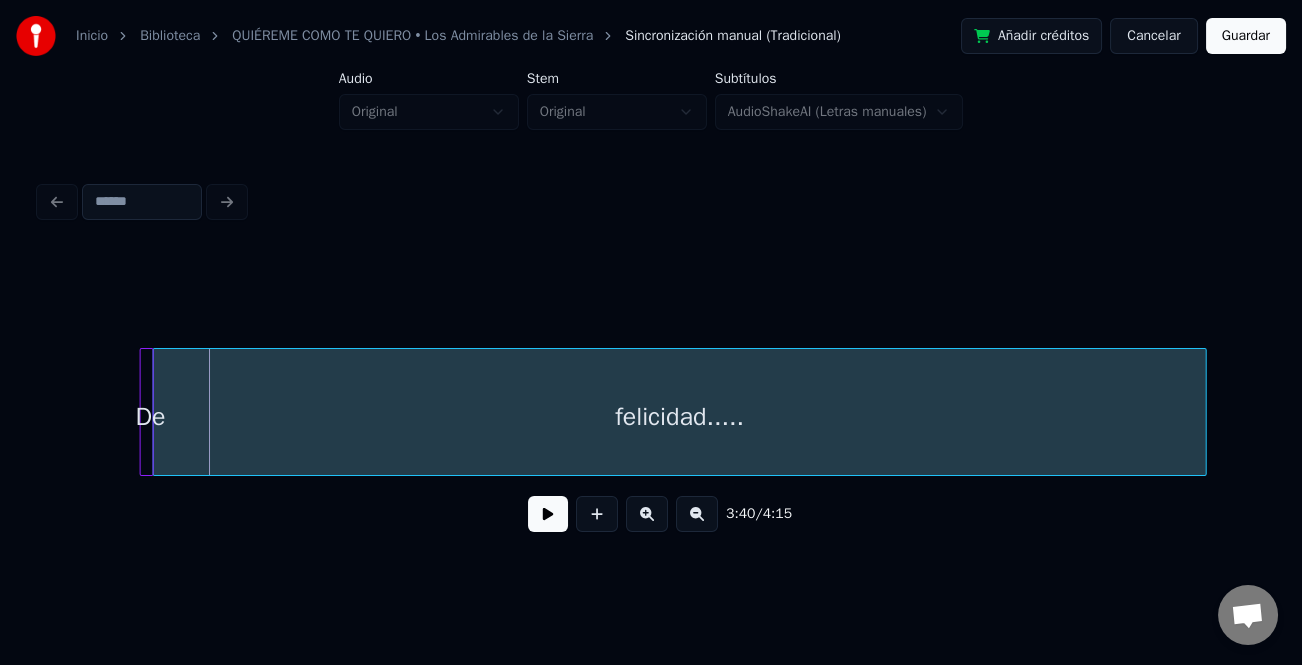 click on "felicidad....." at bounding box center [680, 417] 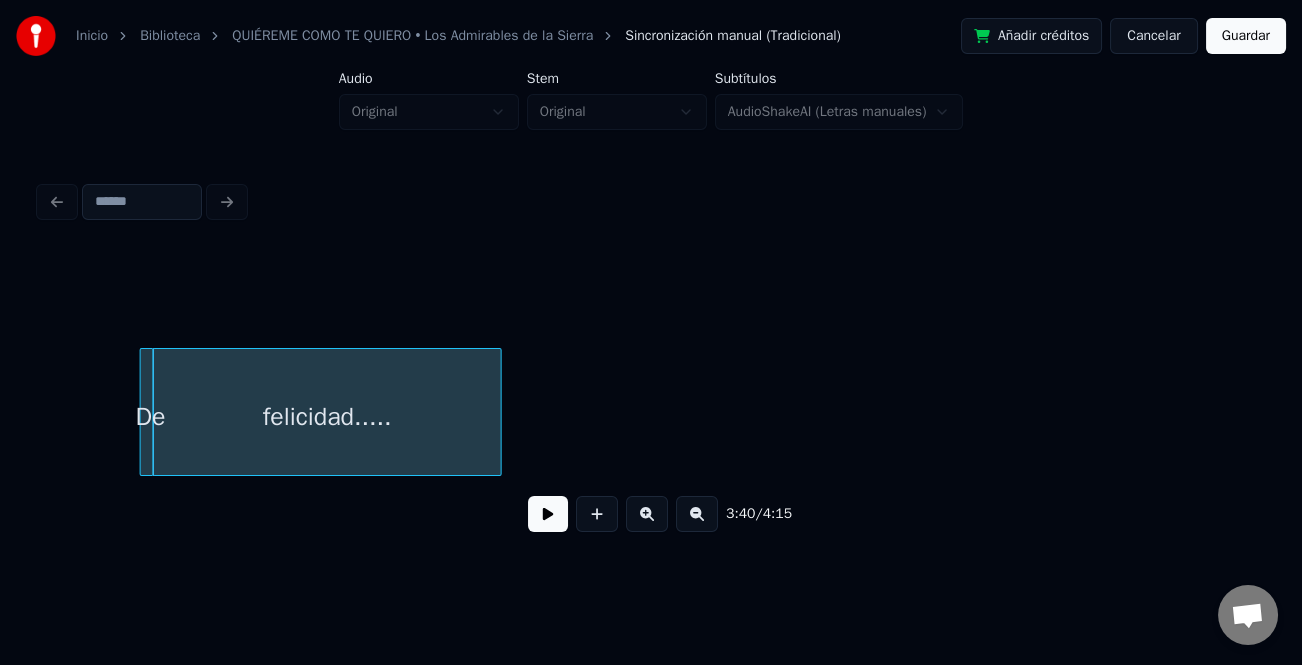 click at bounding box center (498, 412) 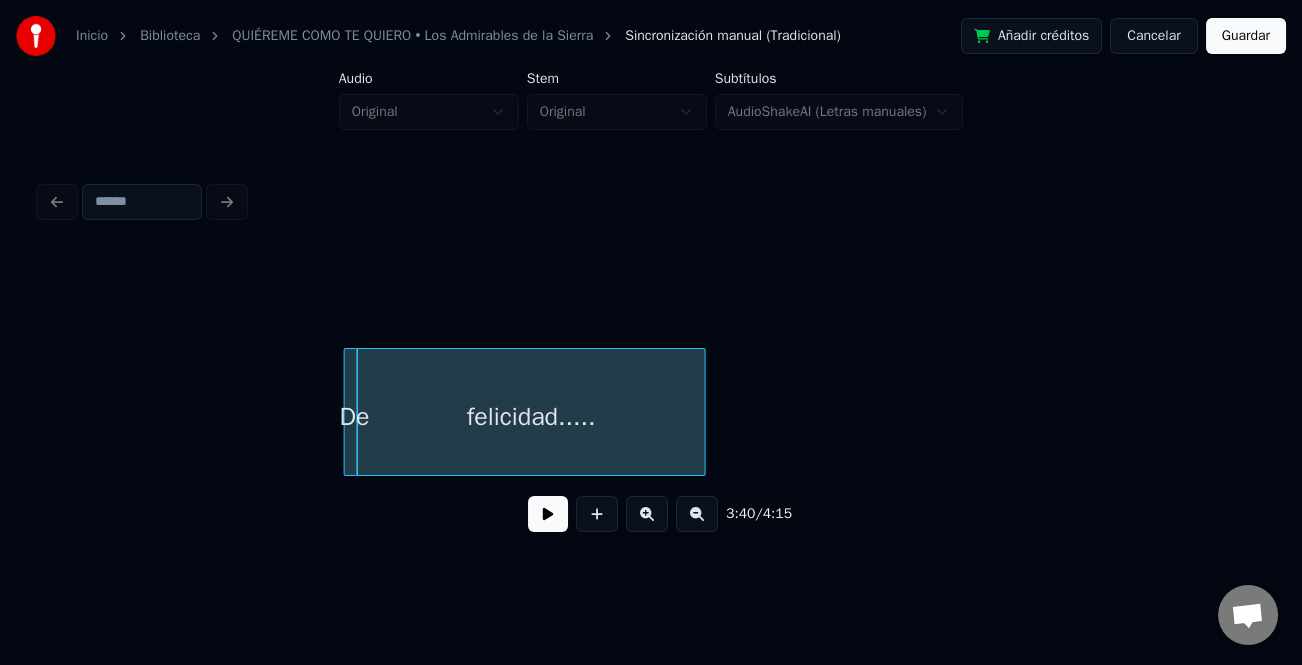 scroll, scrollTop: 0, scrollLeft: 21357, axis: horizontal 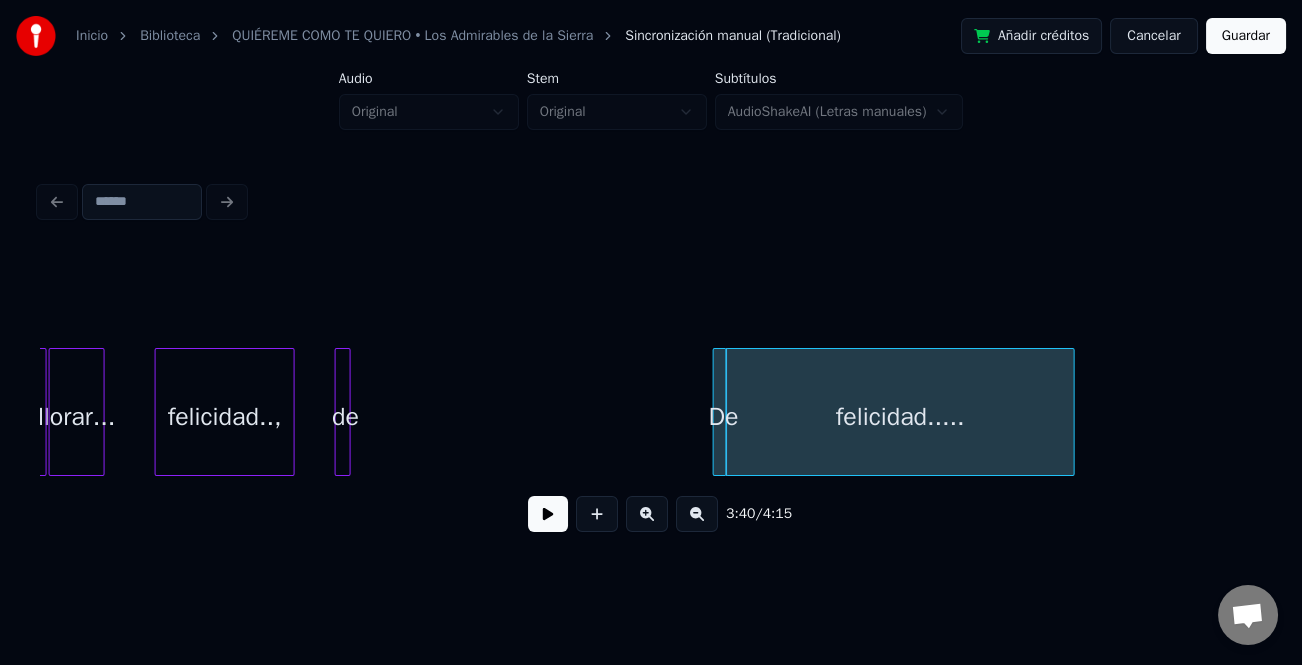 click on "De" at bounding box center (724, 417) 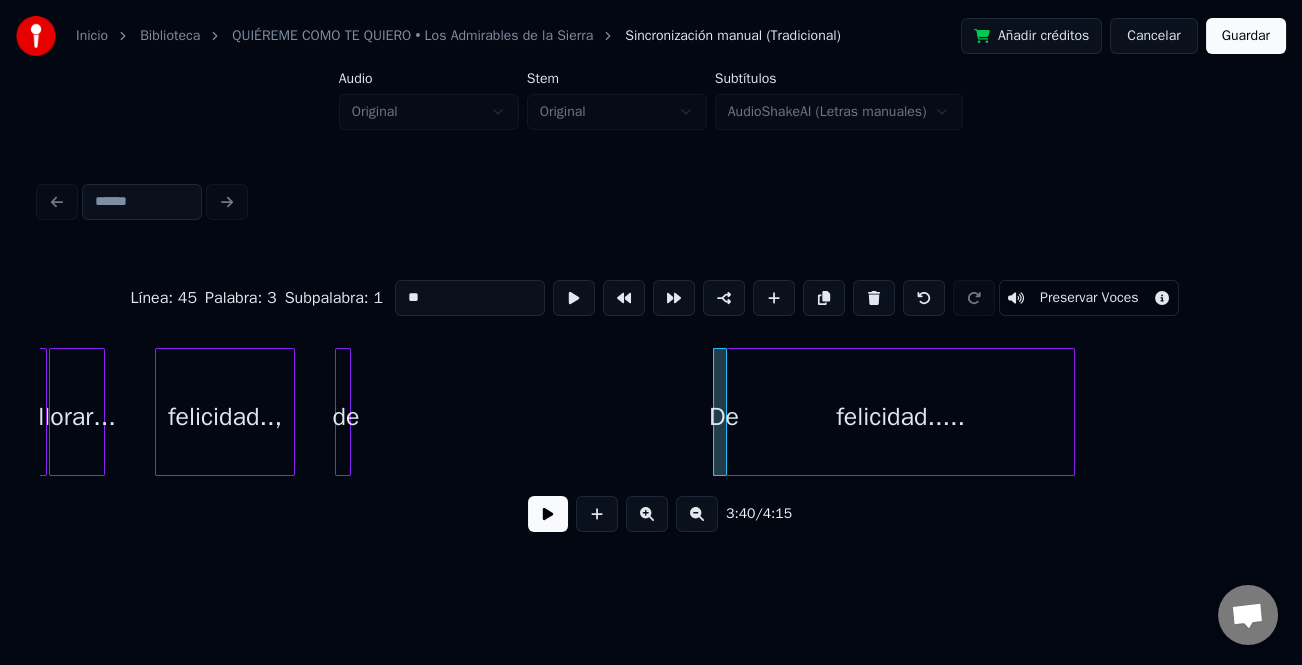 click on "felicidad..," at bounding box center (225, 417) 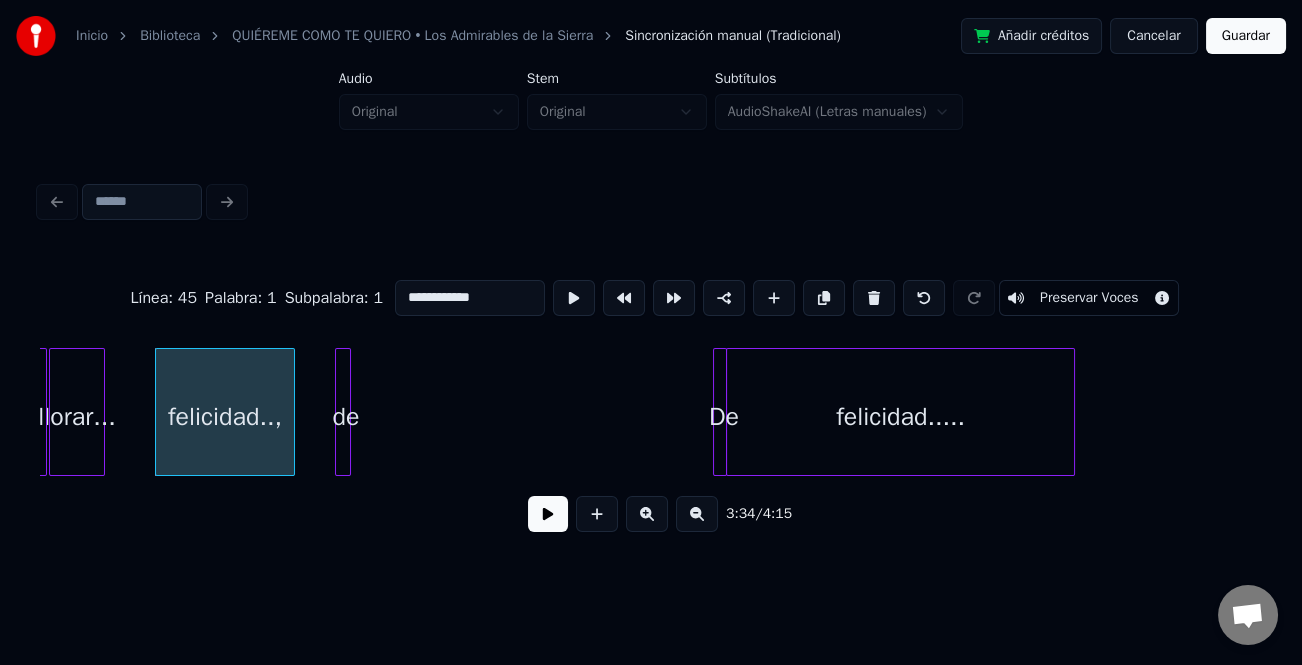 click at bounding box center (548, 514) 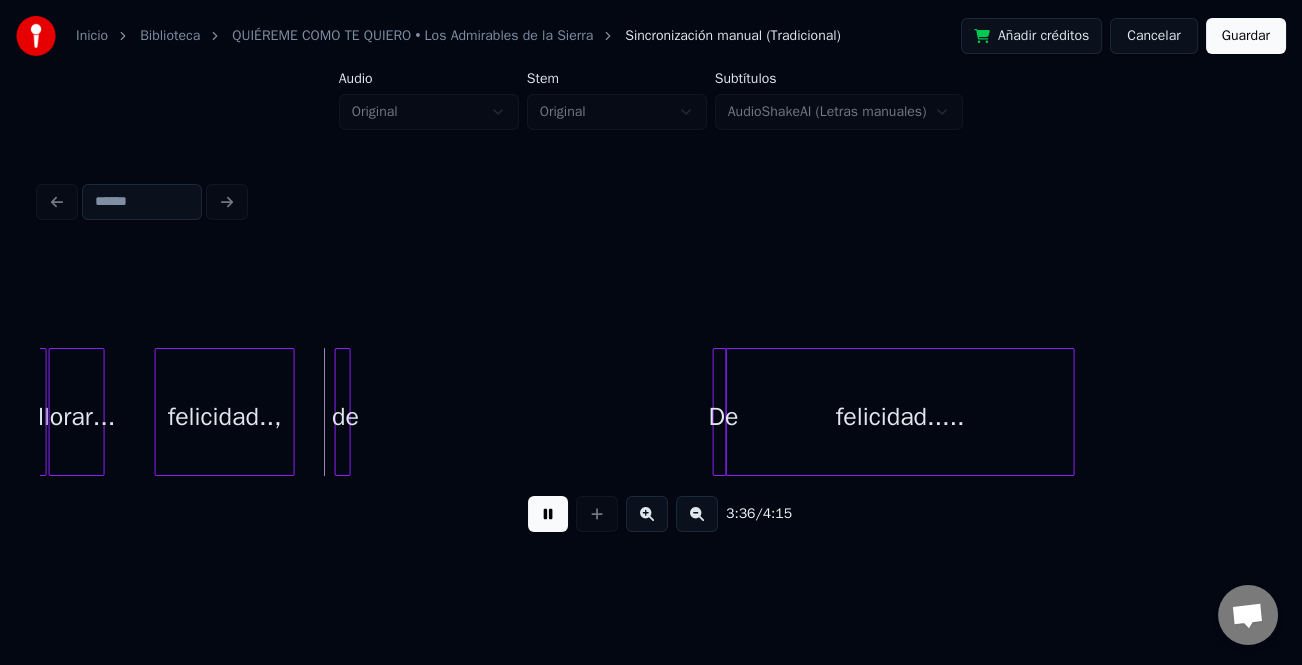 click on "felicidad..... De de felicidad.., llorar... quieres" at bounding box center [-8532, 412] 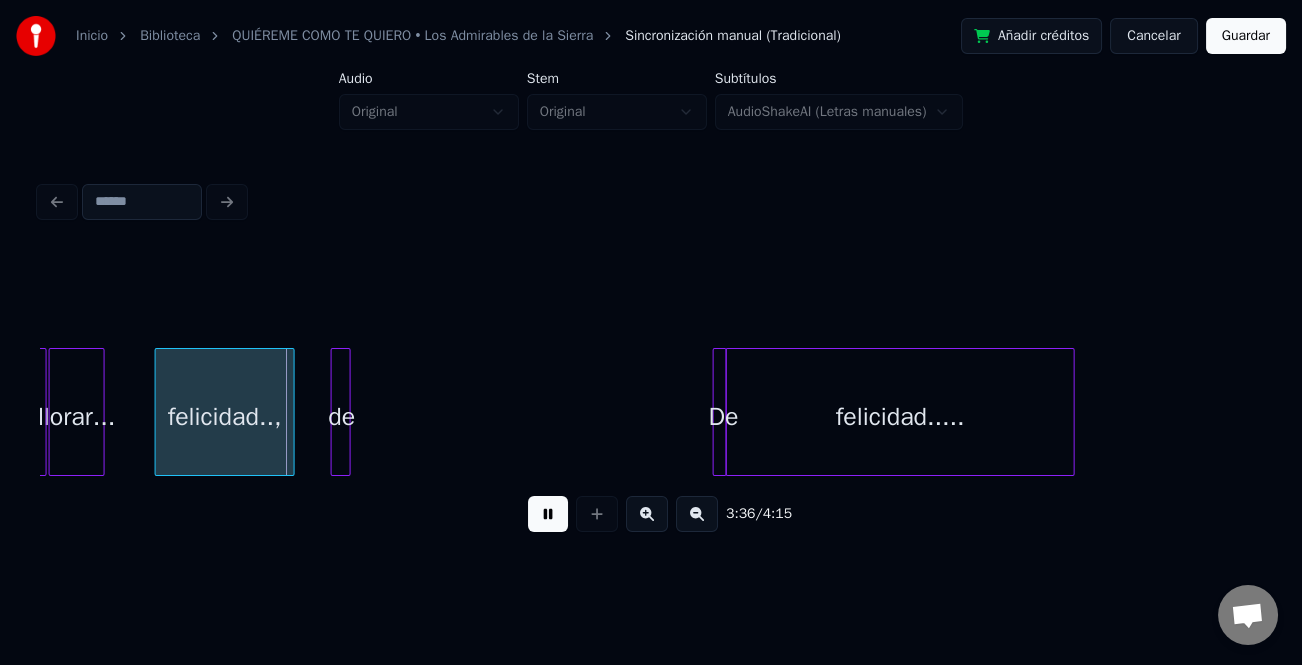 click at bounding box center (335, 412) 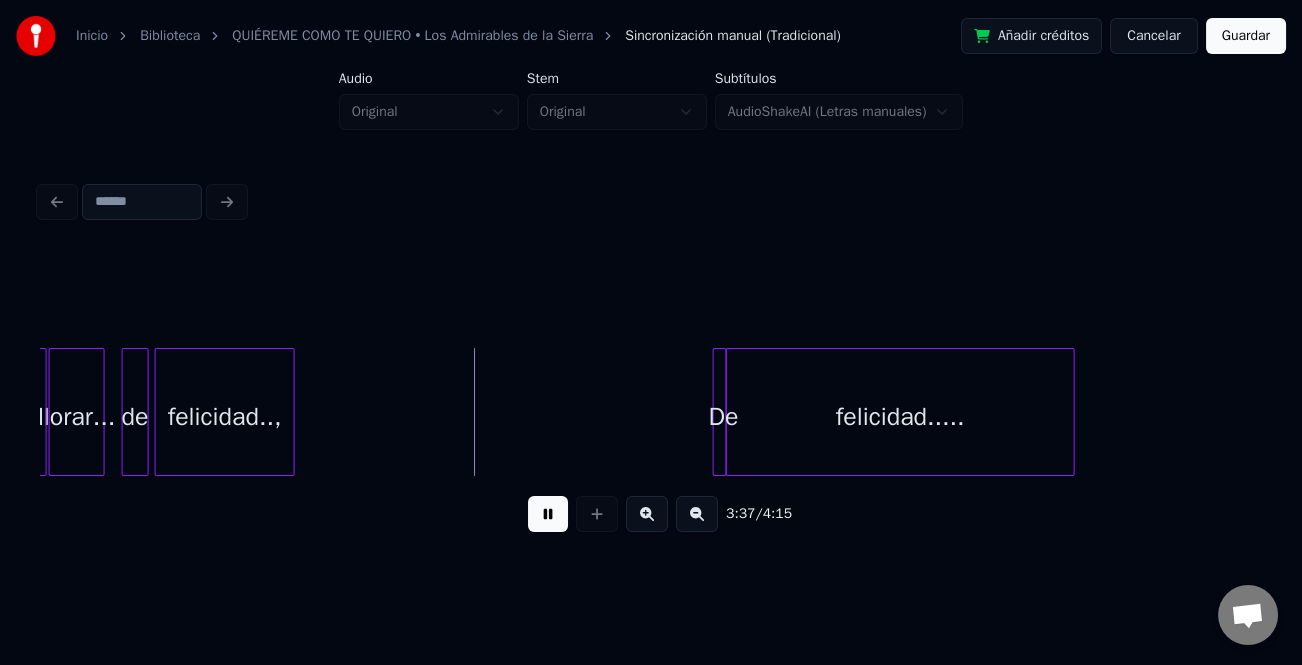 click on "de" at bounding box center (135, 417) 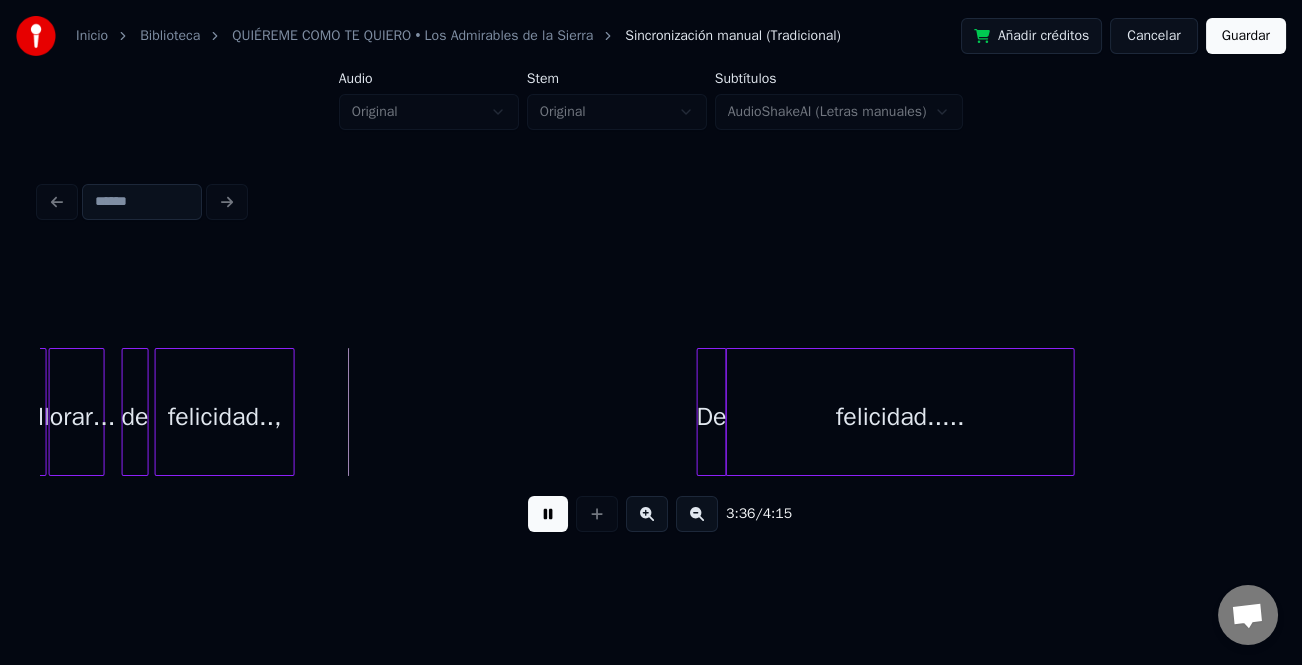 click at bounding box center [701, 412] 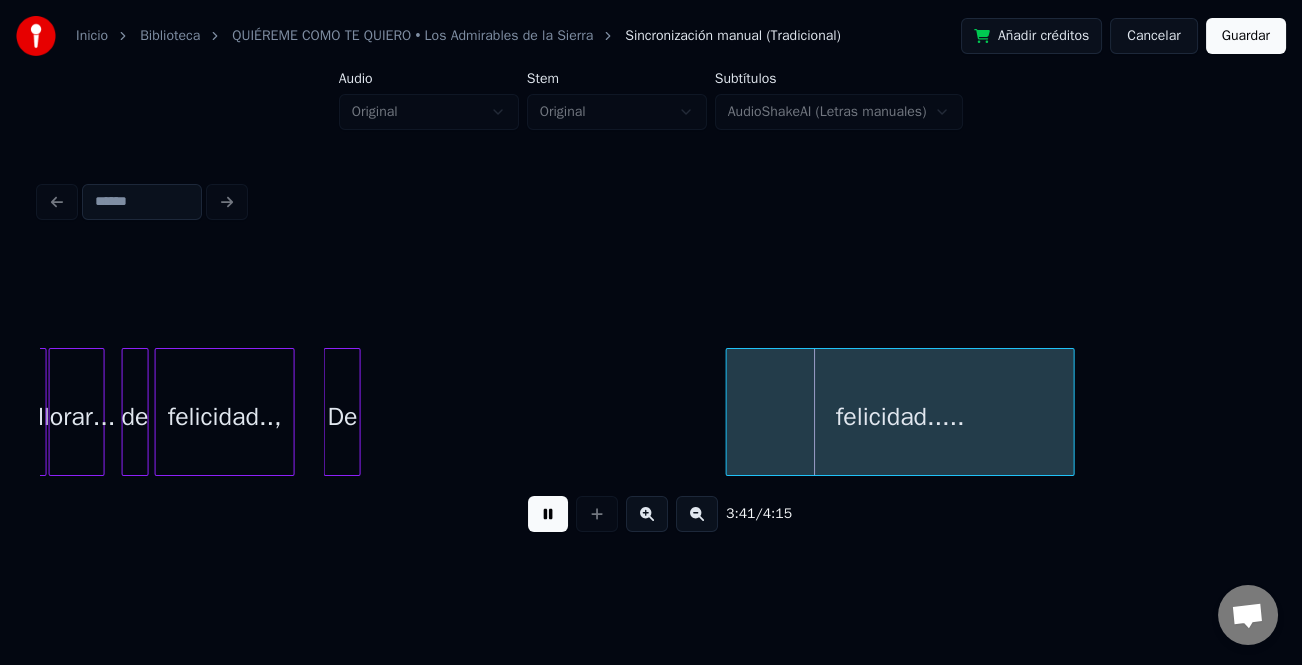 click on "De" at bounding box center [342, 417] 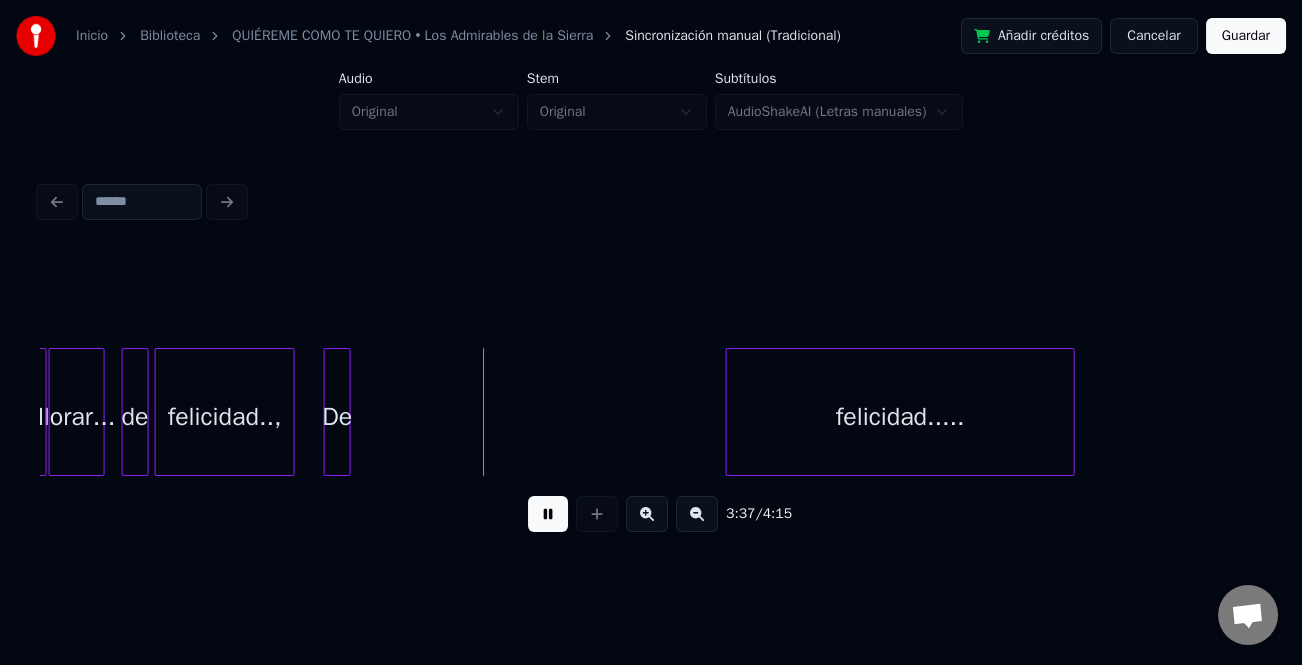 click at bounding box center [347, 412] 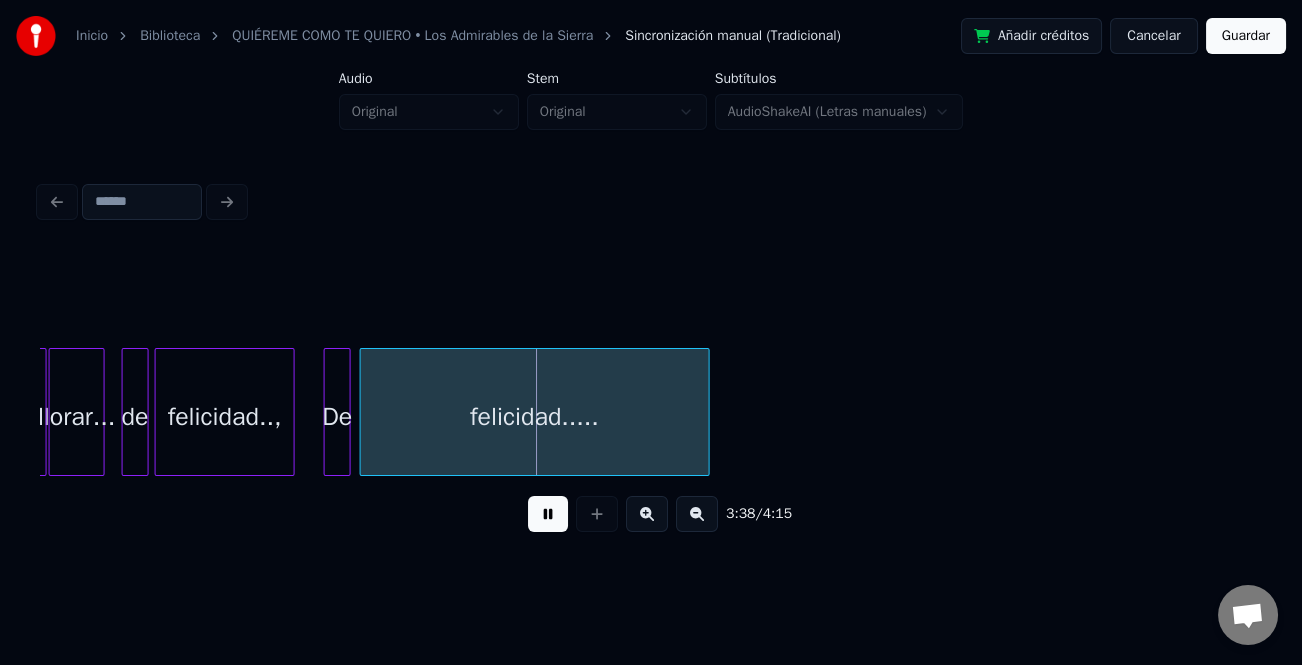 click on "felicidad....." at bounding box center (535, 417) 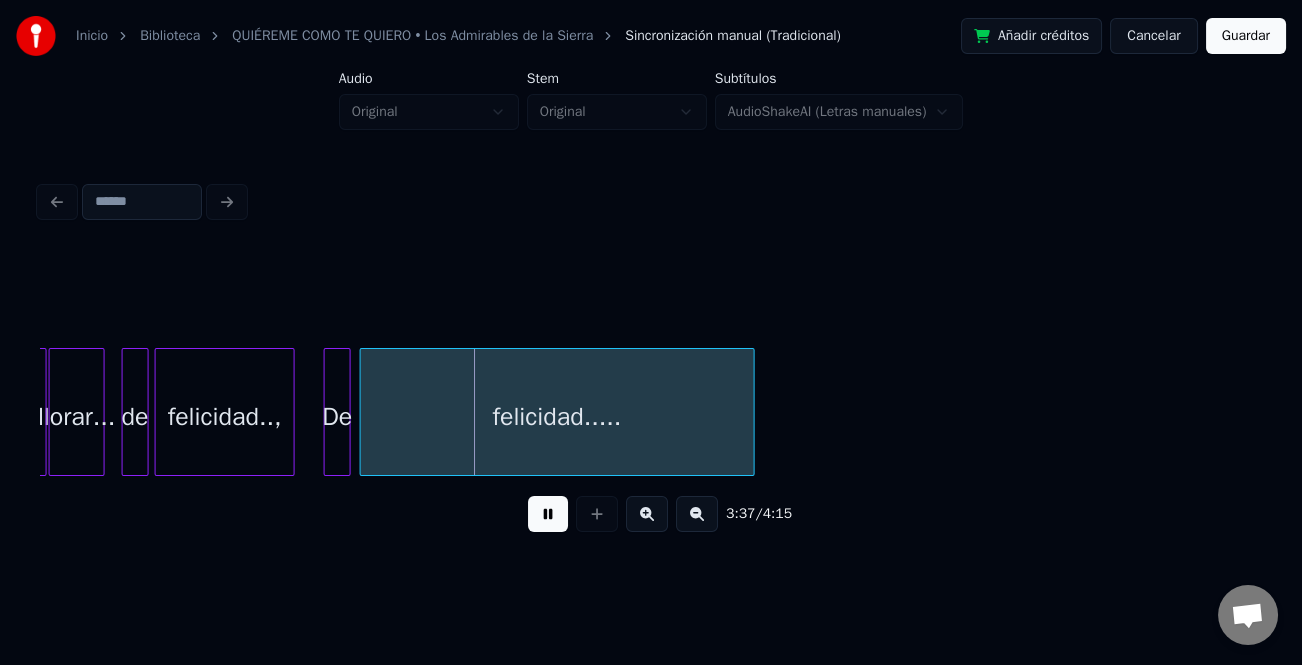 click at bounding box center (751, 412) 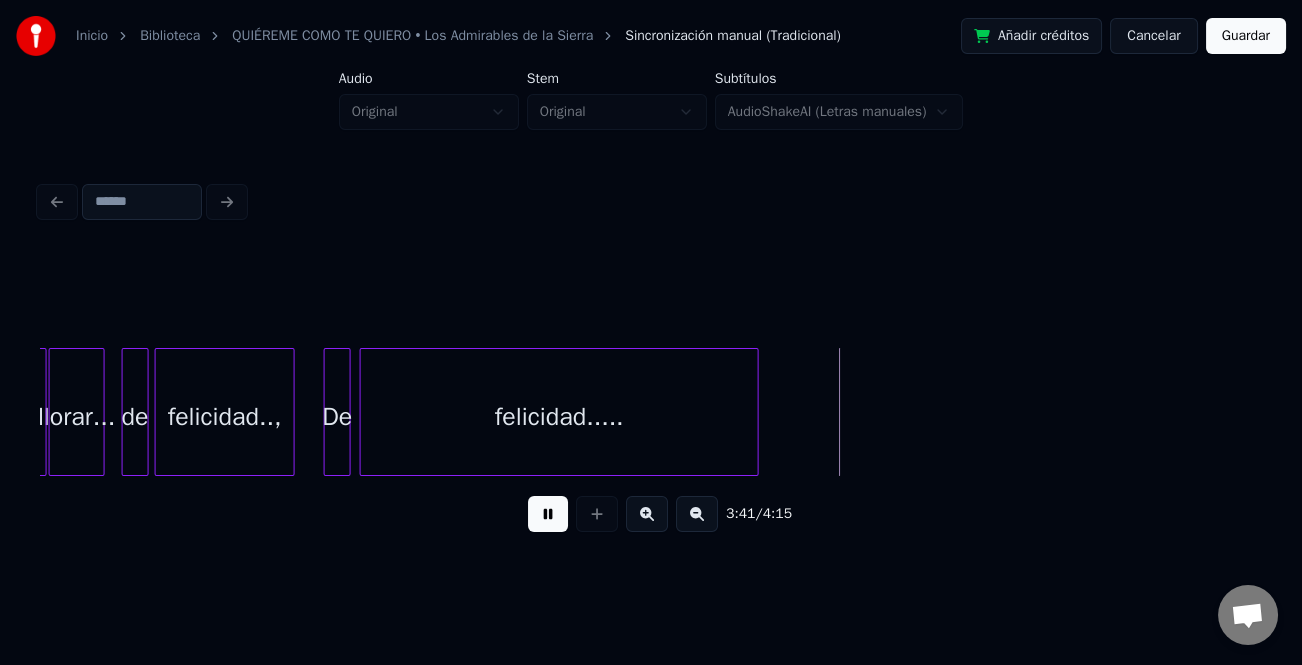 click at bounding box center (548, 514) 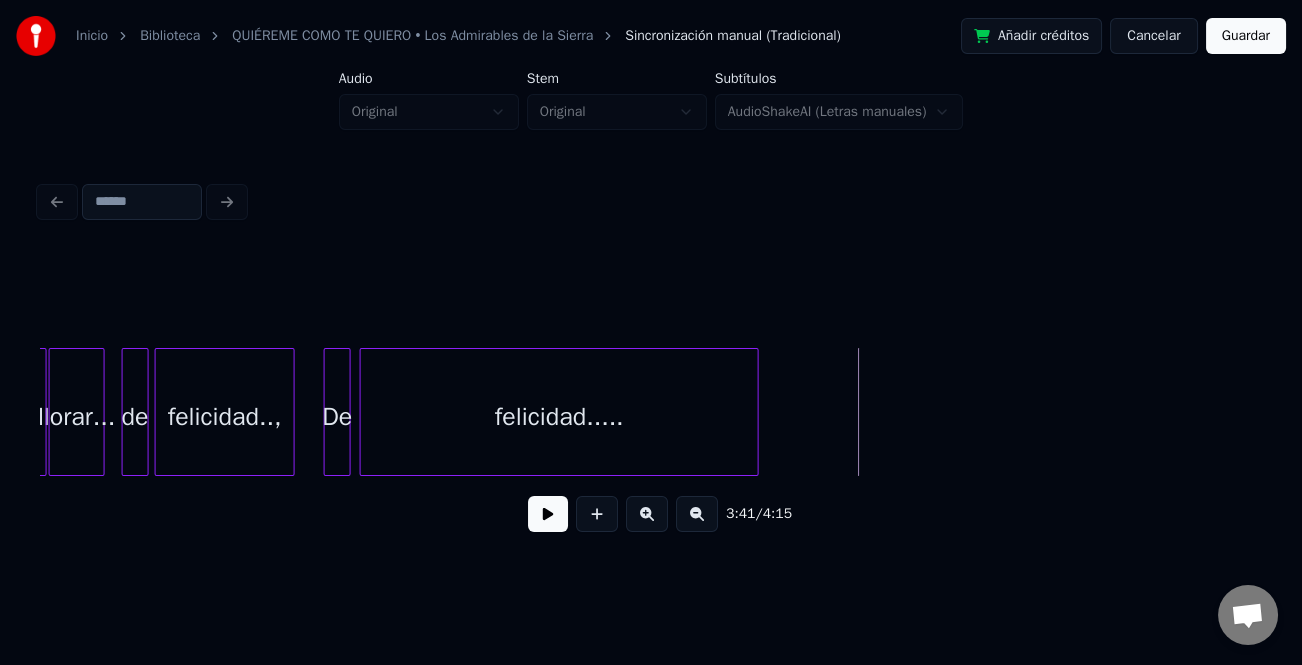 click on "Guardar" at bounding box center [1246, 36] 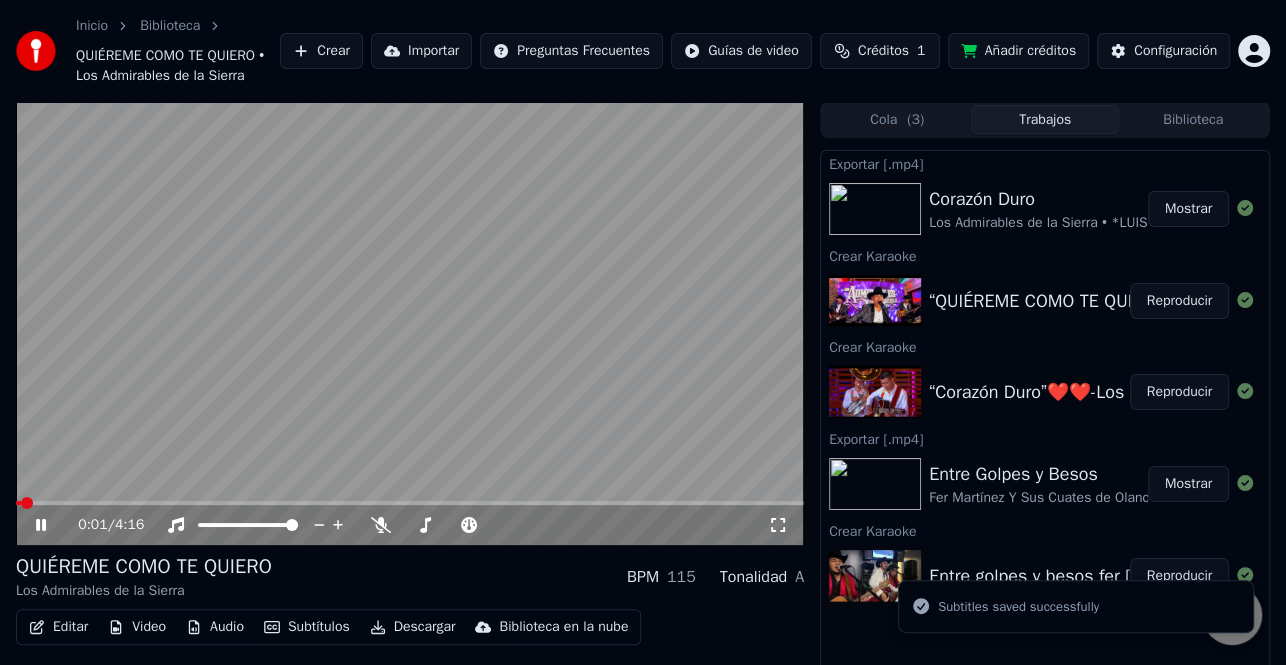 click on "Mostrar" at bounding box center [1188, 209] 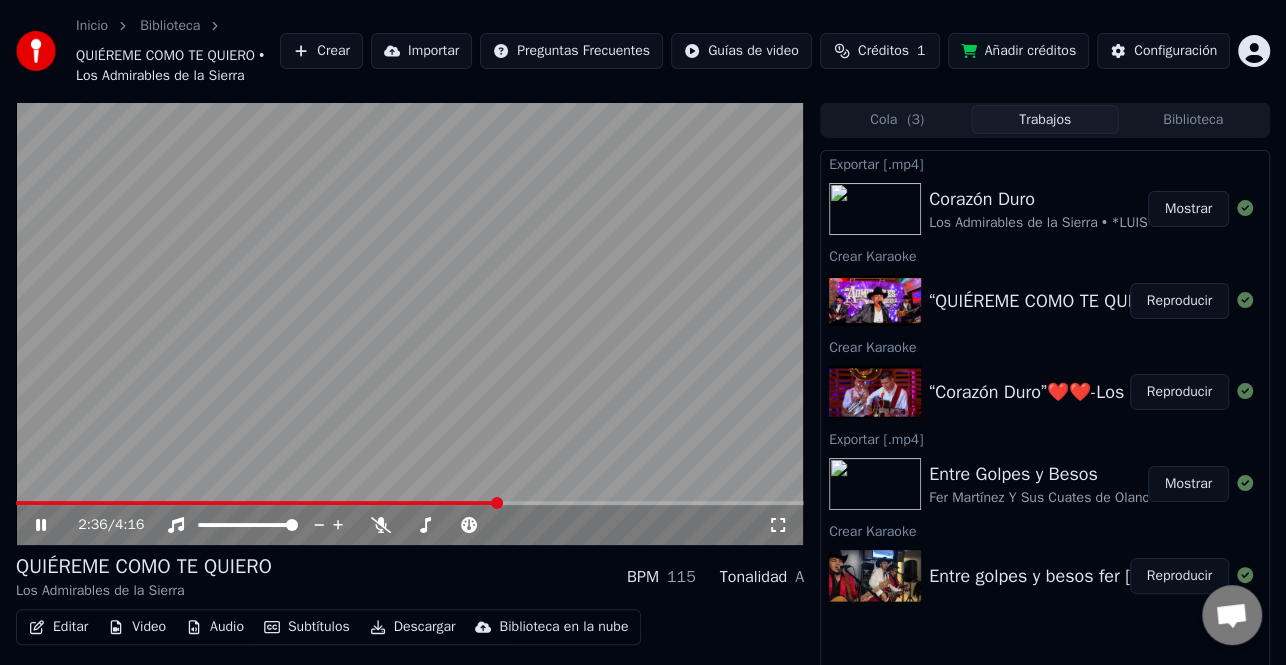 click 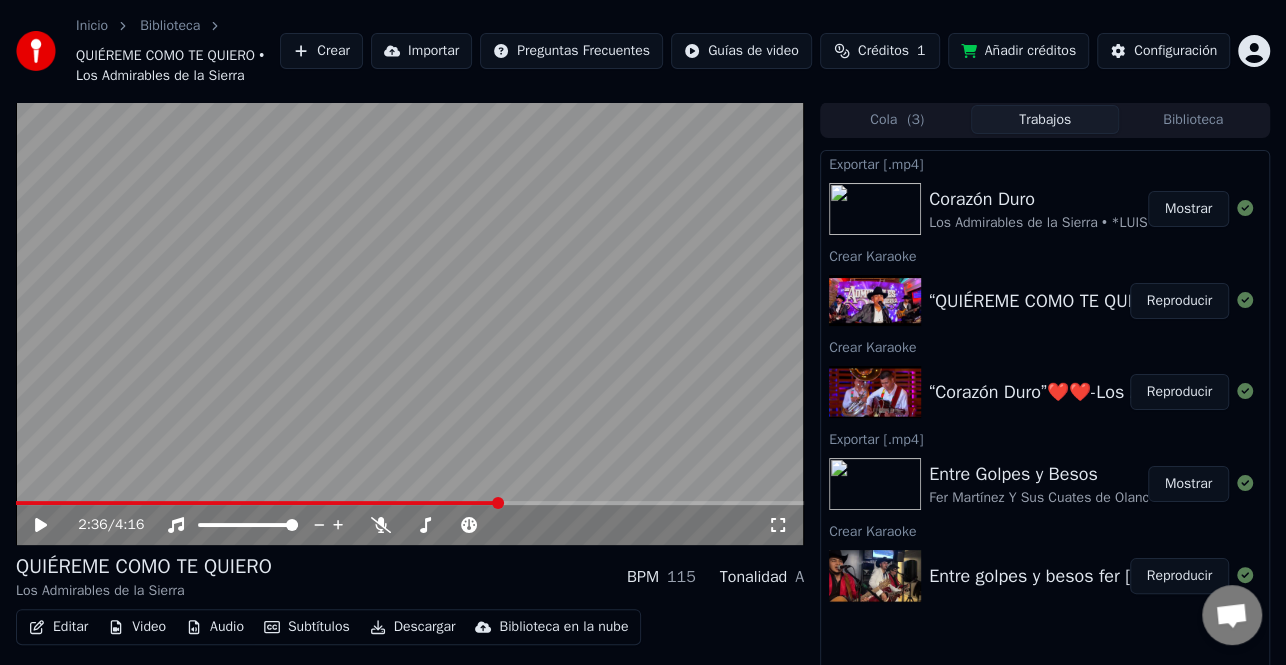 click on "Editar" at bounding box center [58, 627] 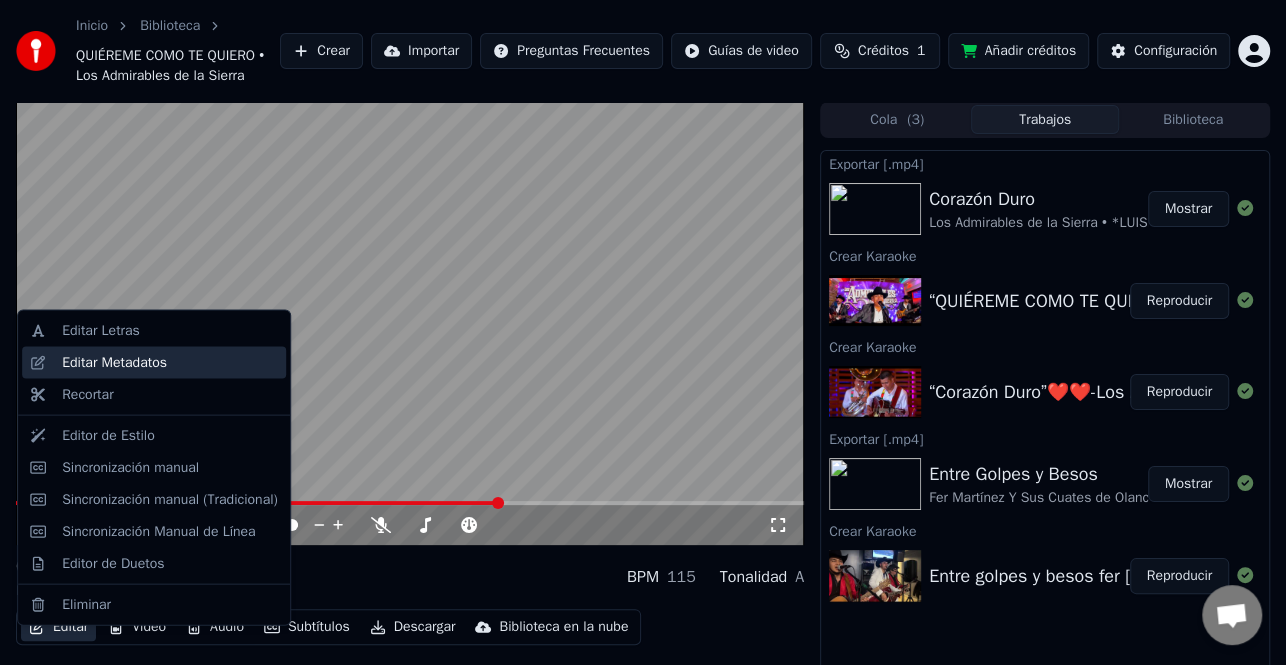 click on "Editar Metadatos" at bounding box center [114, 363] 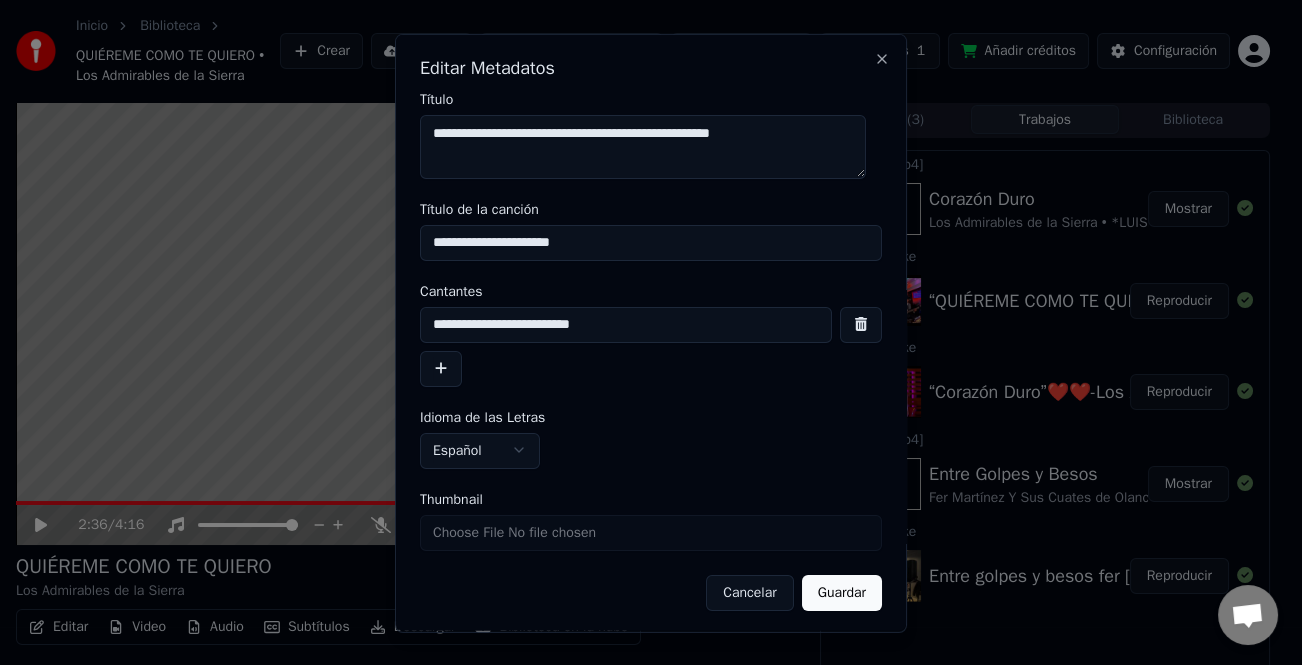 click at bounding box center [441, 368] 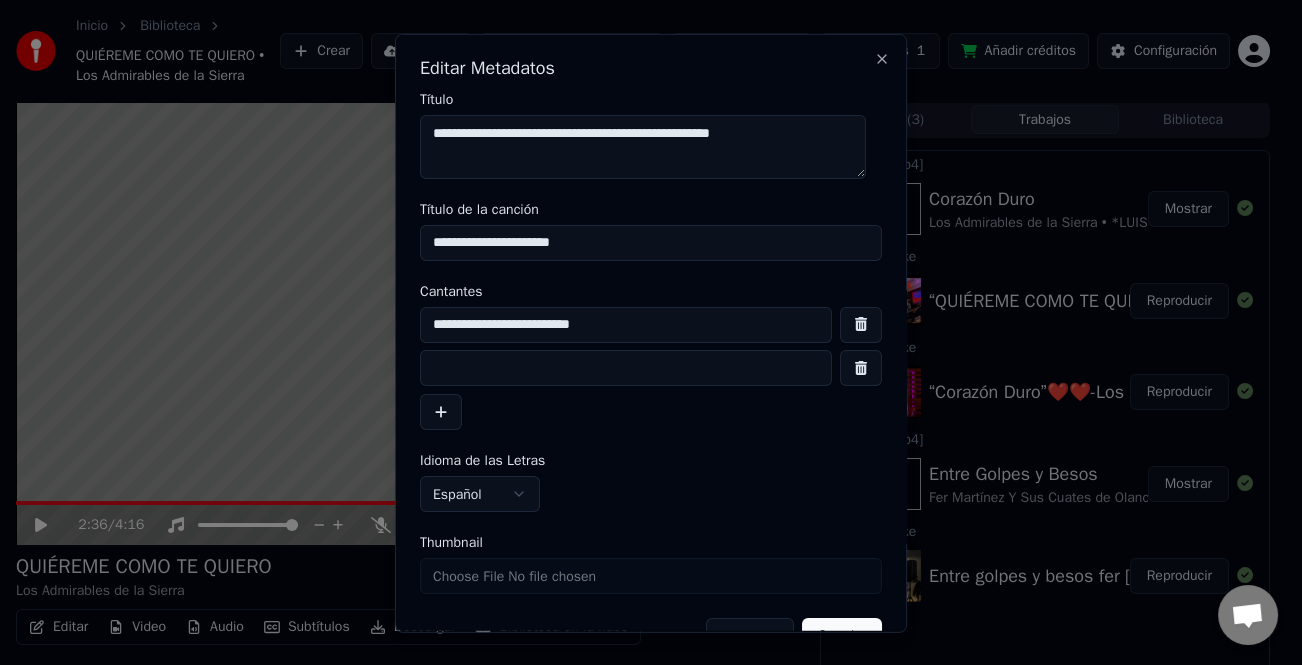 click at bounding box center [626, 368] 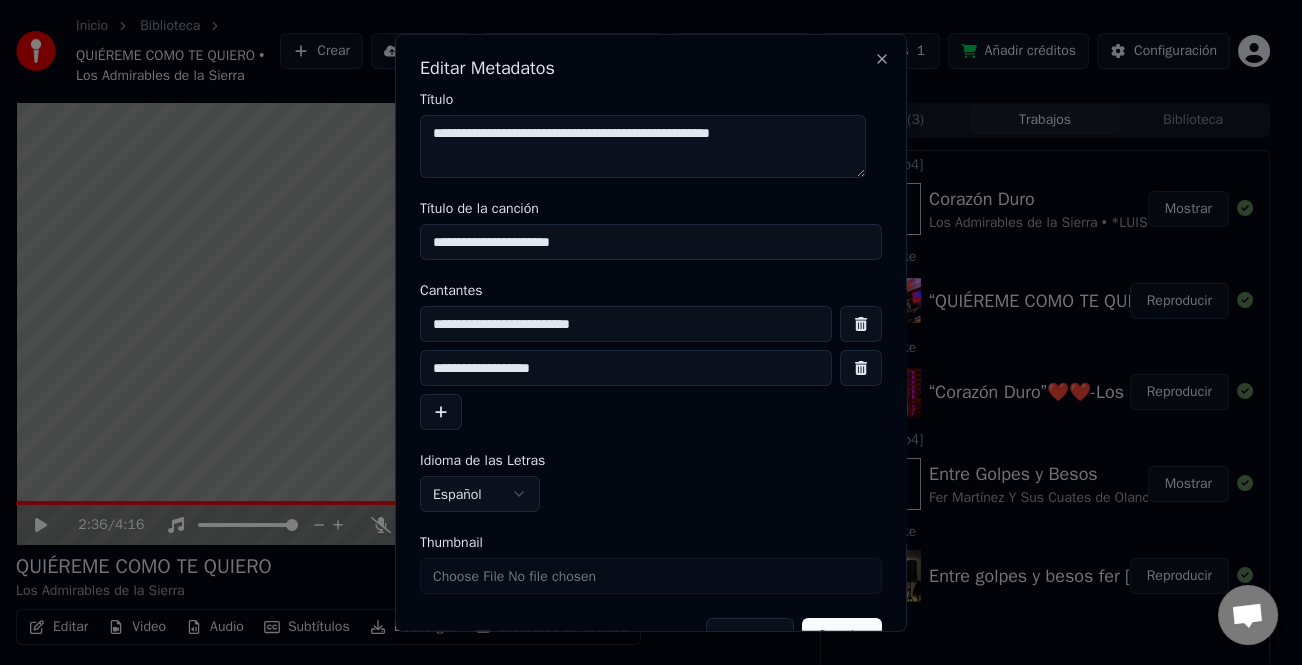 click on "**********" at bounding box center (626, 368) 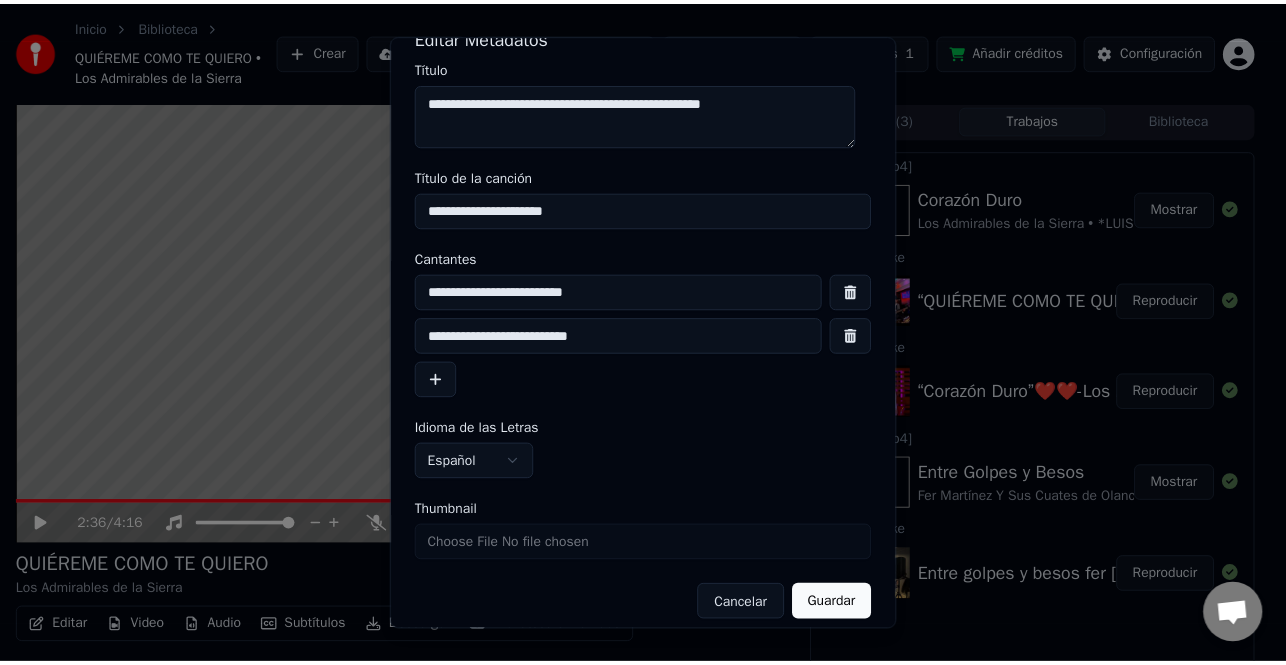 scroll, scrollTop: 47, scrollLeft: 0, axis: vertical 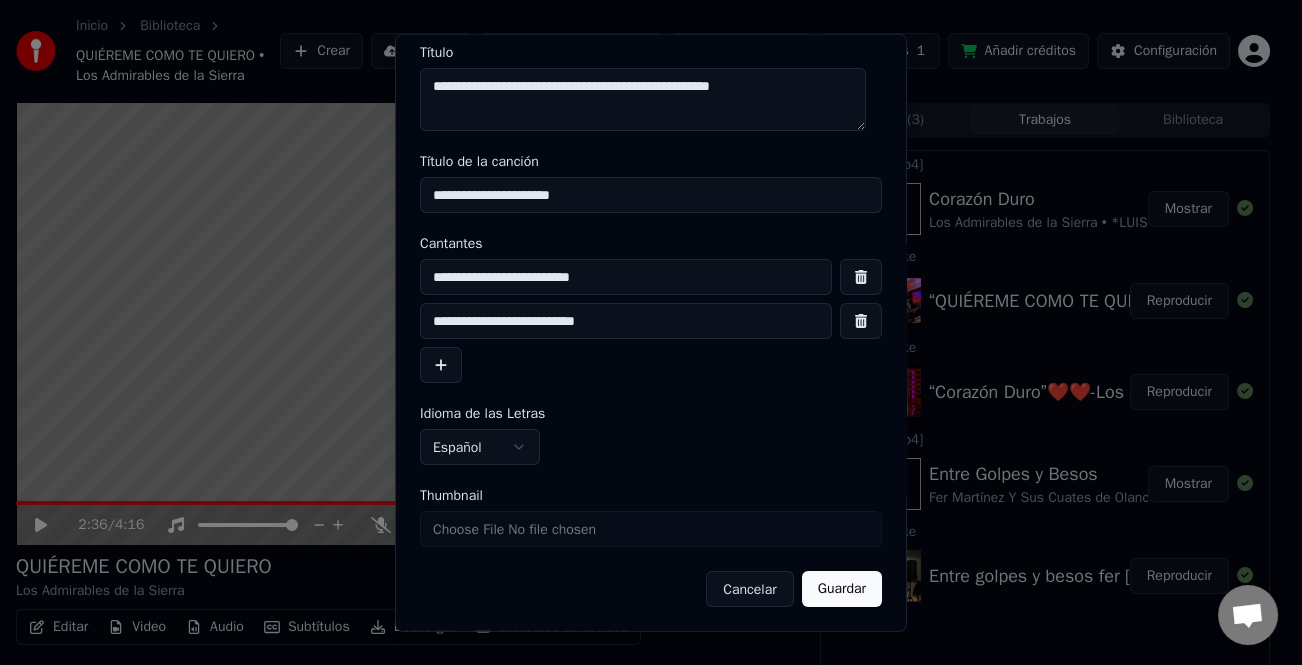 type on "**********" 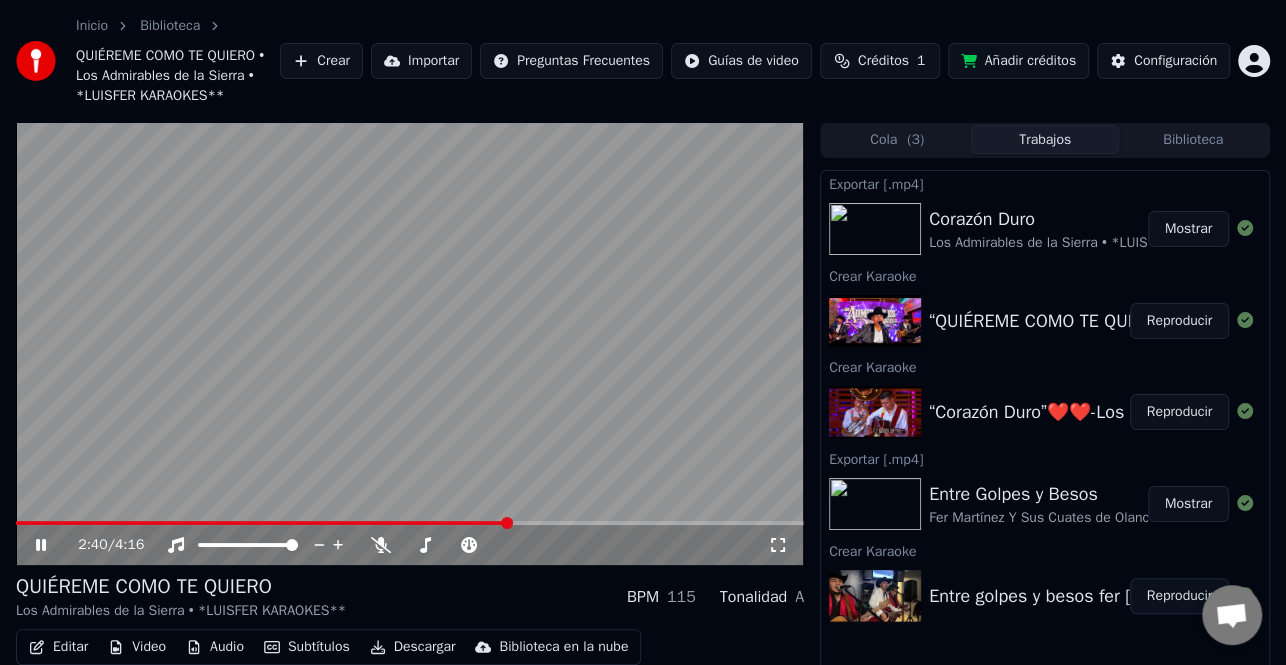 click on "2:40  /  4:16 QUIÉREME COMO TE QUIERO Los Admirables de la Sierra •          *LUISFER KARAOKES** BPM 115 Tonalidad A Editar Video Audio Subtítulos Descargar Biblioteca en la nube Sincronización manual Descargar video Abrir Pantalla Doble Cola ( 3 ) Trabajos Biblioteca Exportar [.mp4] Corazón Duro Los Admirables de la Sierra • *LUISFER KARAOKES* Mostrar Crear Karaoke “QUIÉREME COMO TE QUIERO”..Los Admirables de la Sierra” Reproducir Crear Karaoke “Corazón Duro”❤️❤️-Los Admirables de la Sierra Producción Reproducir Exportar [.mp4] Entre Golpes y Besos Fer [NAME]  Y Sus Cuates de Olancho •       *LUISFER KARAOKES* •  Mostrar Crear Karaoke Entre golpes y besos fer [NAME] y sus cuates de olancho en vivo Reproducir" at bounding box center (643, 431) 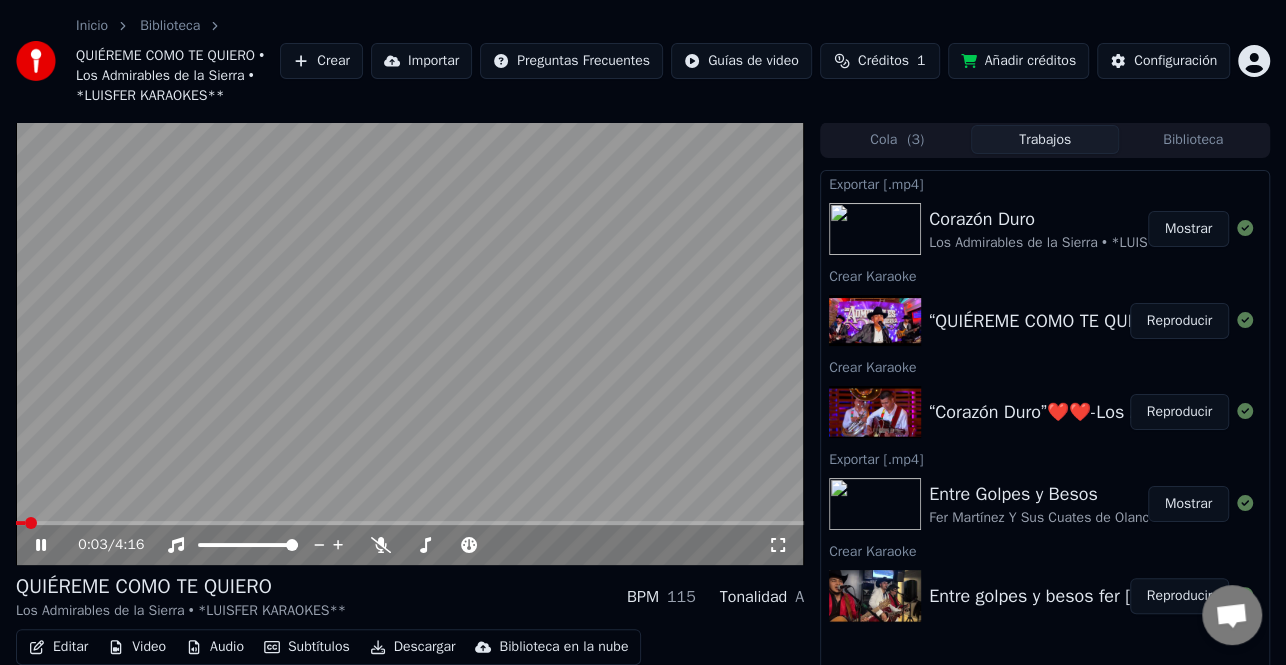 click at bounding box center (20, 523) 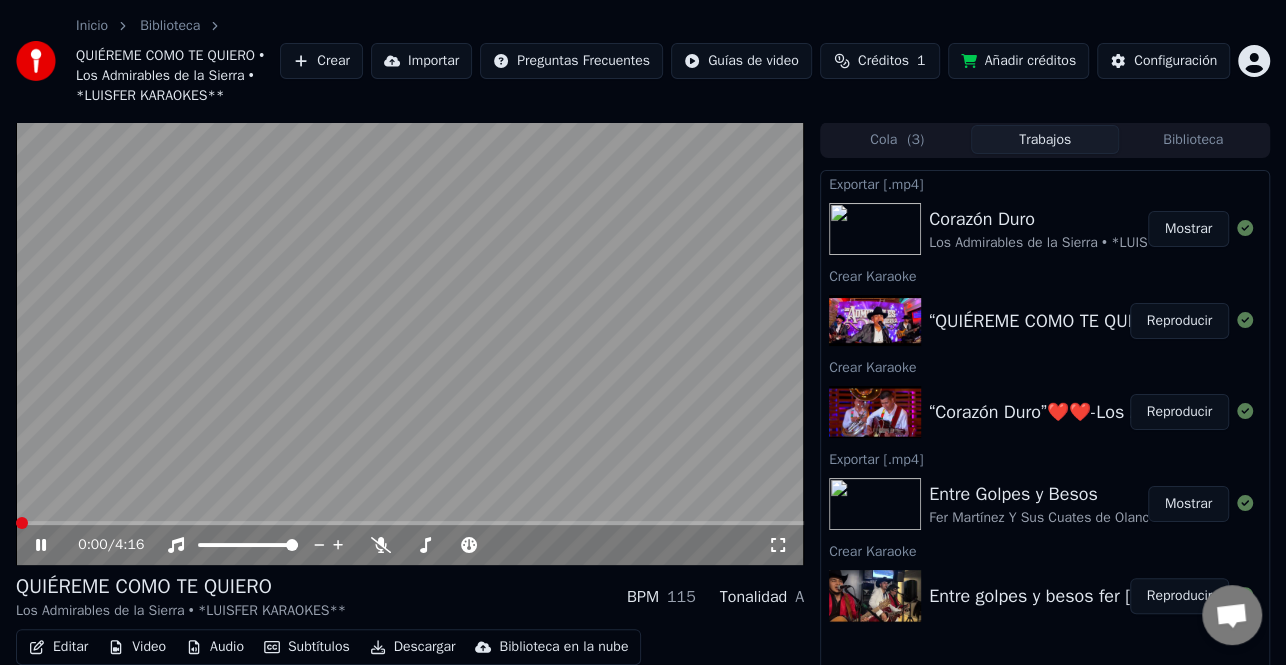 click at bounding box center (22, 523) 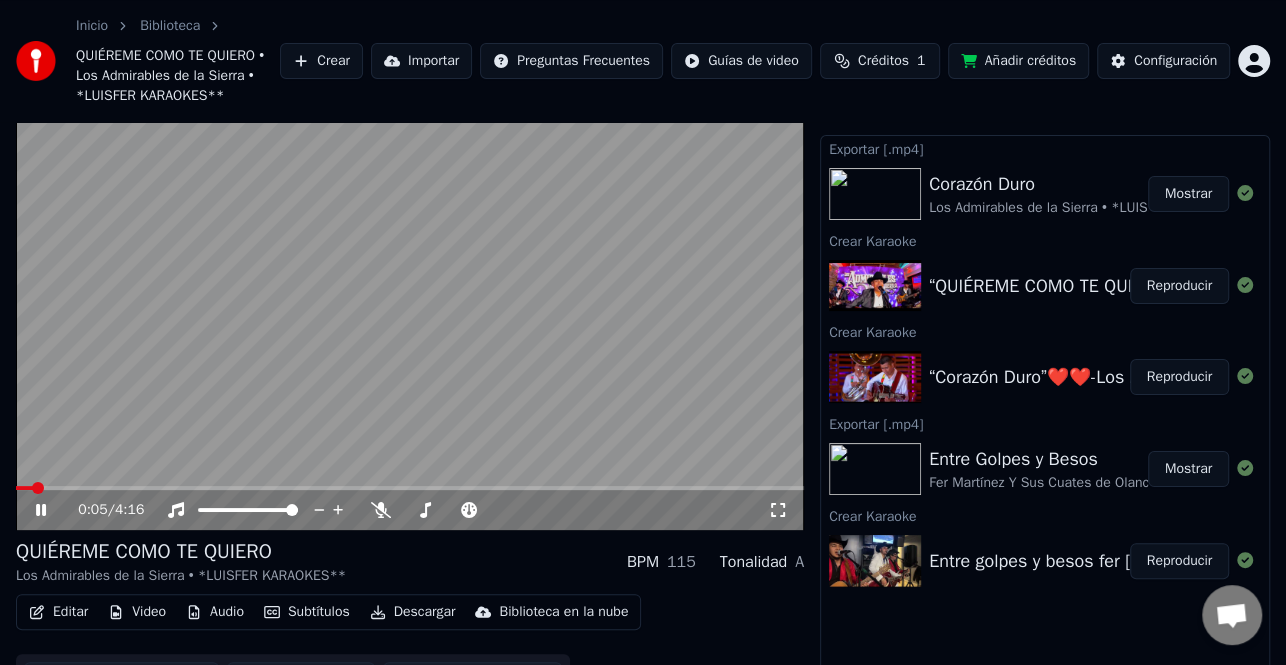 scroll, scrollTop: 96, scrollLeft: 0, axis: vertical 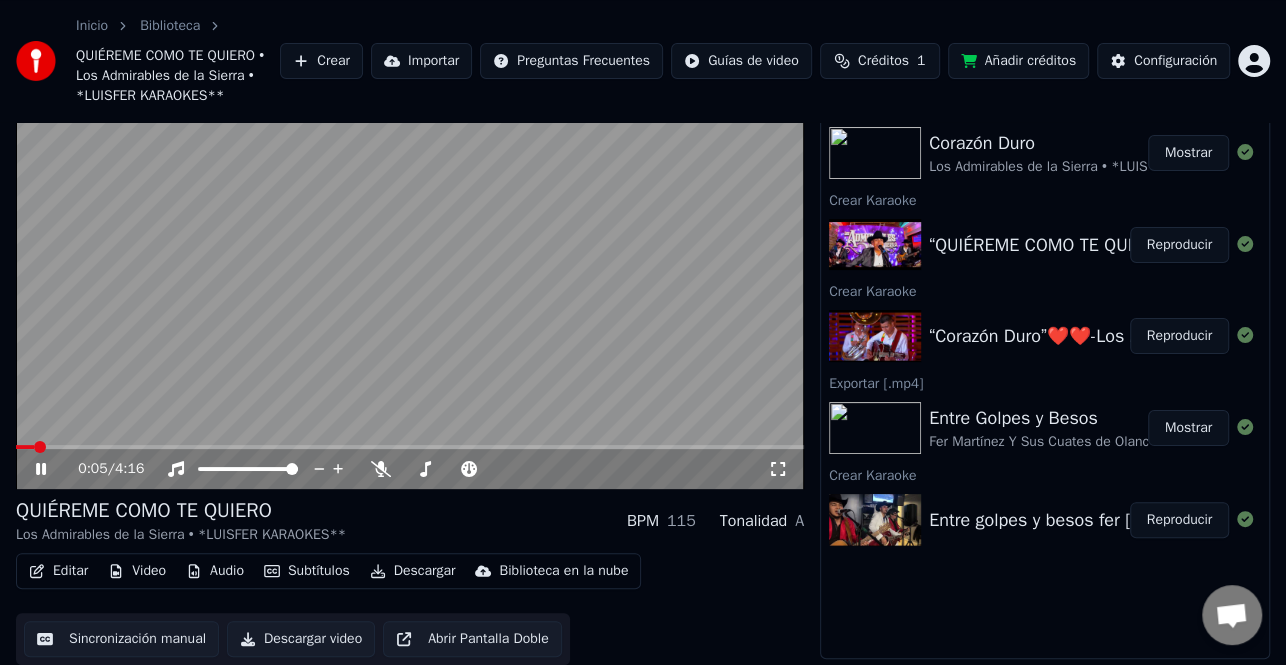 click on "Descargar" at bounding box center (413, 571) 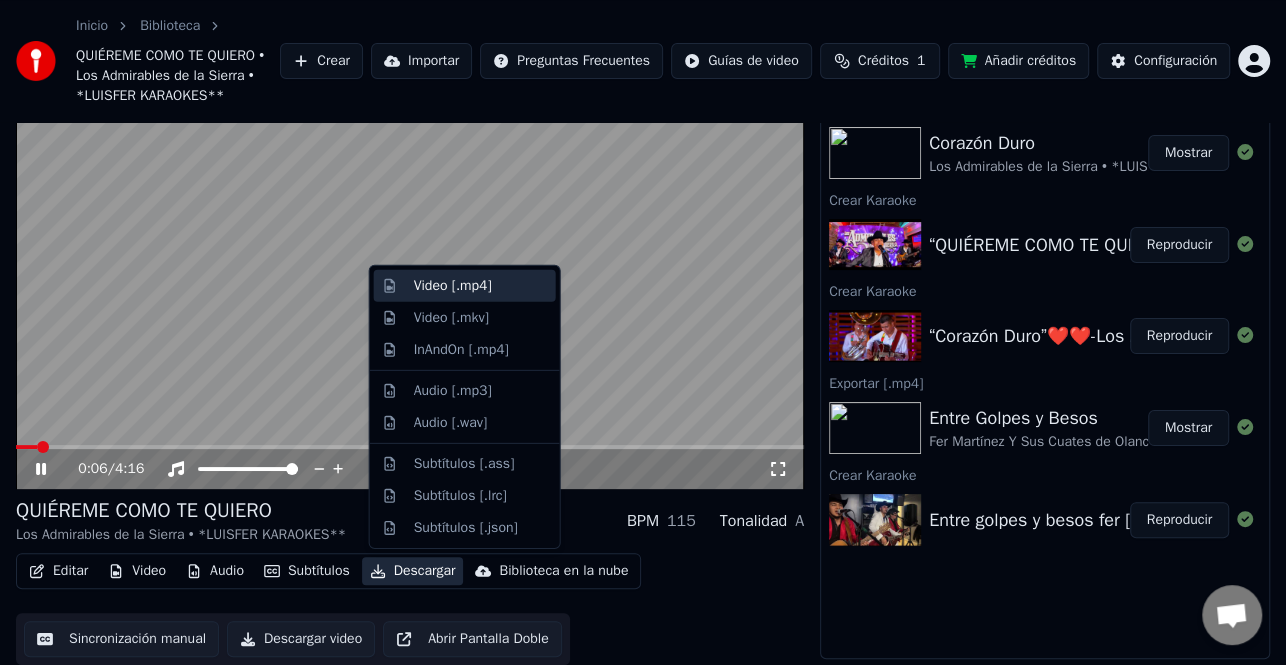click on "Video [.mp4]" at bounding box center (453, 286) 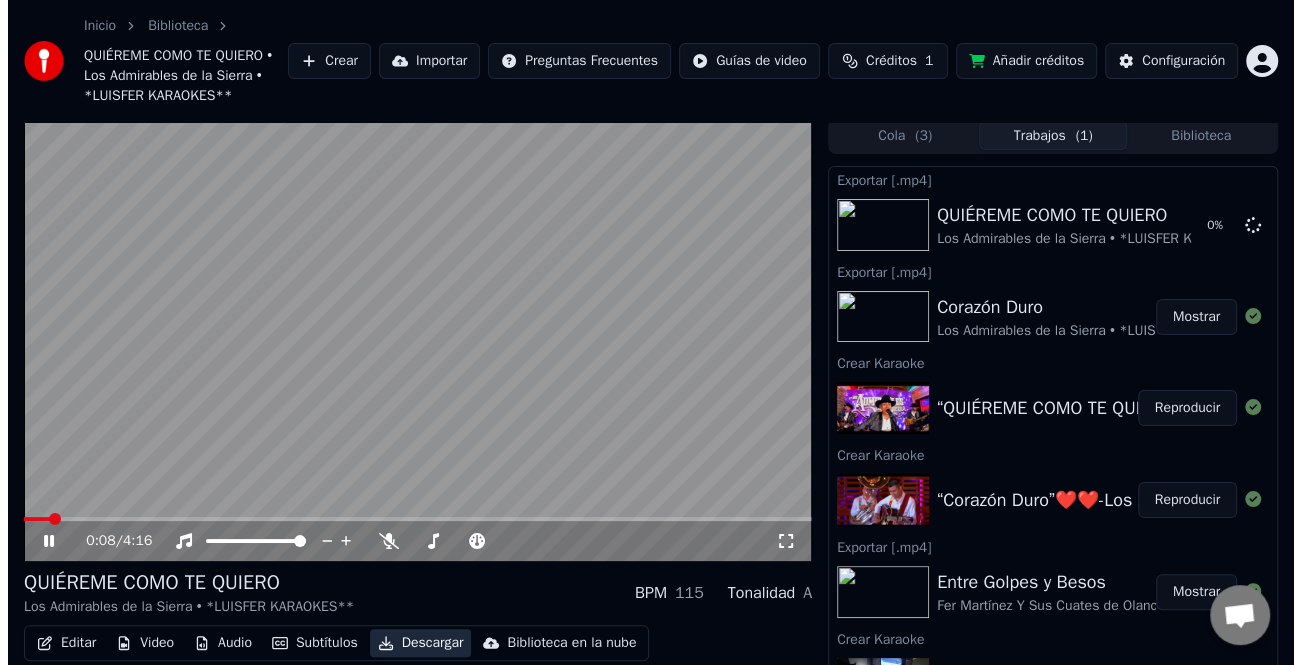 scroll, scrollTop: 0, scrollLeft: 0, axis: both 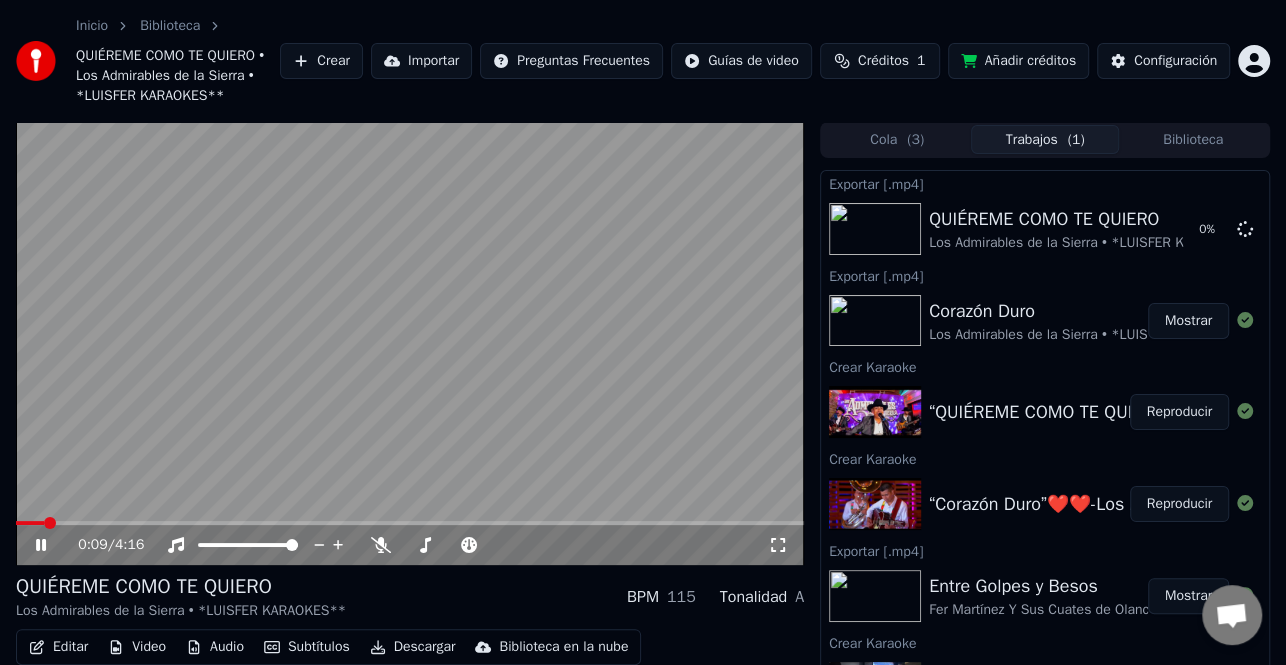 click 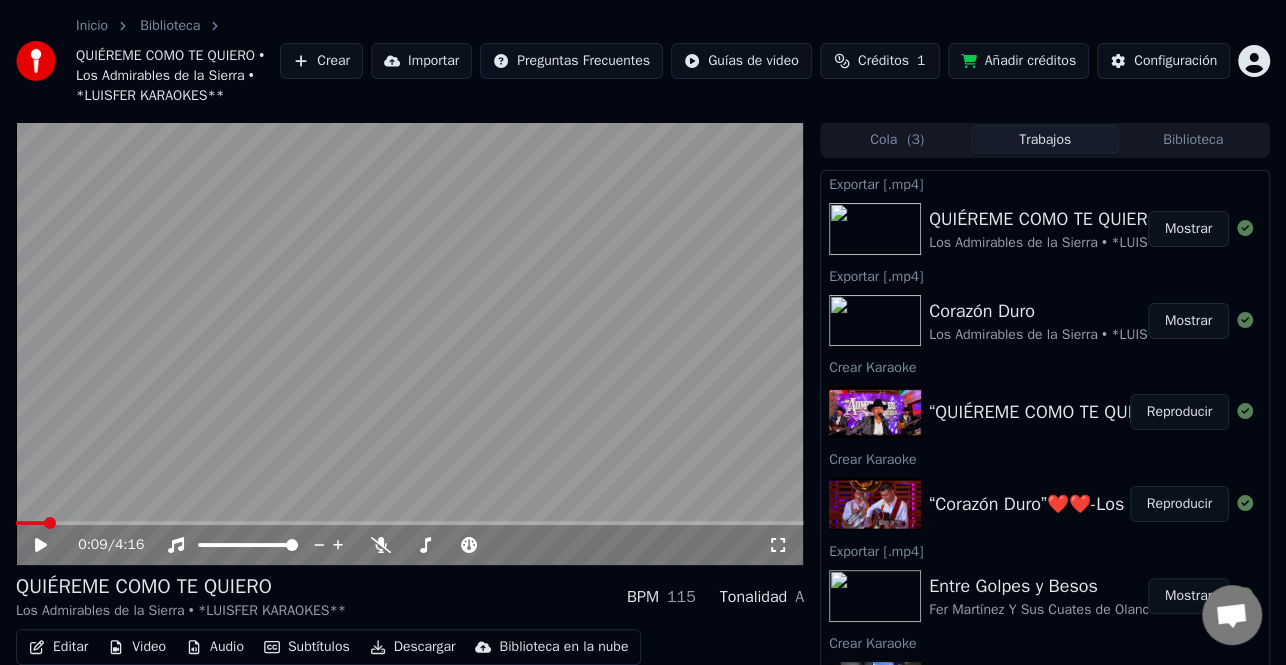 click on "Mostrar" at bounding box center (1188, 229) 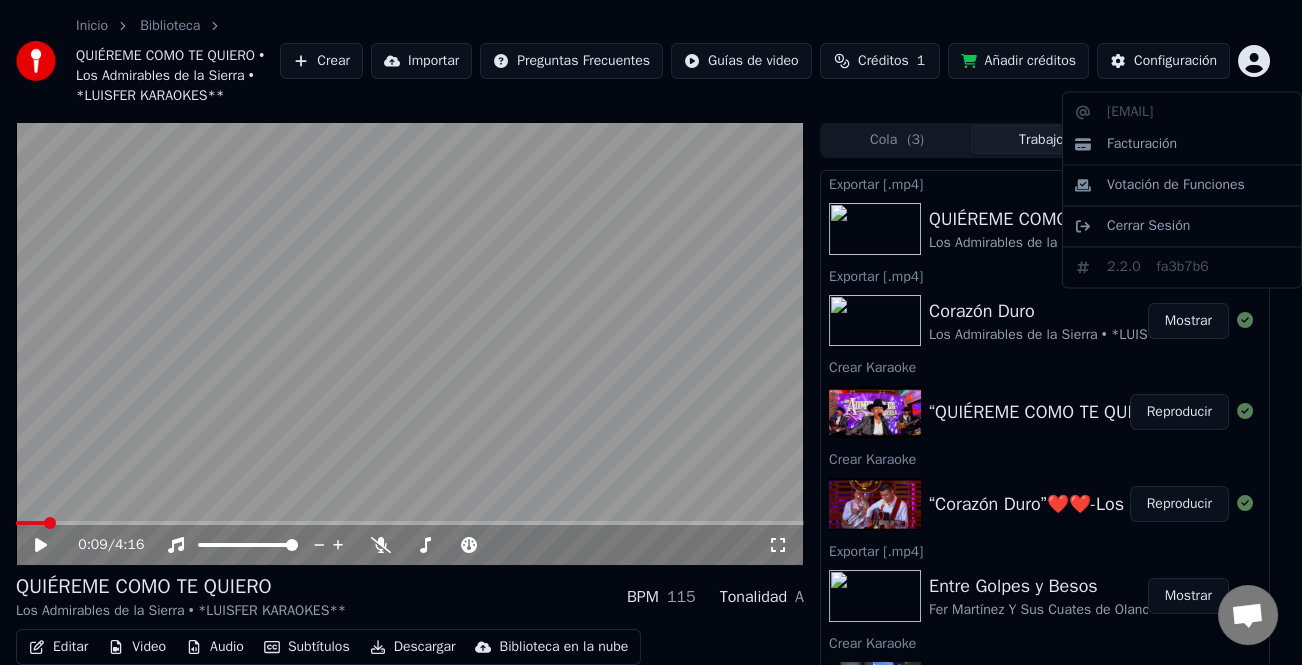 click on "Inicio Biblioteca QUIÉREME COMO TE QUIERO • Los Admirables de la Sierra •          *LUISFER KARAOKES** Crear Importar Preguntas Frecuentes Guías de video Créditos 1 Añadir créditos Configuración 0:09  /  4:16 QUIÉREME COMO TE QUIERO Los Admirables de la Sierra •          *LUISFER KARAOKES** BPM 115 Tonalidad A Editar Video Audio Subtítulos Descargar Biblioteca en la nube Sincronización manual Descargar video Abrir Pantalla Doble Cola ( 3 ) Trabajos Biblioteca Exportar [.mp4] QUIÉREME COMO TE QUIERO Los Admirables de la Sierra •          *LUISFER KARAOKES** Mostrar Exportar [.mp4] Corazón Duro Los Admirables de la Sierra • *LUISFER KARAOKES* Mostrar Crear Karaoke “QUIÉREME COMO TE QUIERO”..Los Admirables de la Sierra” Reproducir Crear Karaoke “Corazón Duro”❤️❤️-Los Admirables de la Sierra Producción Reproducir Exportar [.mp4] Entre Golpes y Besos Fer [NAME]  Y Sus Cuates de Olancho •       *LUISFER KARAOKES* •  Mostrar Crear Karaoke Reproducir Facturación 2.2.0" at bounding box center [651, 332] 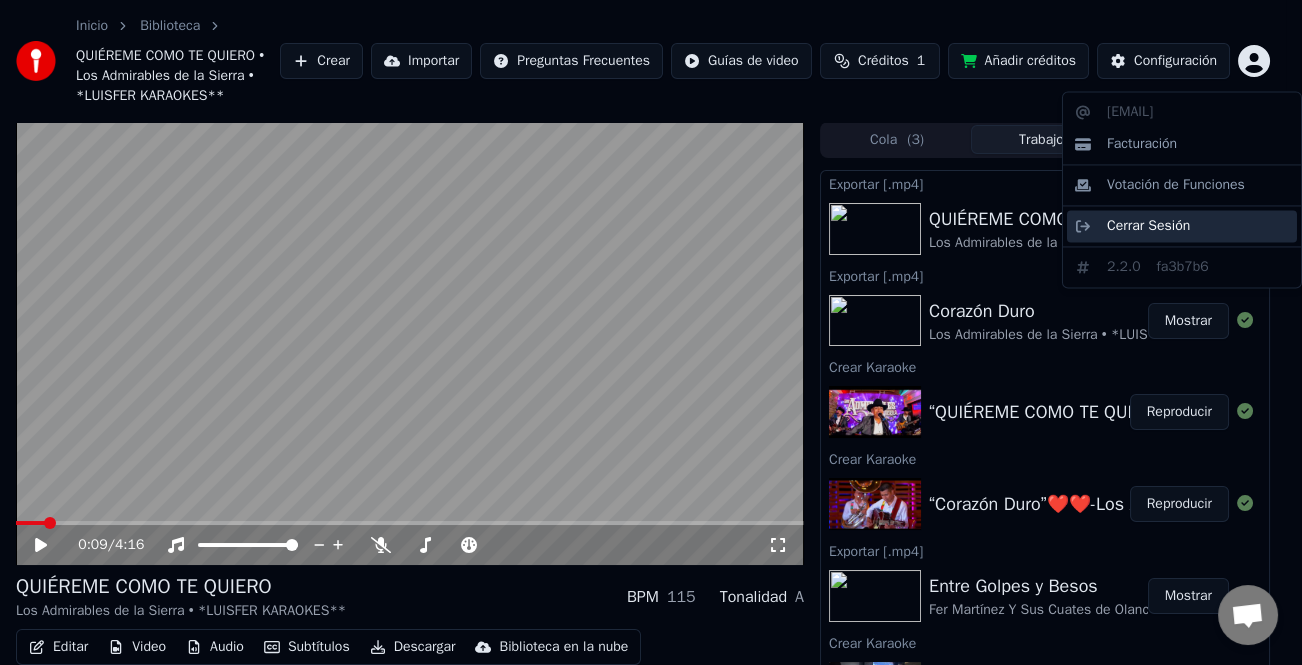 click on "Cerrar Sesión" at bounding box center [1148, 226] 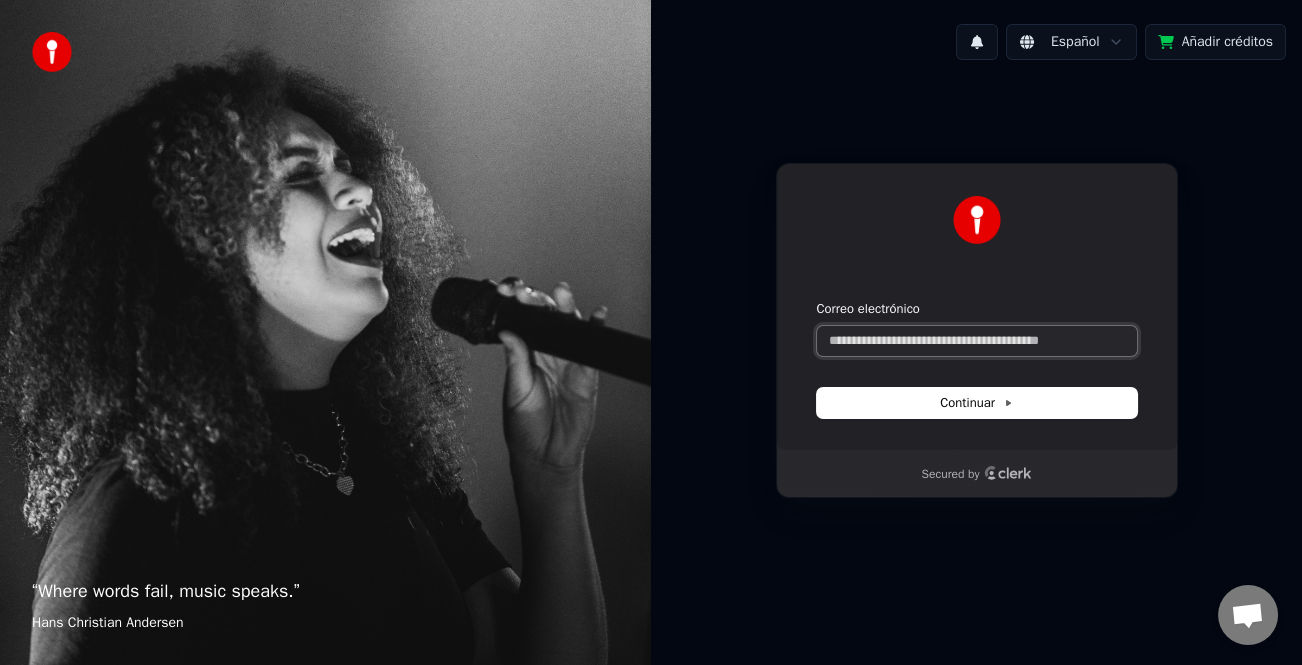 click on "Correo electrónico" at bounding box center (977, 341) 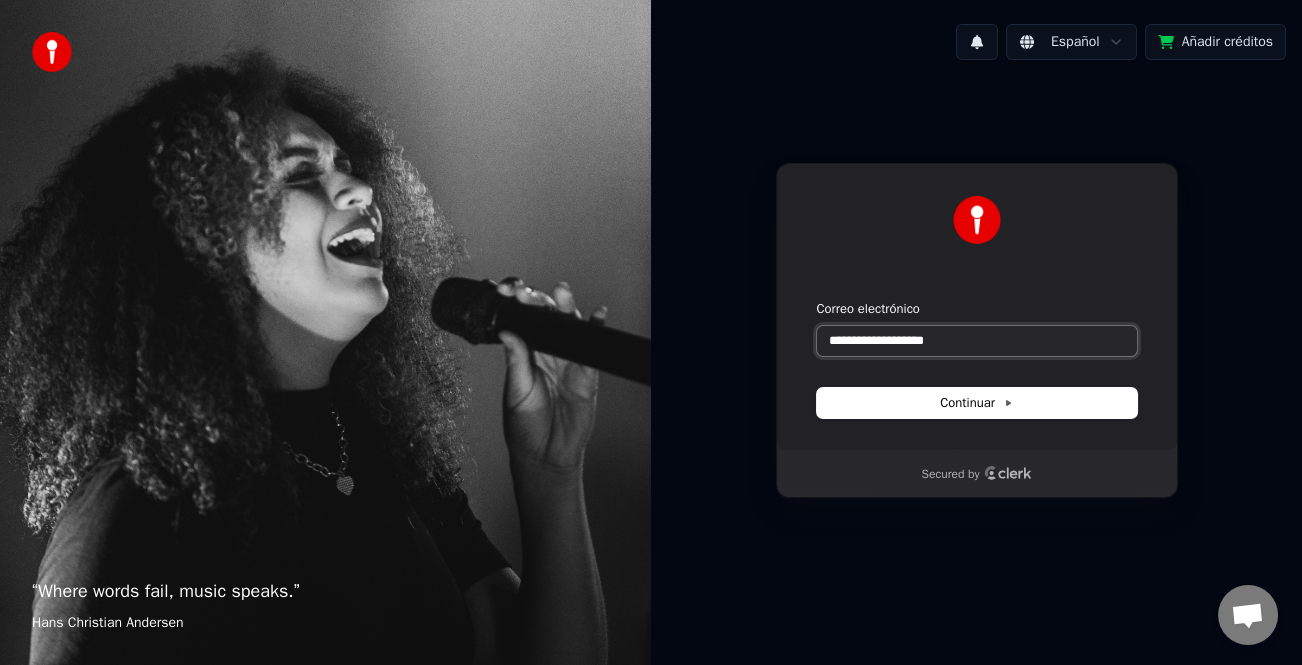 click at bounding box center (817, 300) 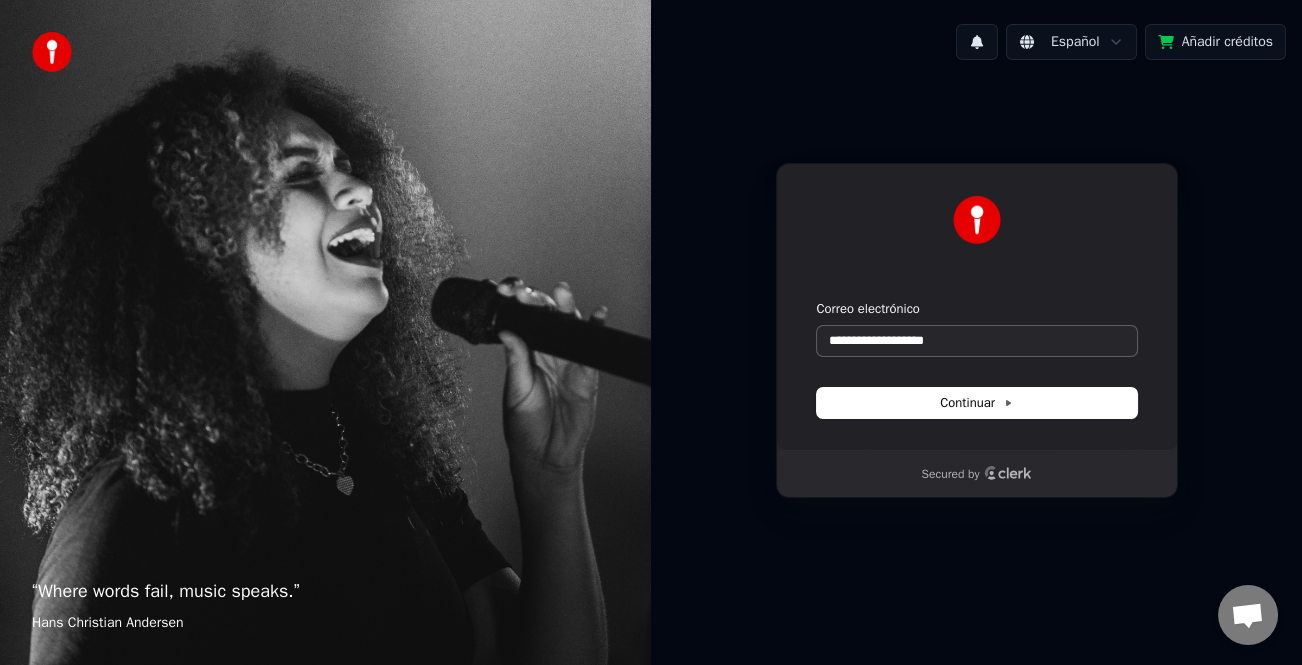 type on "**********" 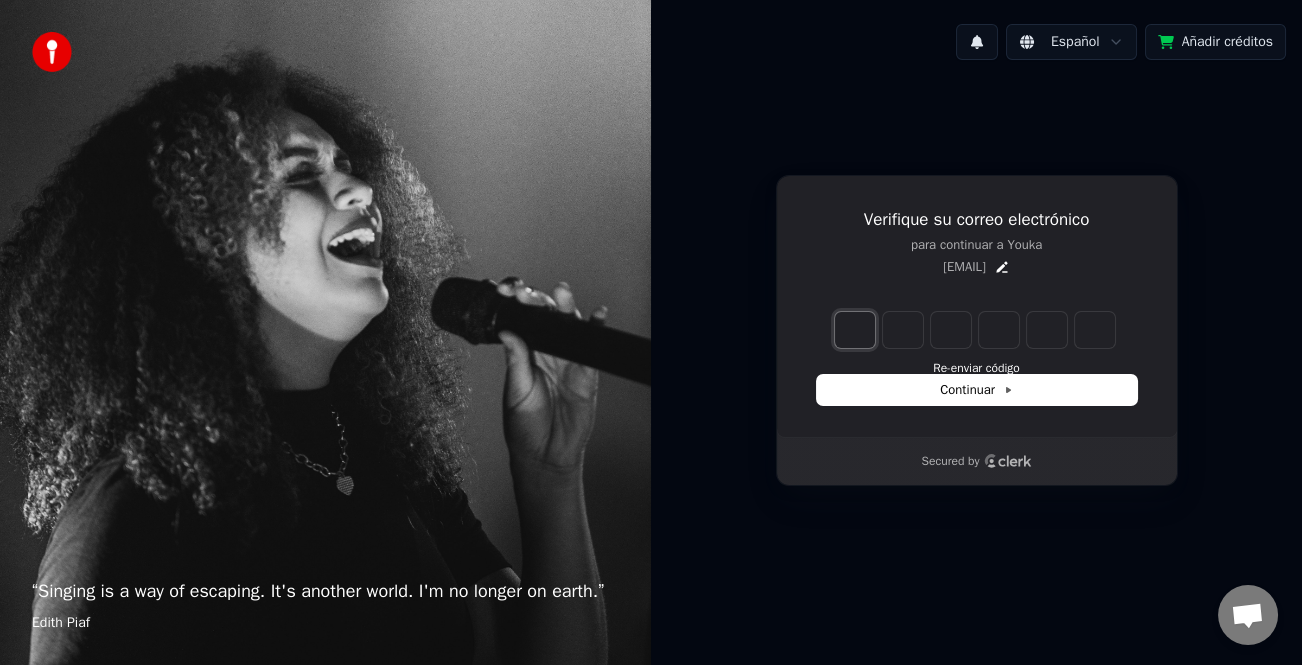 click at bounding box center (855, 330) 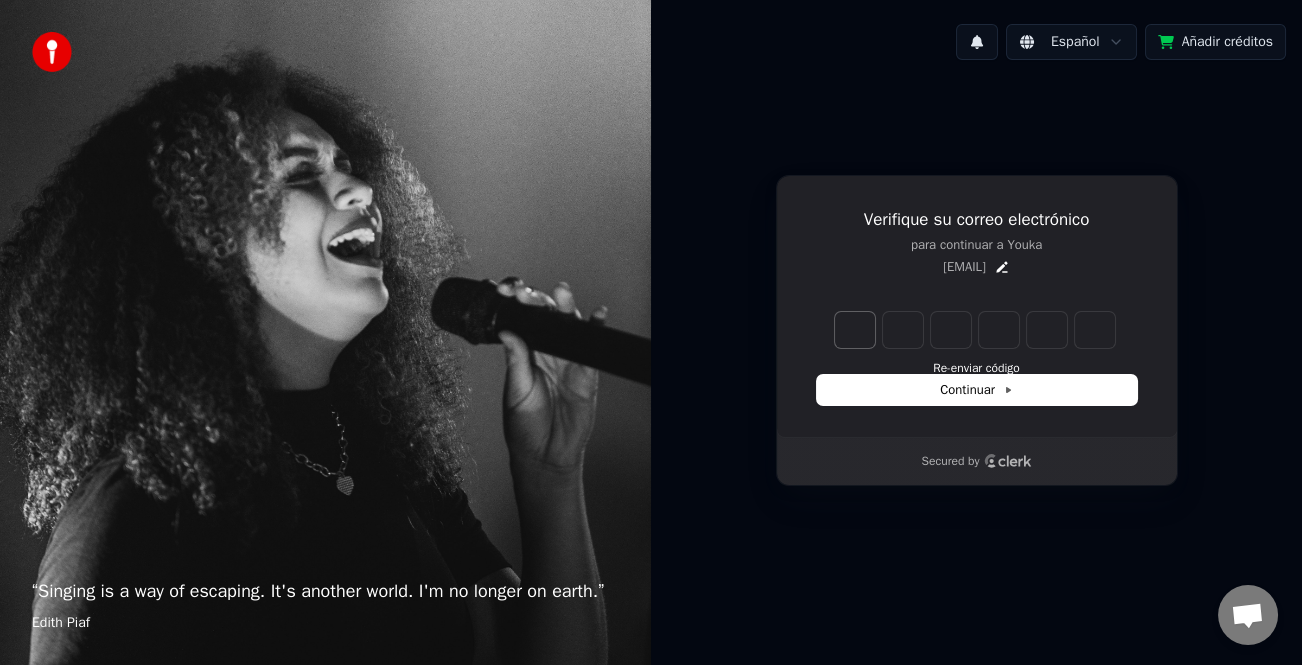 type on "******" 